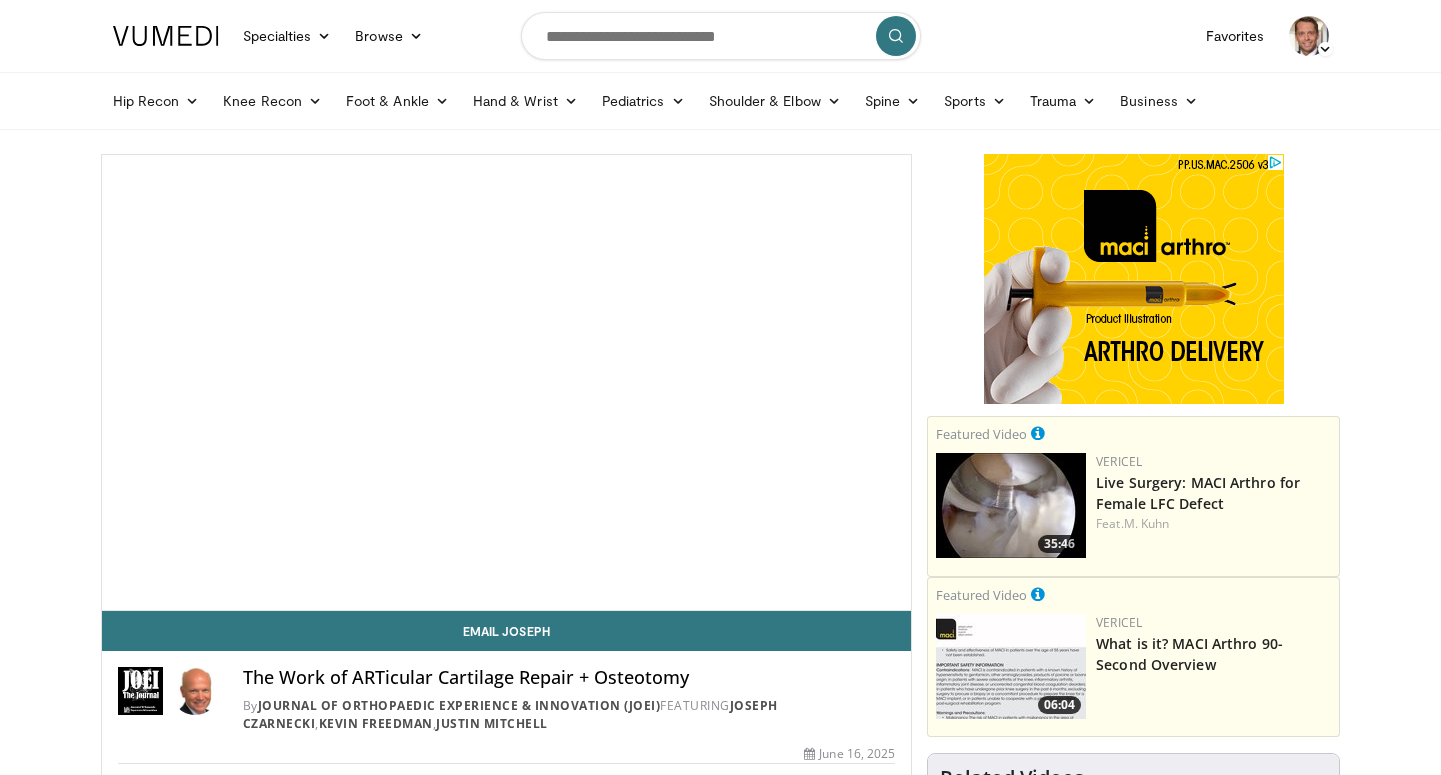 scroll, scrollTop: 0, scrollLeft: 0, axis: both 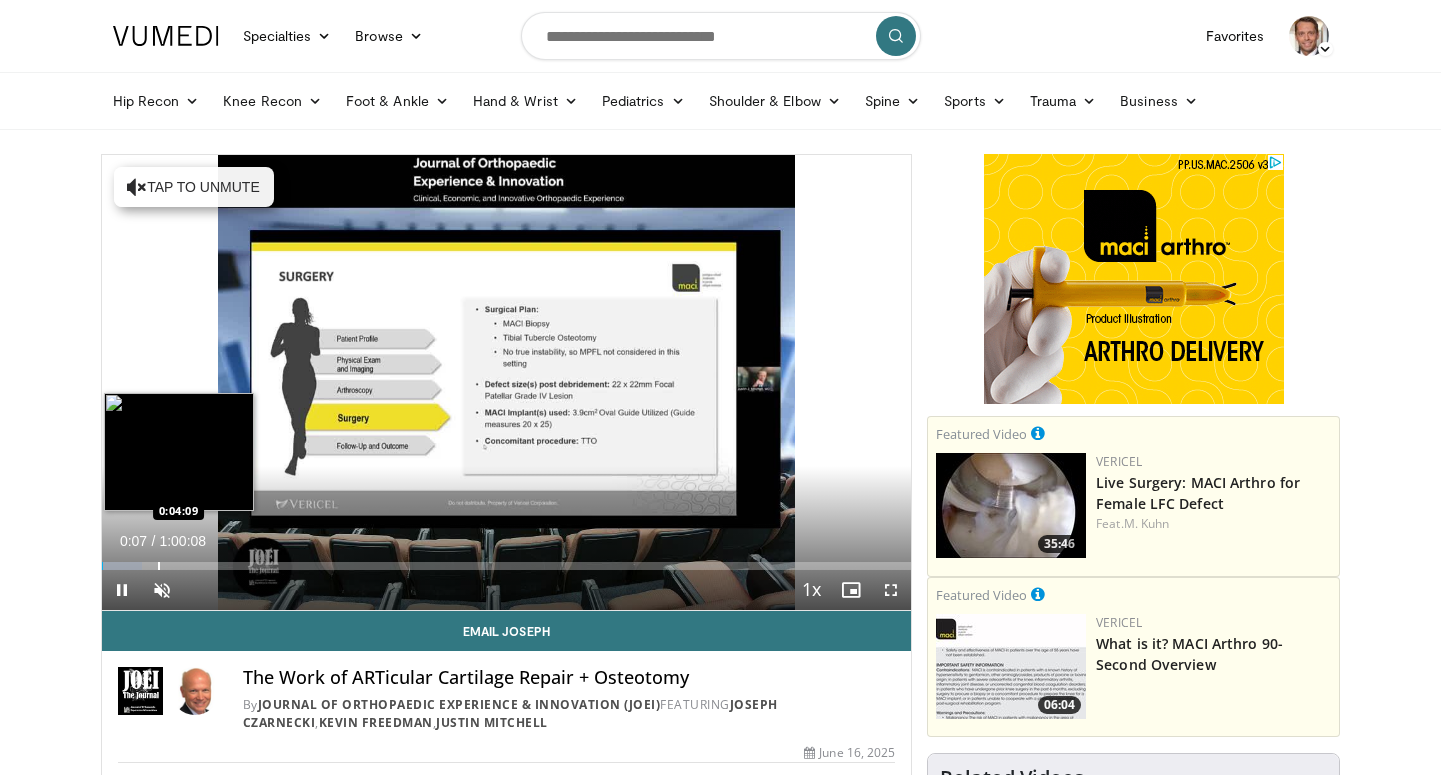 click at bounding box center [159, 566] 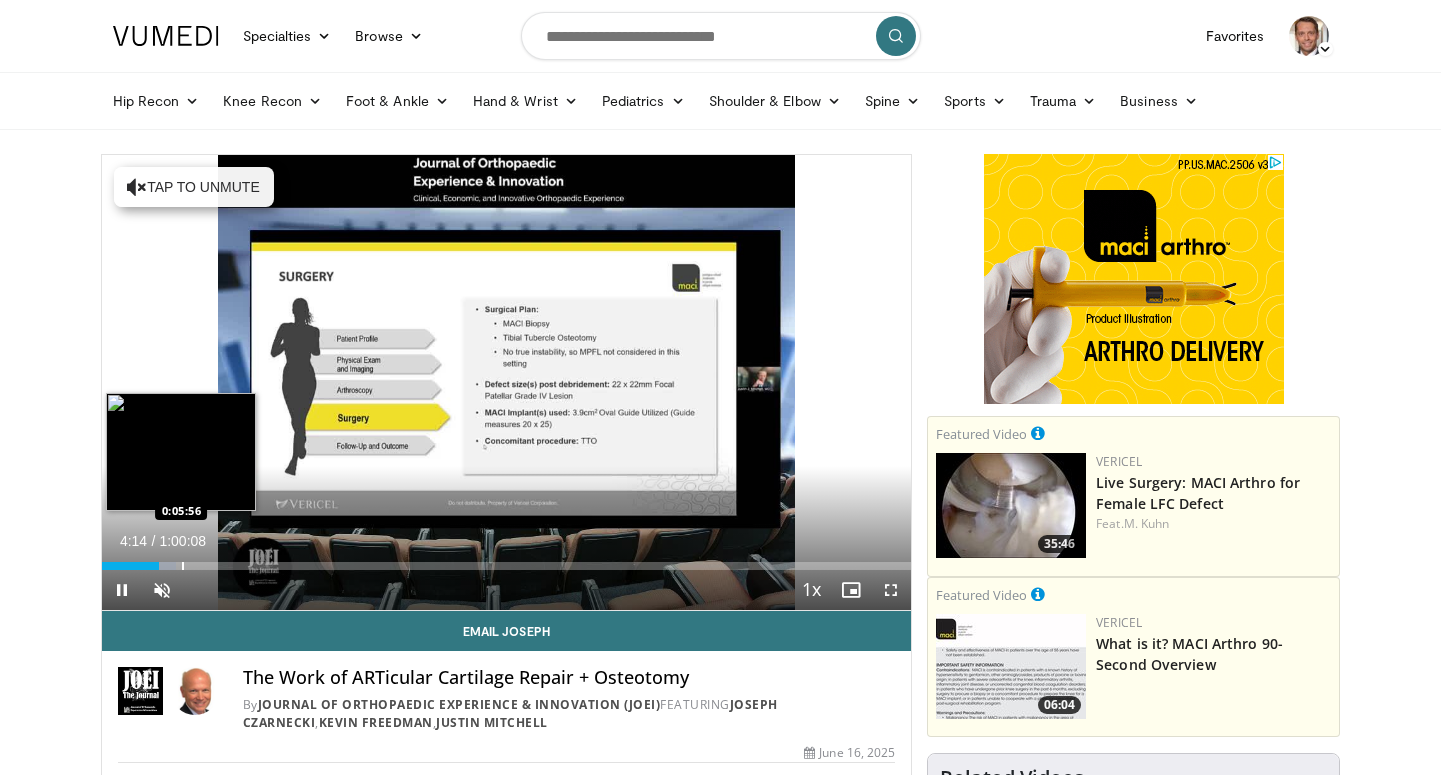 click on "Loaded :  9.15% 0:04:15 0:05:56" at bounding box center [507, 560] 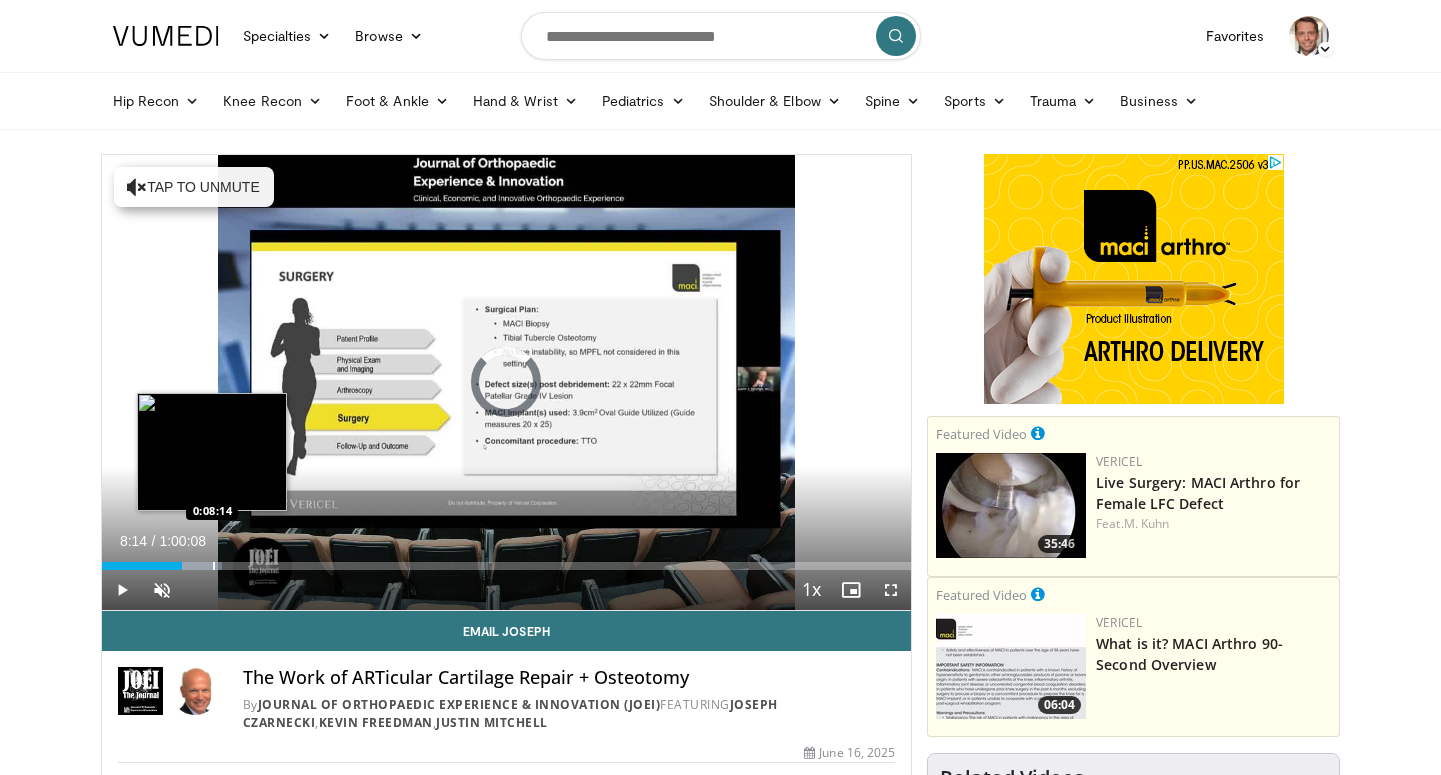 click on "Loaded :  14.84% 0:05:57 0:08:14" at bounding box center (507, 560) 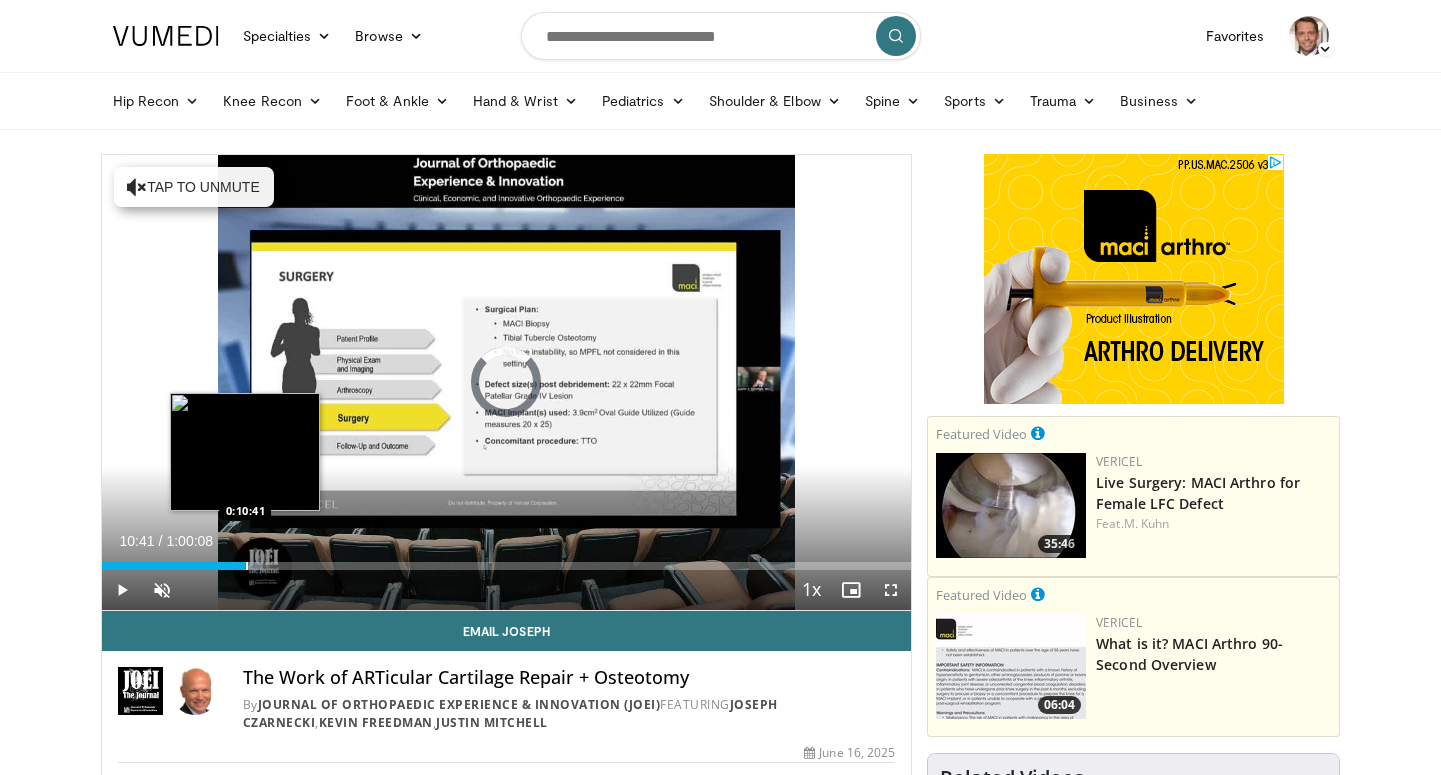 click on "Loaded :  19.96% 0:08:15 0:10:41" at bounding box center [507, 560] 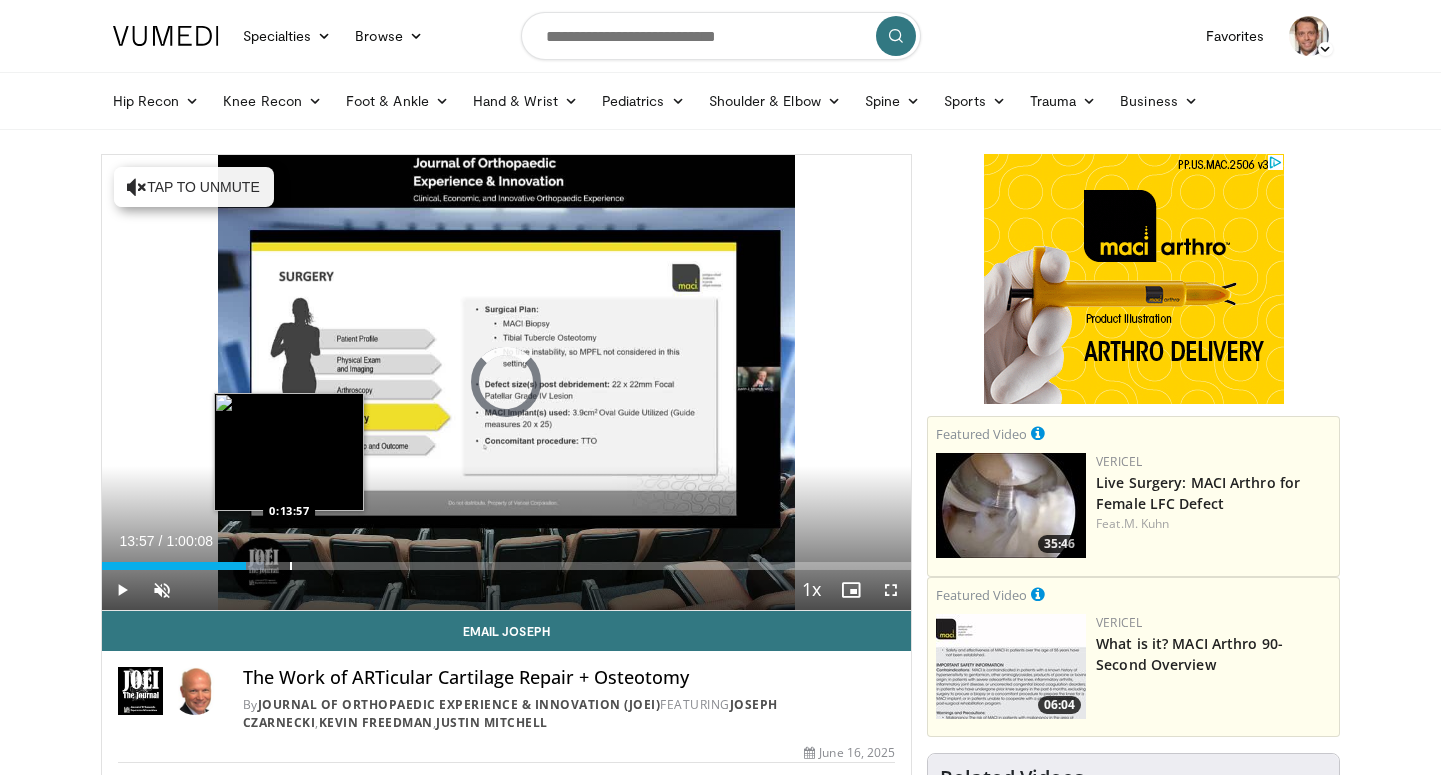 click on "Loaded :  20.06% 0:10:42 0:13:57" at bounding box center [507, 560] 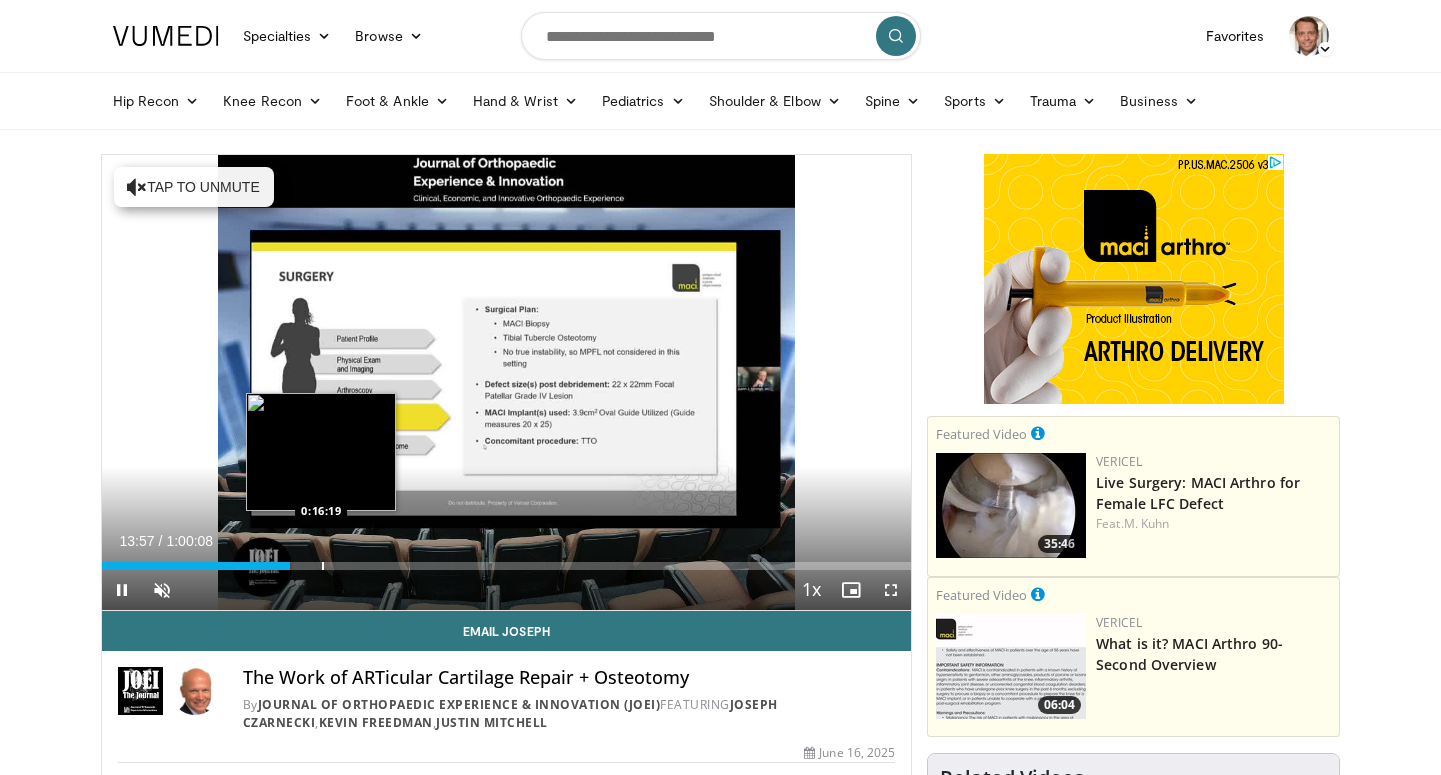 click on "Loaded :  23.28% 0:13:57 0:16:19" at bounding box center (507, 560) 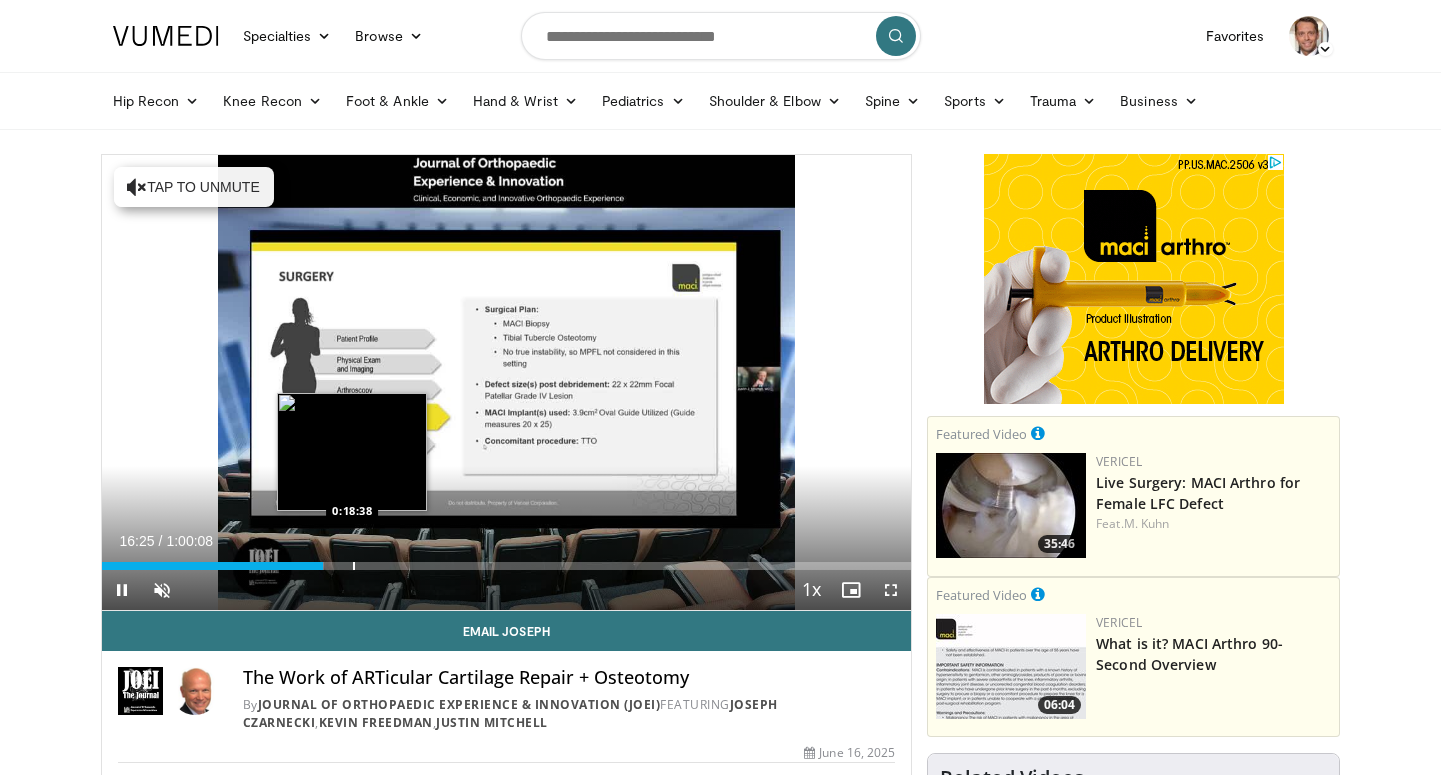 click at bounding box center (354, 566) 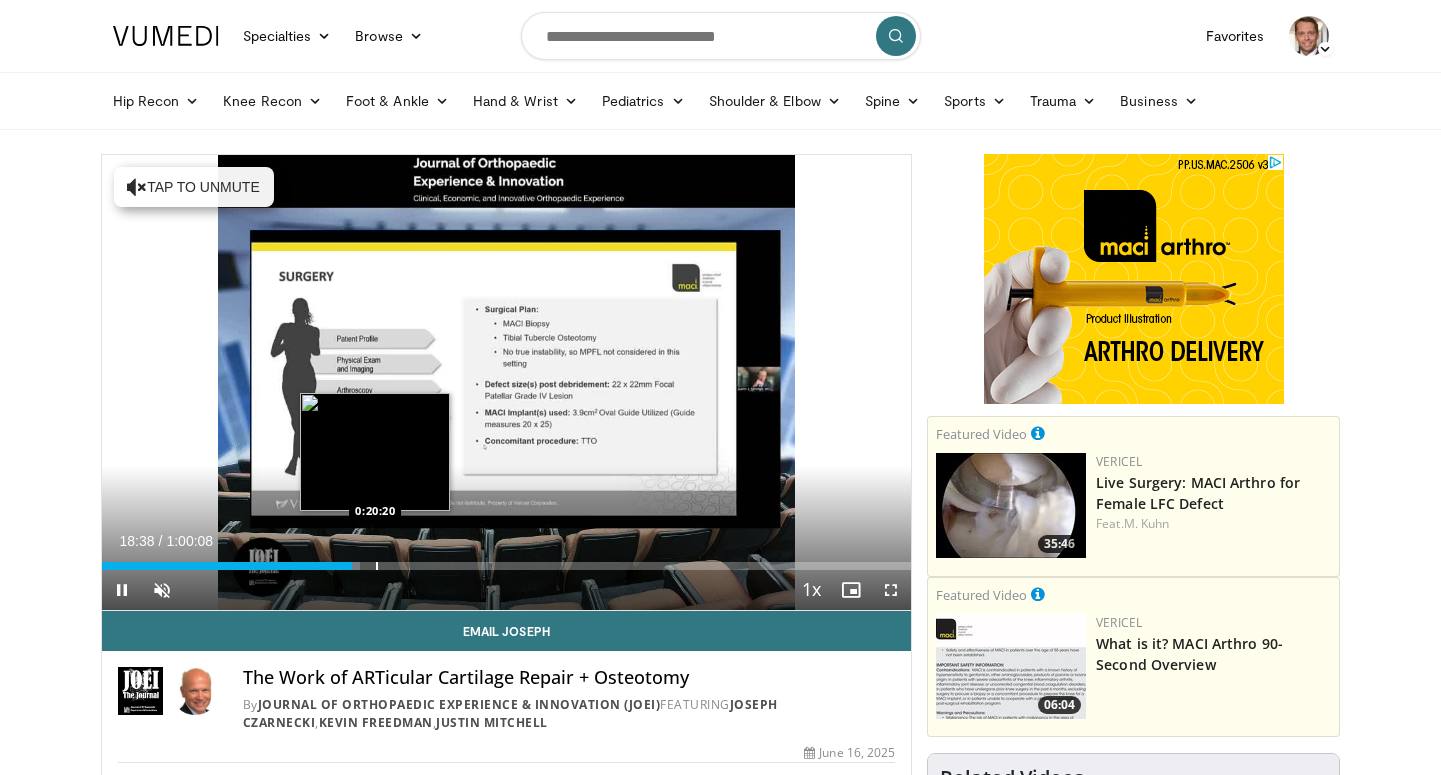 click on "Loaded :  31.87% 0:18:38 0:20:20" at bounding box center [507, 560] 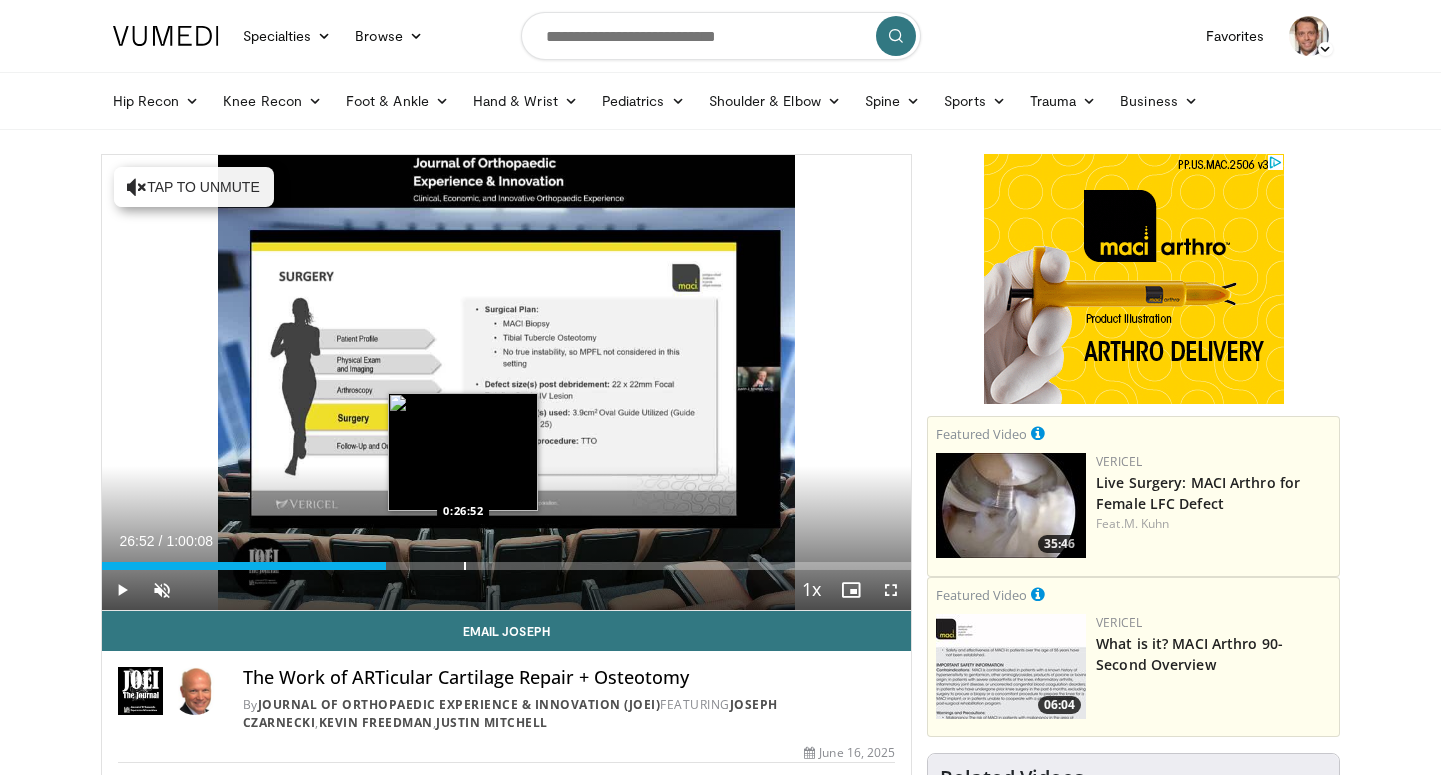click at bounding box center (465, 566) 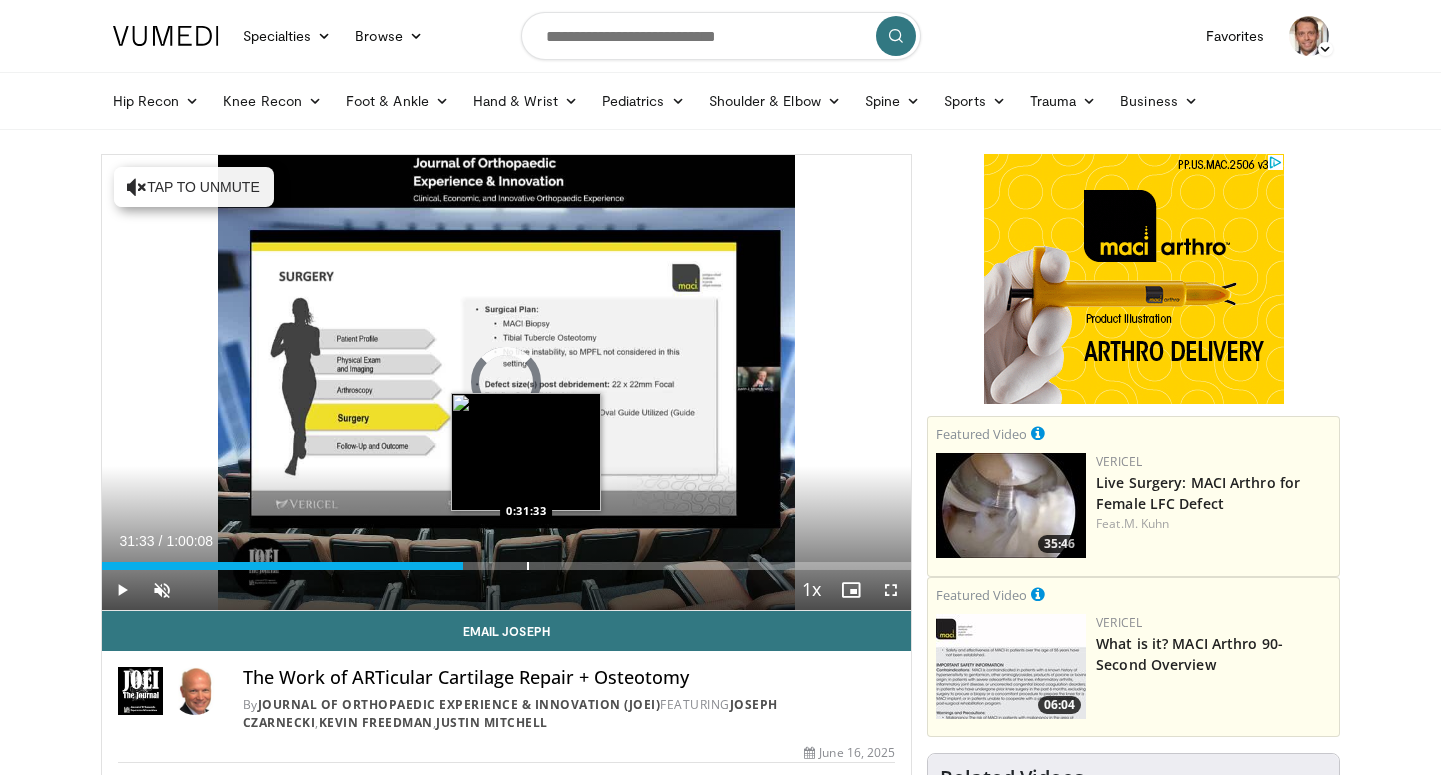 click at bounding box center (528, 566) 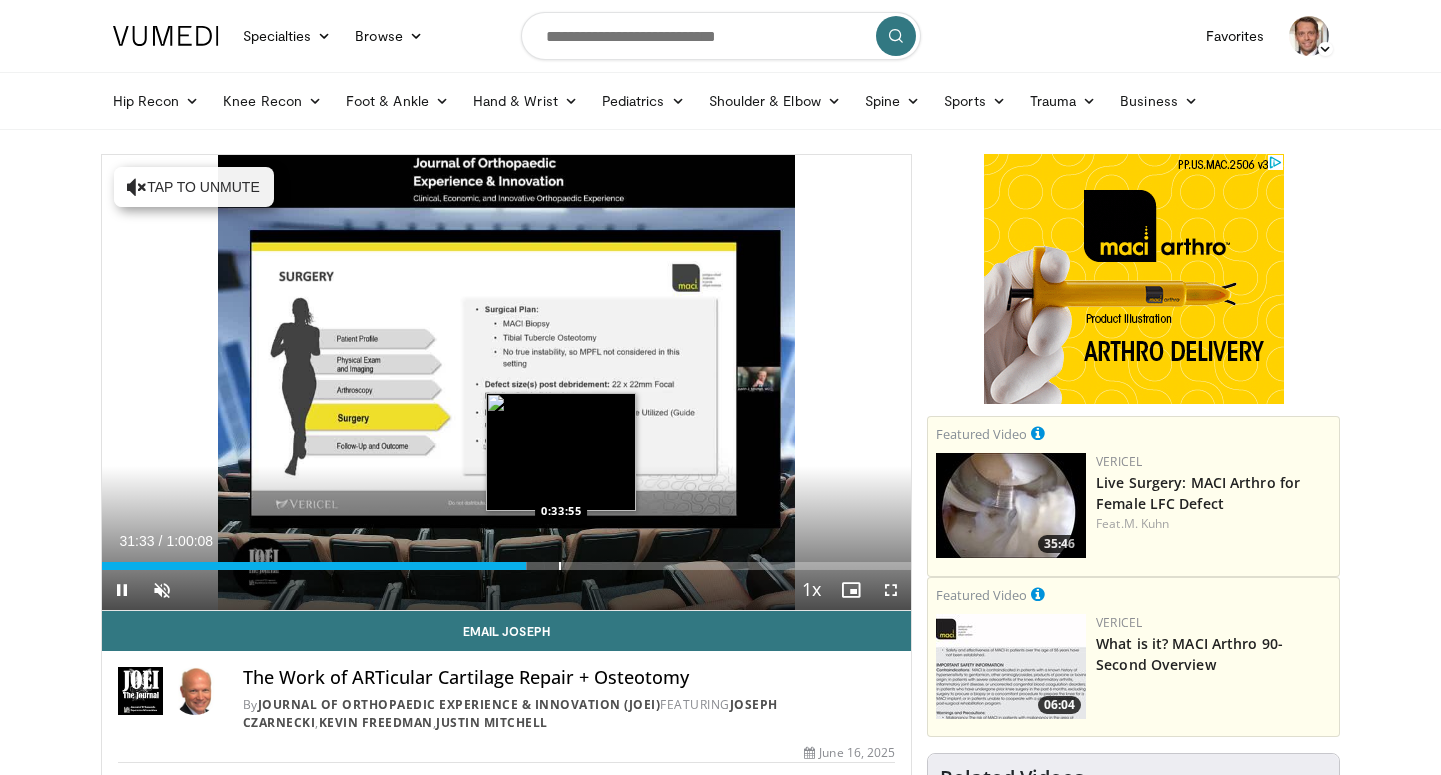 click on "Loaded :  52.51% 0:31:33 0:33:55" at bounding box center [507, 560] 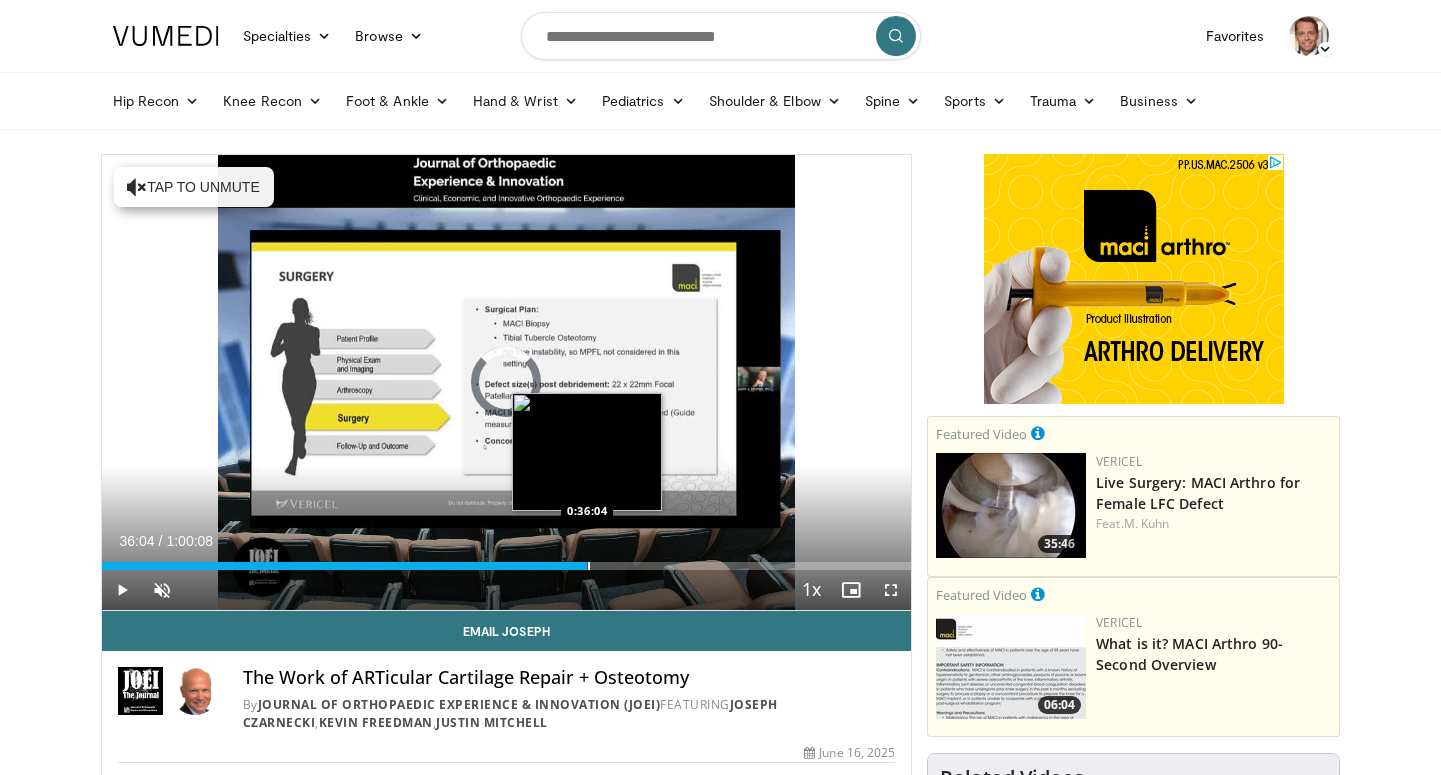 click at bounding box center [589, 566] 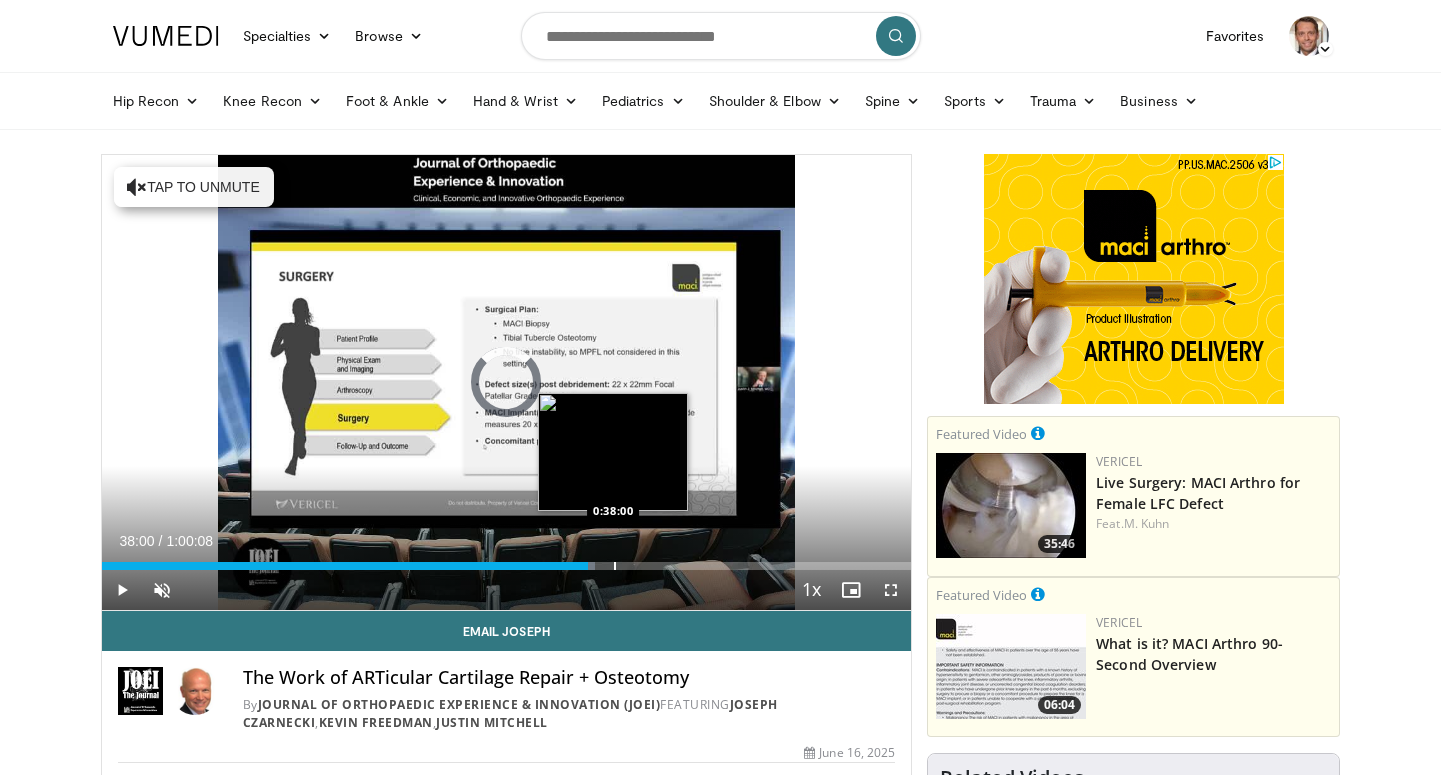 click at bounding box center (615, 566) 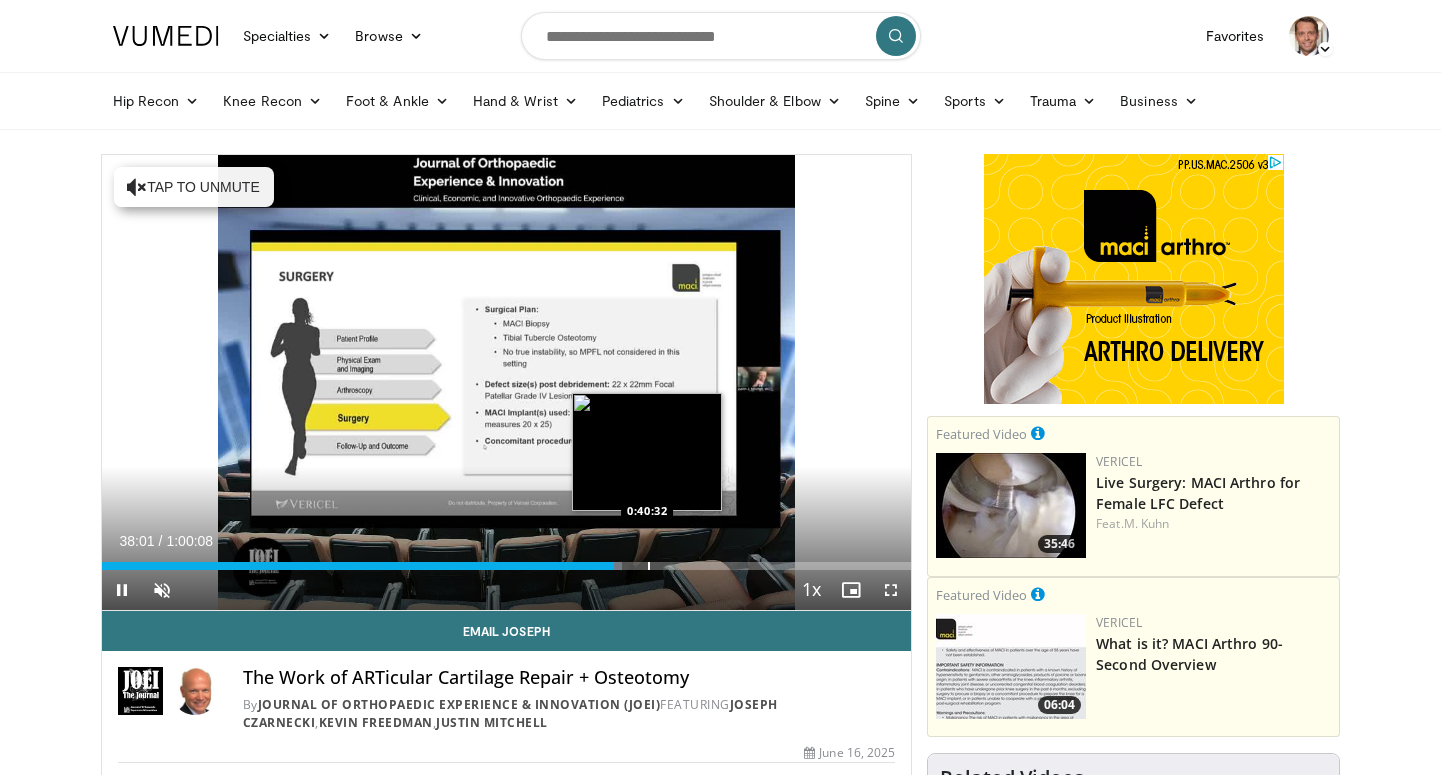 click at bounding box center [649, 566] 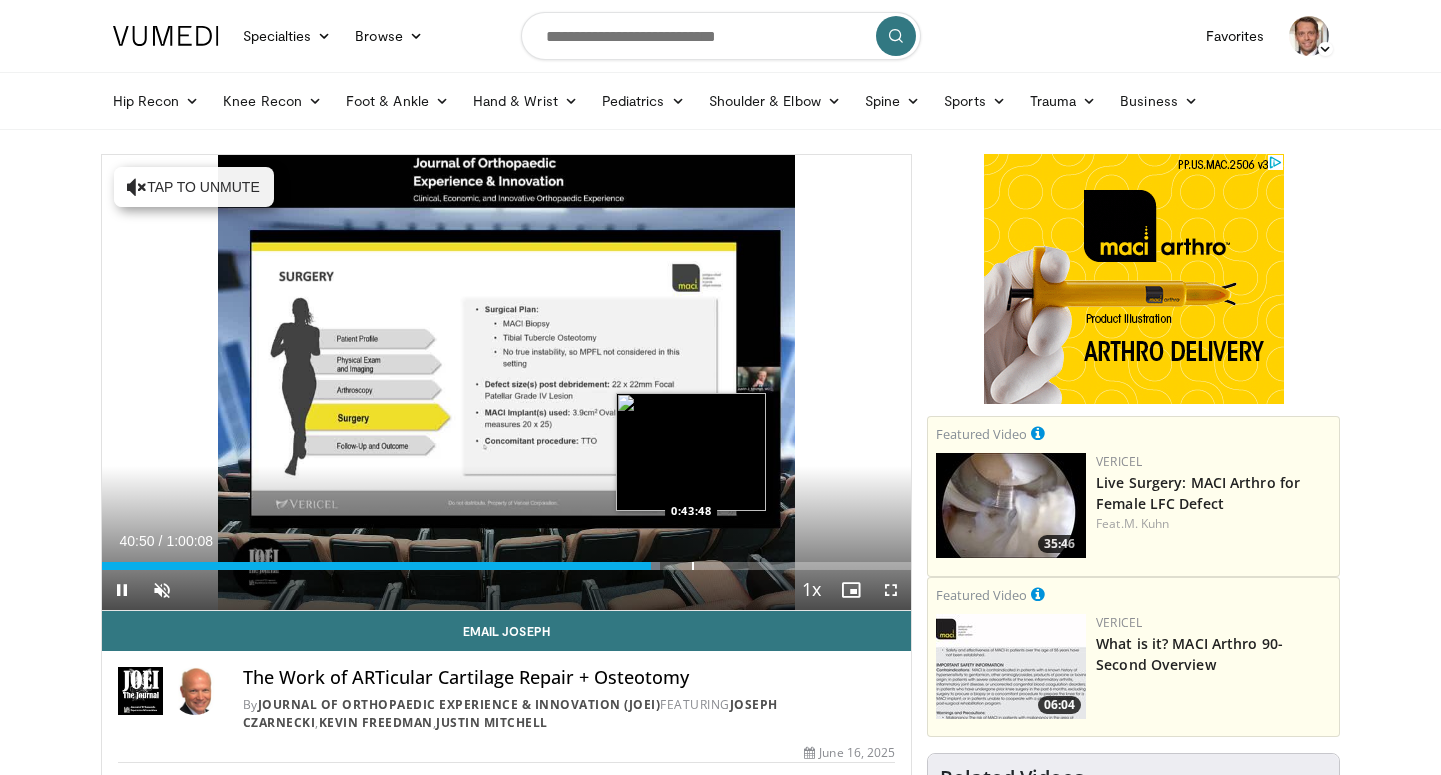 click on "Loaded :  69.01% 0:40:50 0:43:48" at bounding box center (507, 560) 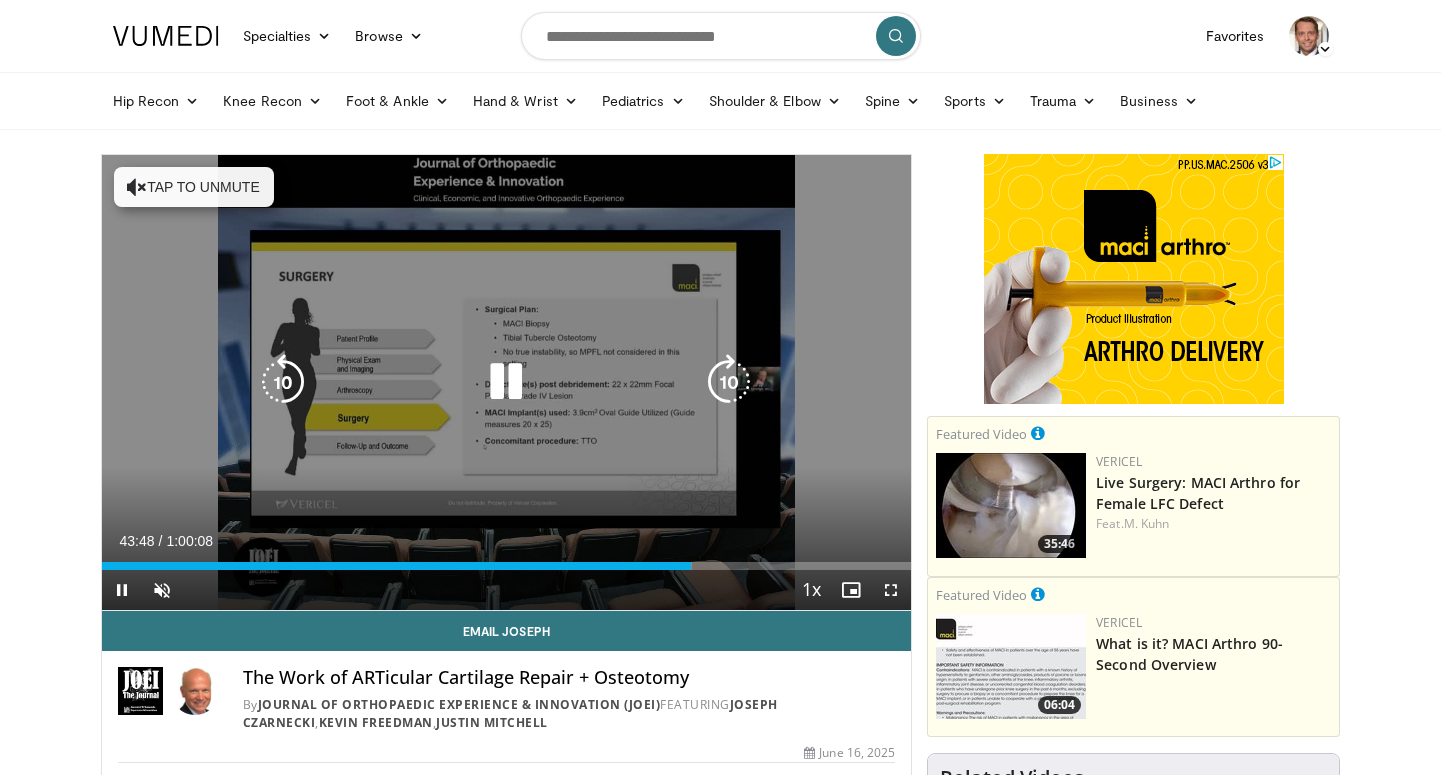 click on "Loaded :  72.89% 0:43:48 0:43:48" at bounding box center (507, 560) 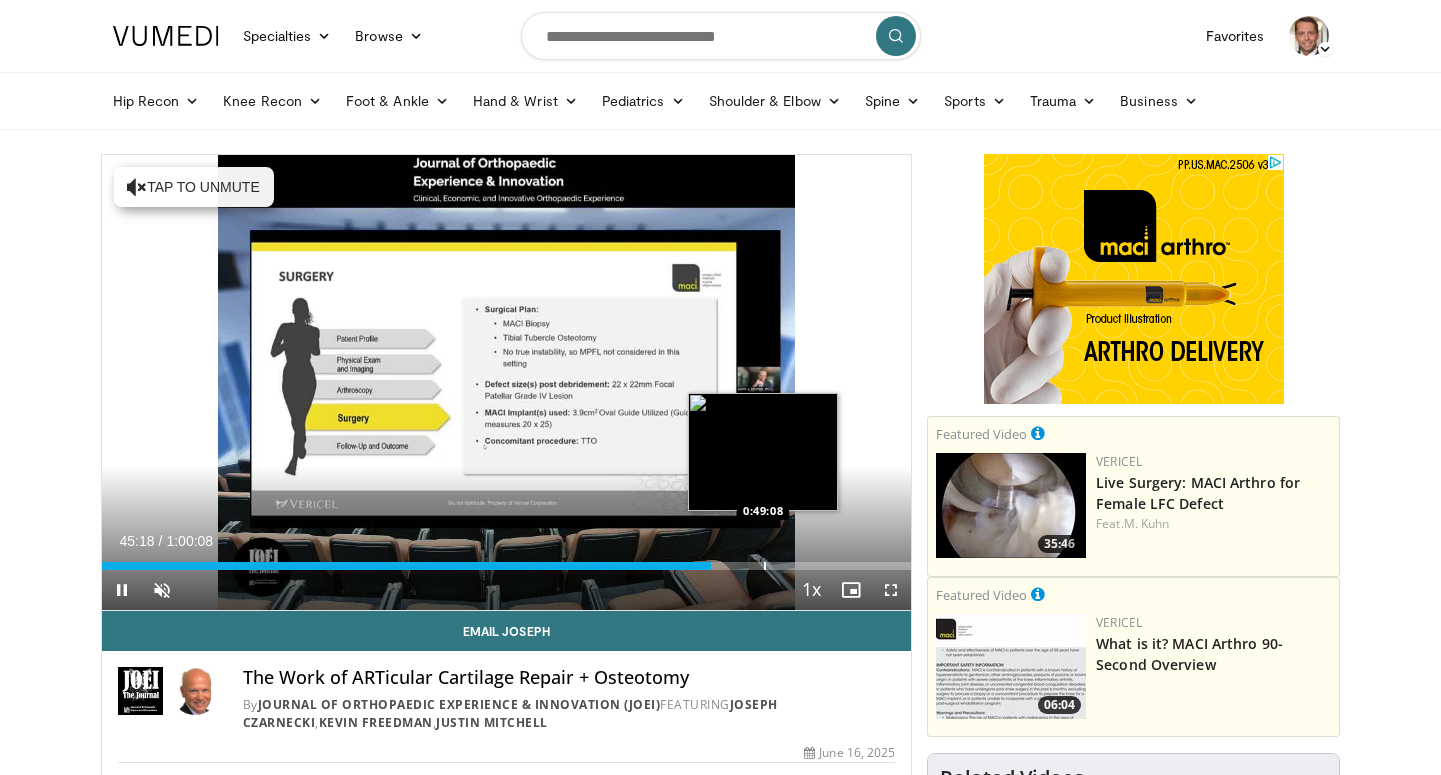 click on "Loaded :  75.33% 0:45:18 0:49:08" at bounding box center [507, 560] 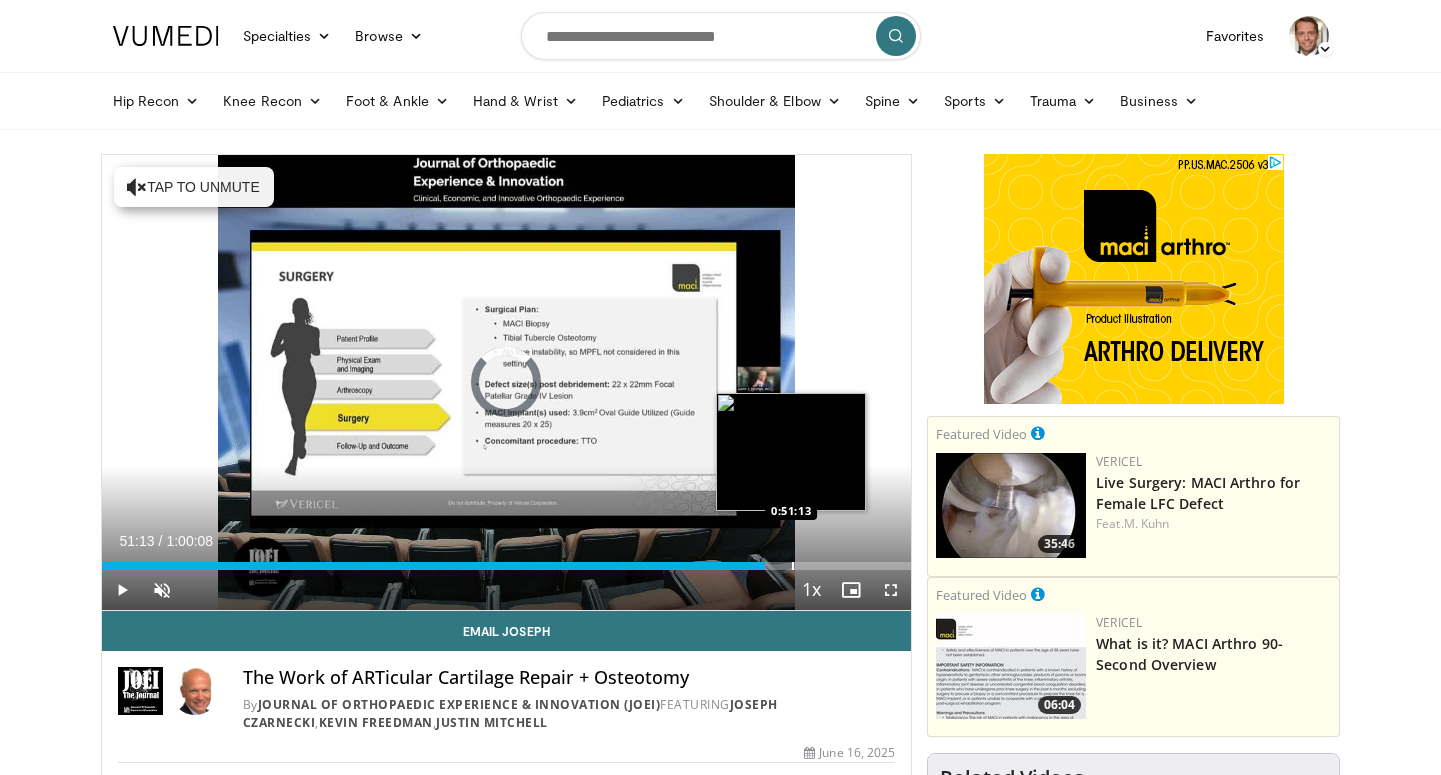 click on "Loaded :  82.04% 0:51:13 0:51:13" at bounding box center [507, 560] 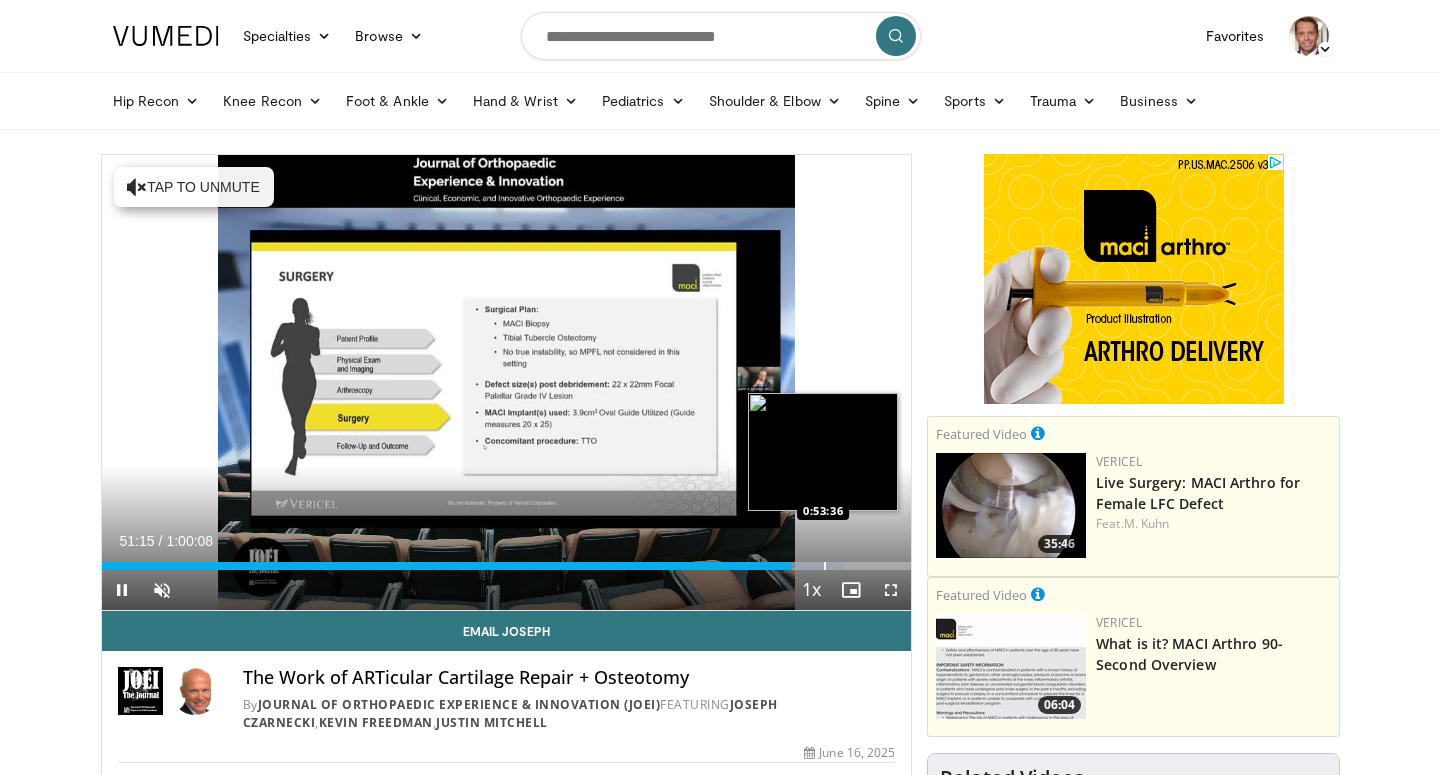 click at bounding box center [825, 566] 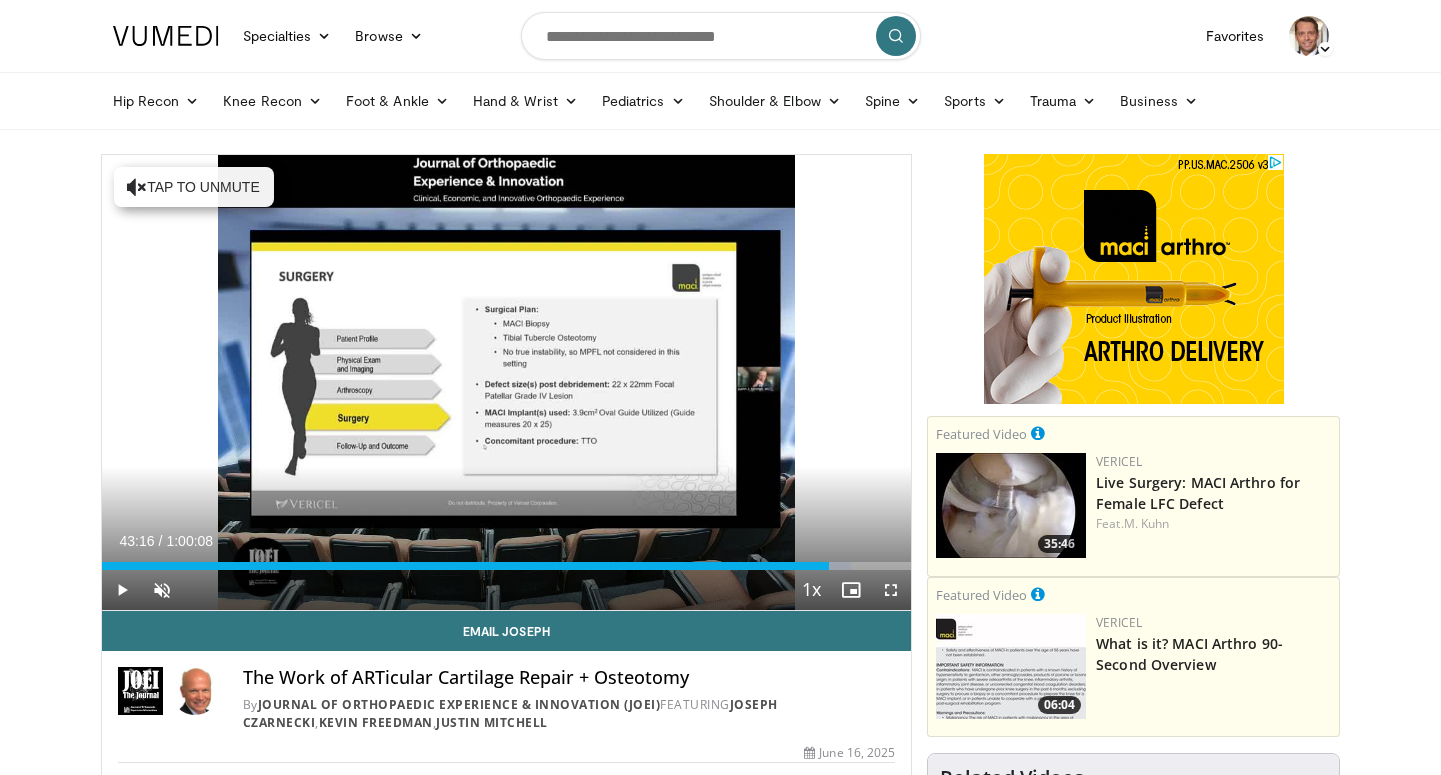 click at bounding box center [686, 566] 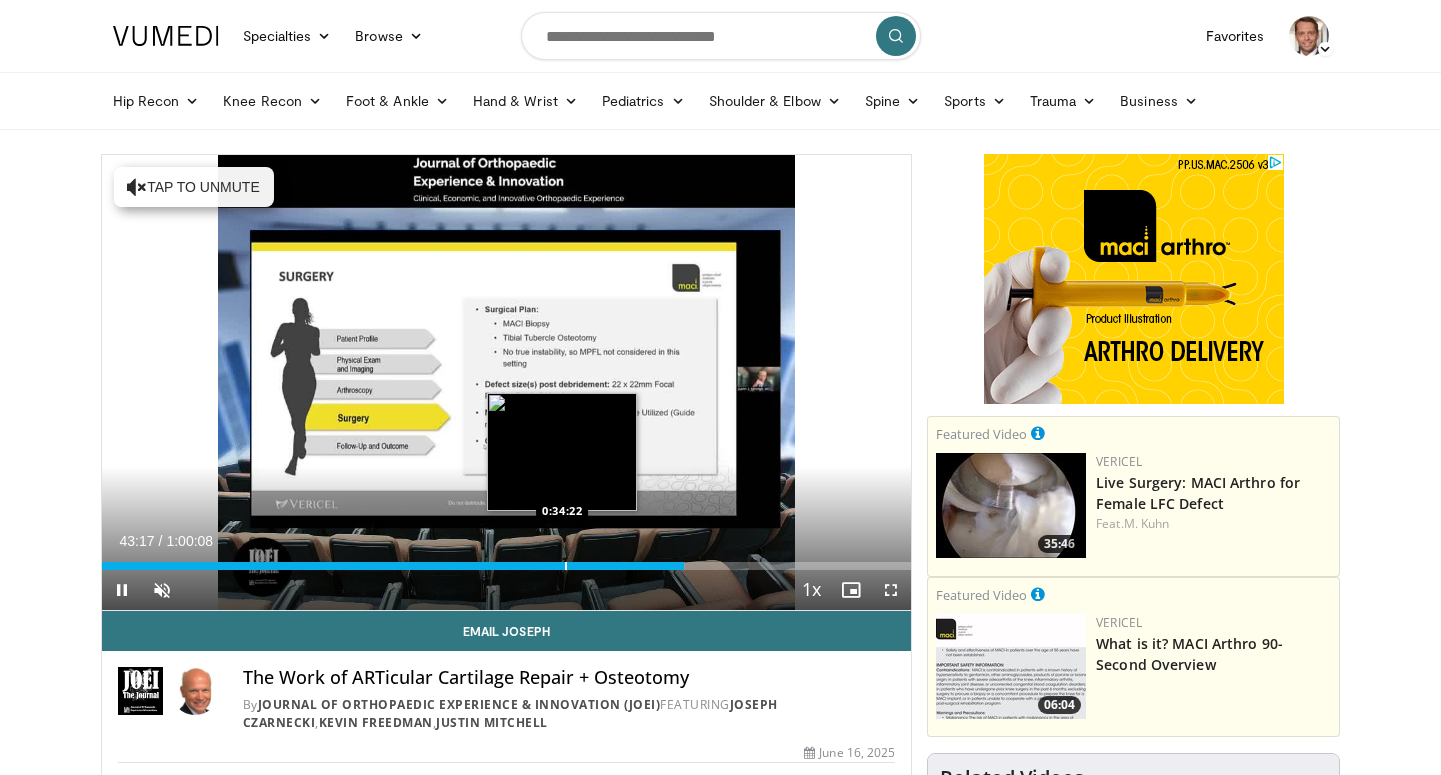 click at bounding box center (566, 566) 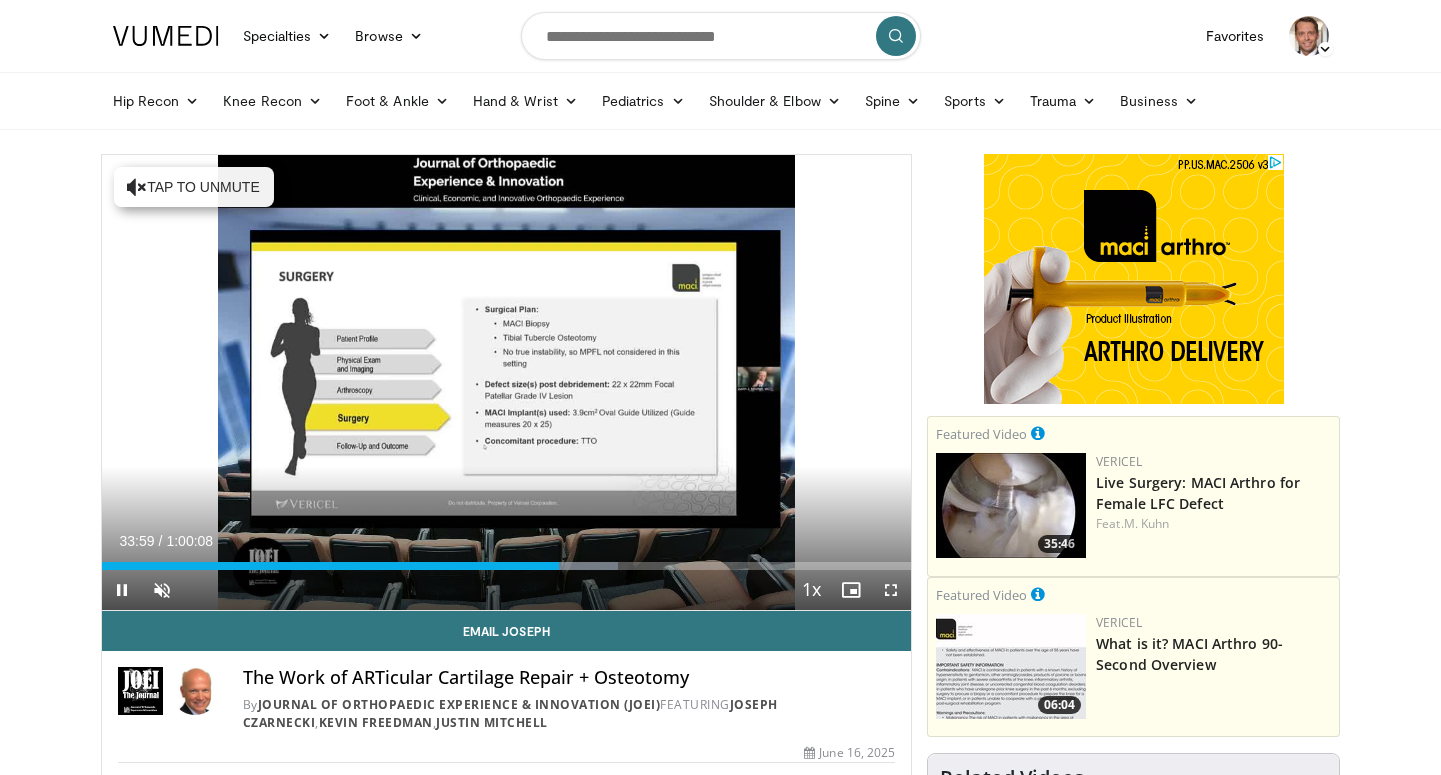 click at bounding box center (891, 590) 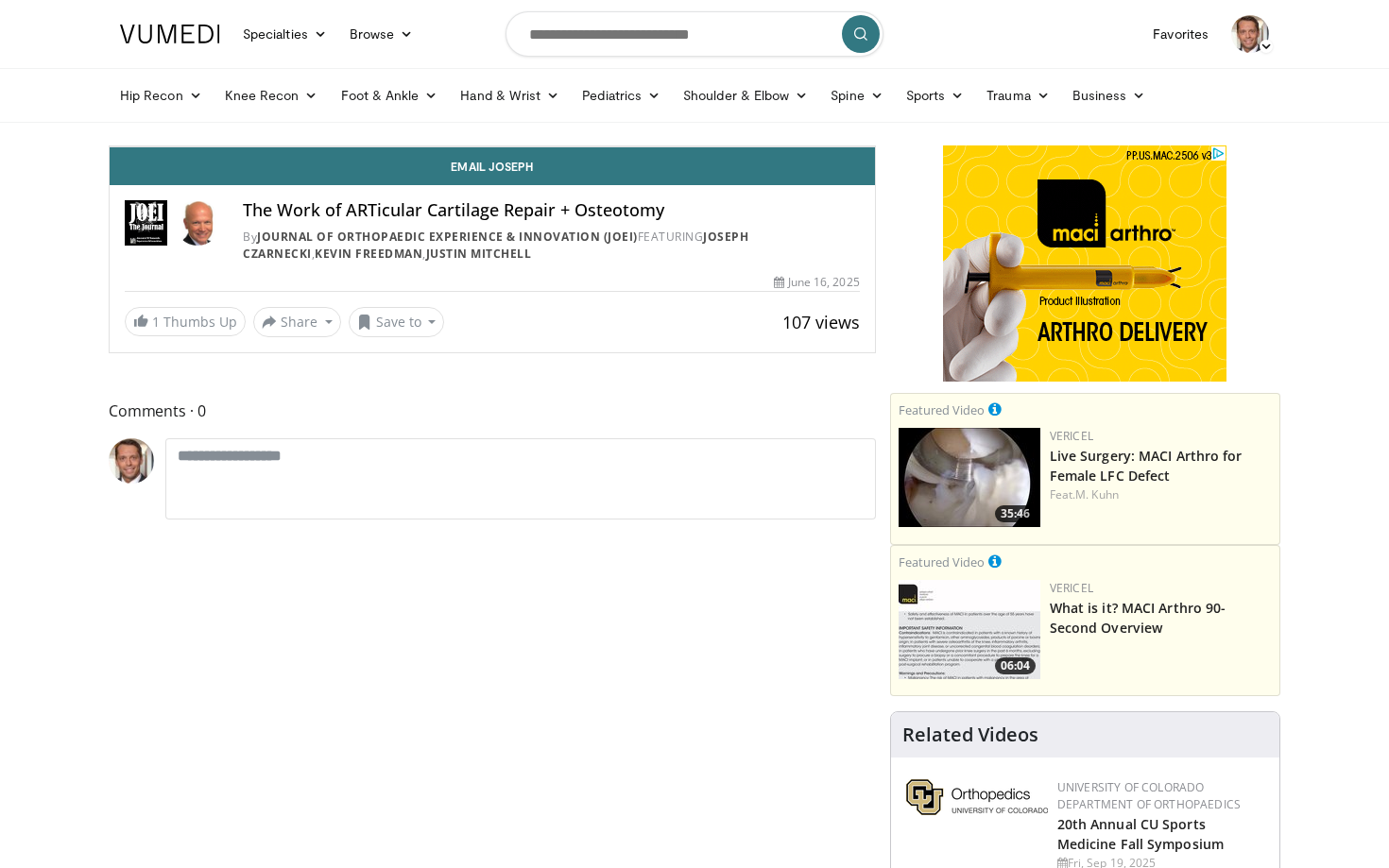 click at bounding box center (166, 128) 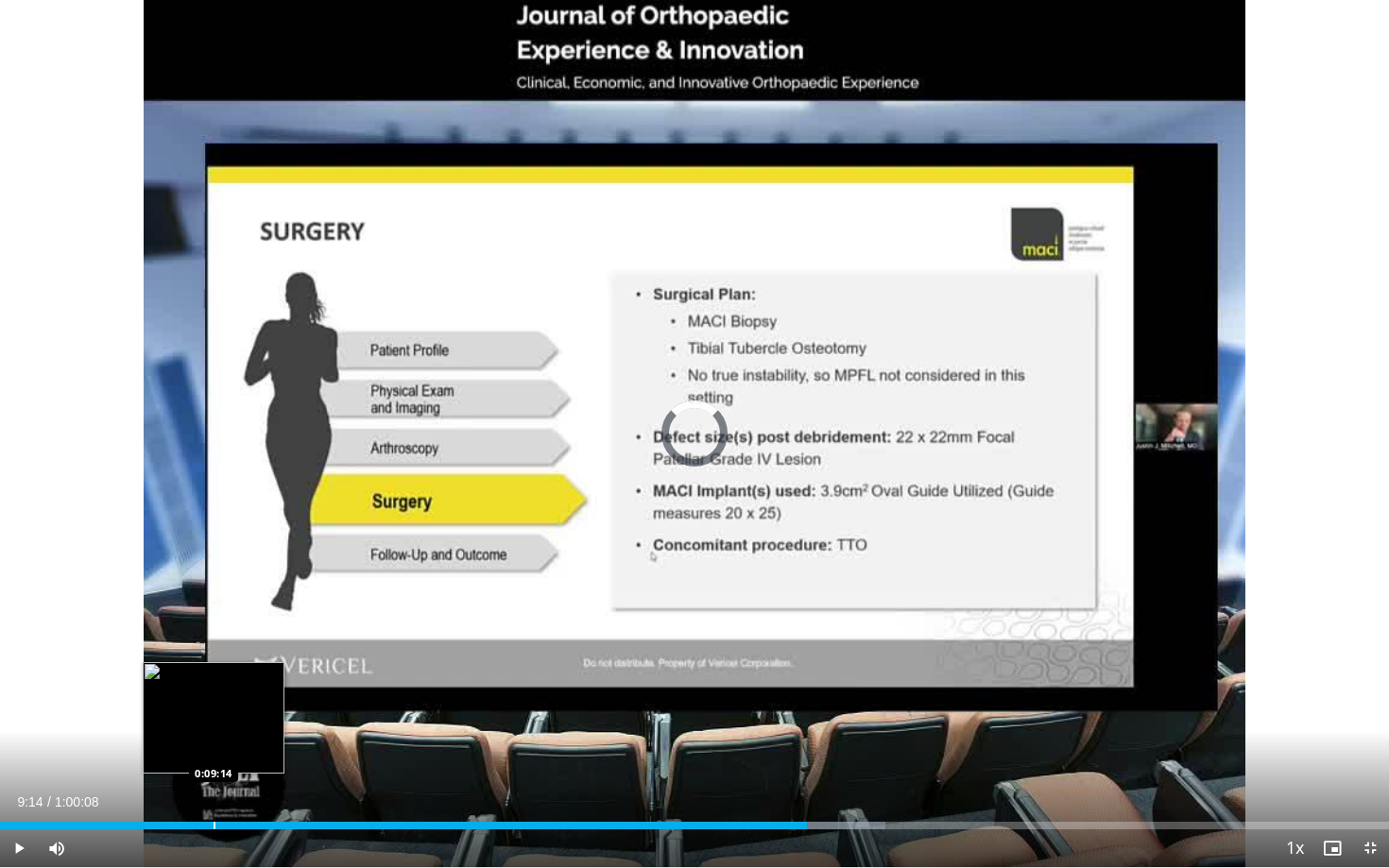 click at bounding box center (214, 825) 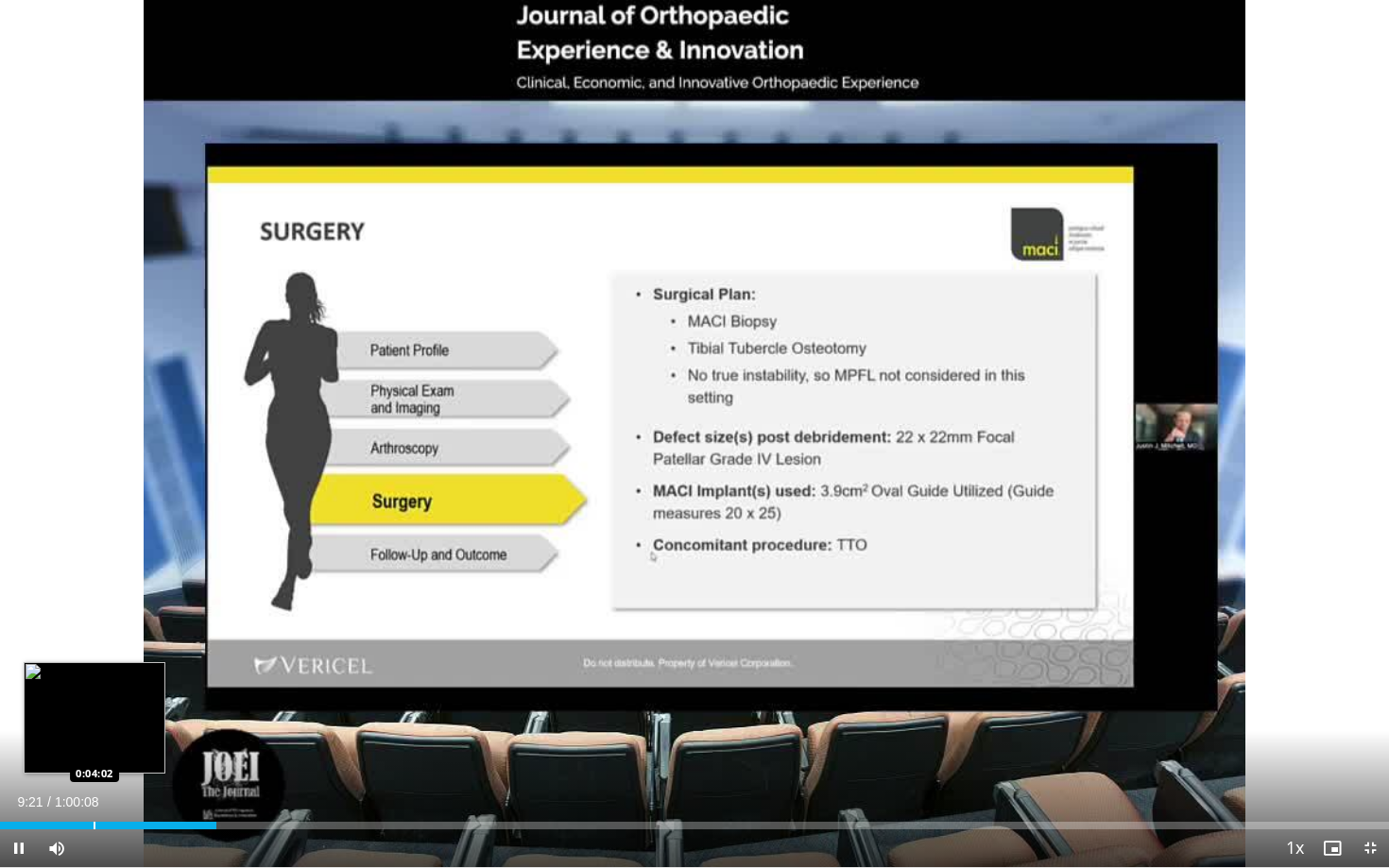 click at bounding box center [94, 825] 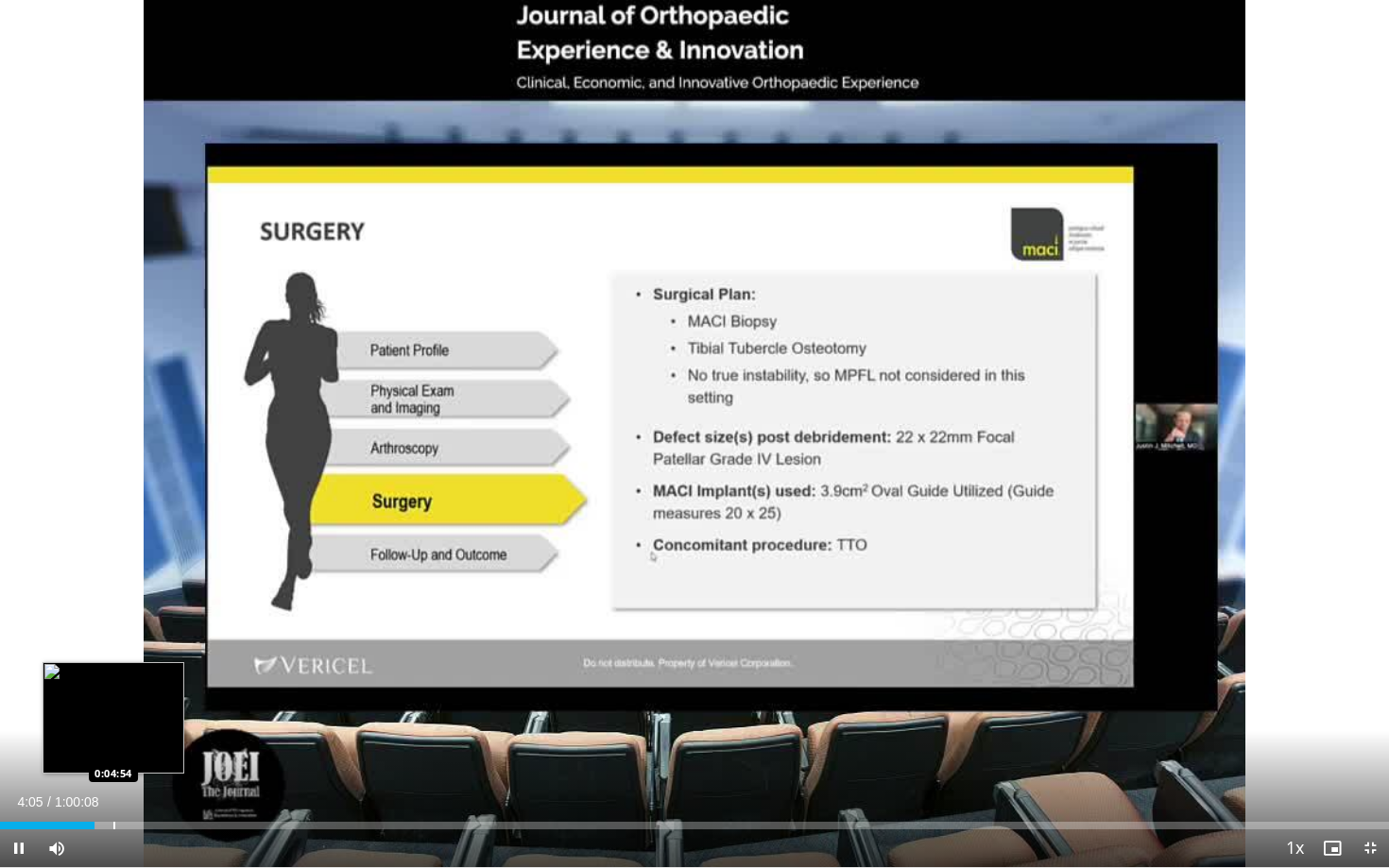 click at bounding box center (114, 825) 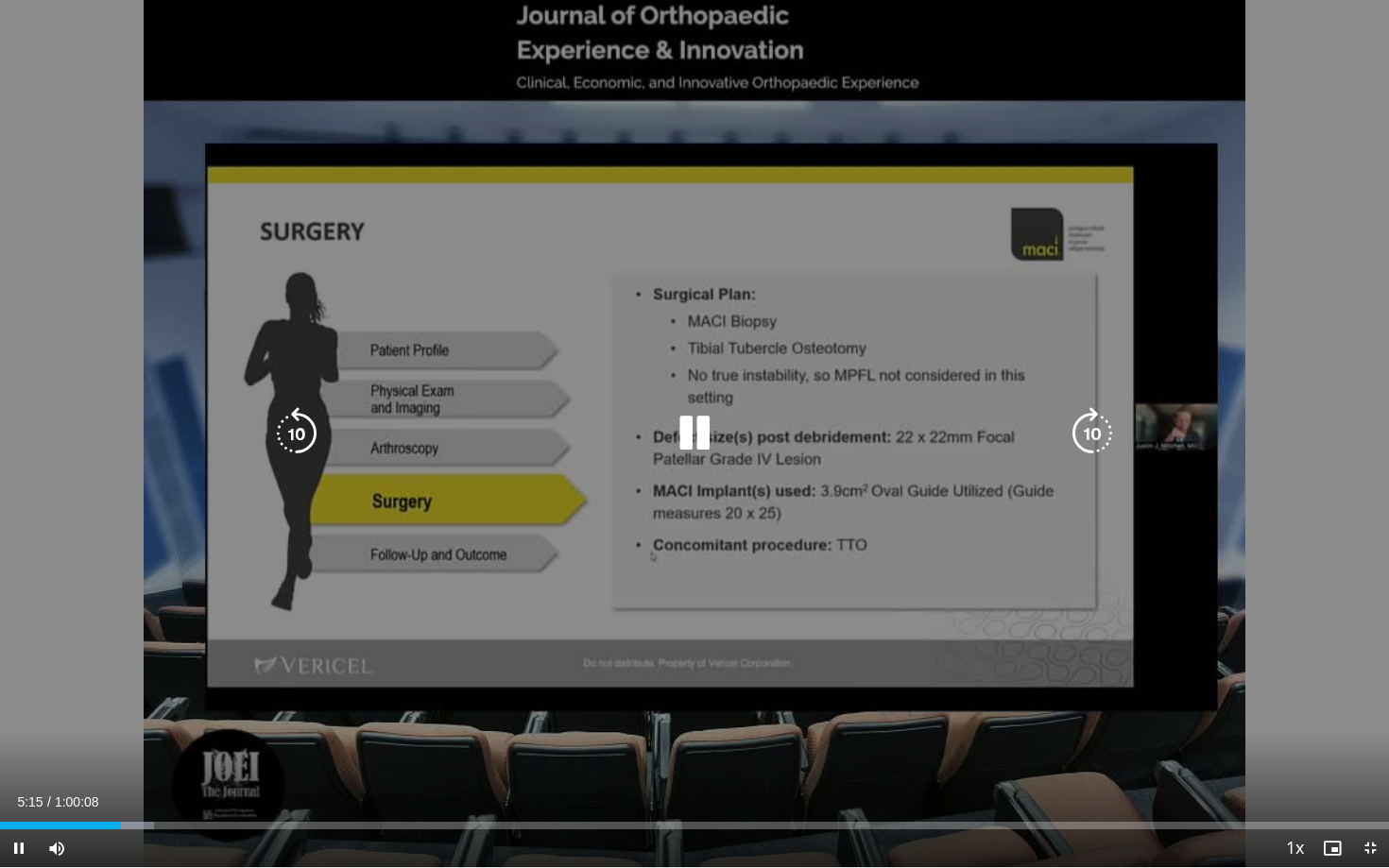 click at bounding box center [1092, 434] 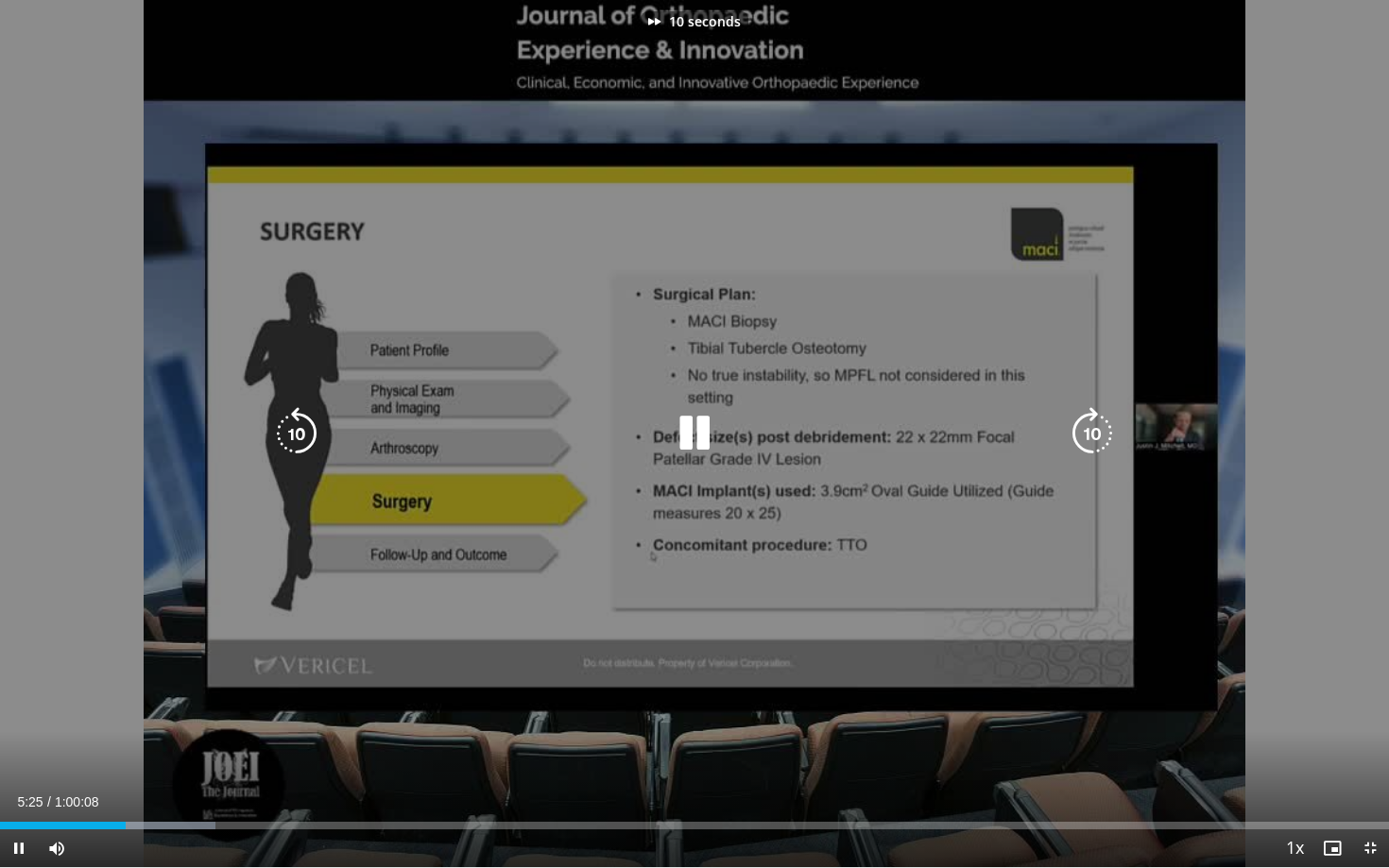 click at bounding box center [1092, 434] 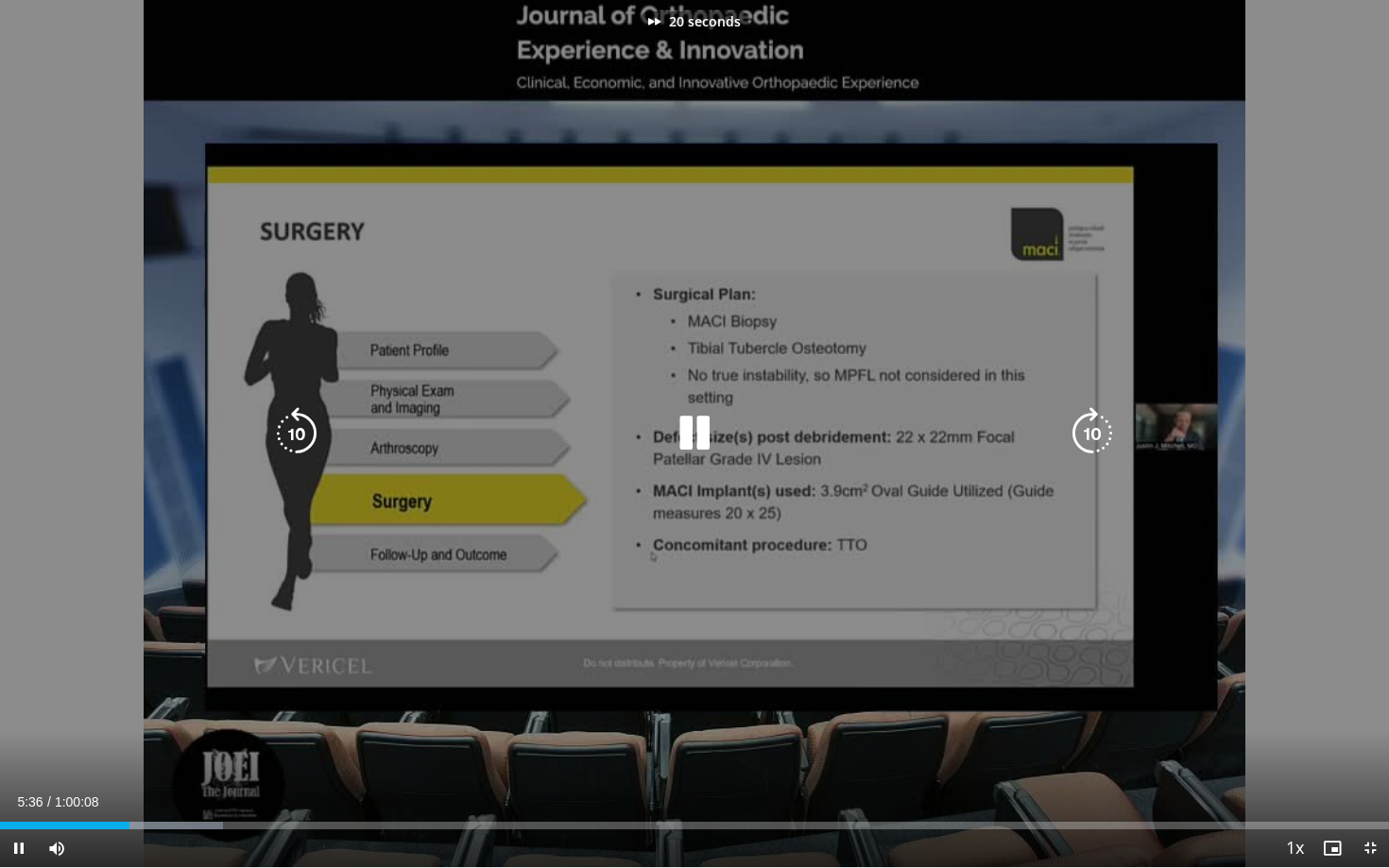 click at bounding box center [1092, 434] 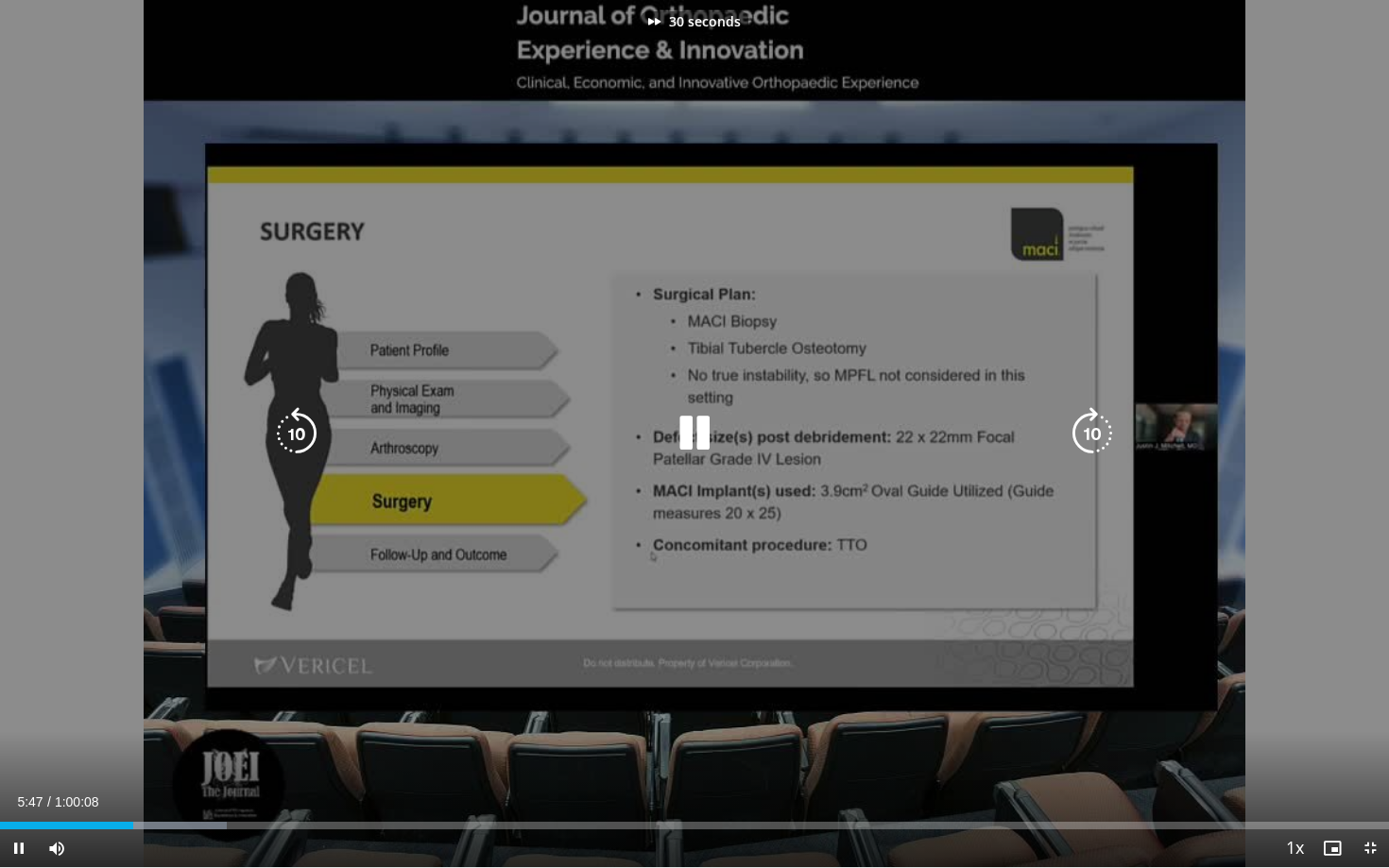 click at bounding box center (1092, 434) 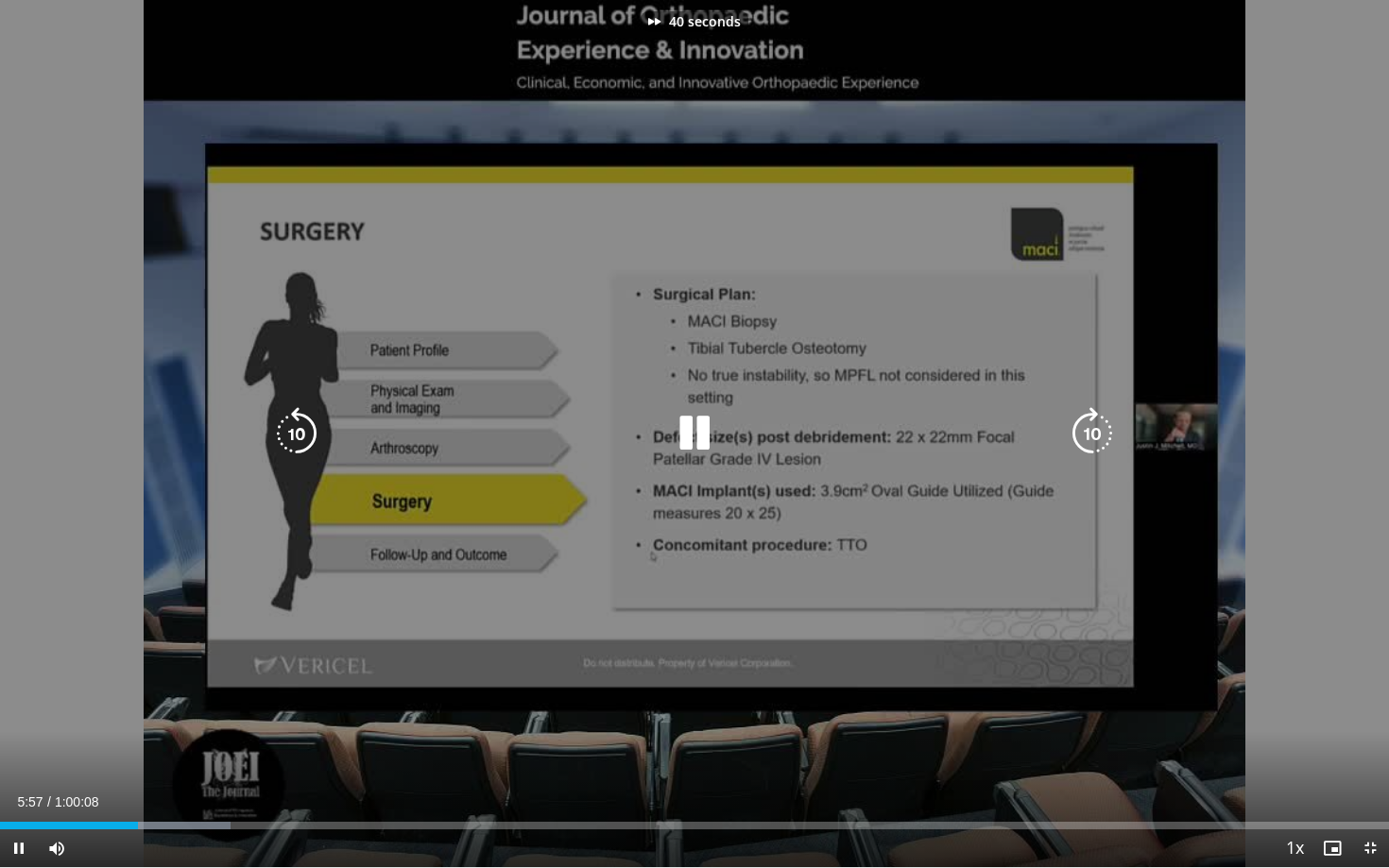 click at bounding box center [1092, 434] 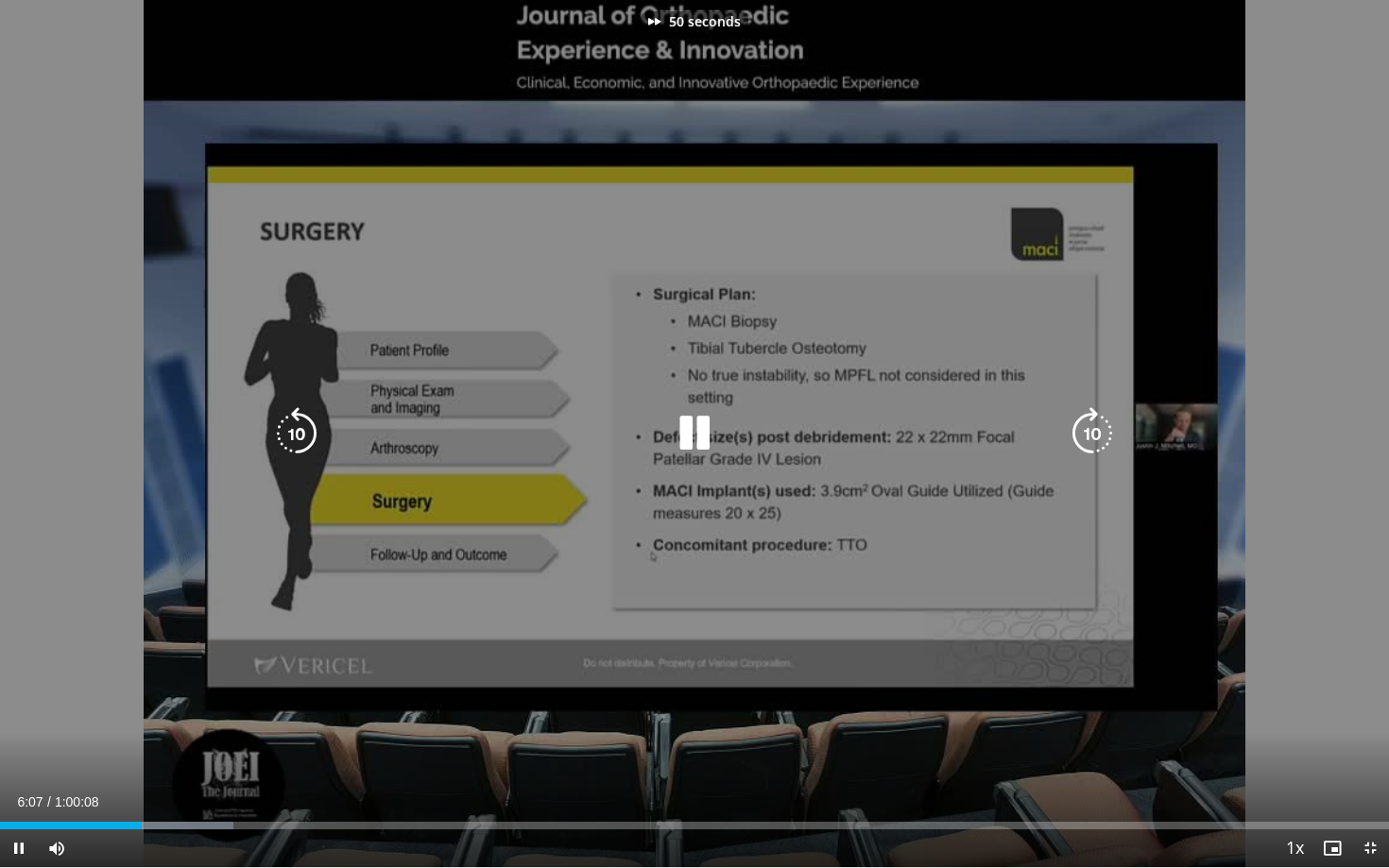 click at bounding box center [1092, 434] 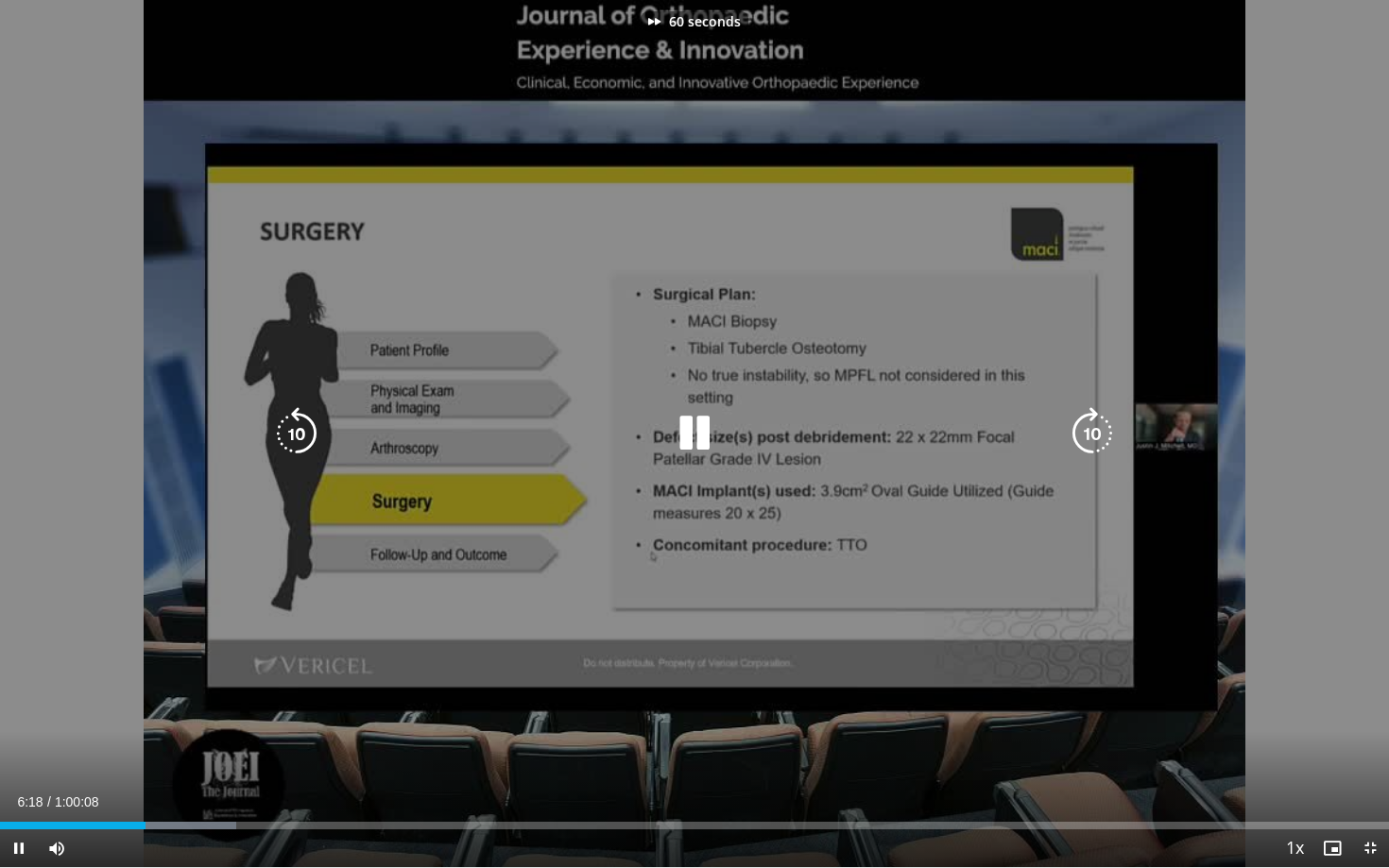 click at bounding box center (1092, 434) 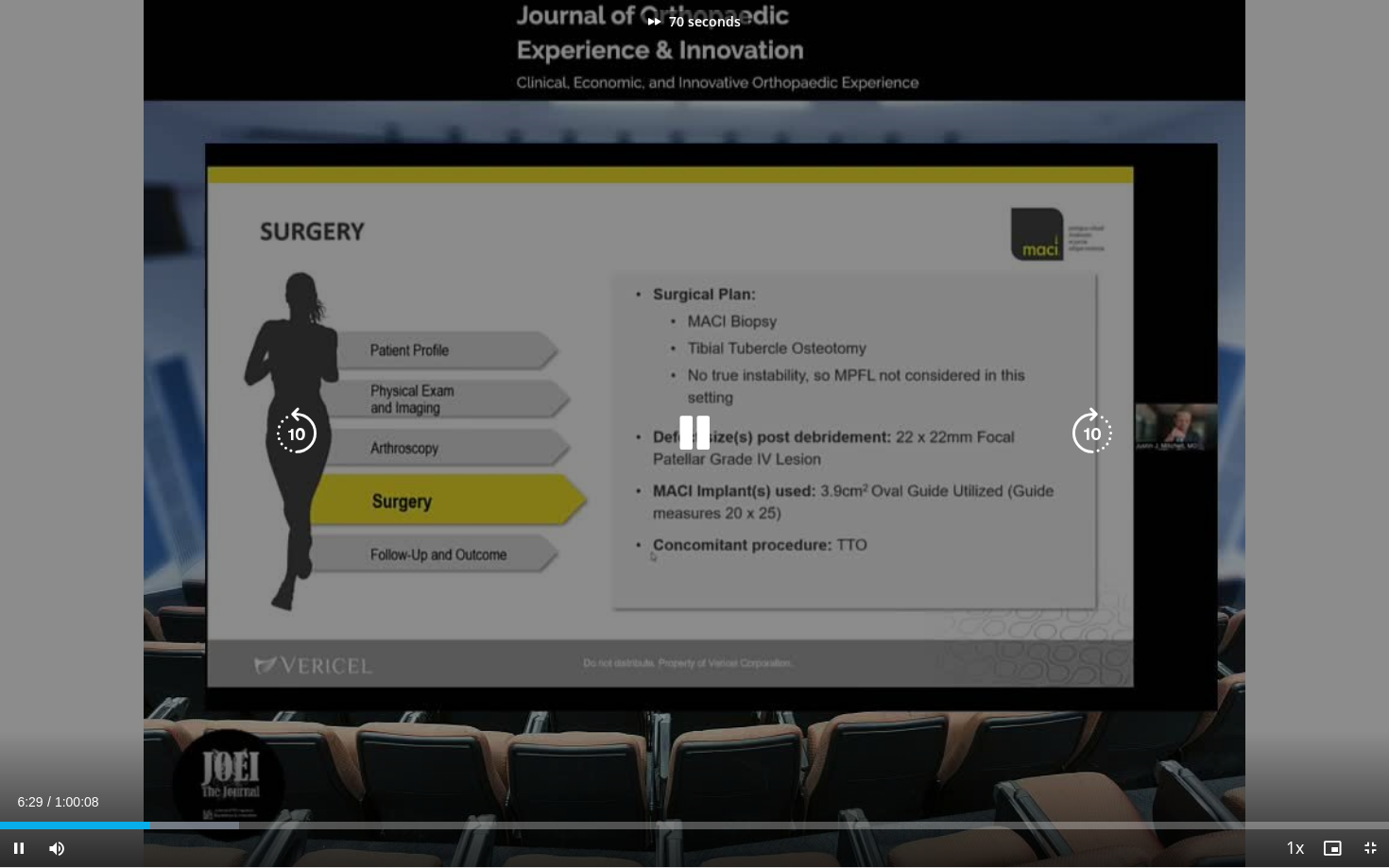 click at bounding box center (1092, 434) 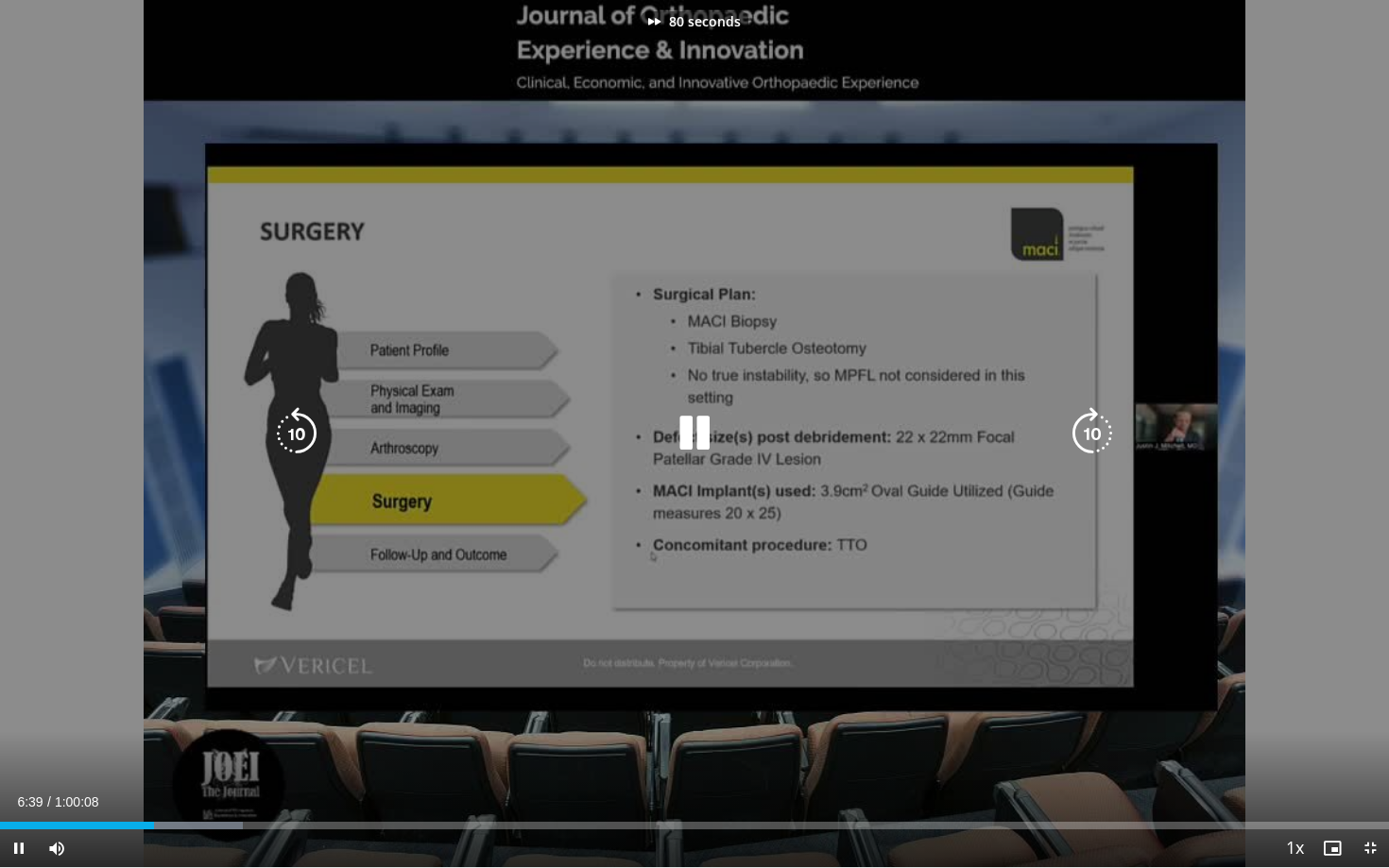 click at bounding box center [1092, 434] 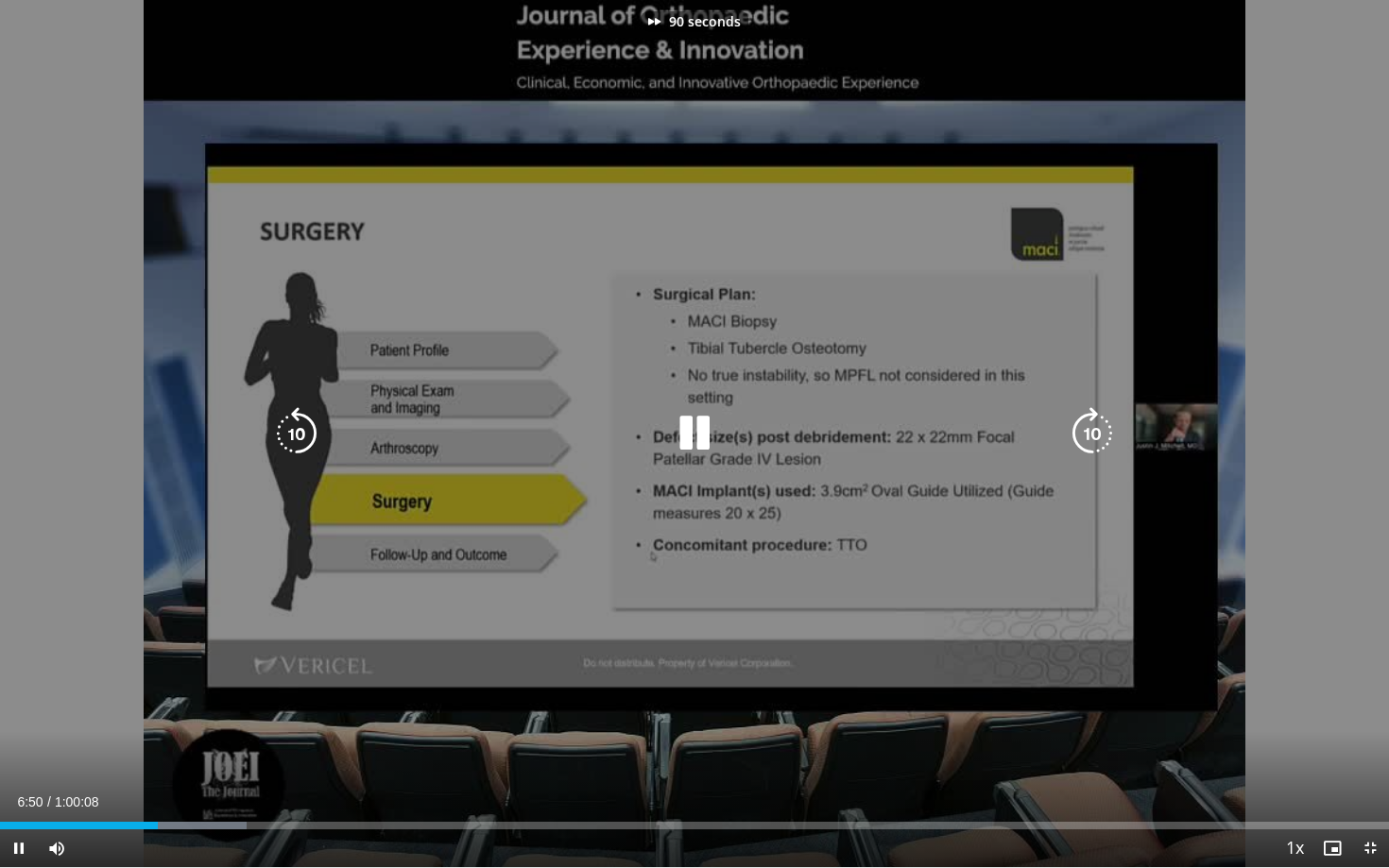 click at bounding box center (1092, 434) 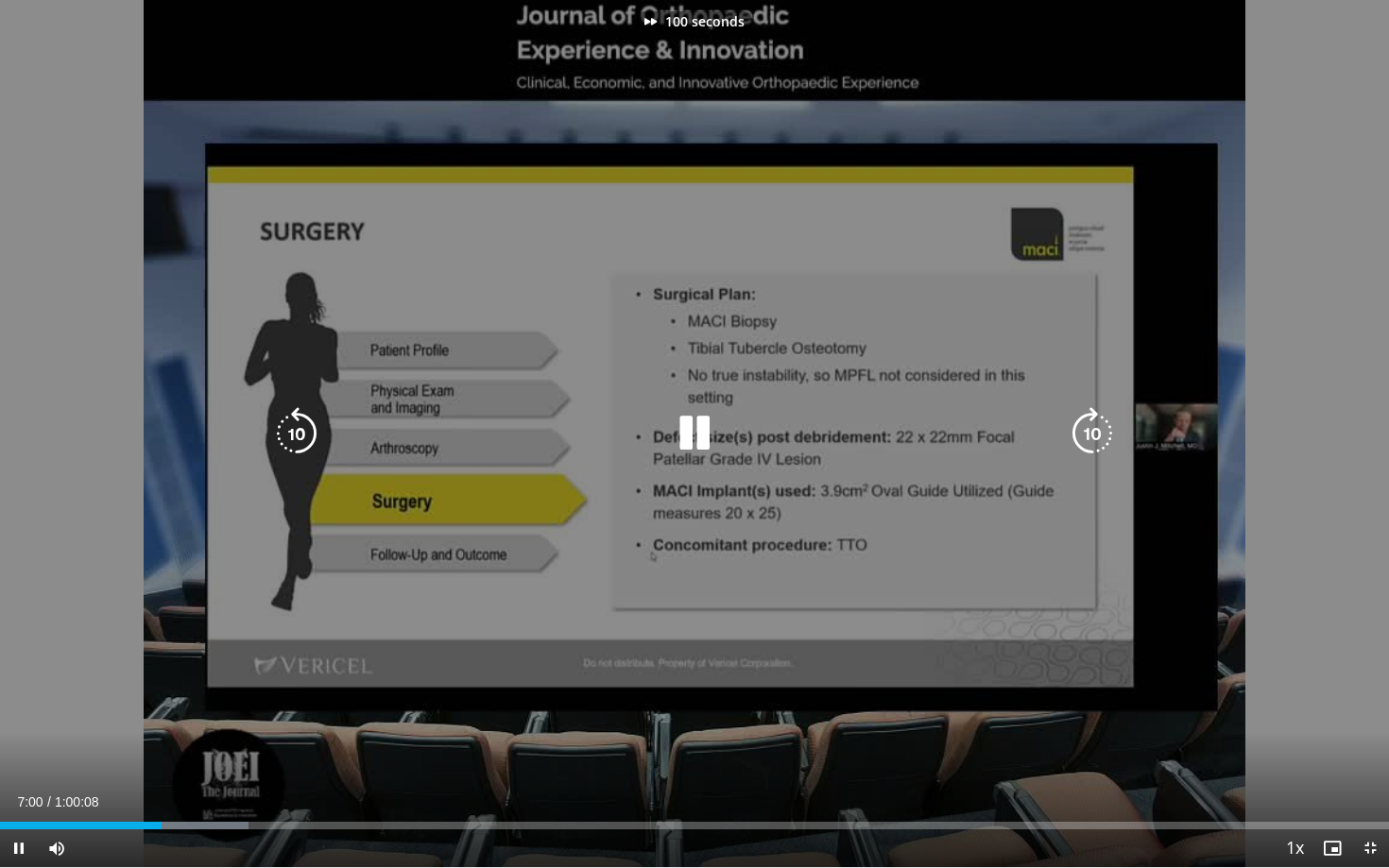 click at bounding box center (1092, 434) 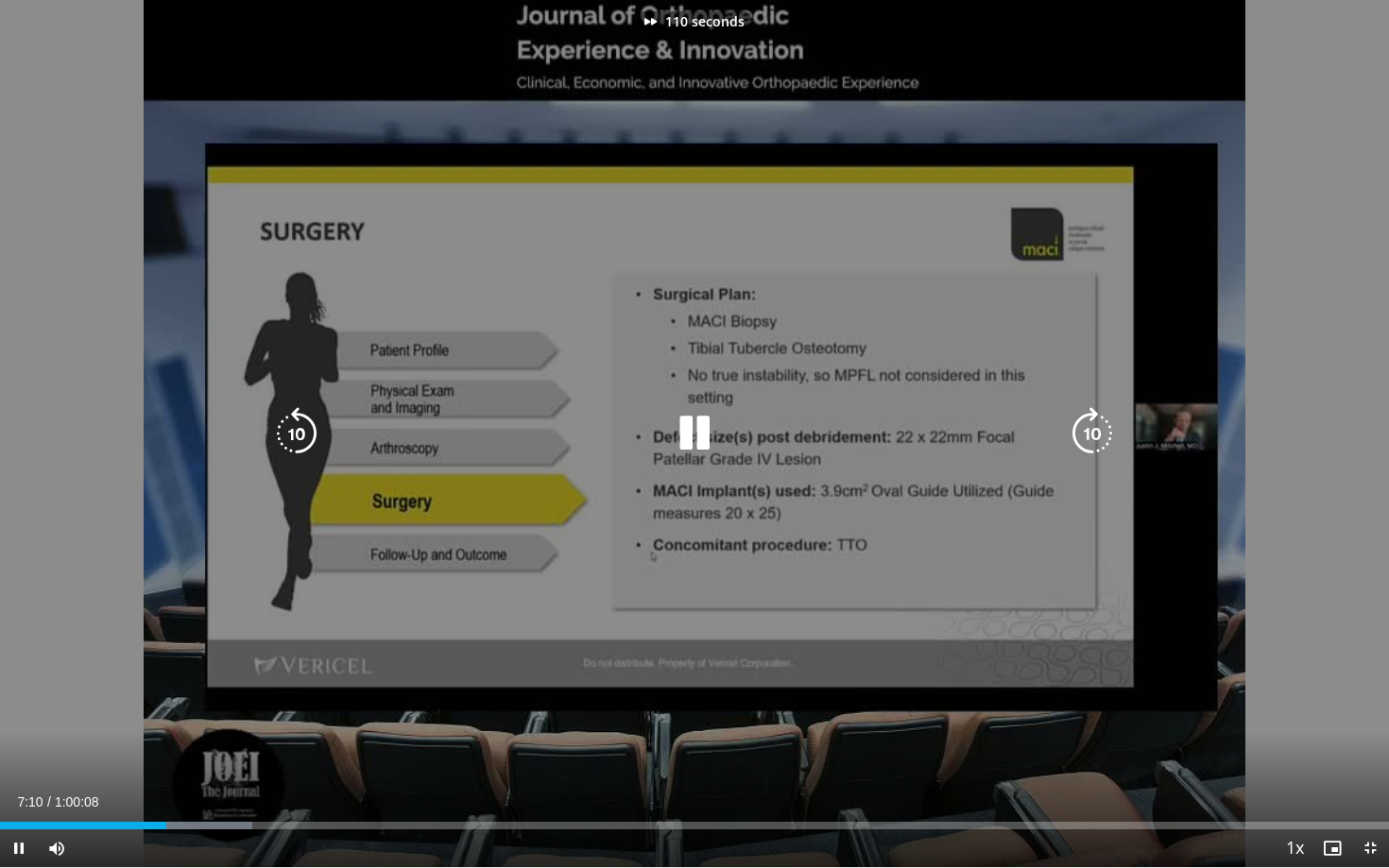 click at bounding box center (1092, 434) 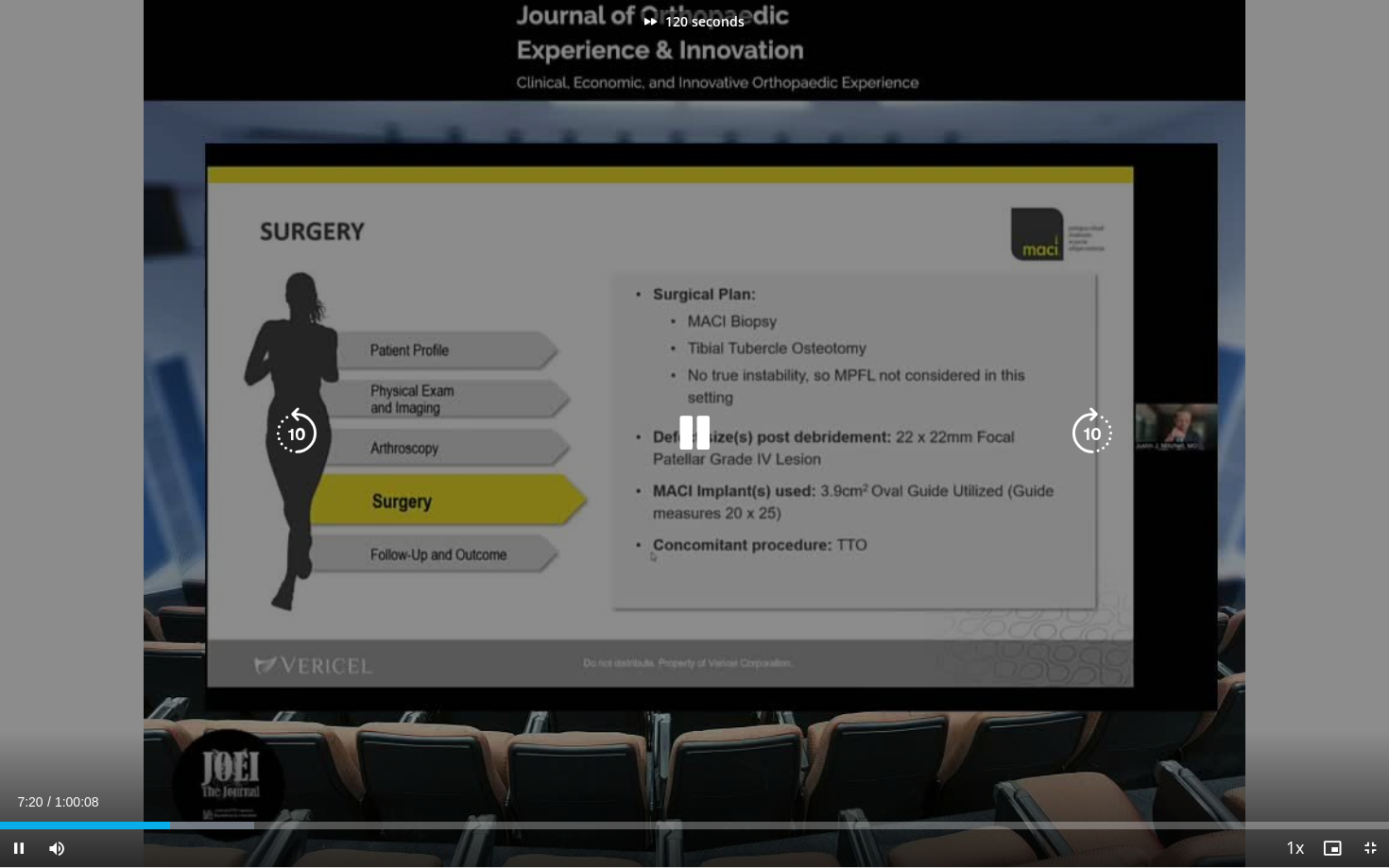 click at bounding box center (1092, 434) 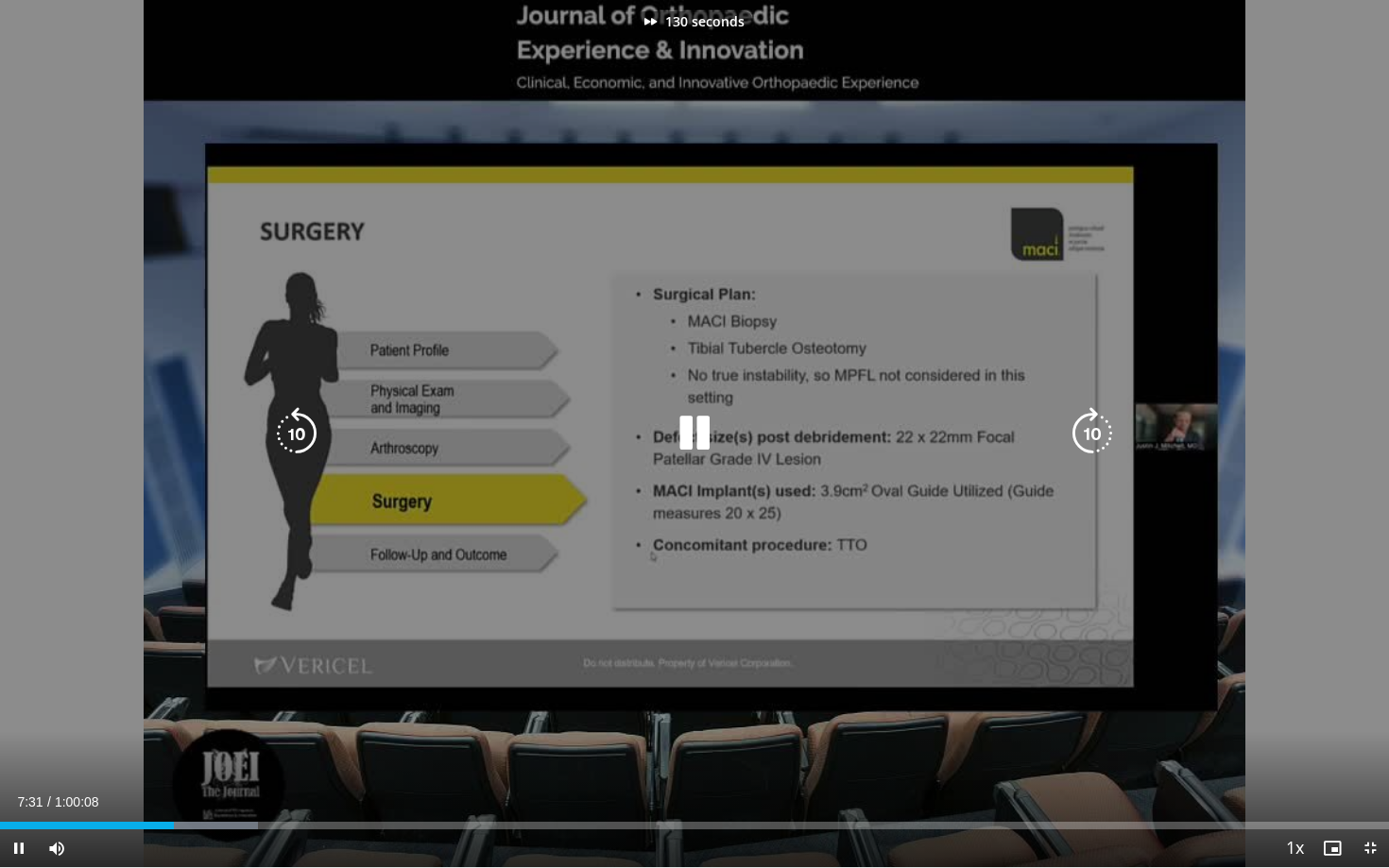 click at bounding box center (1092, 434) 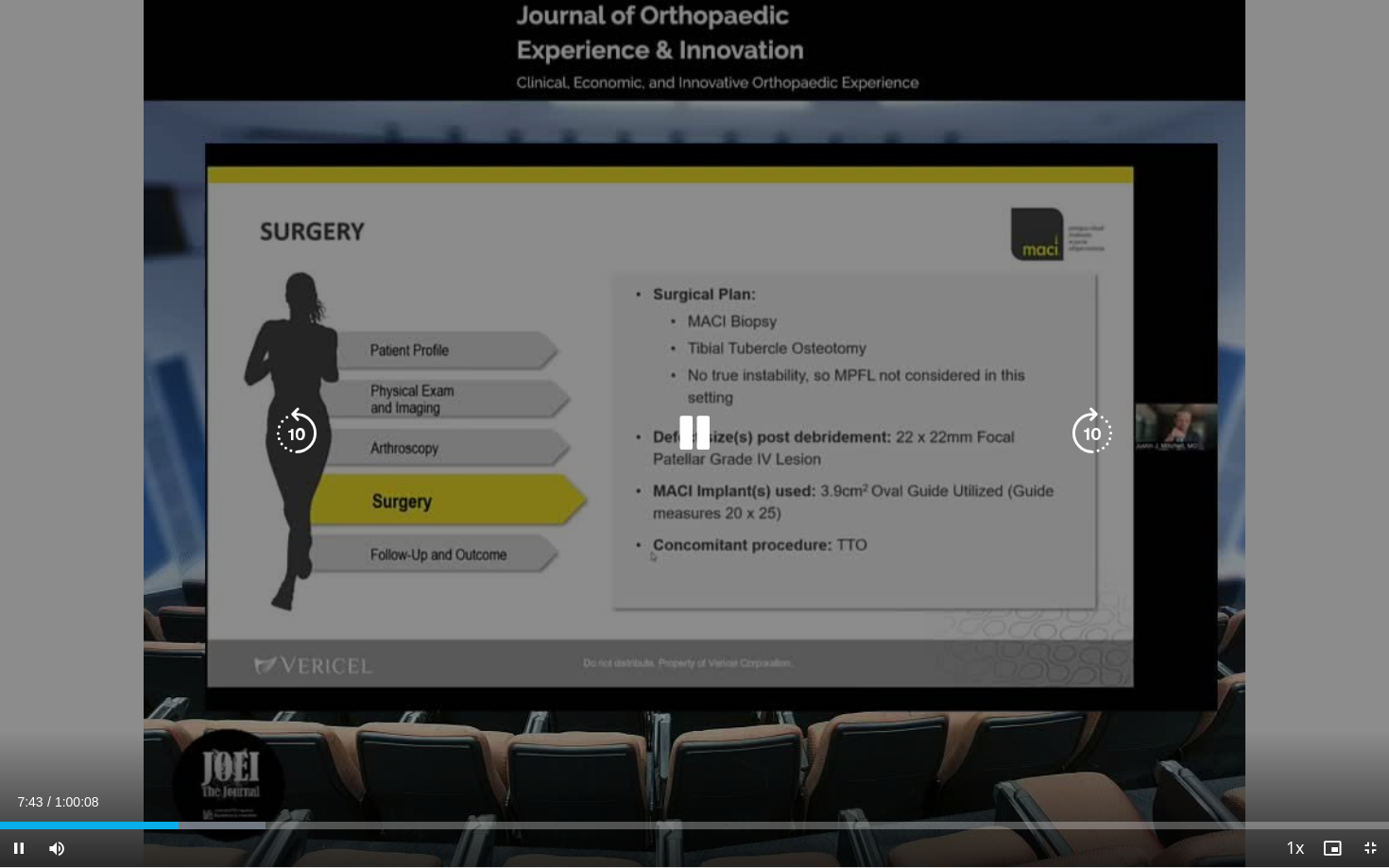 click at bounding box center (1092, 434) 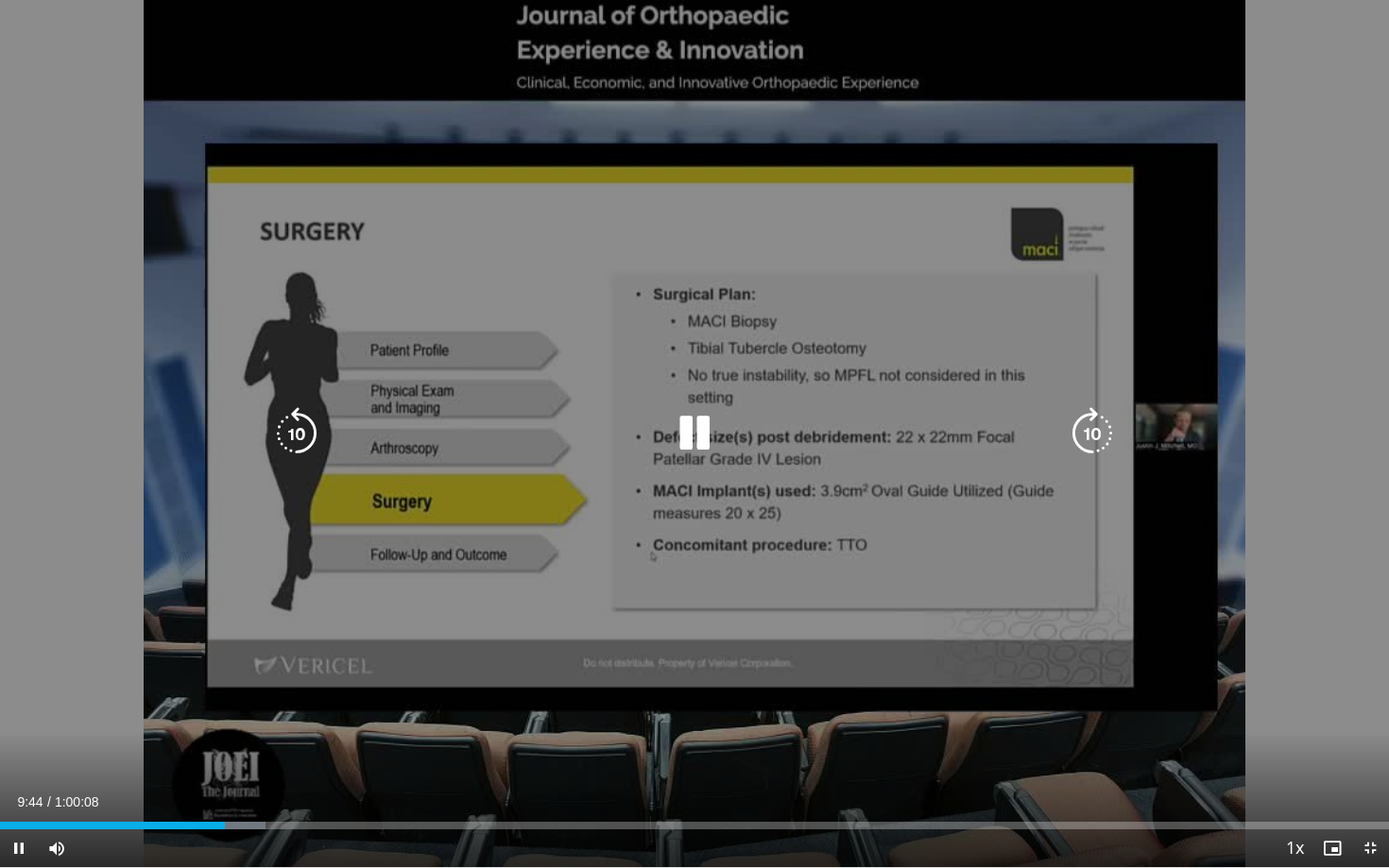 click at bounding box center [1092, 434] 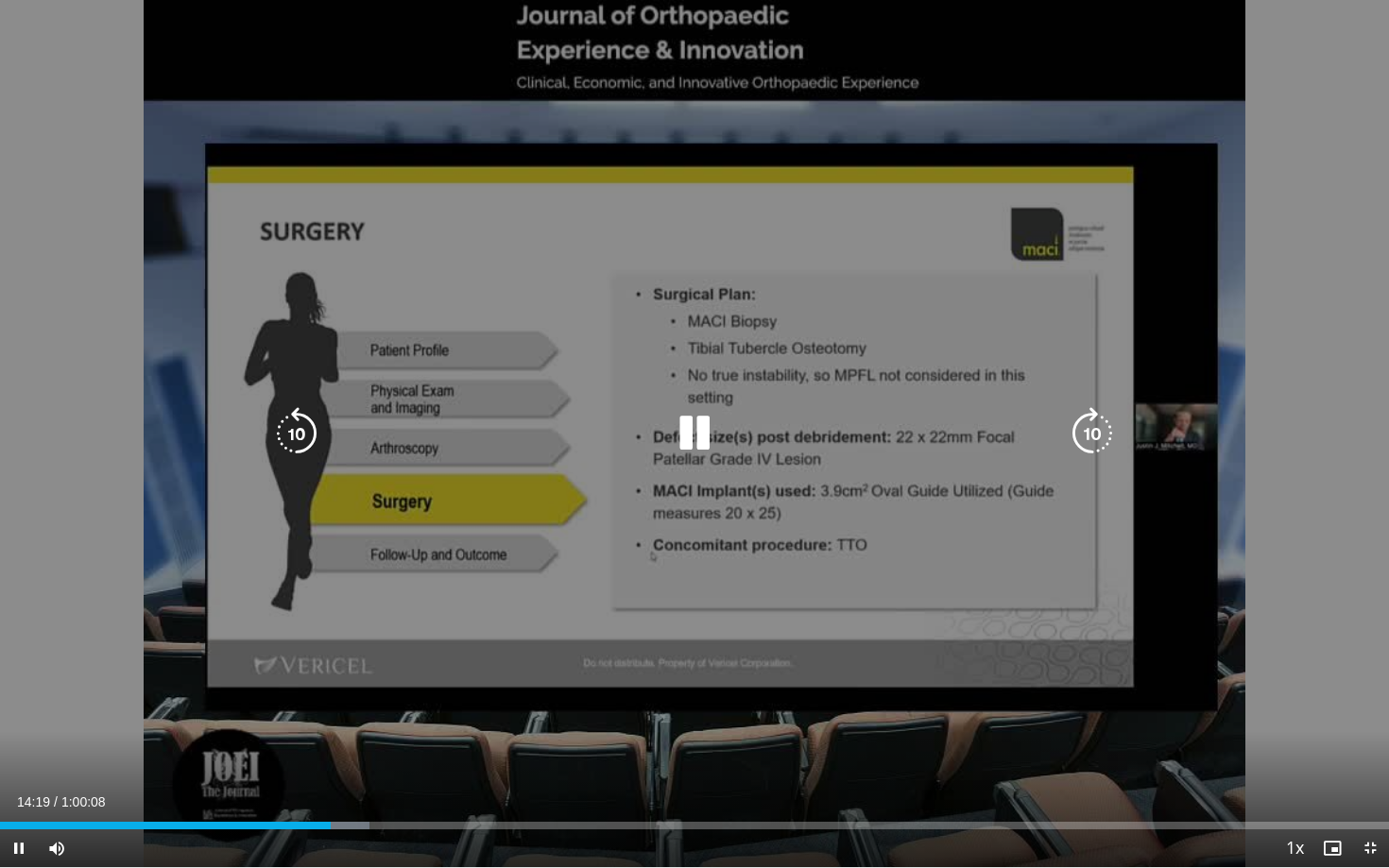 click at bounding box center (1092, 434) 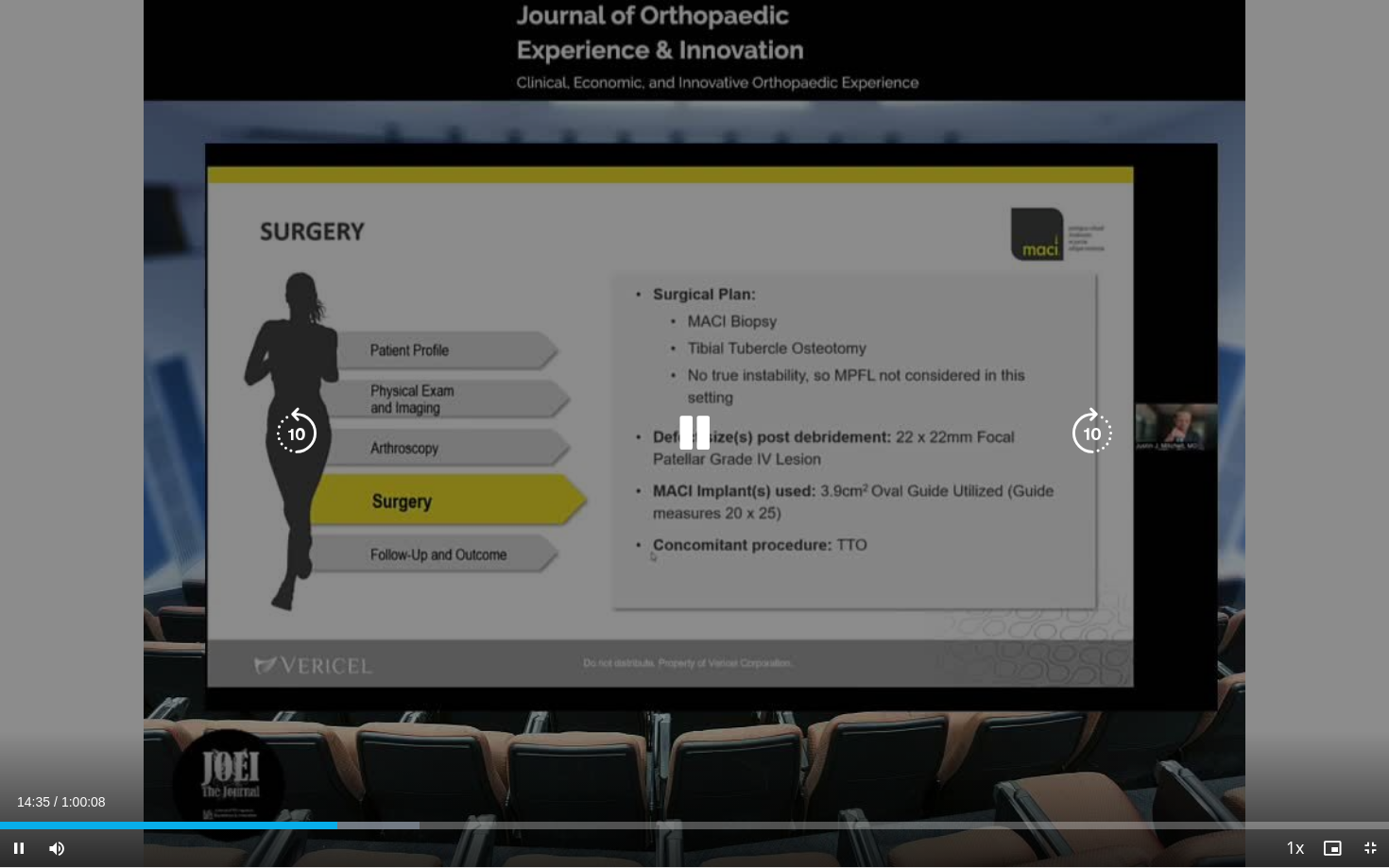 click at bounding box center (1092, 434) 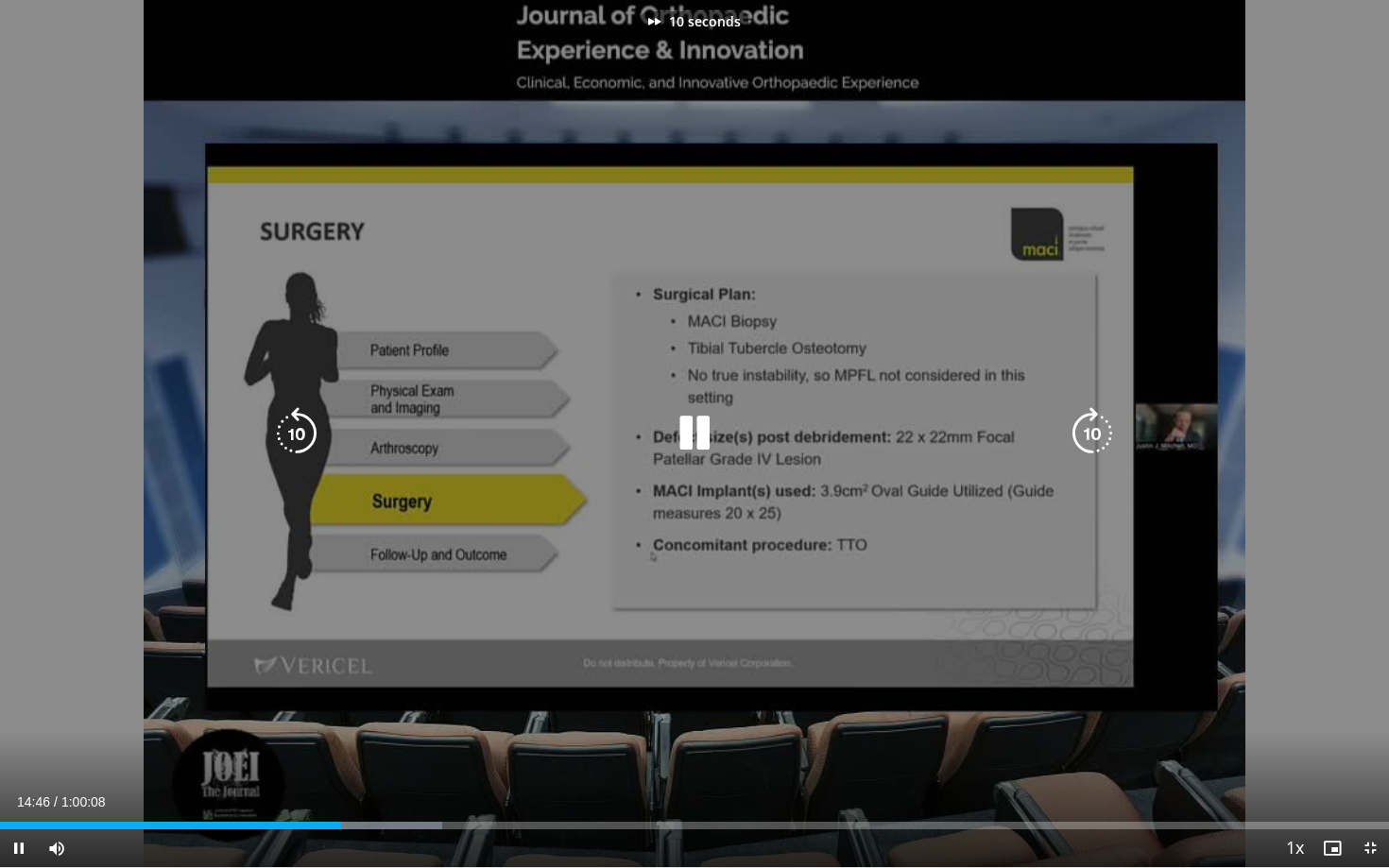 click at bounding box center [1092, 434] 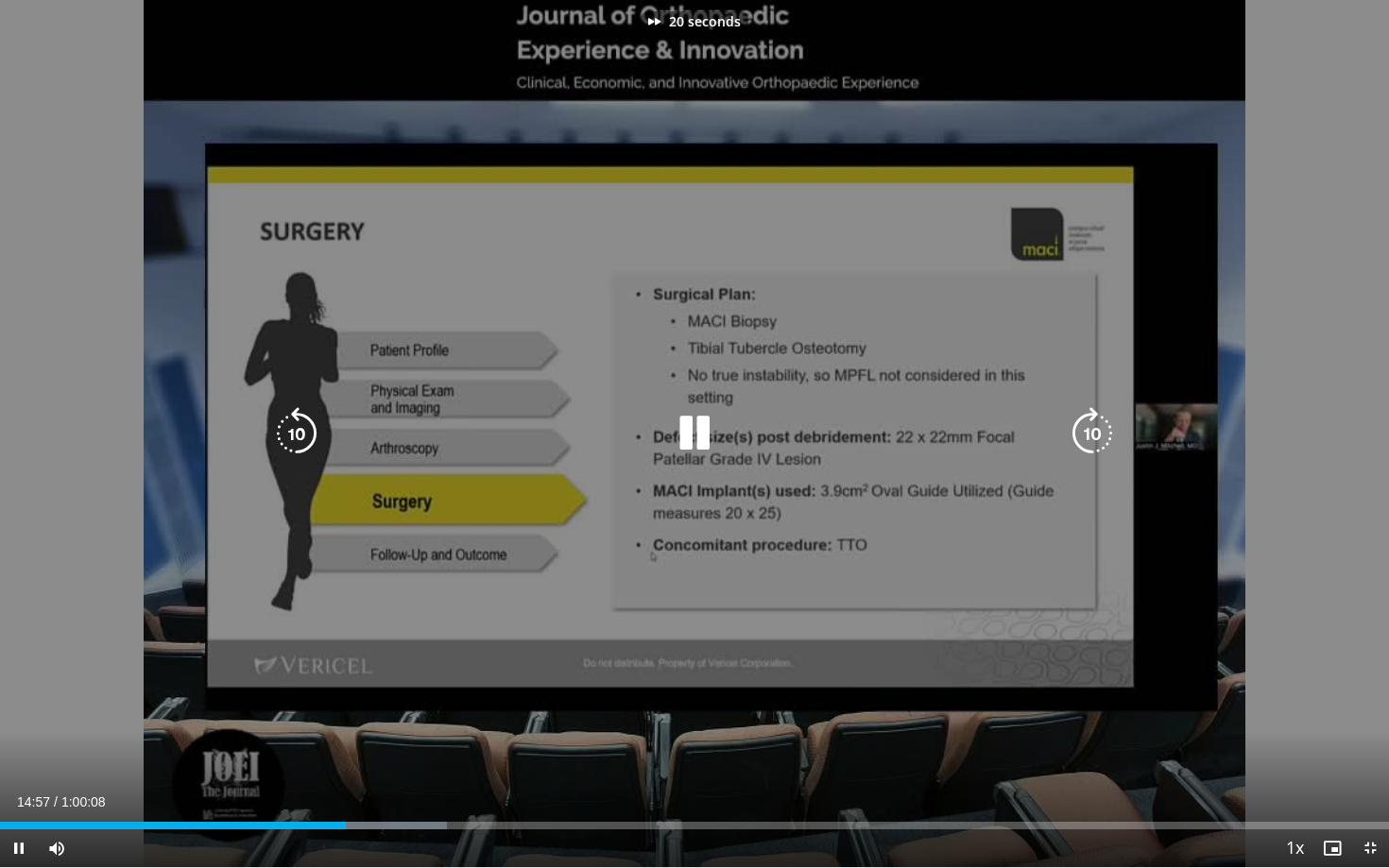 click at bounding box center (1092, 434) 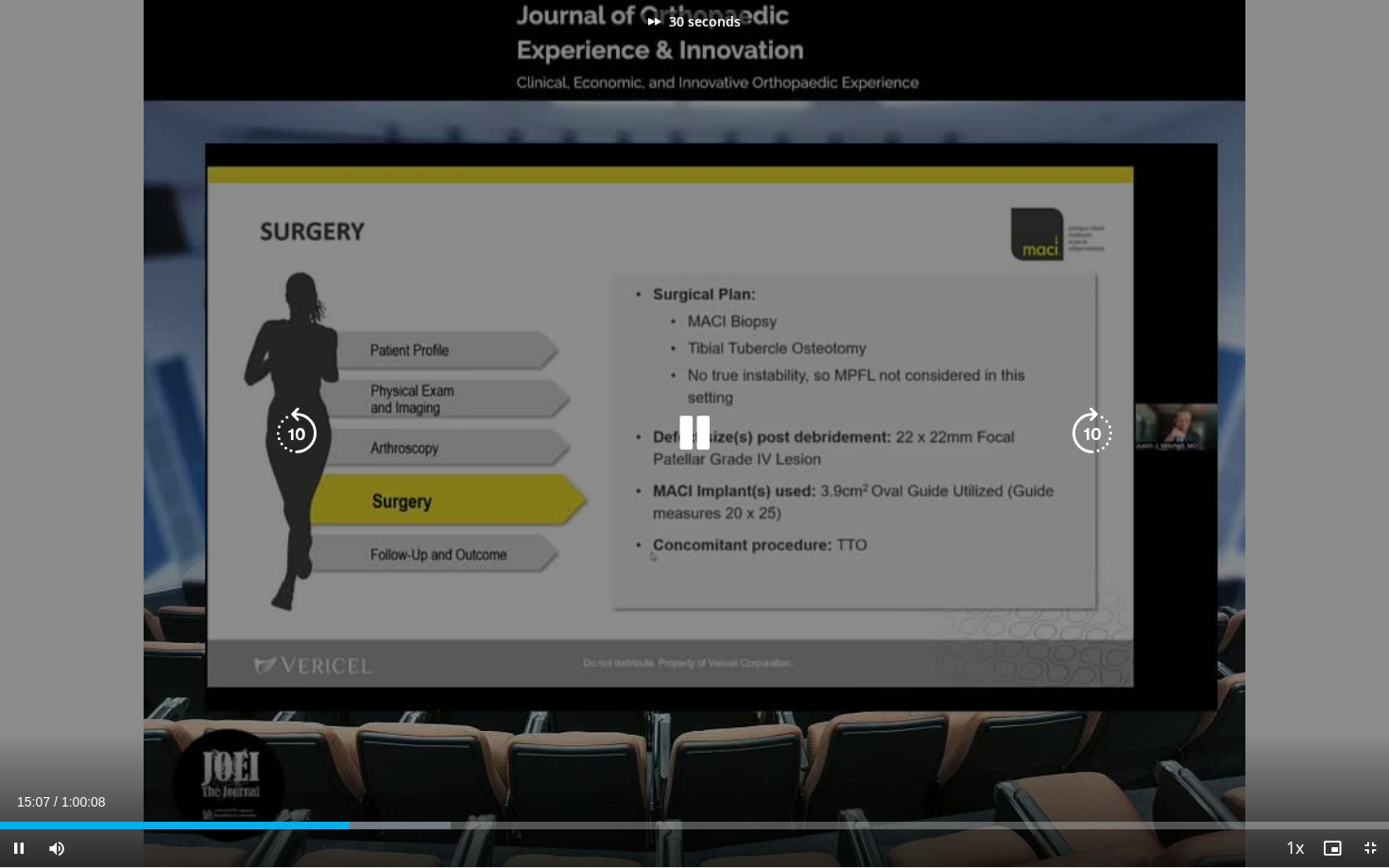 click at bounding box center (1092, 434) 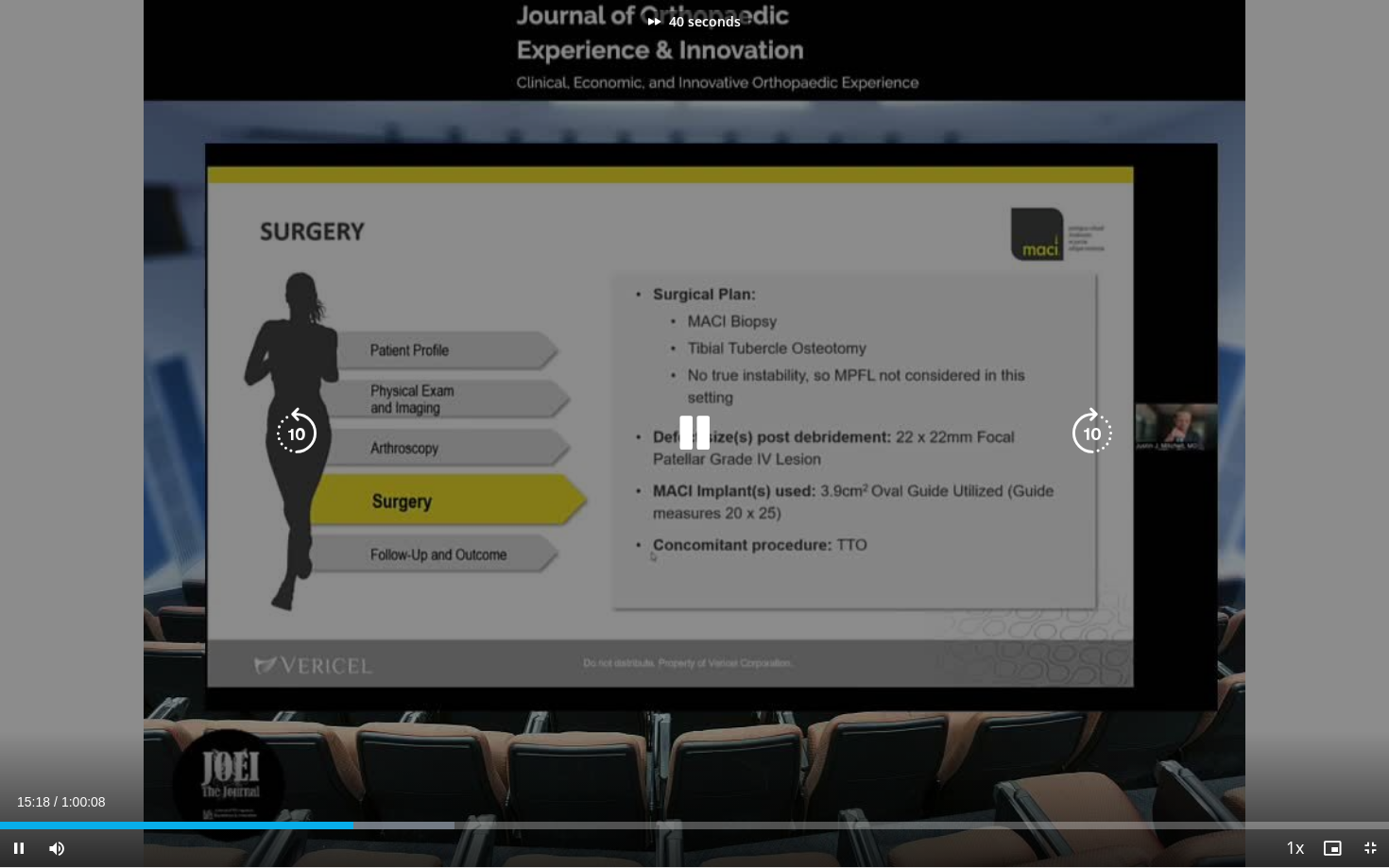 click at bounding box center (1092, 434) 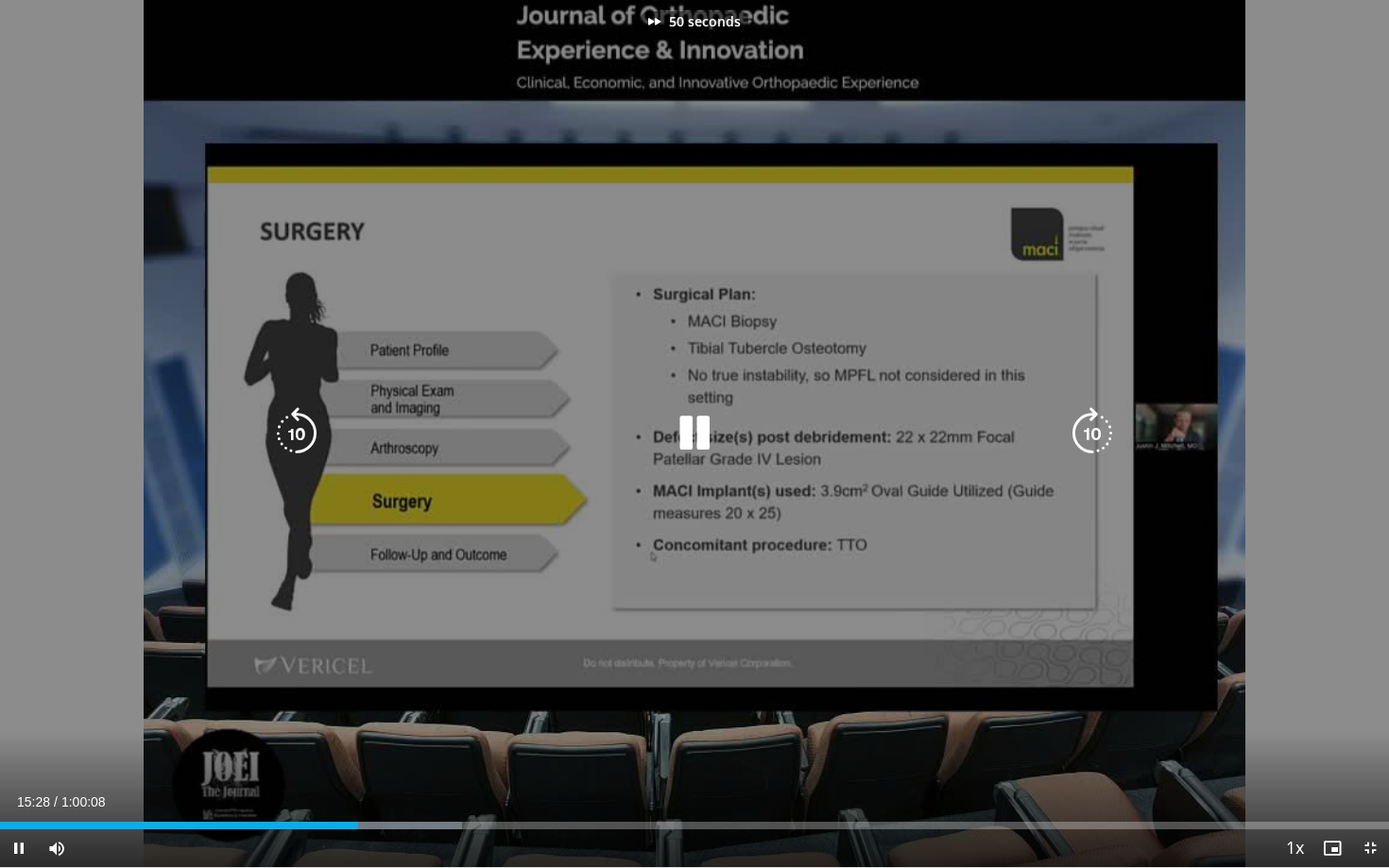 click at bounding box center [1092, 434] 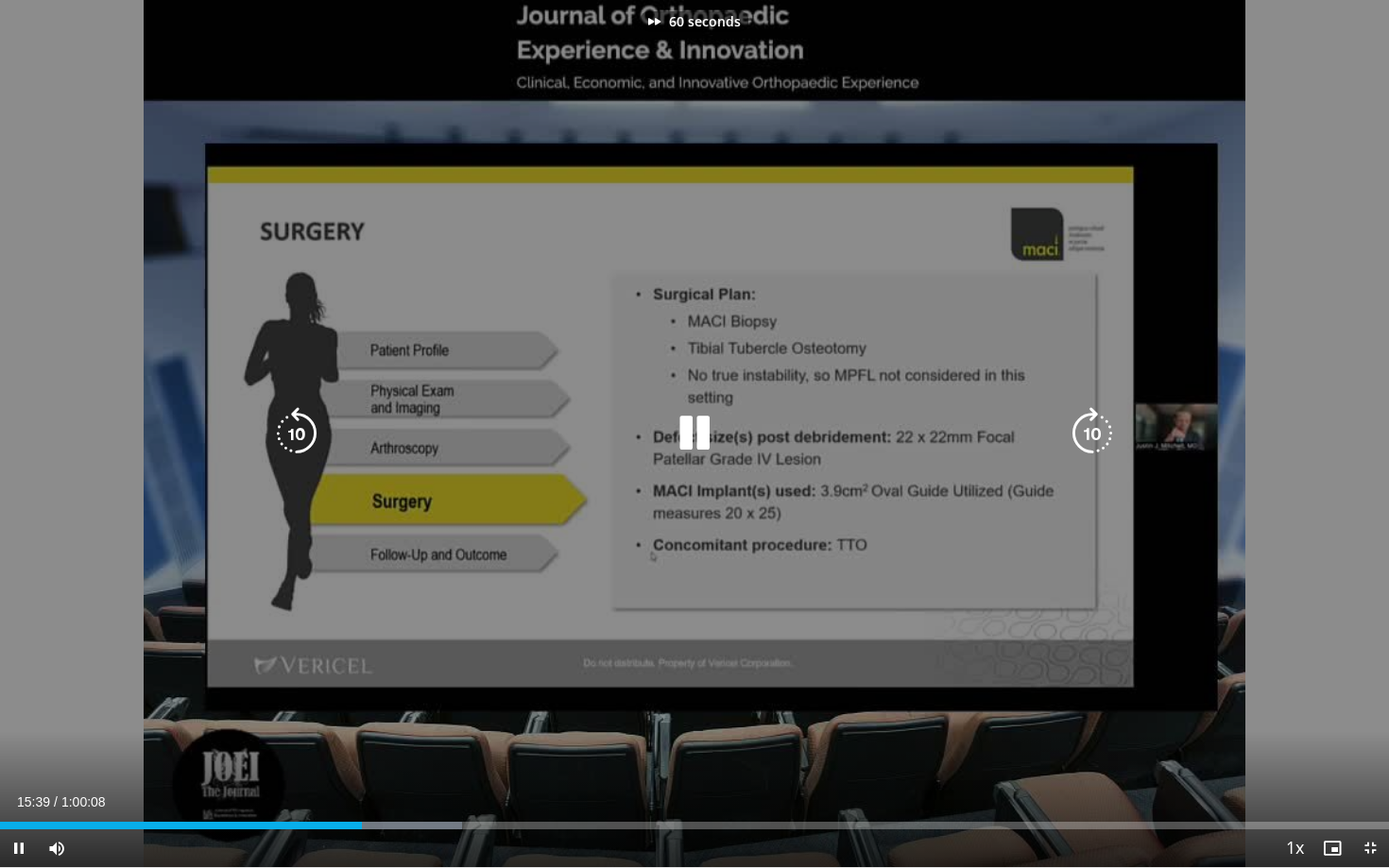 click at bounding box center [1092, 434] 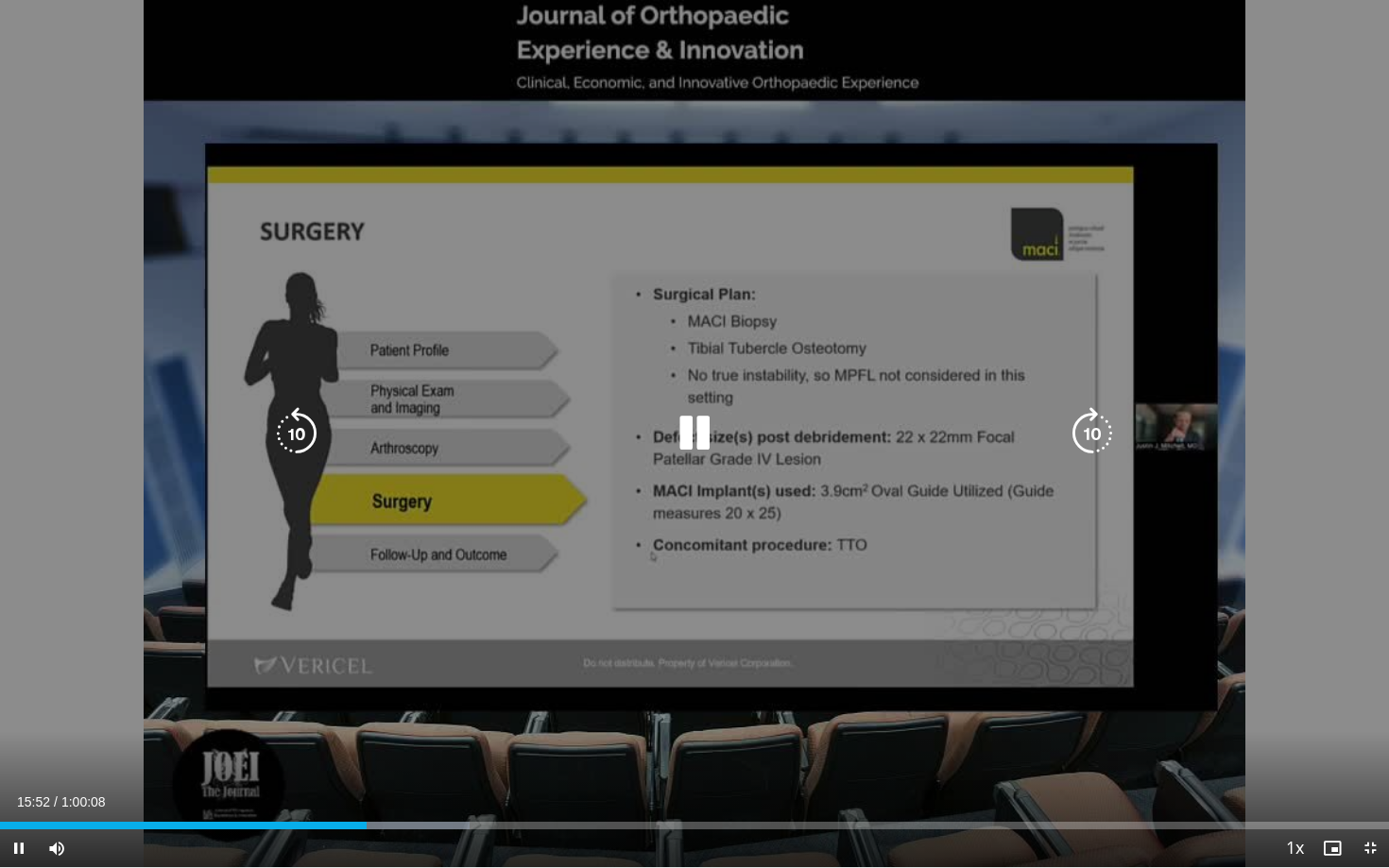 click on "70 seconds
Tap to unmute" at bounding box center [694, 434] 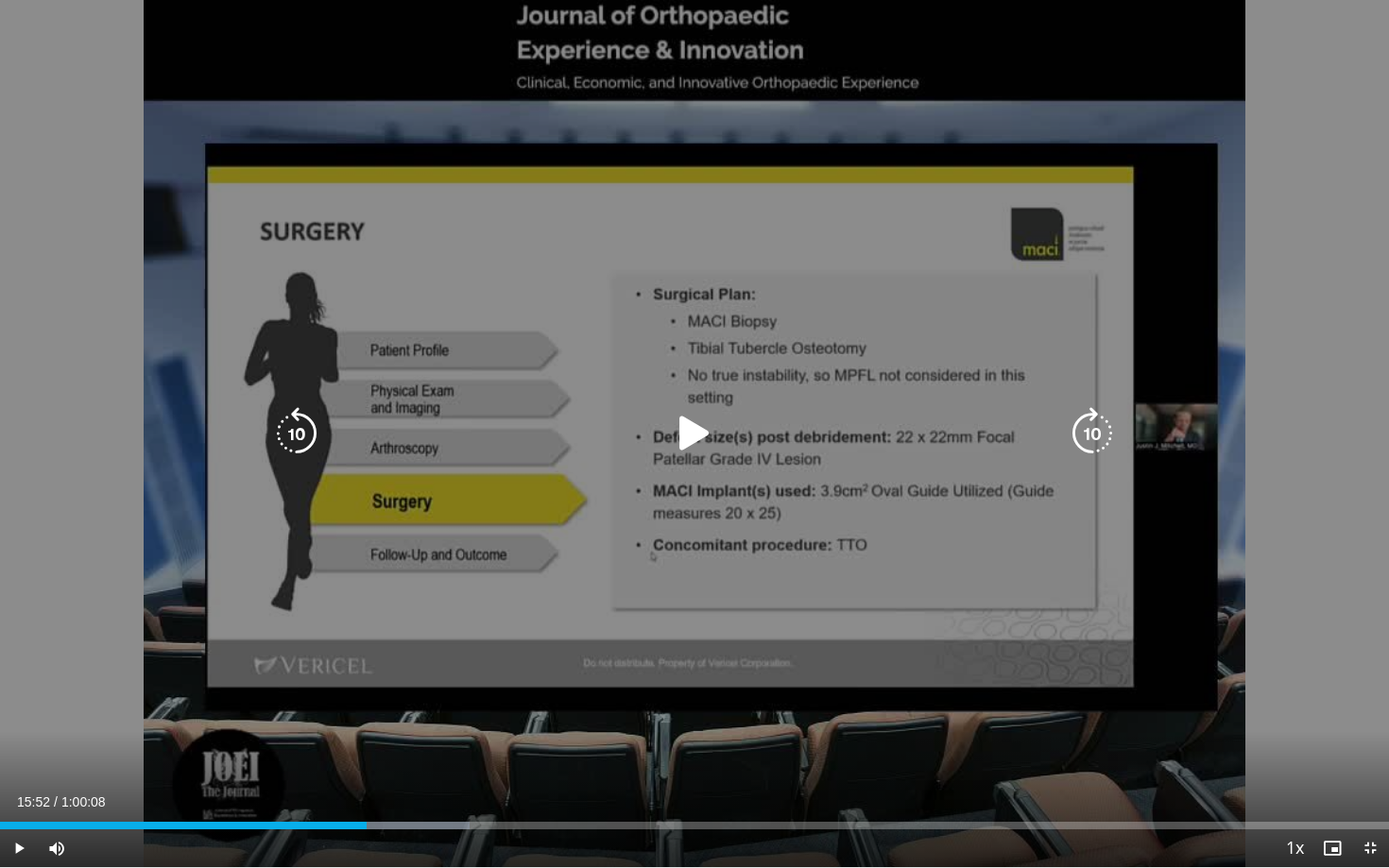 click at bounding box center [1092, 434] 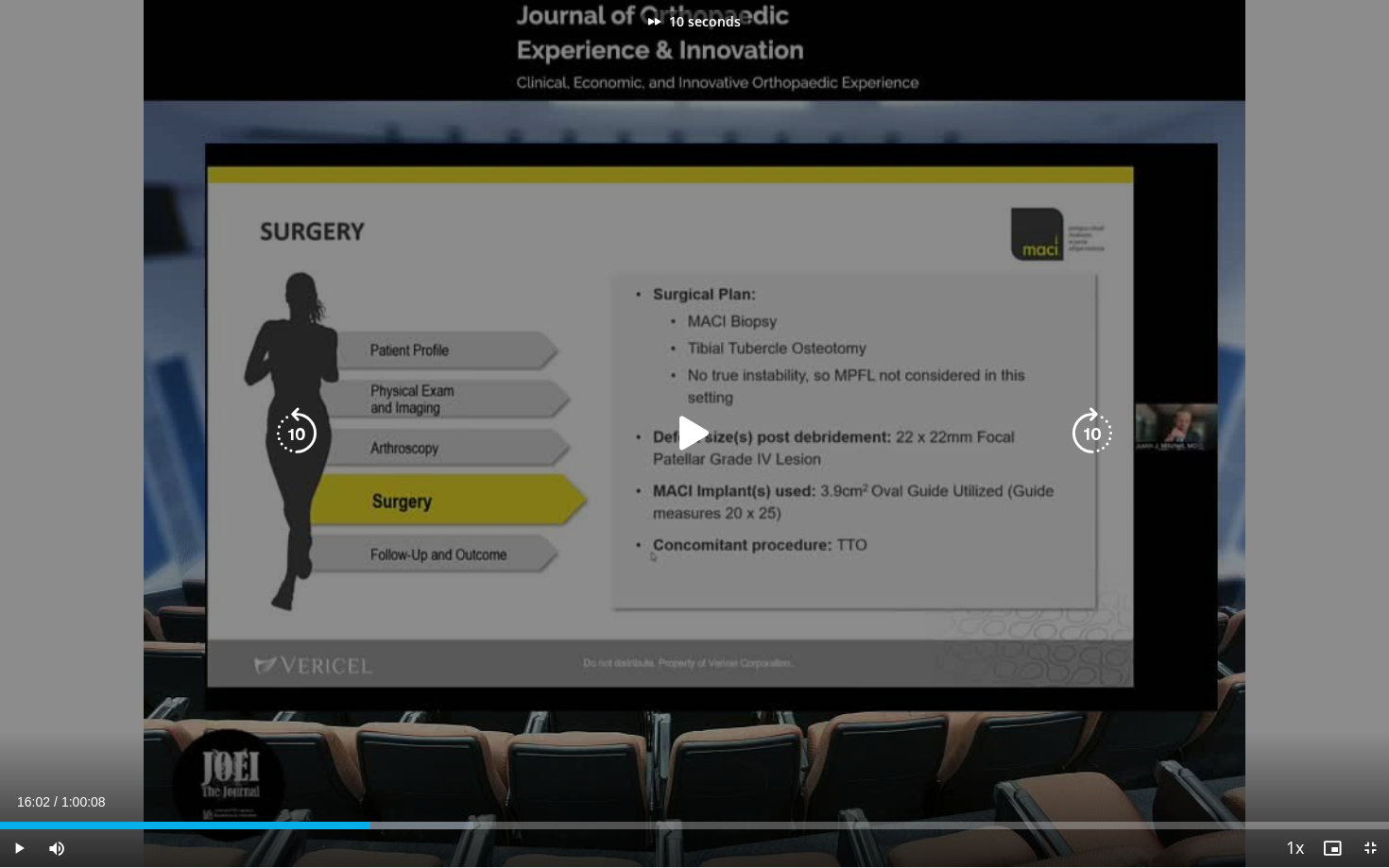 click at bounding box center (694, 434) 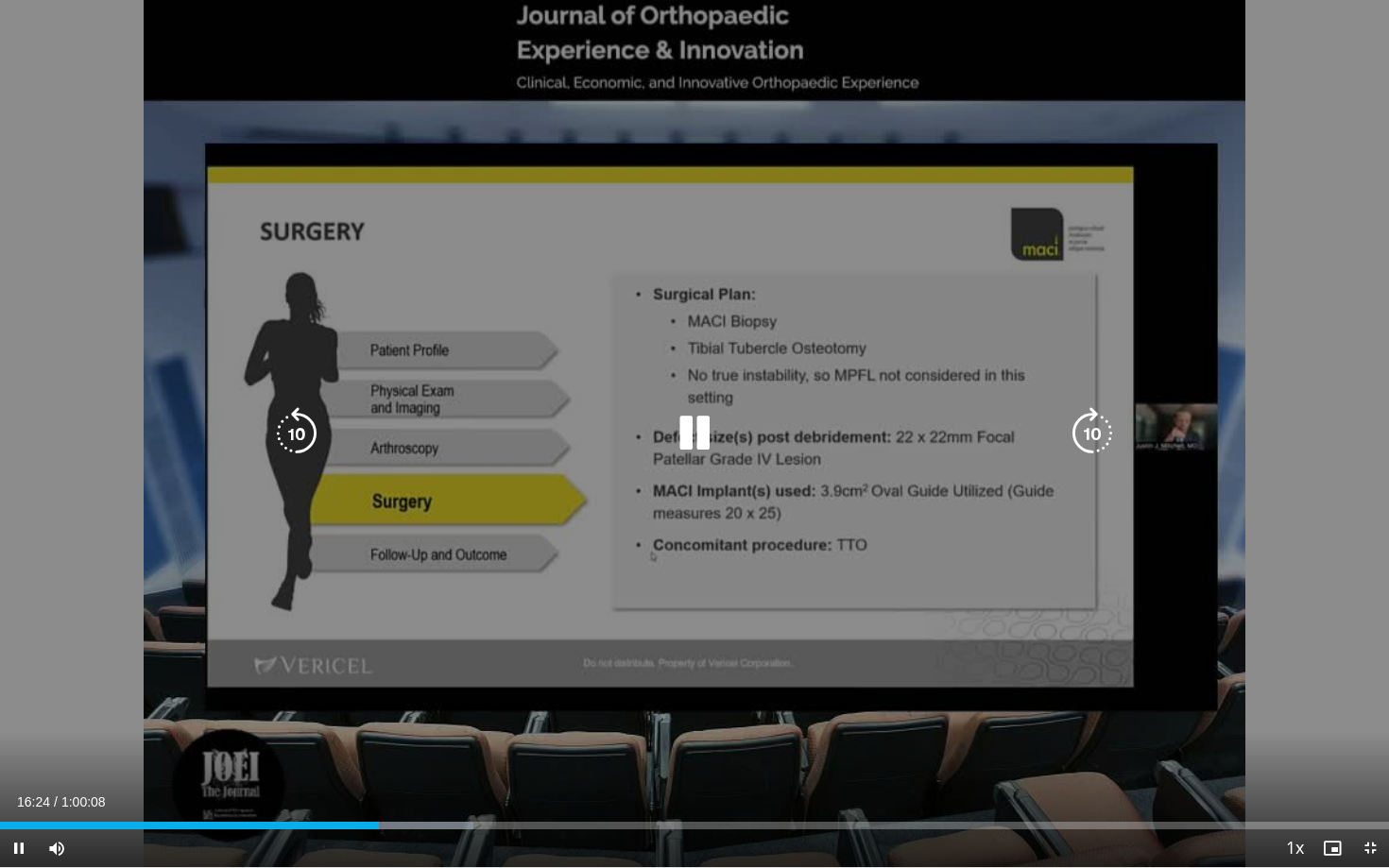 click at bounding box center (1092, 434) 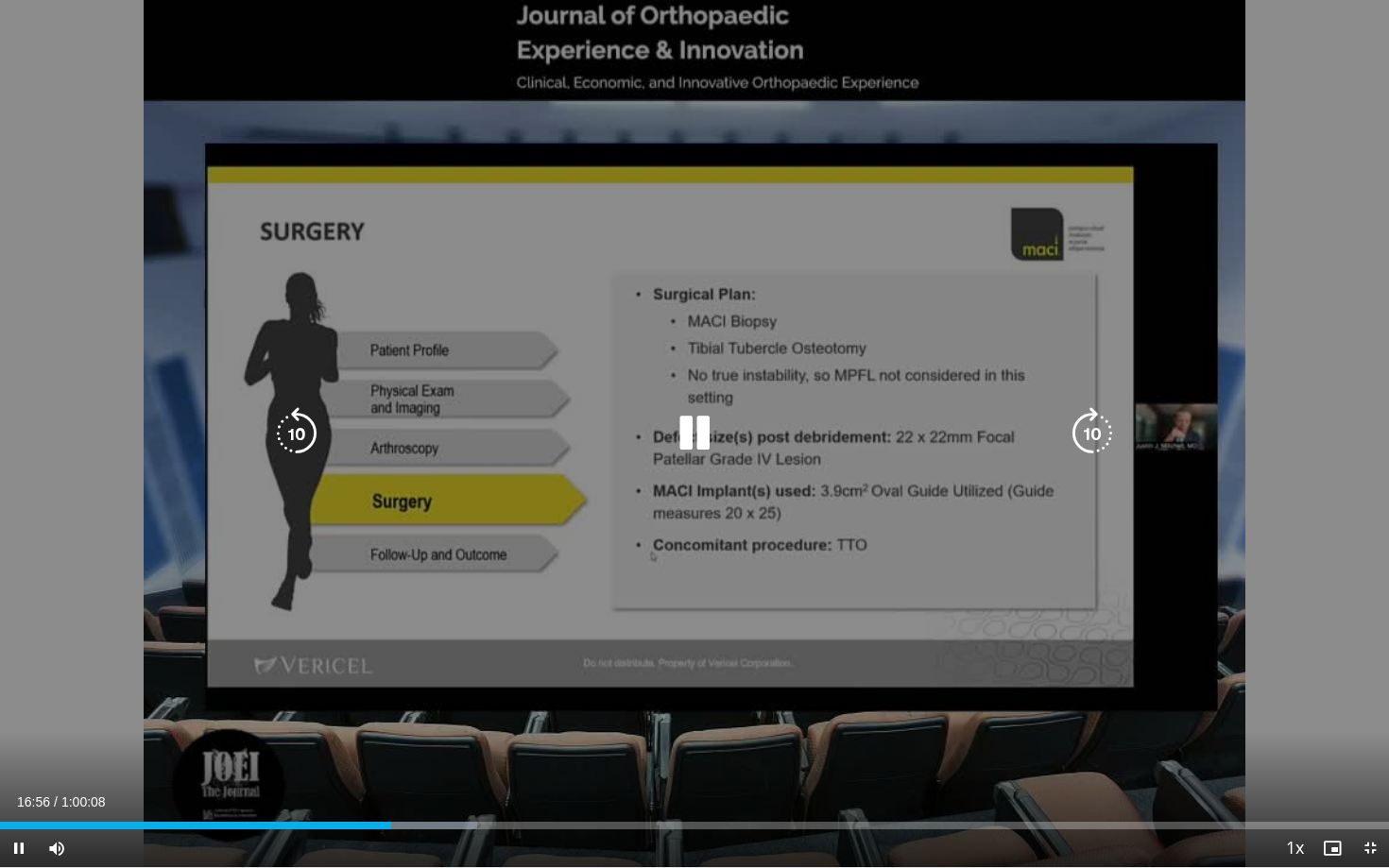 click at bounding box center [1092, 434] 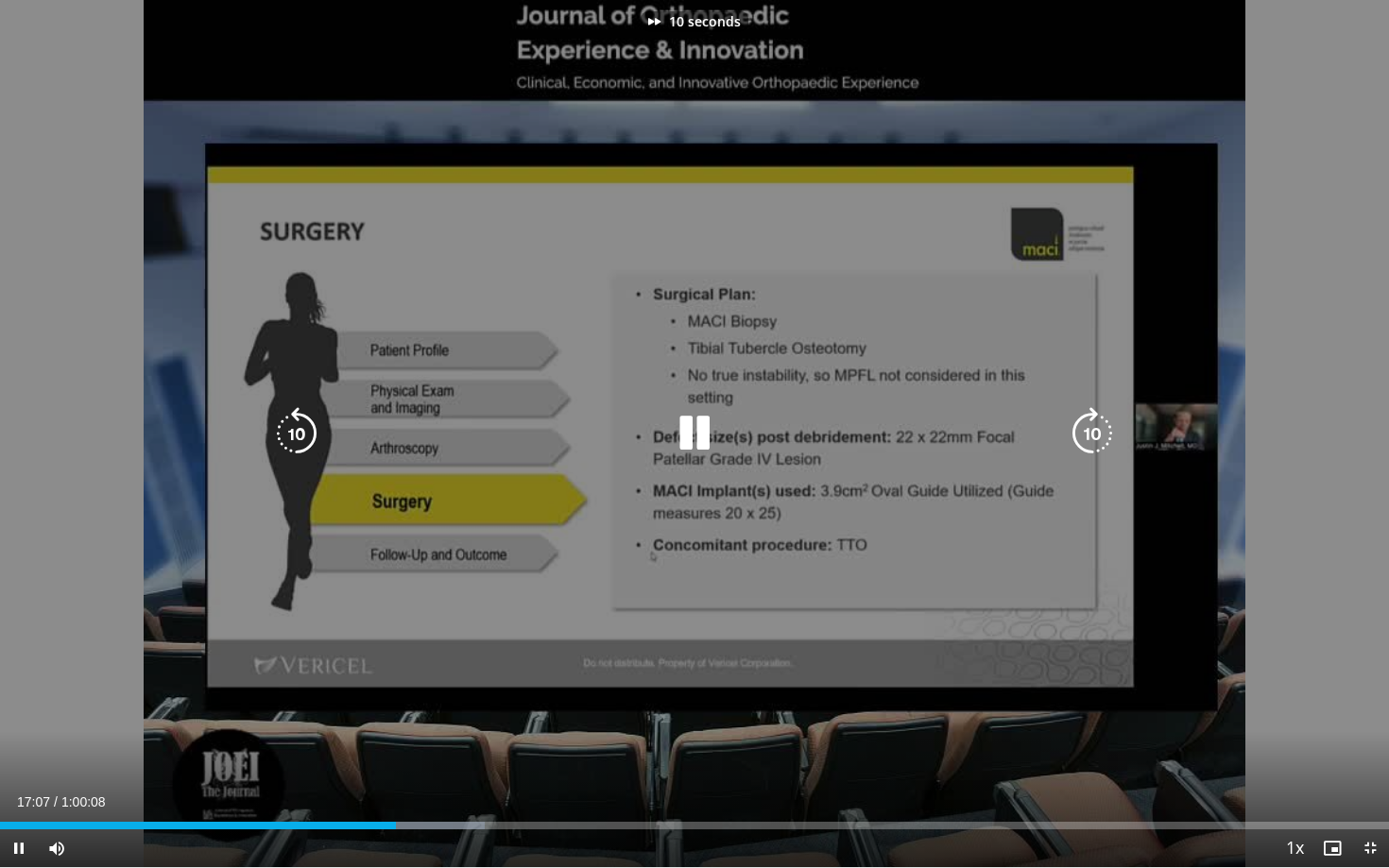 click at bounding box center (1092, 434) 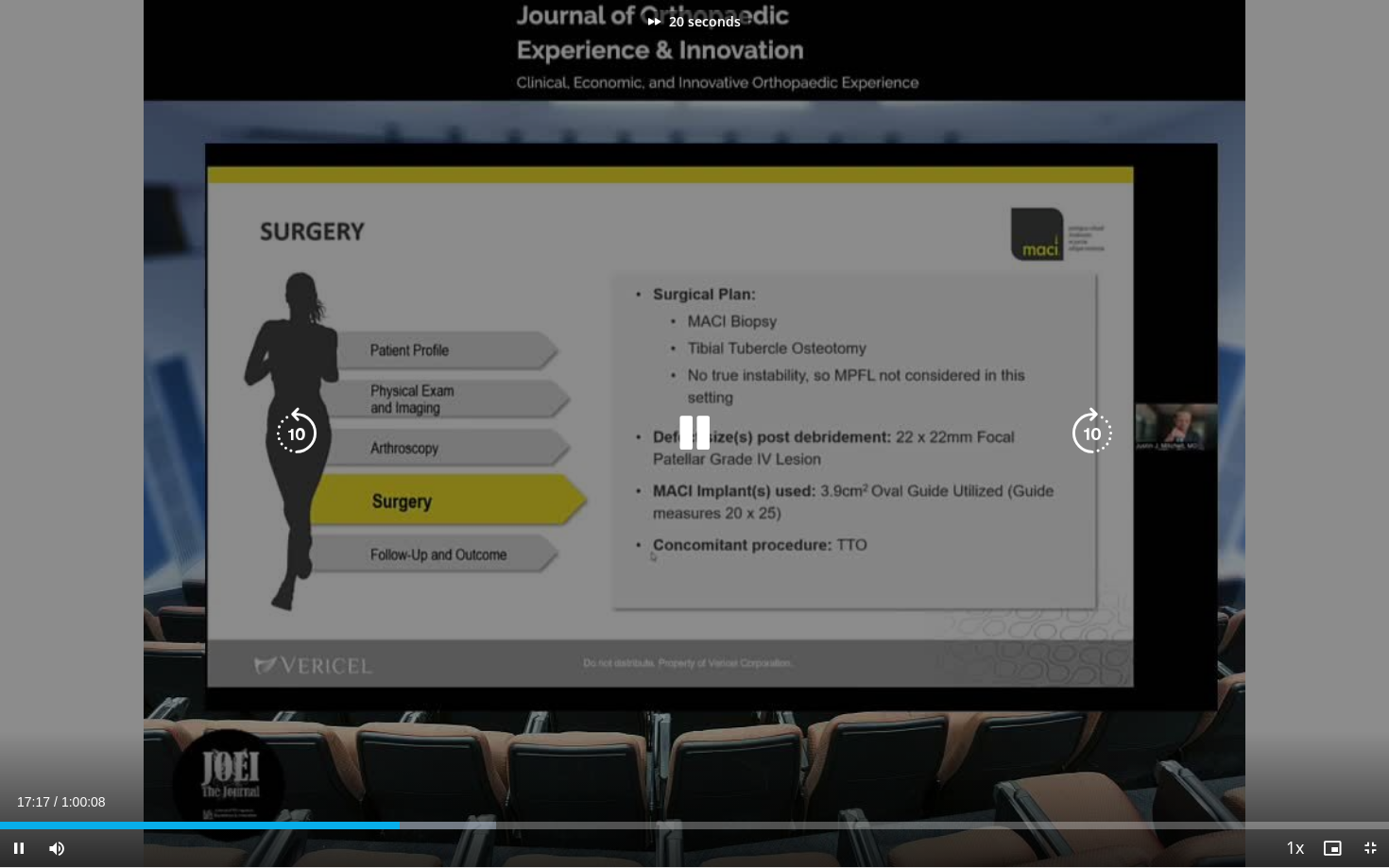 click at bounding box center (1092, 434) 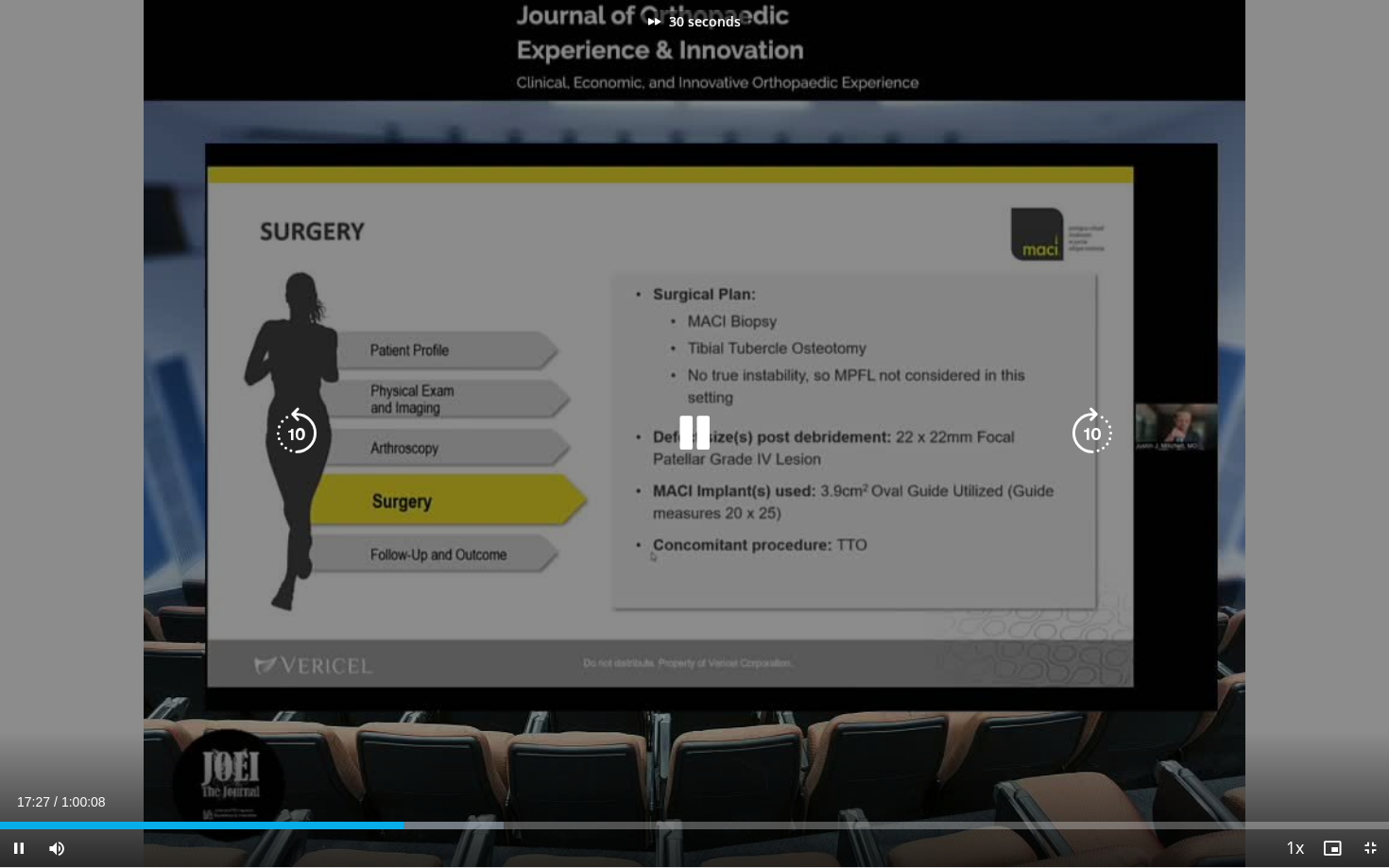 click at bounding box center [1092, 434] 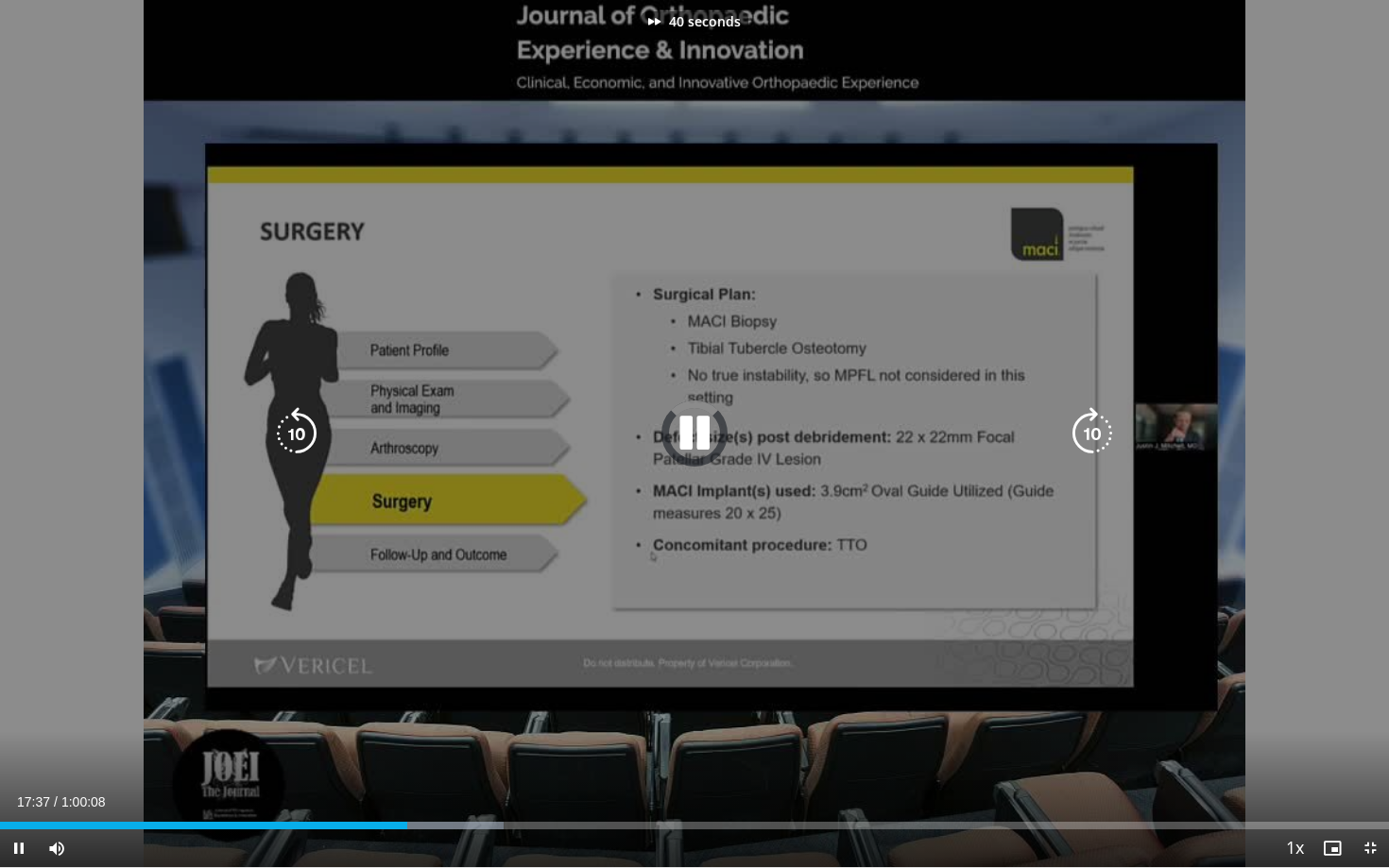click at bounding box center (1092, 434) 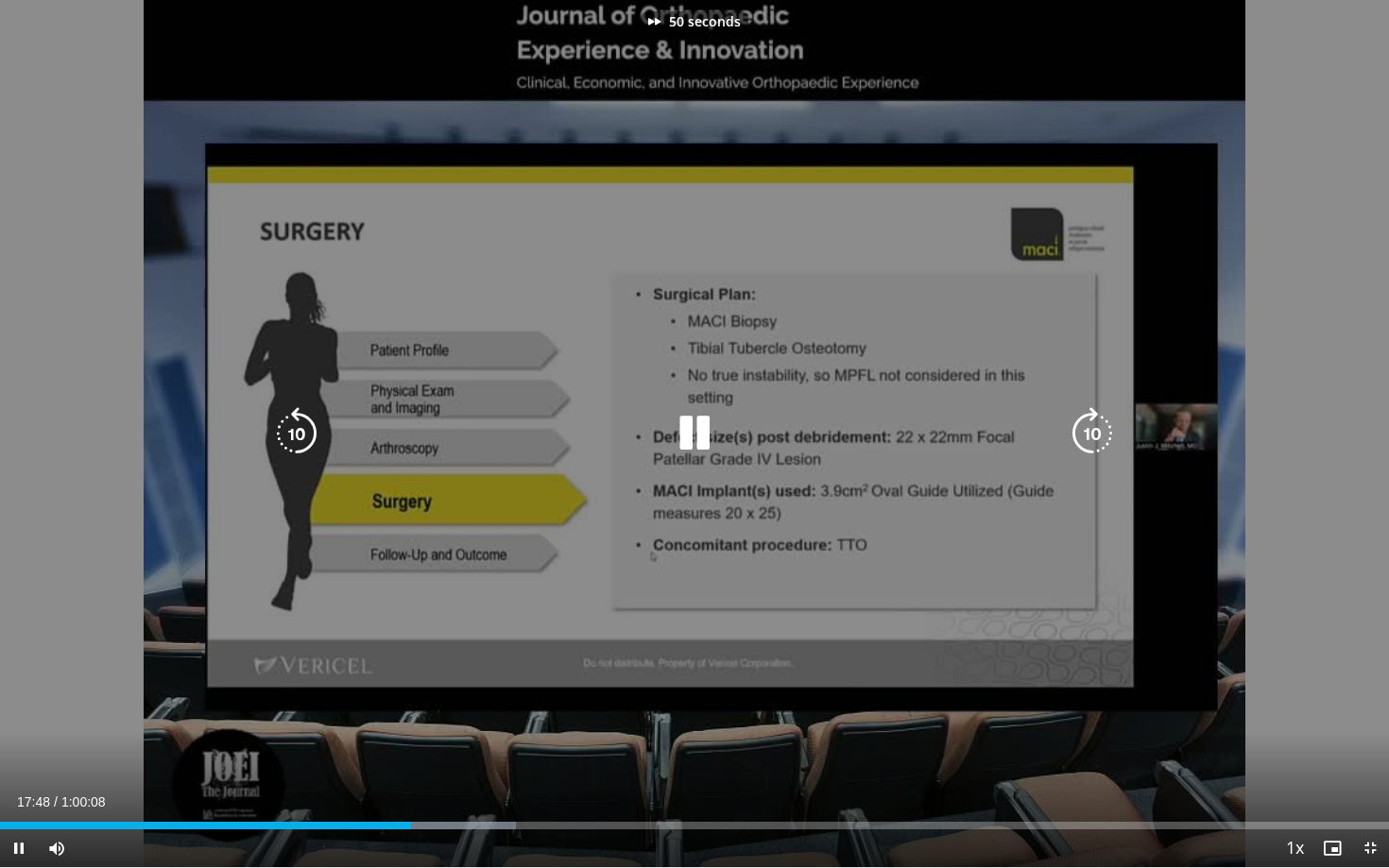 click at bounding box center [1092, 434] 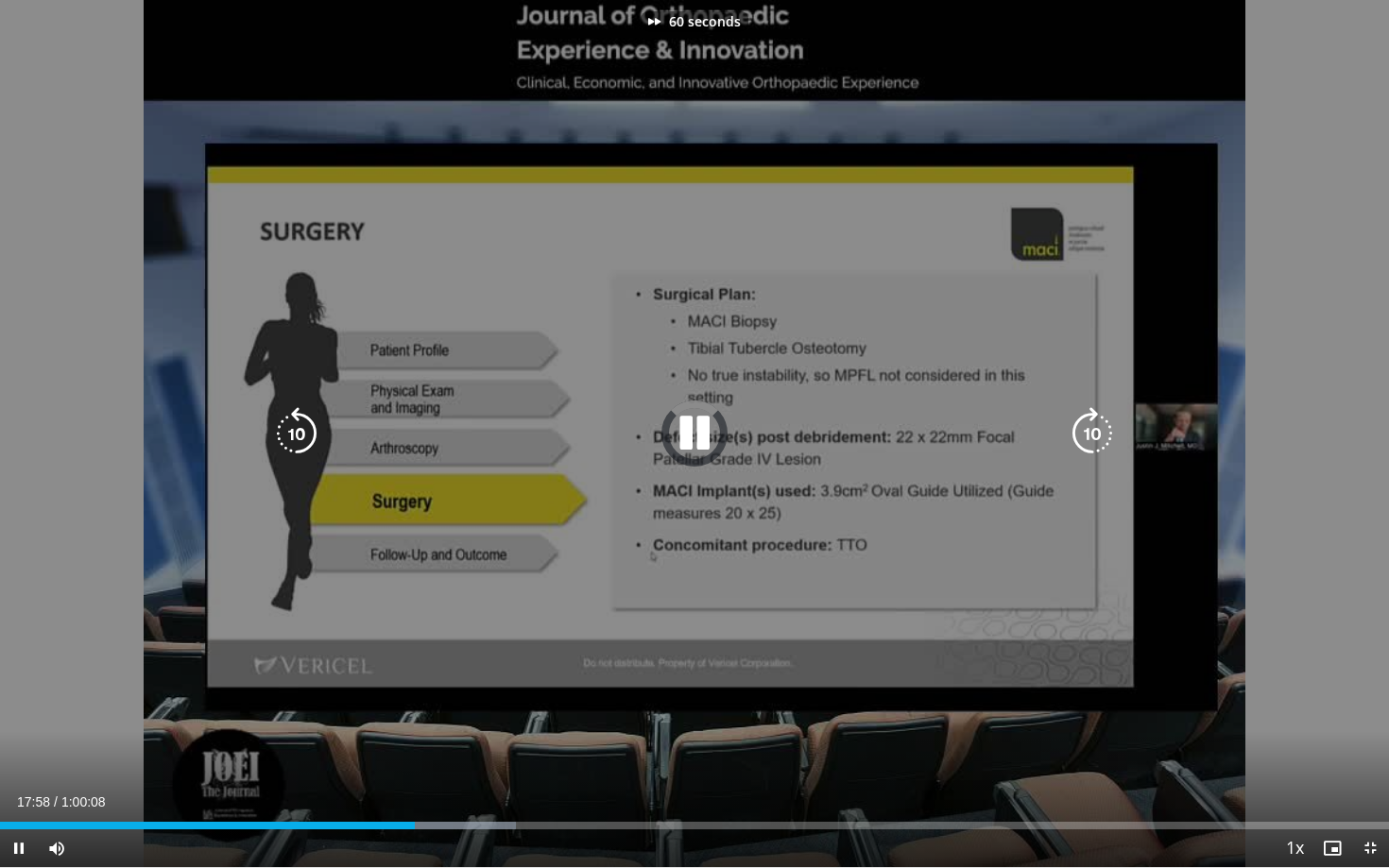 click at bounding box center [1092, 434] 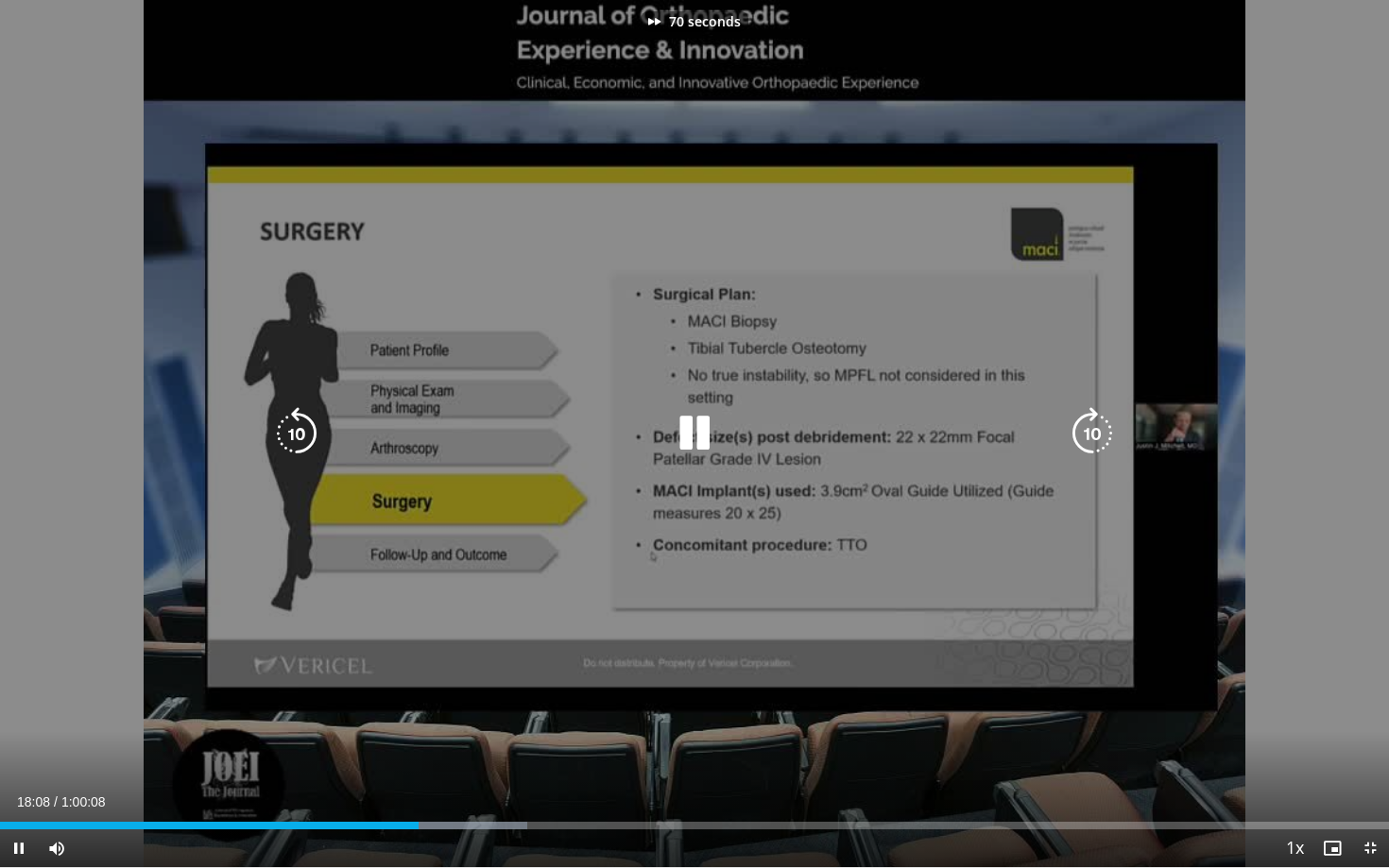click at bounding box center [1092, 434] 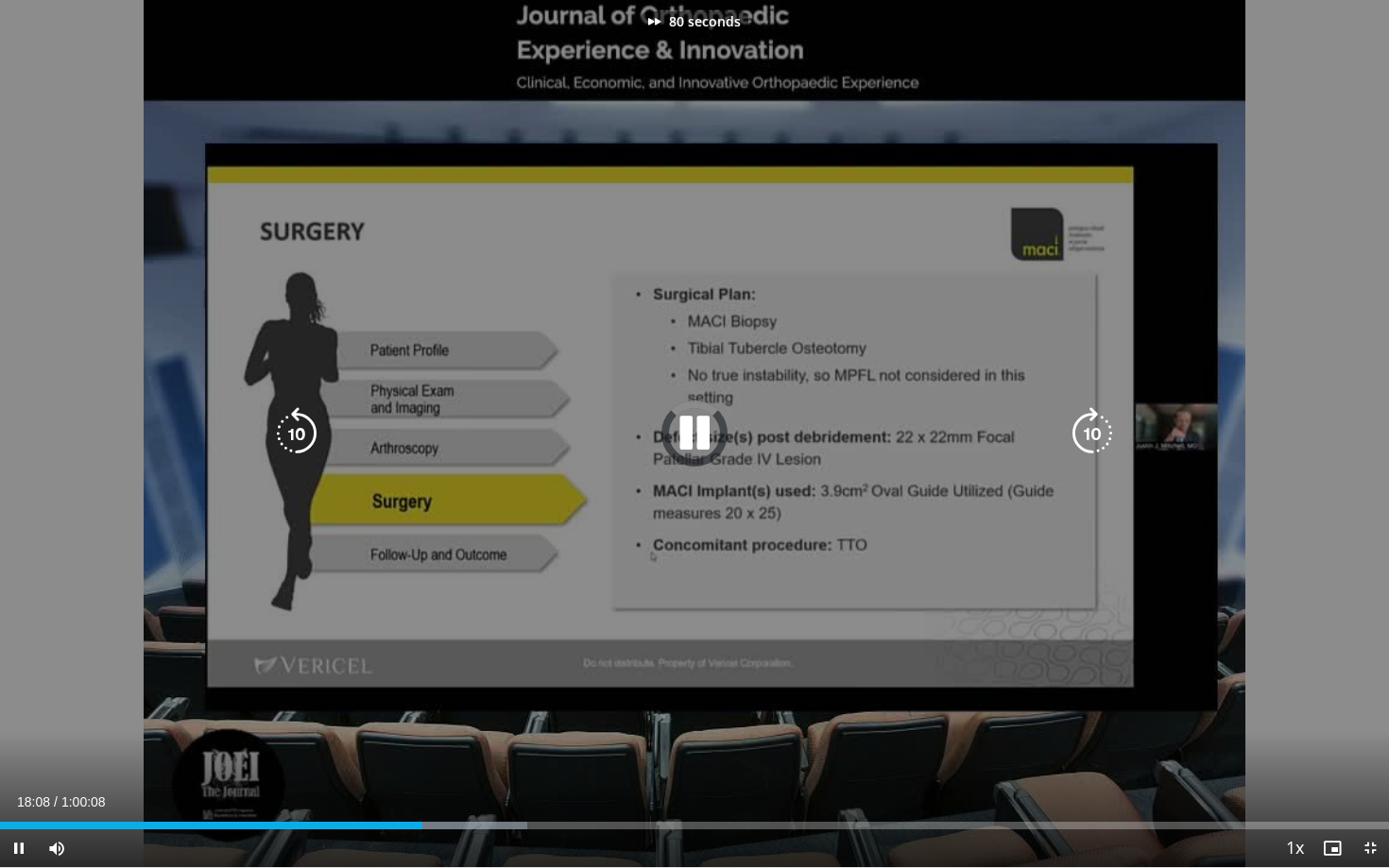 click at bounding box center (1092, 434) 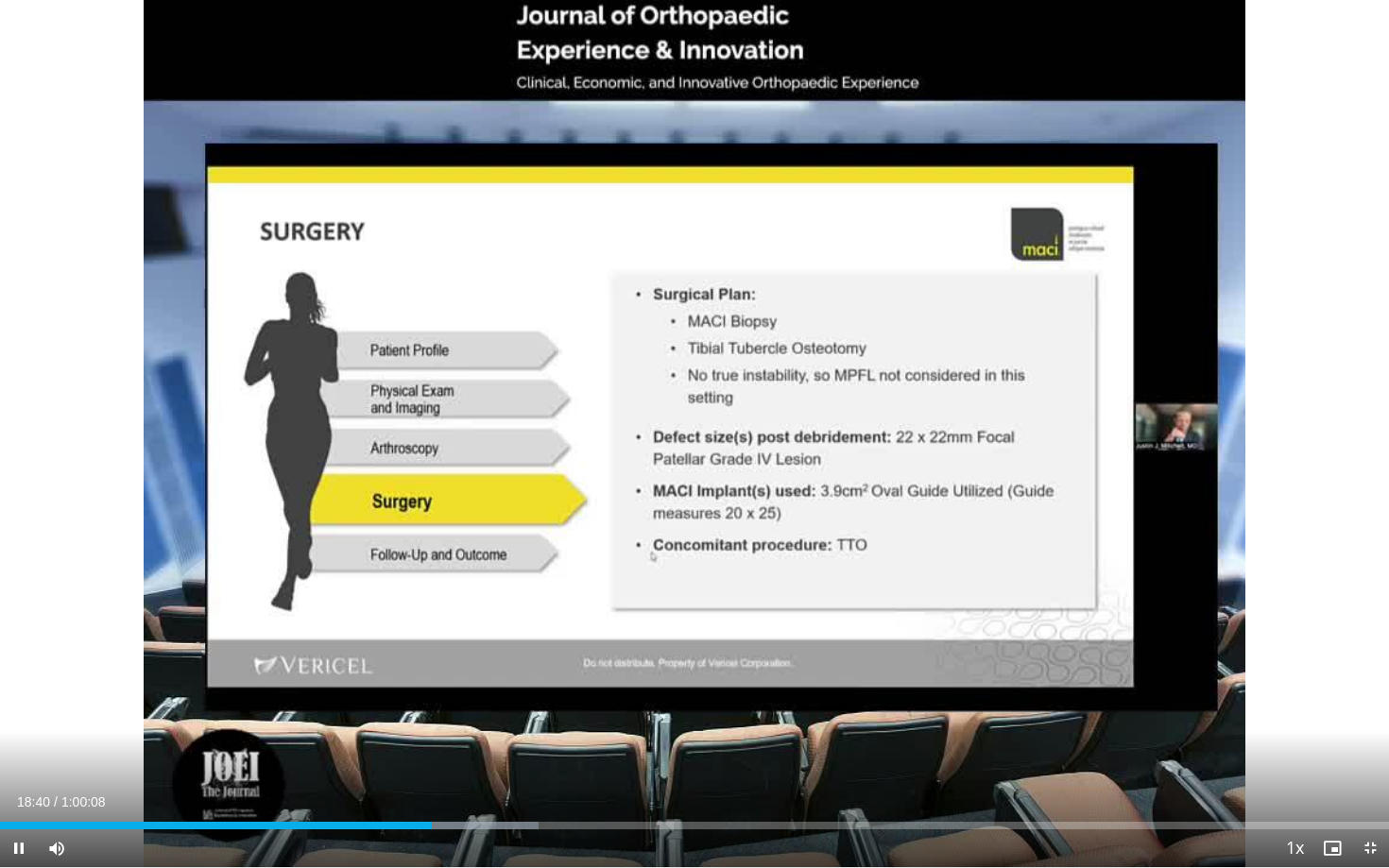 click on "90 seconds
Tap to unmute" at bounding box center (694, 434) 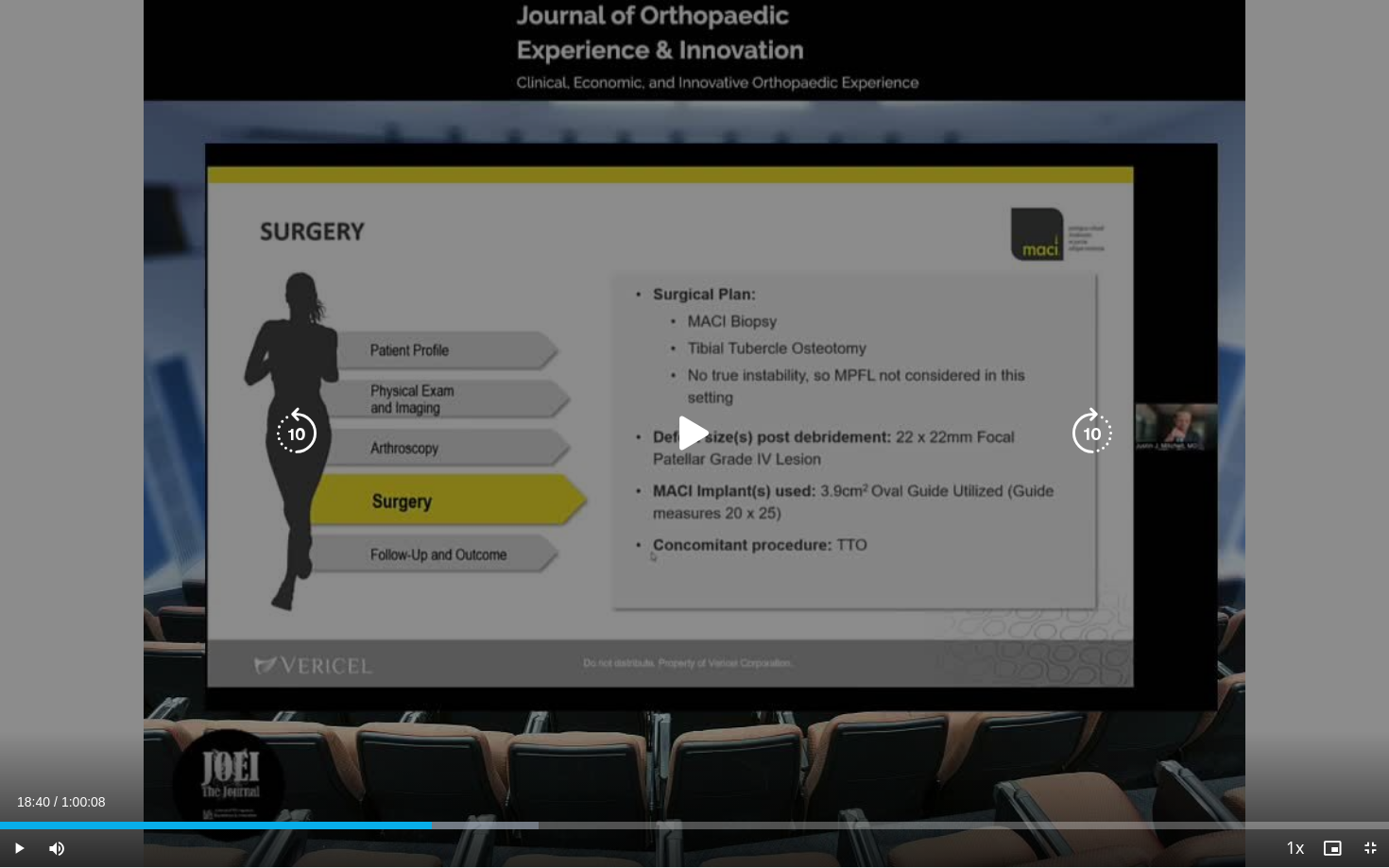 click at bounding box center [1092, 434] 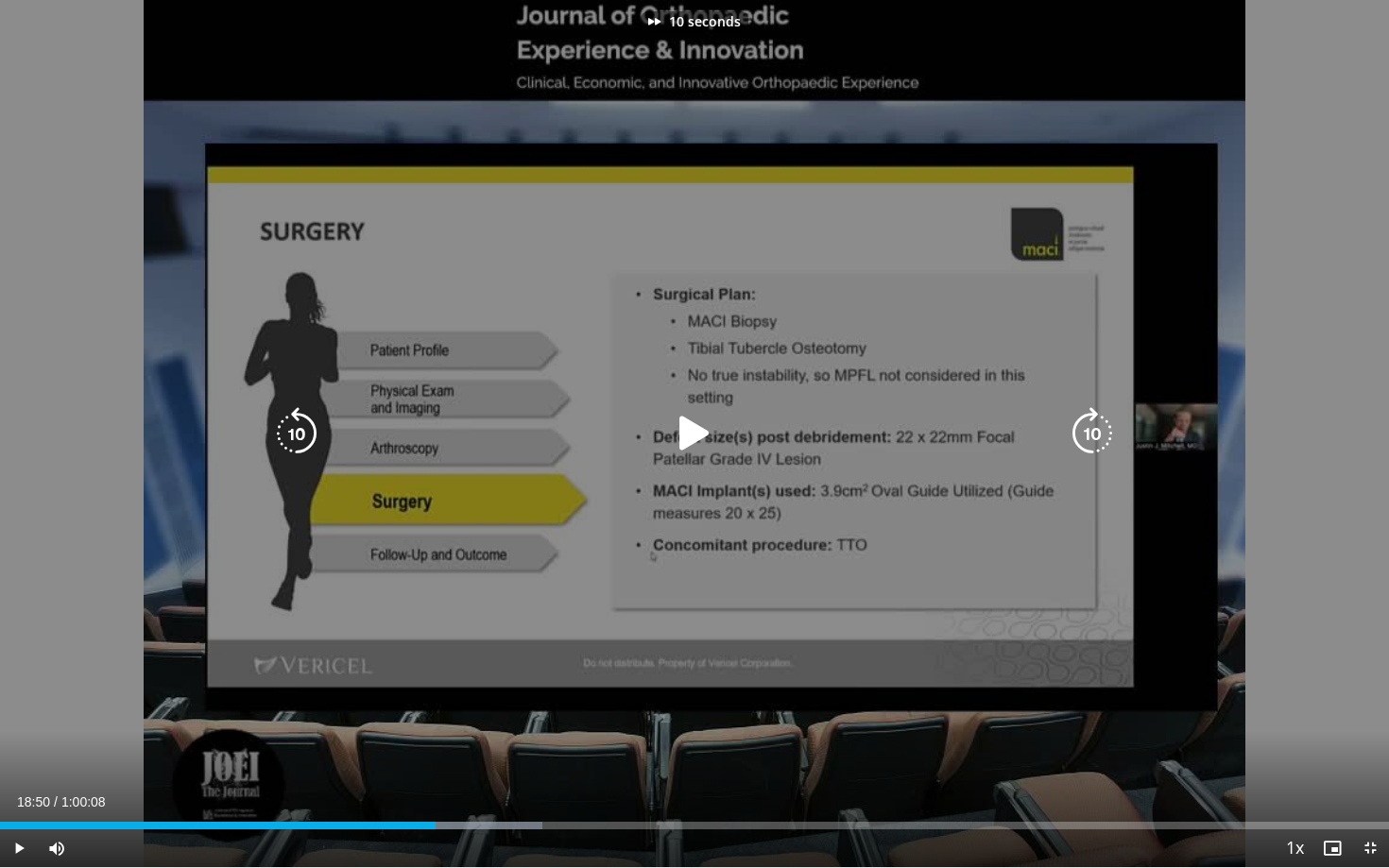 click at bounding box center (694, 434) 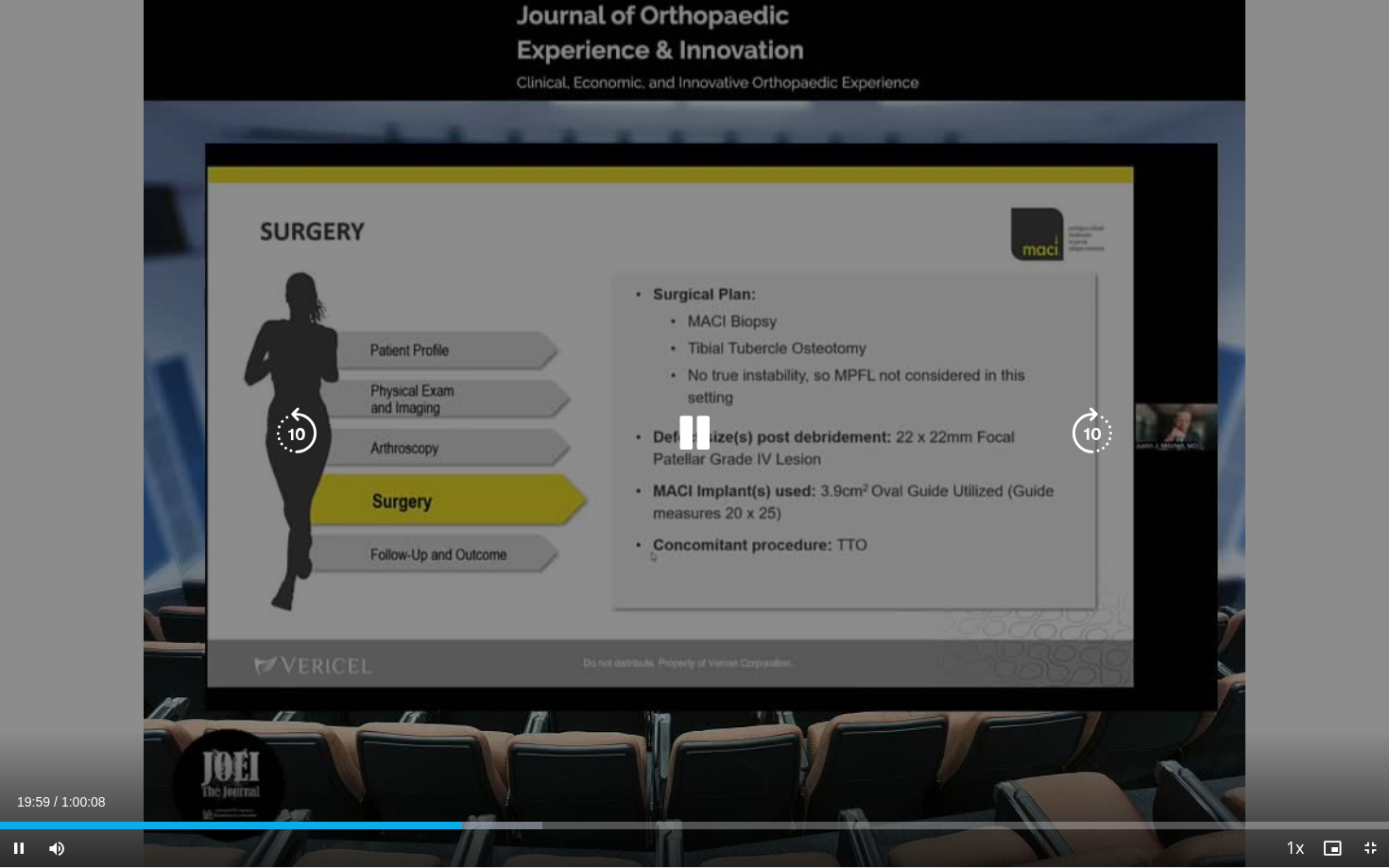 click at bounding box center (1092, 434) 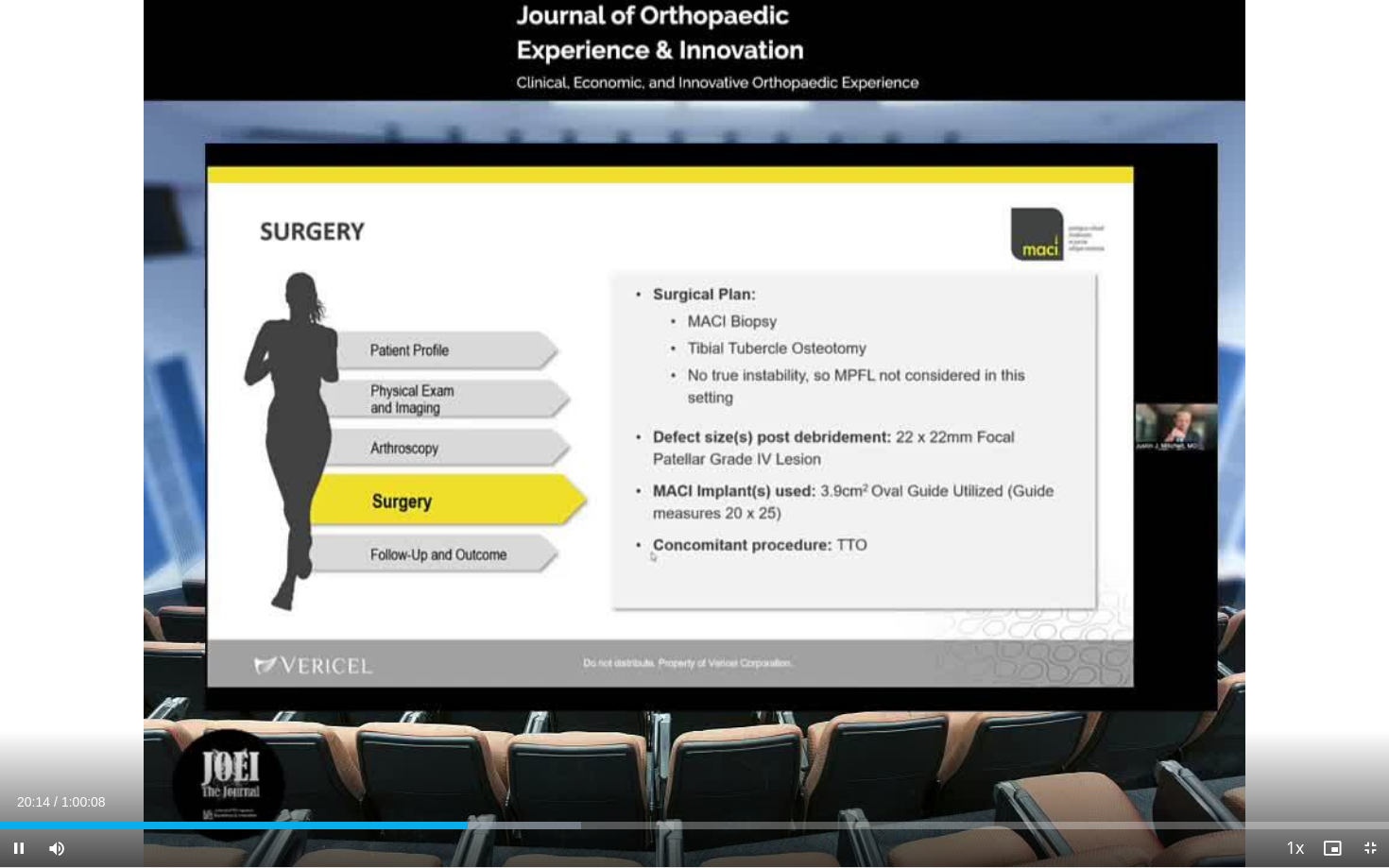 click on "10 seconds
Tap to unmute" at bounding box center (694, 434) 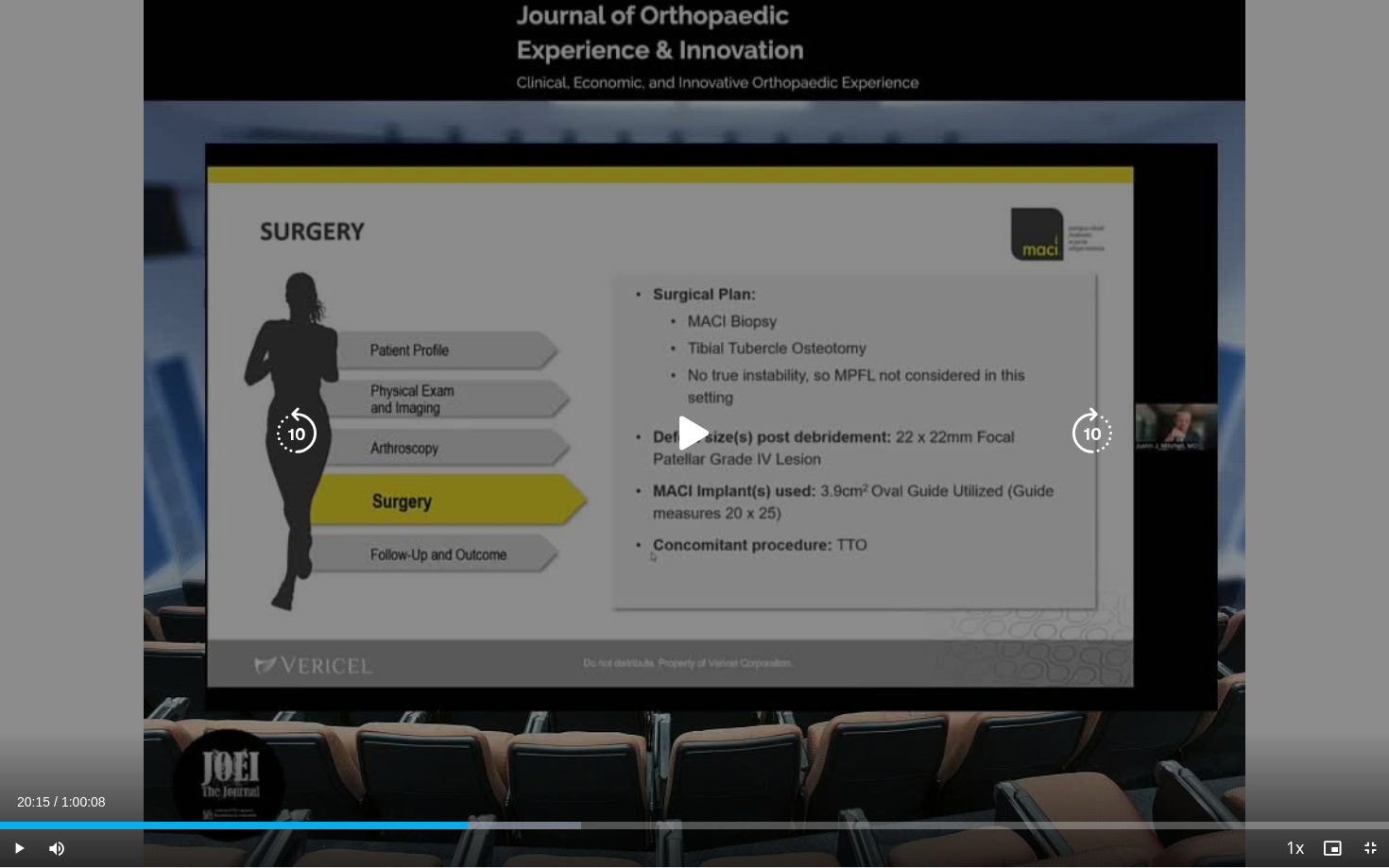 click at bounding box center [1092, 434] 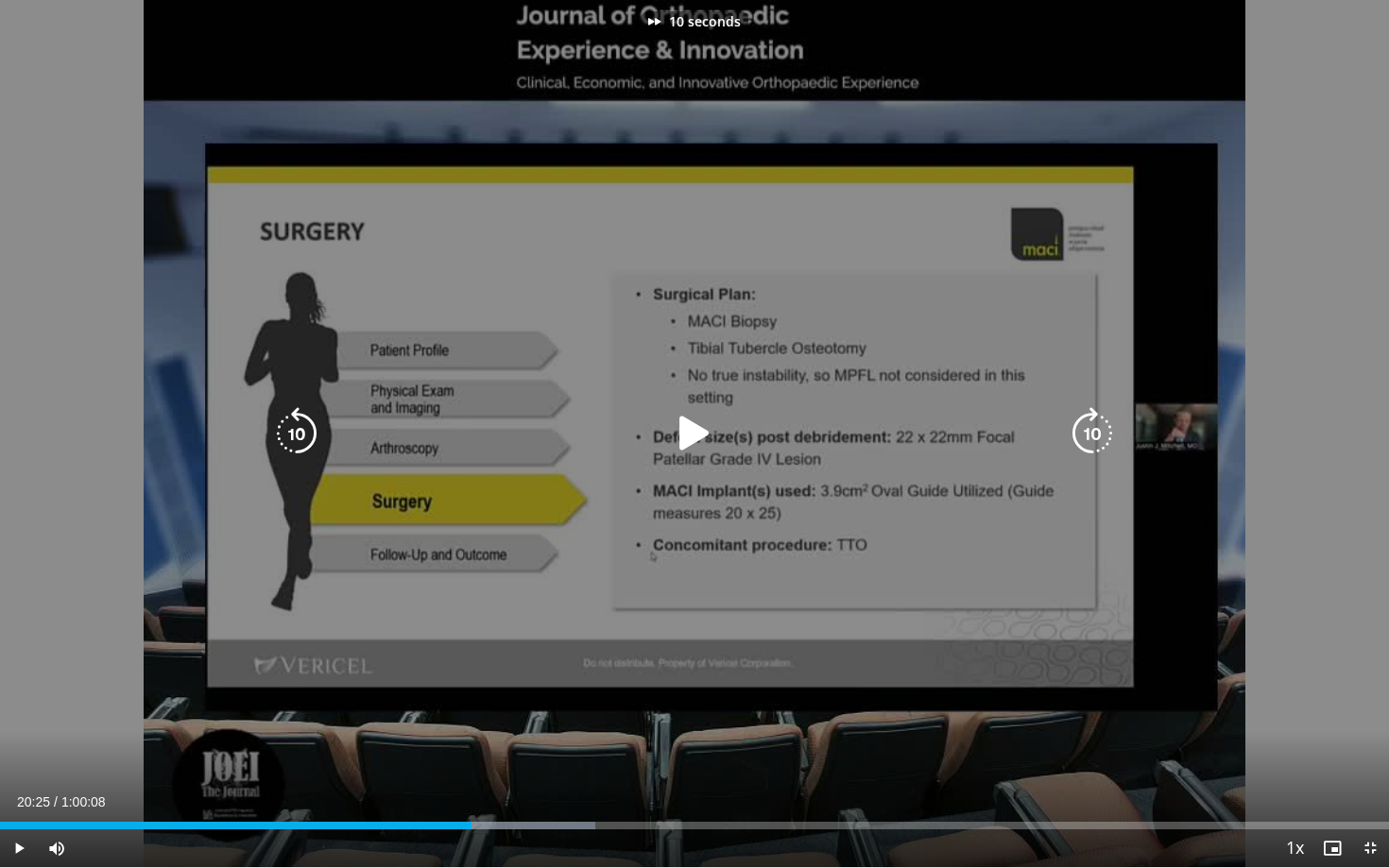 click at bounding box center [694, 434] 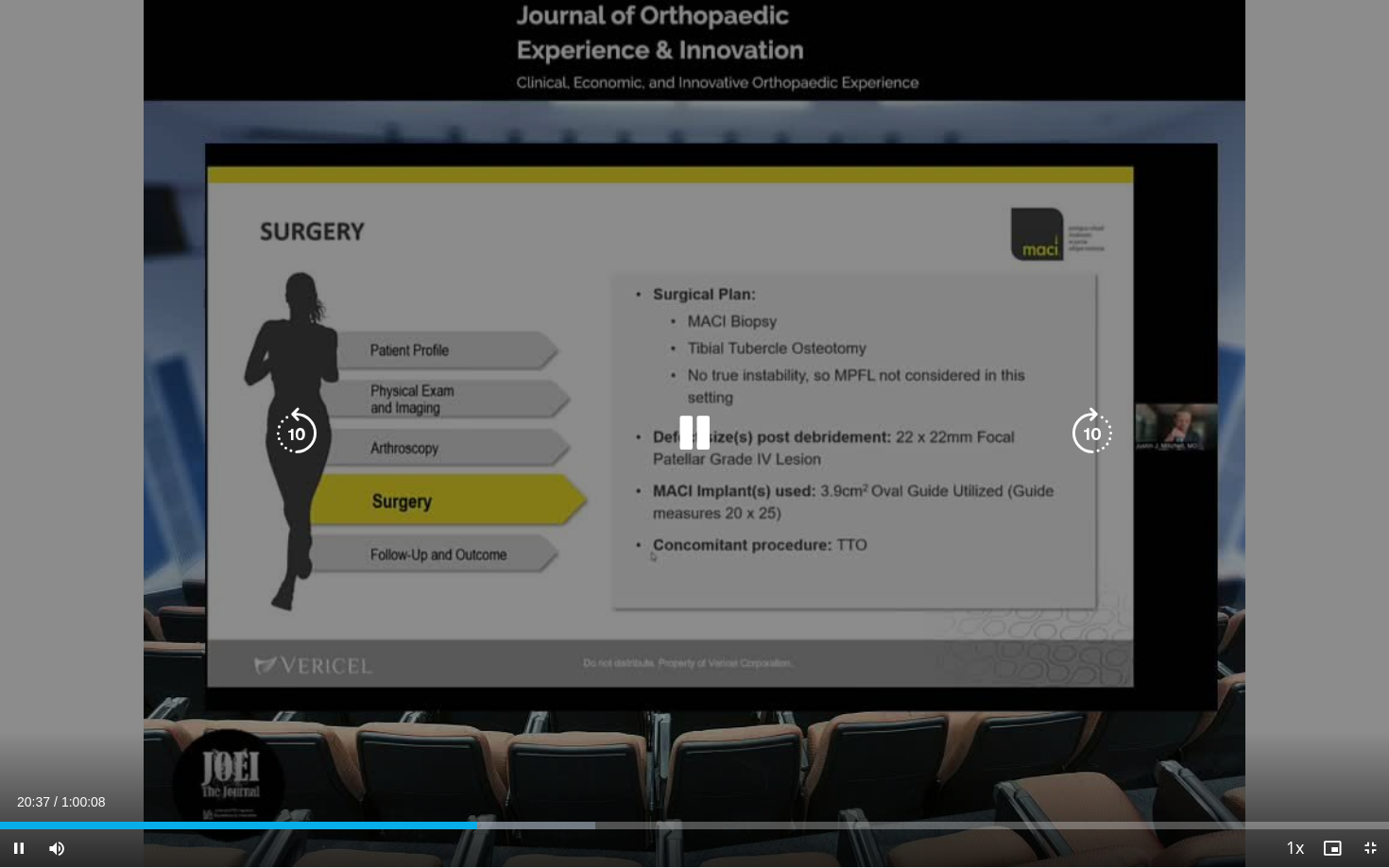 click at bounding box center (1092, 434) 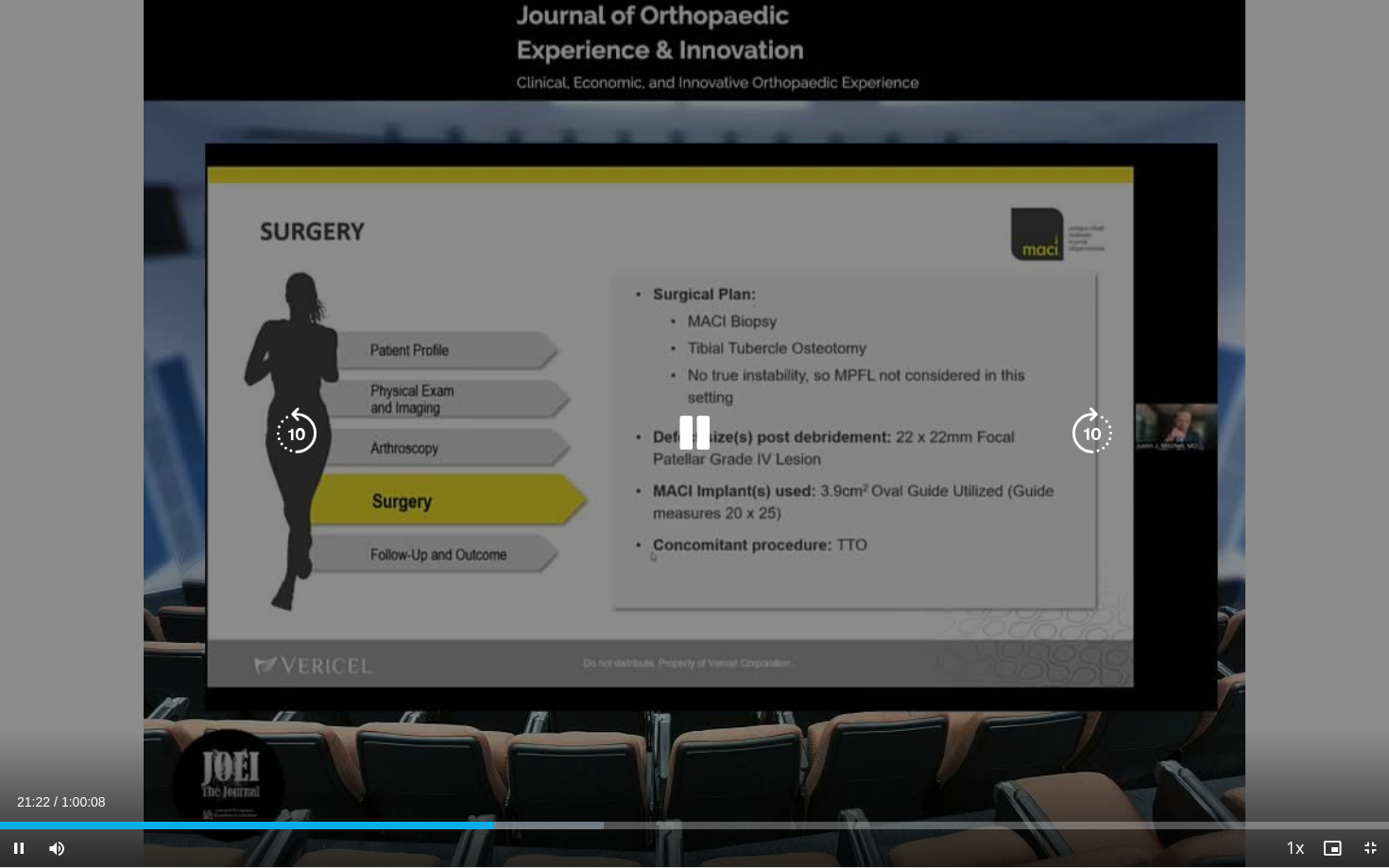 click at bounding box center [1092, 434] 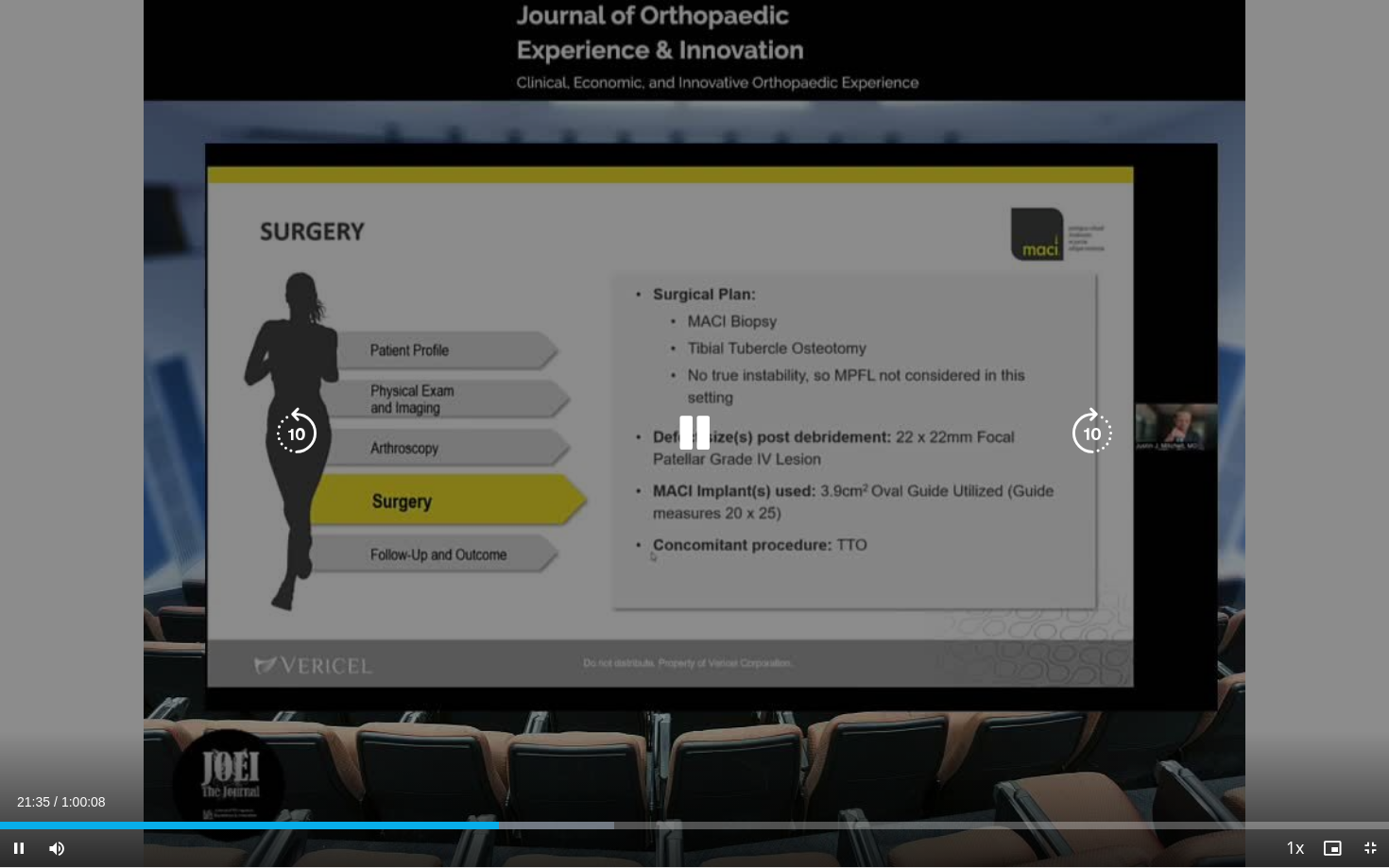 click at bounding box center [1092, 434] 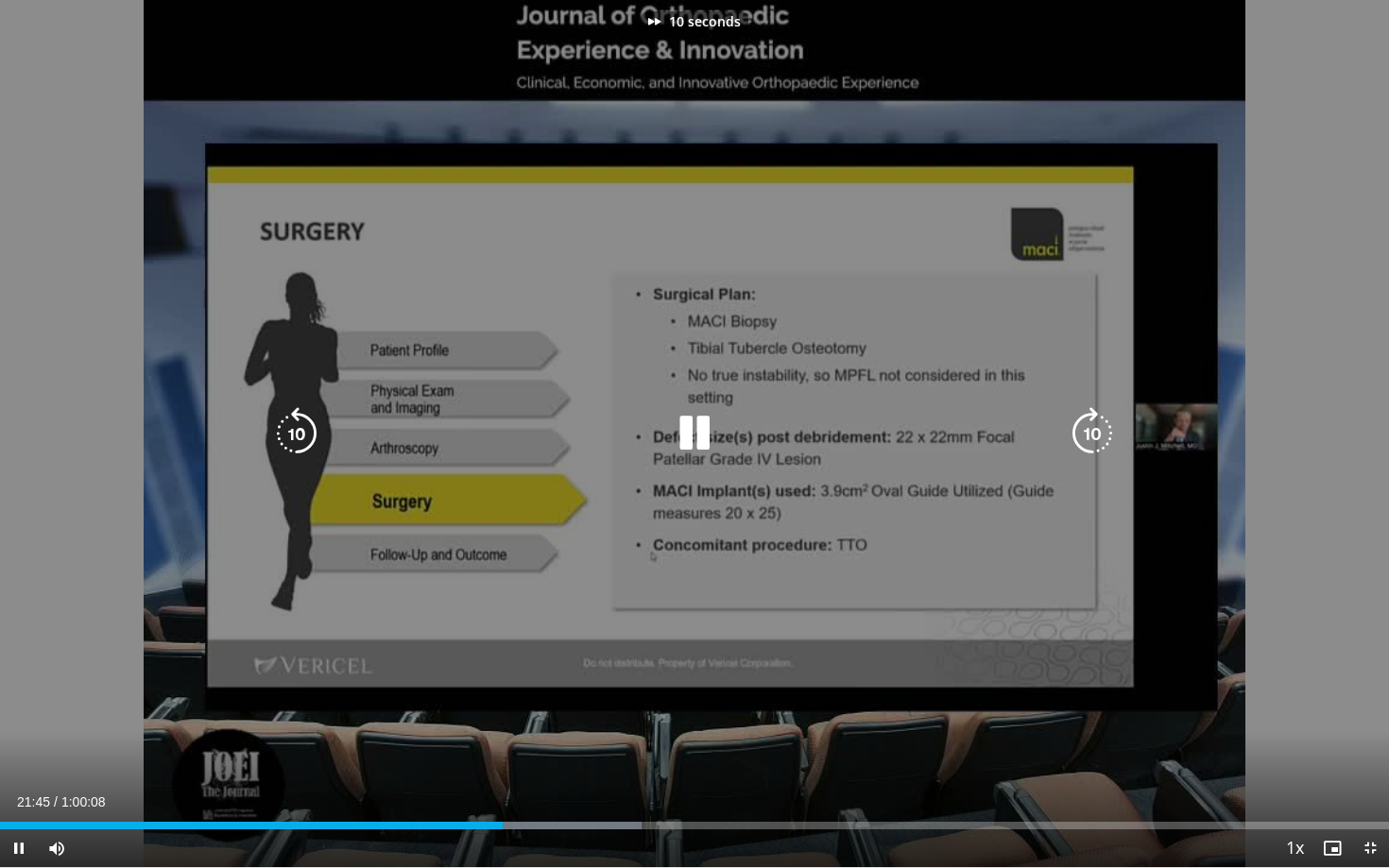 click at bounding box center (1092, 434) 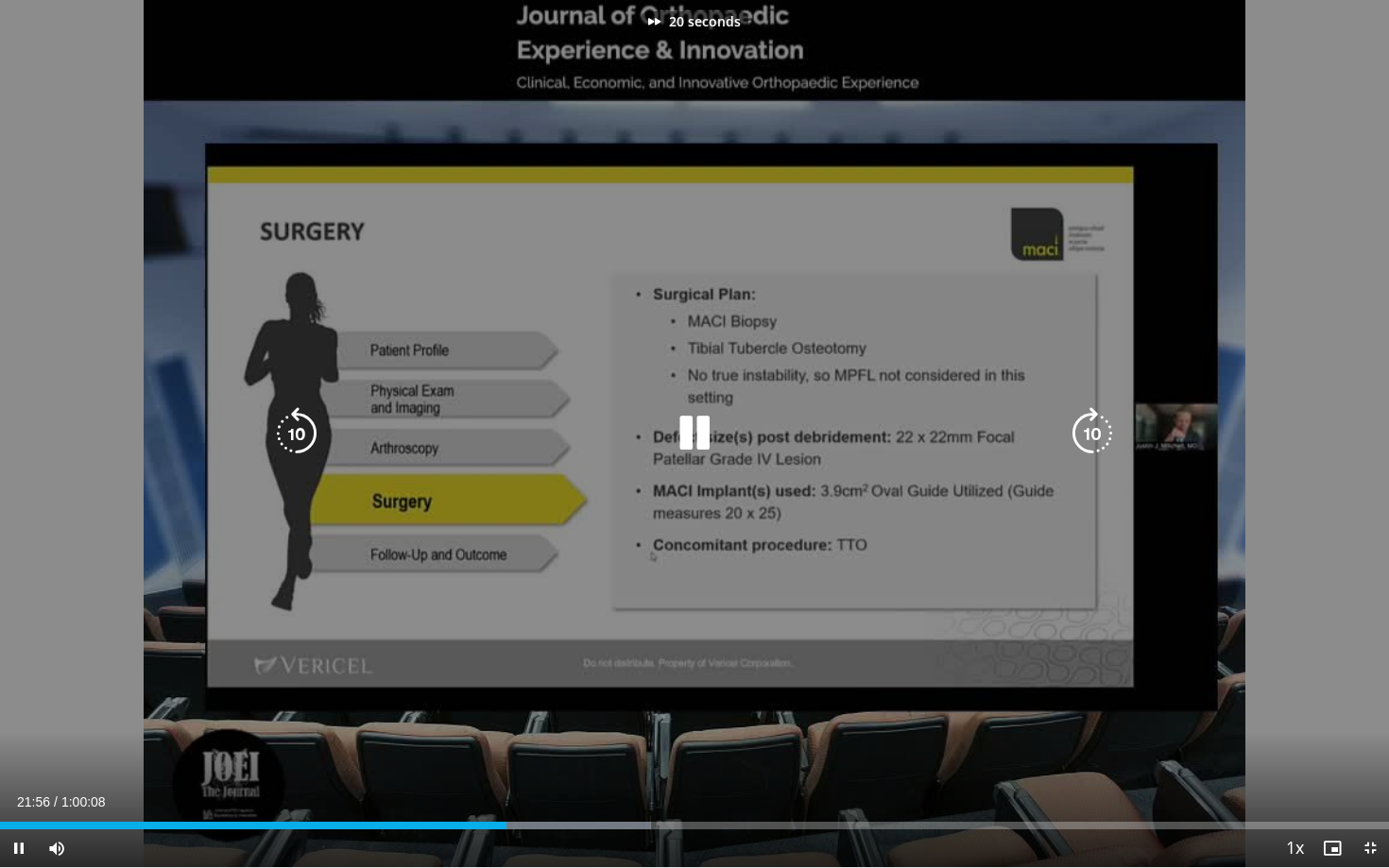 click at bounding box center [1092, 434] 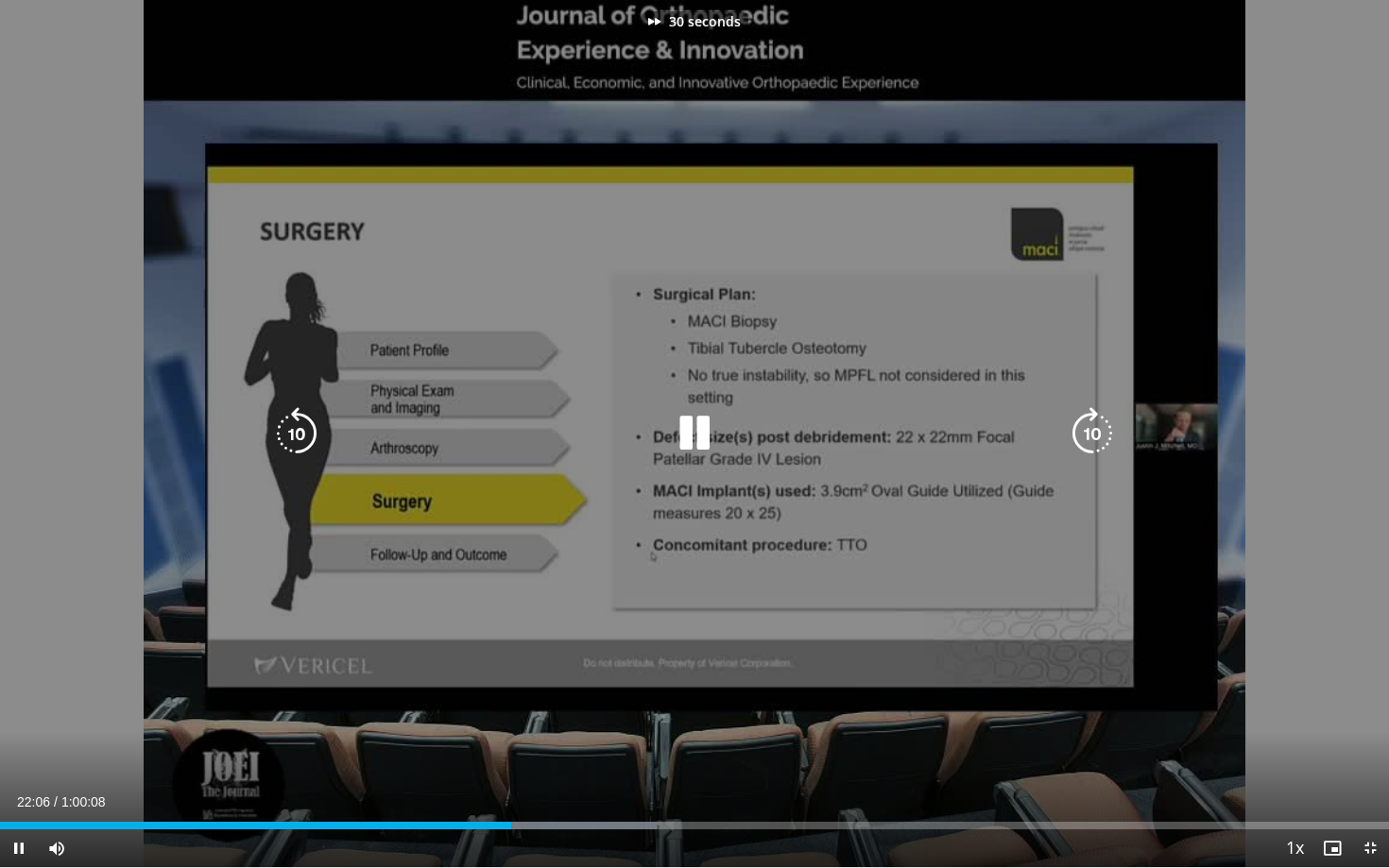 click at bounding box center (1092, 434) 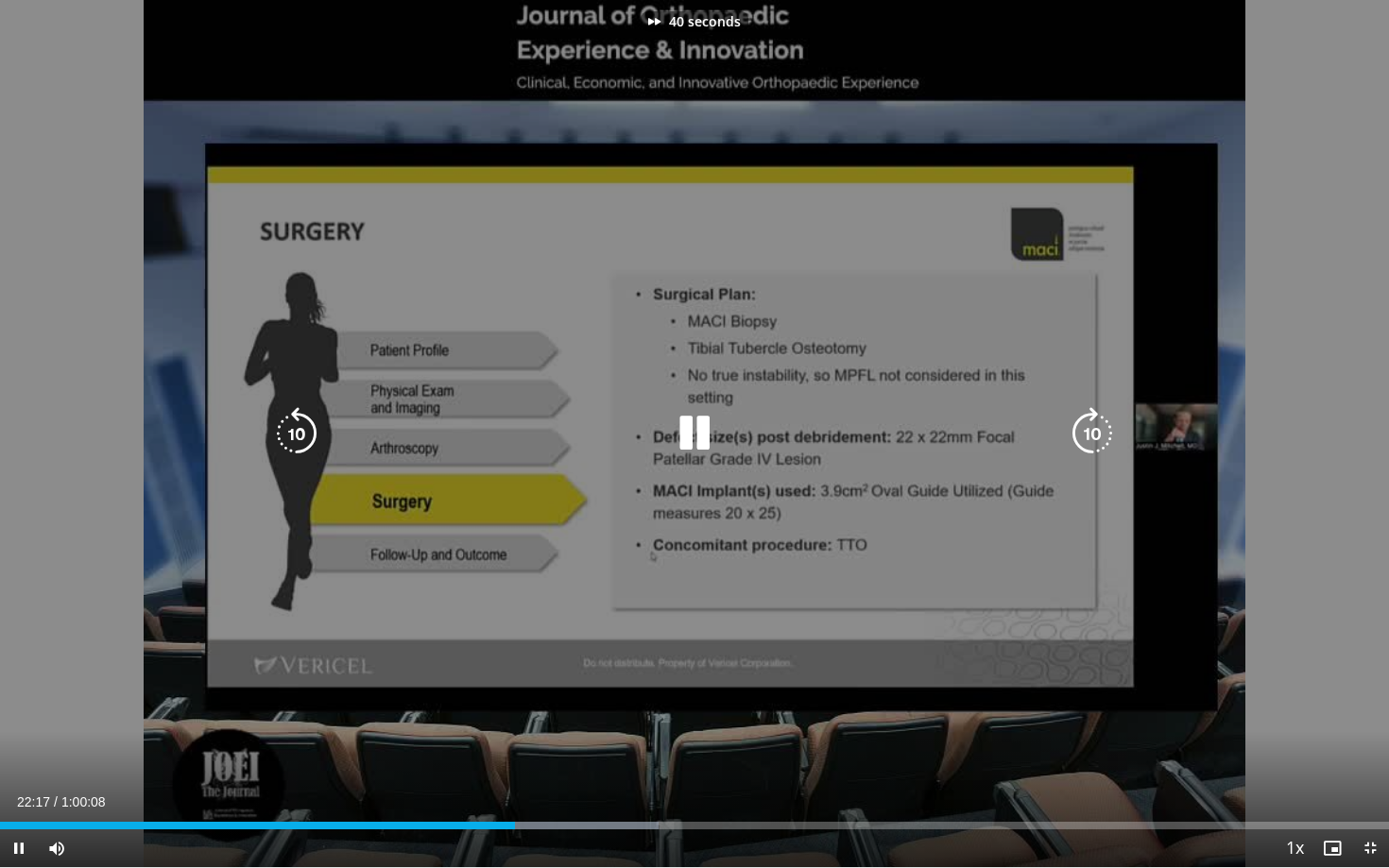 click at bounding box center (1092, 434) 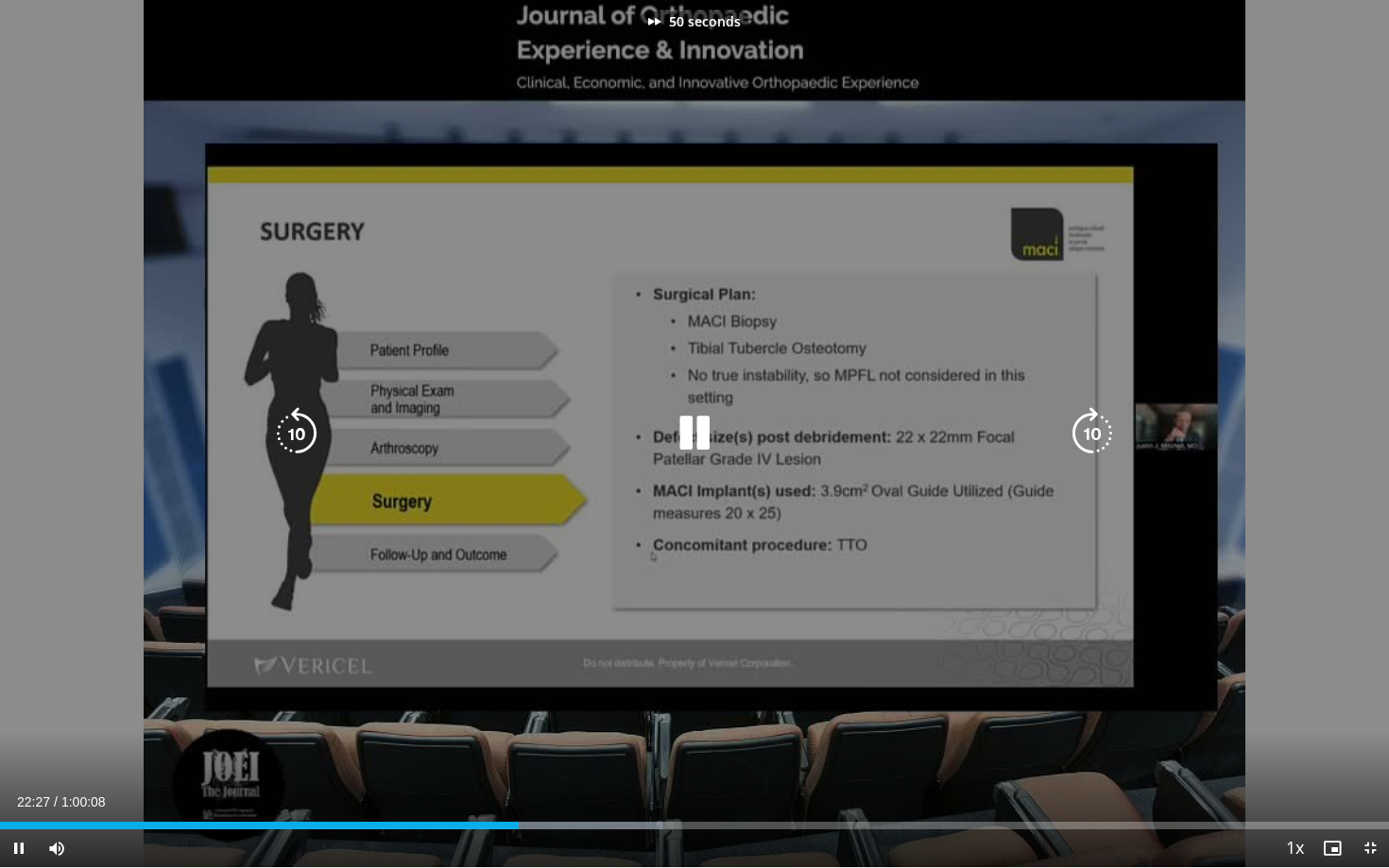 click at bounding box center (1092, 434) 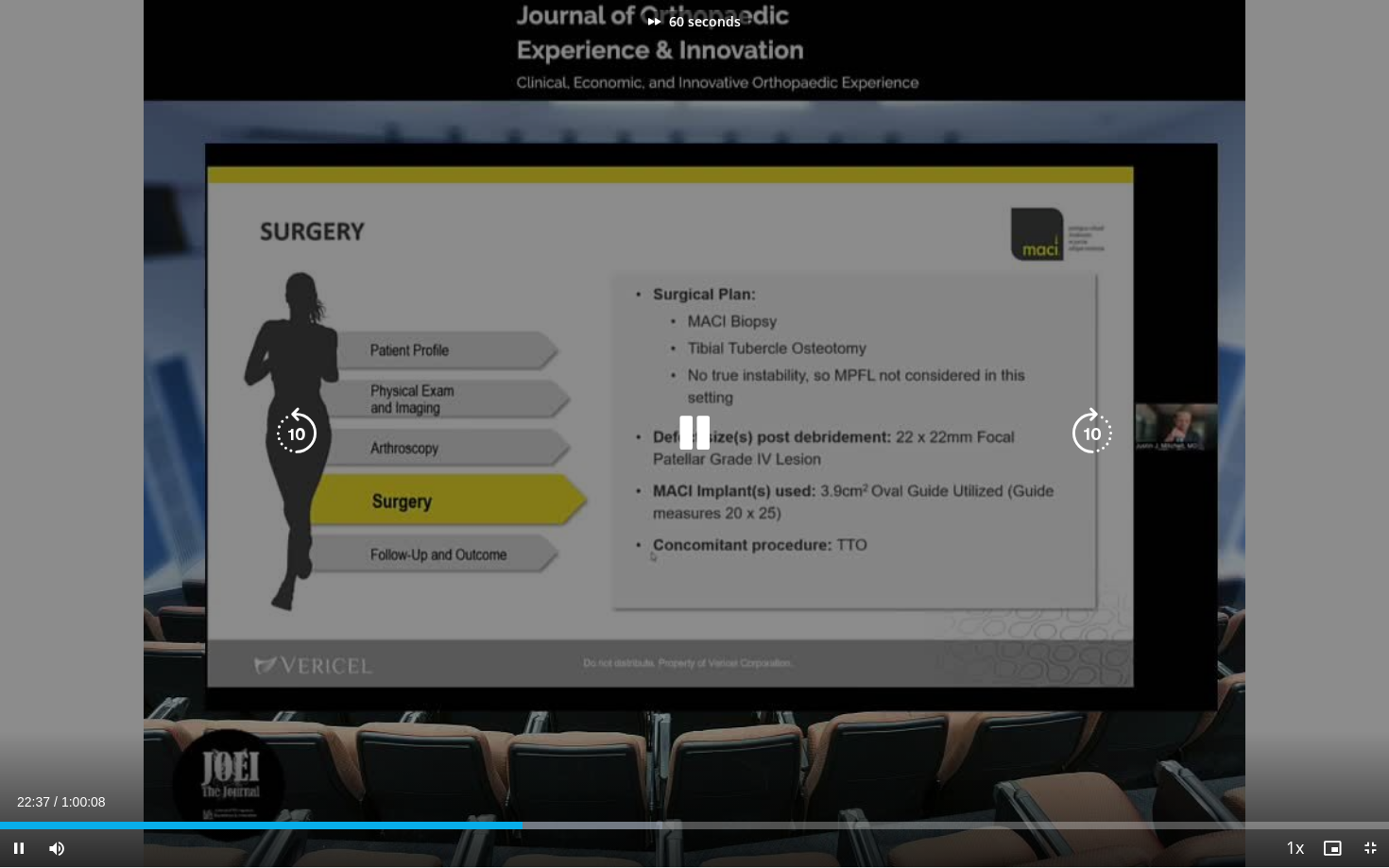 click at bounding box center [1092, 434] 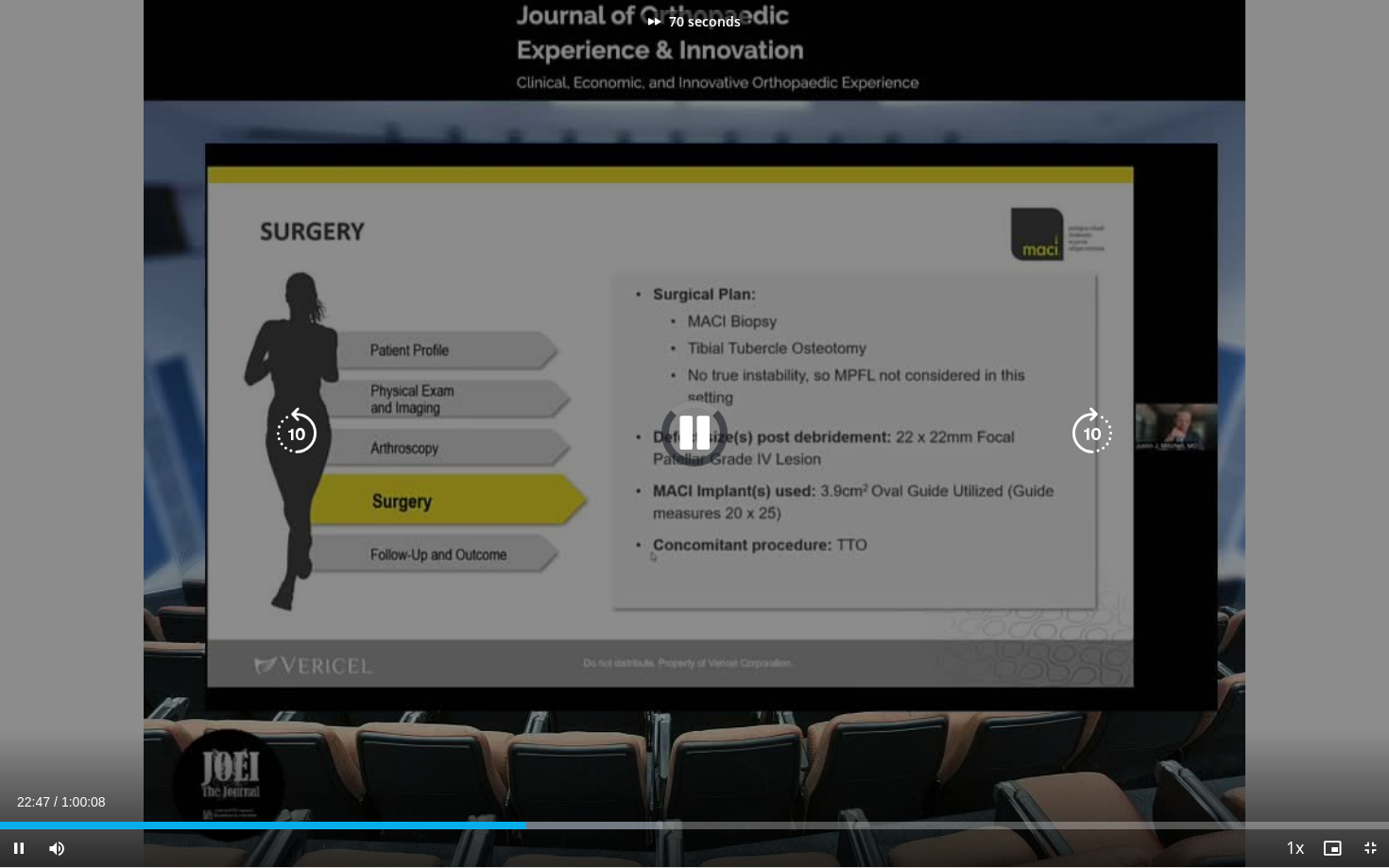 click at bounding box center (1092, 434) 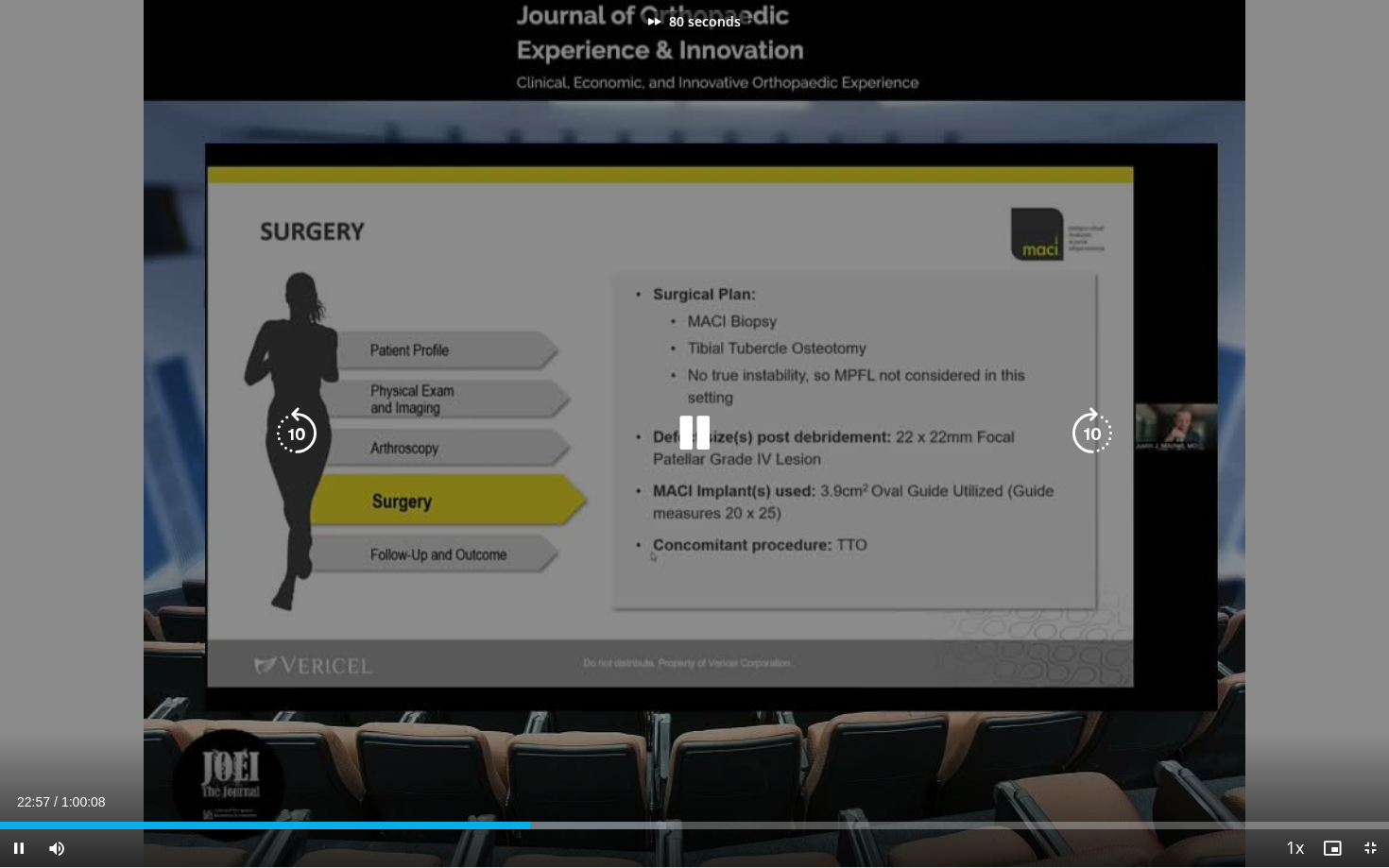 click at bounding box center (1092, 434) 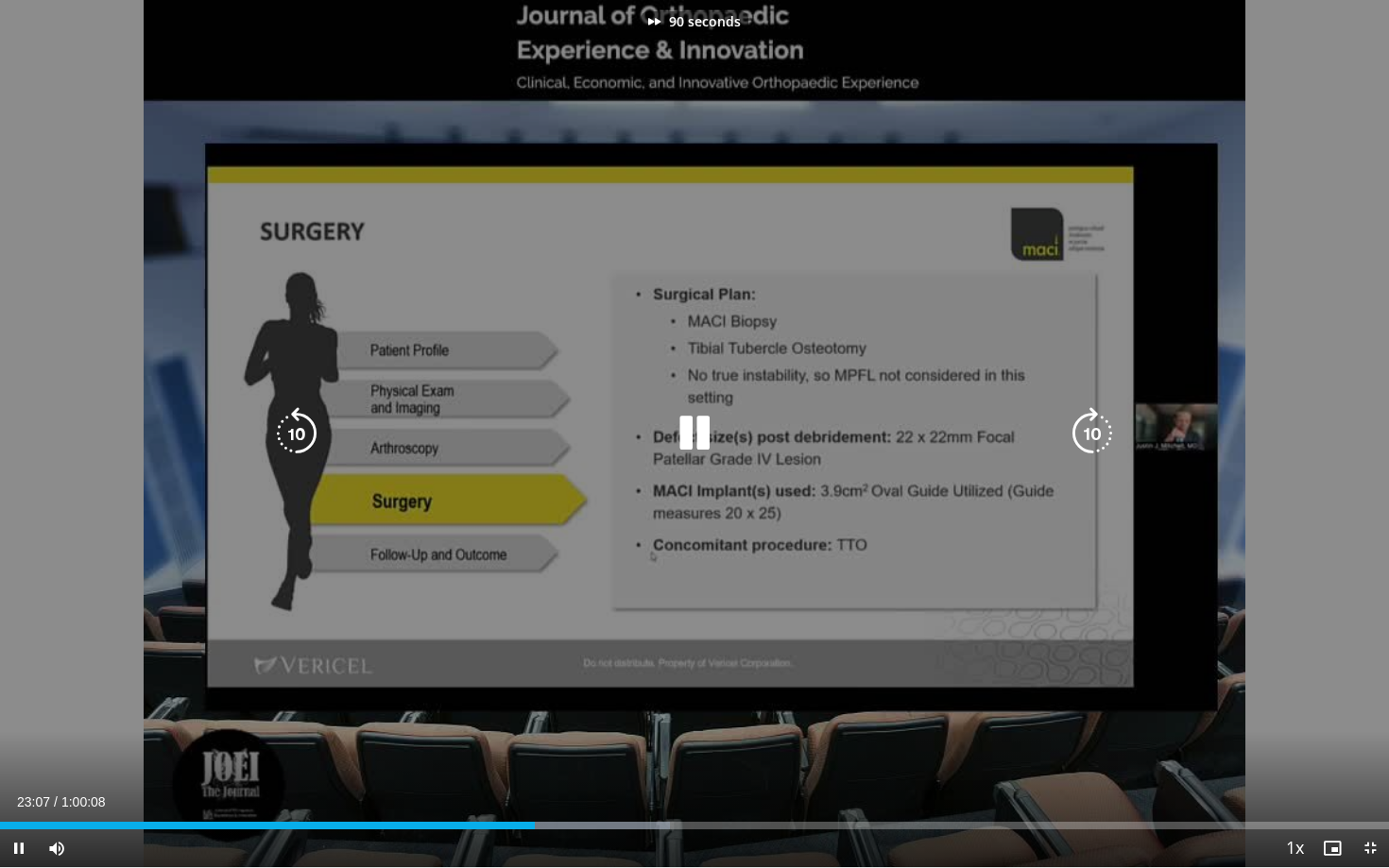 click at bounding box center (1092, 434) 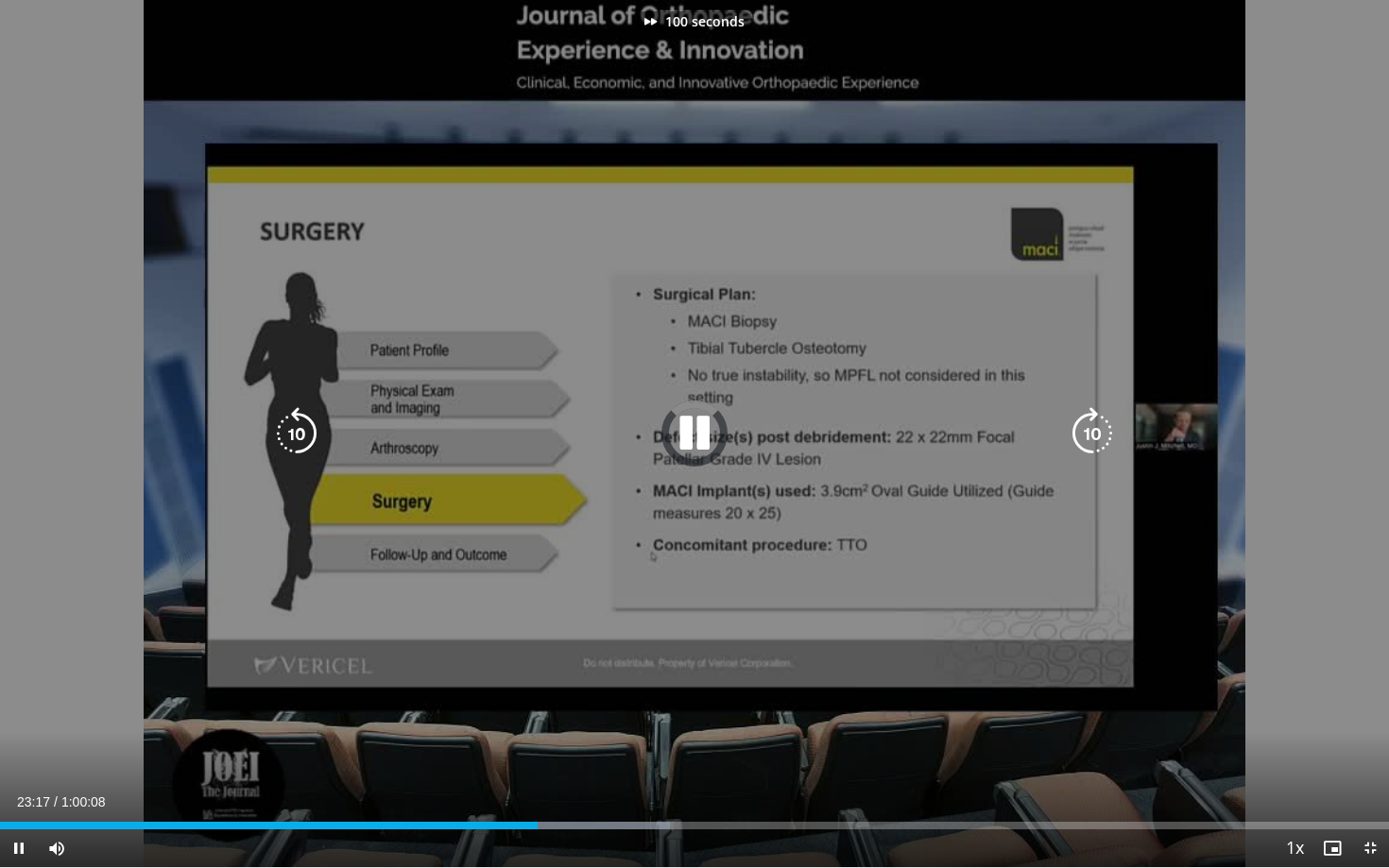 click at bounding box center (1092, 434) 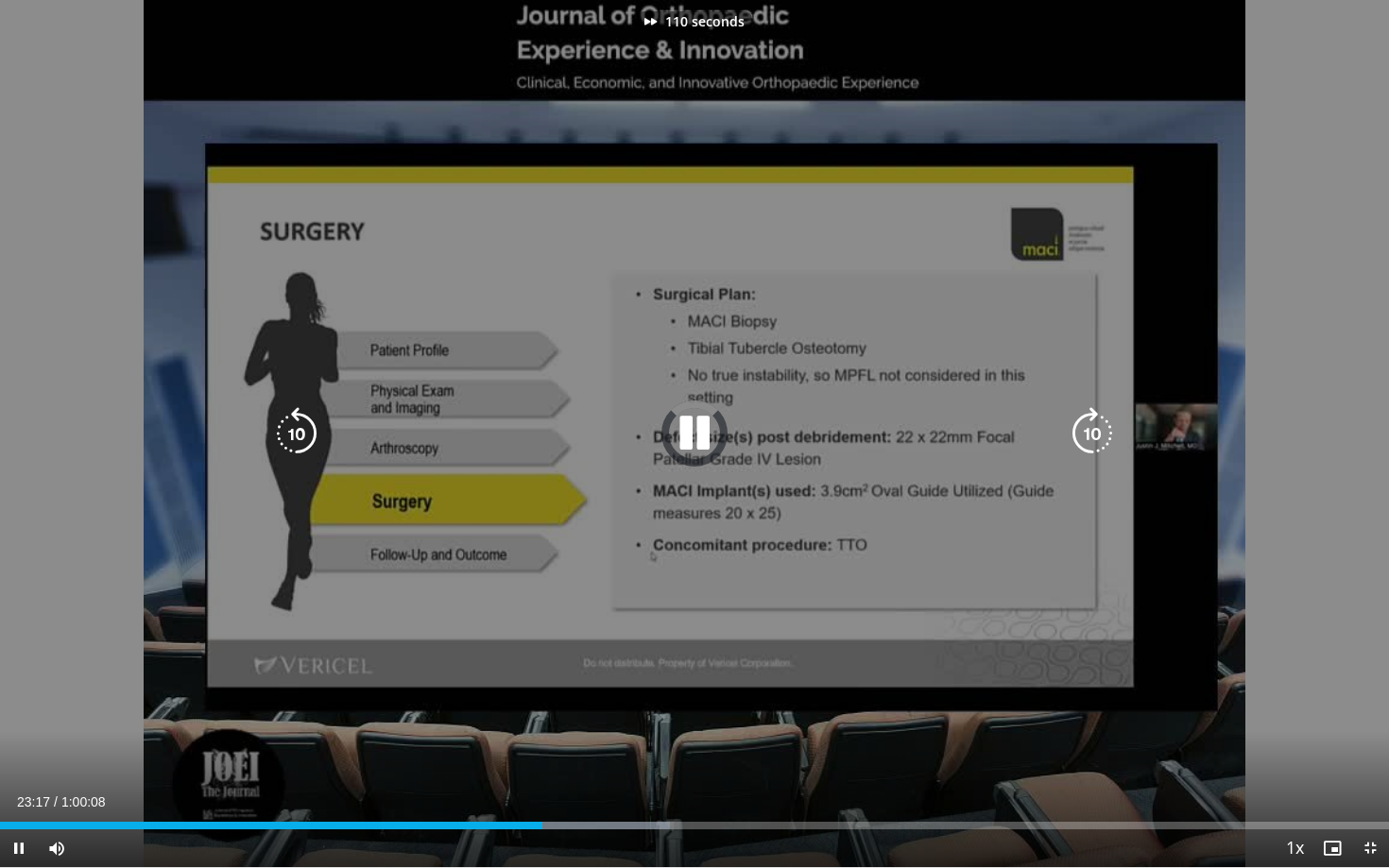 click at bounding box center [1092, 434] 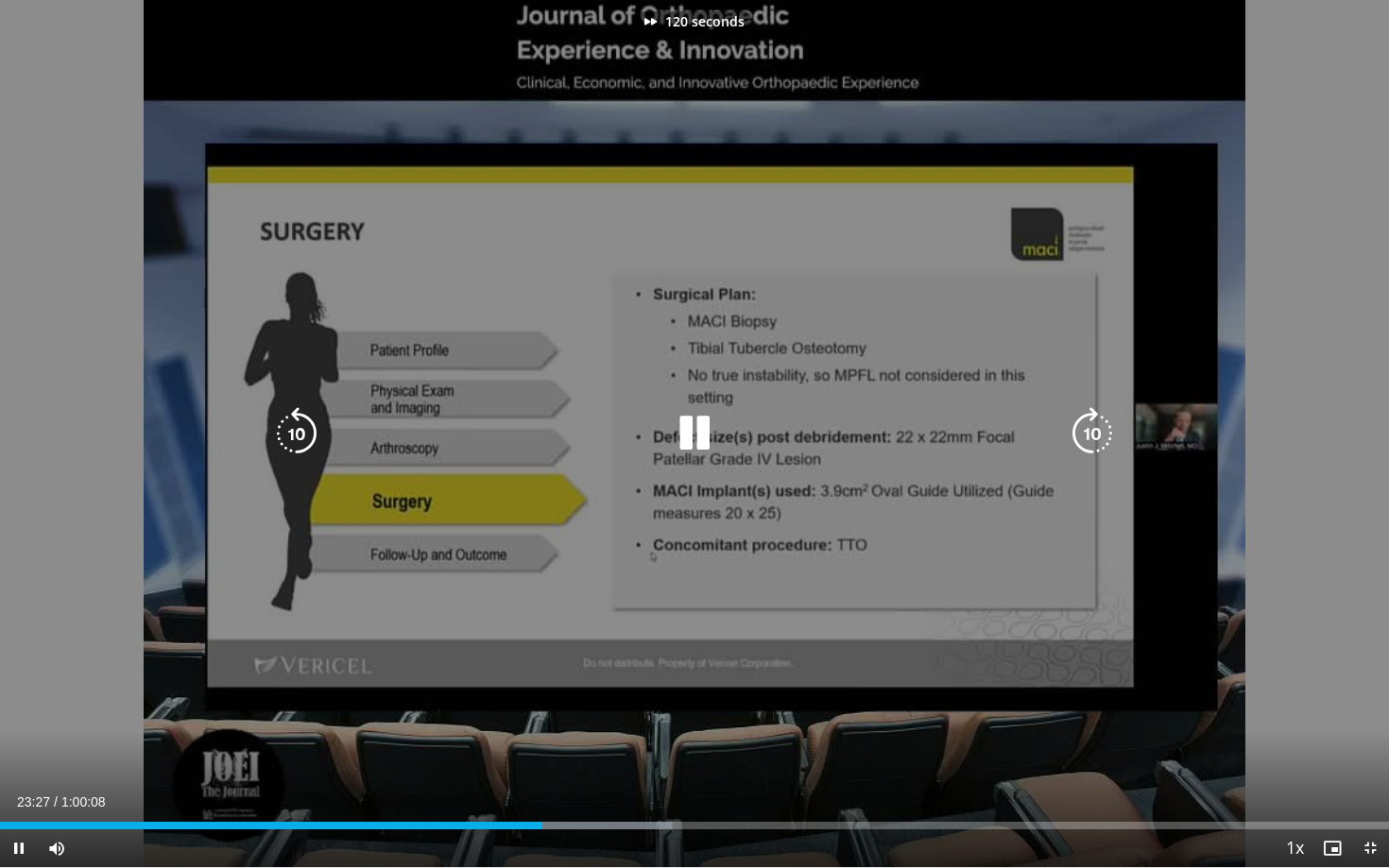 click at bounding box center (1092, 434) 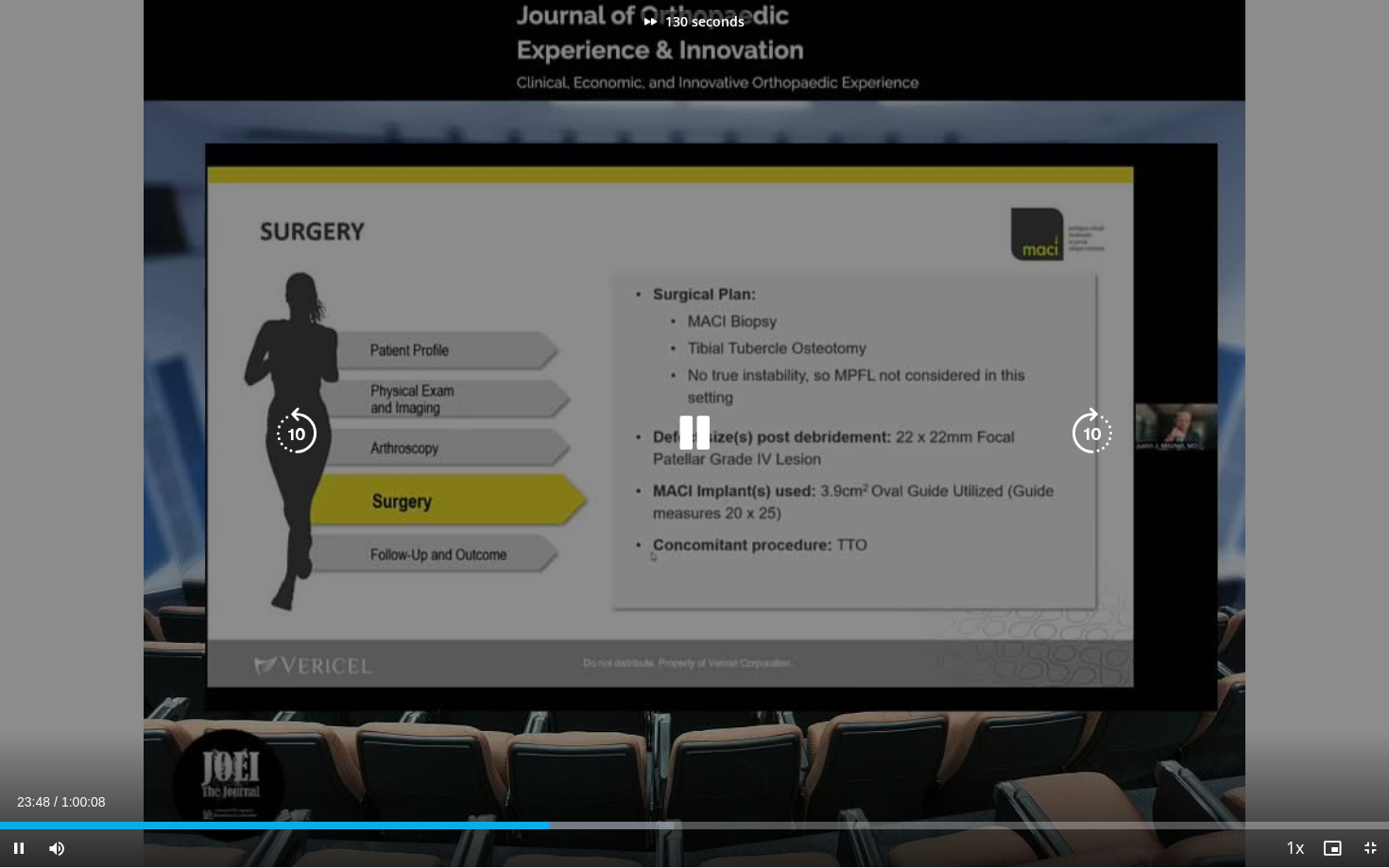 click at bounding box center [1092, 434] 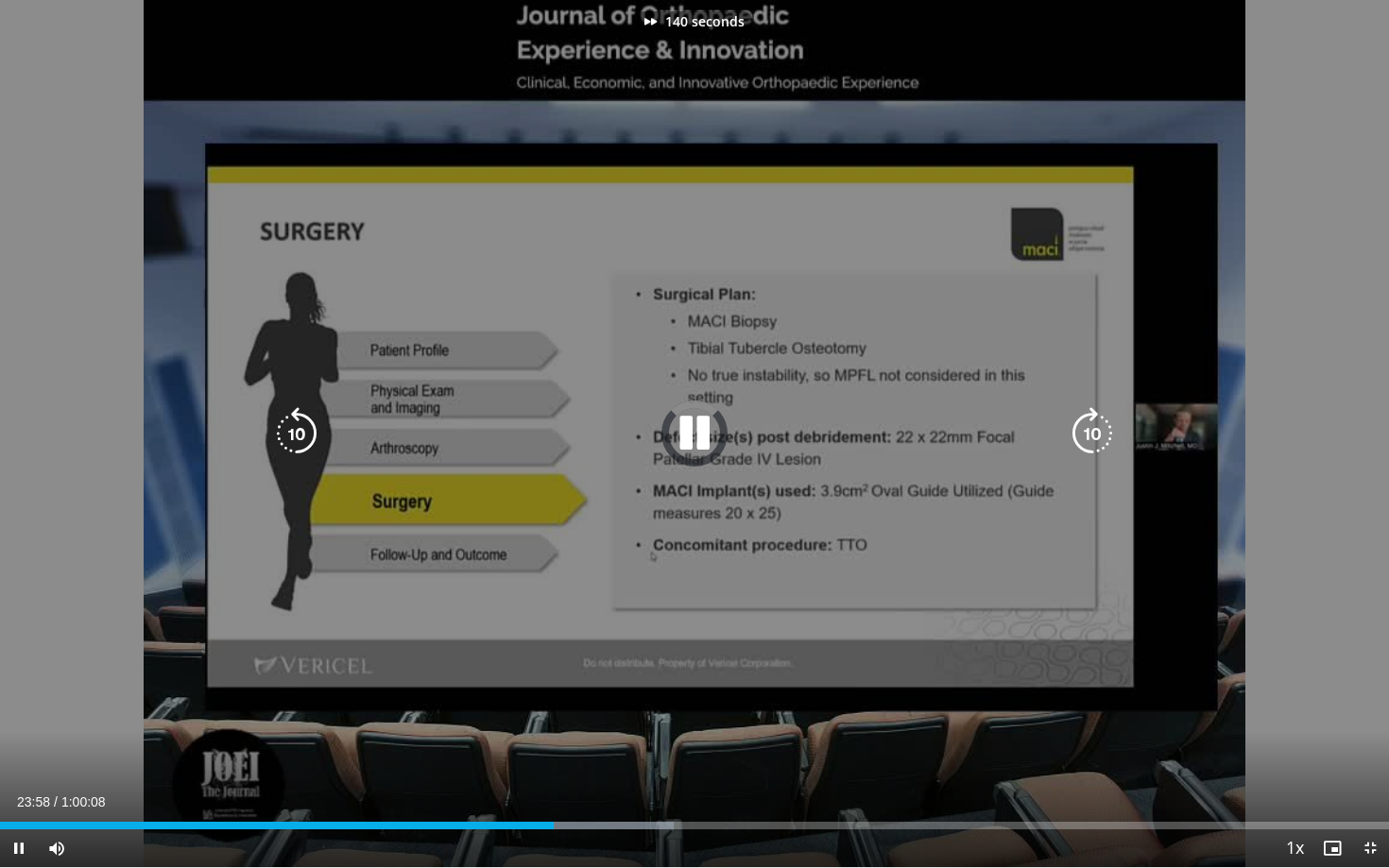 click at bounding box center [1092, 434] 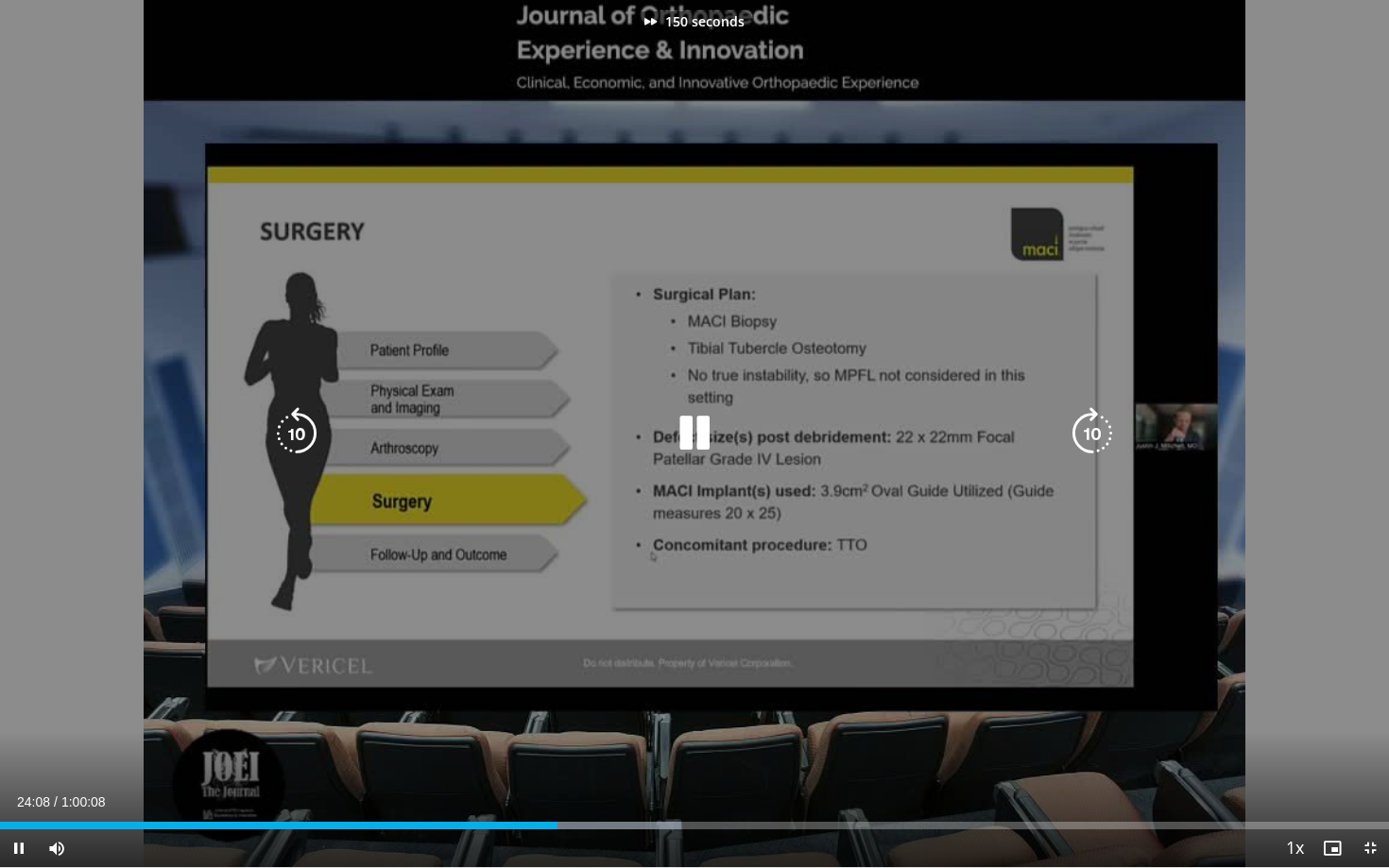 click at bounding box center [1092, 434] 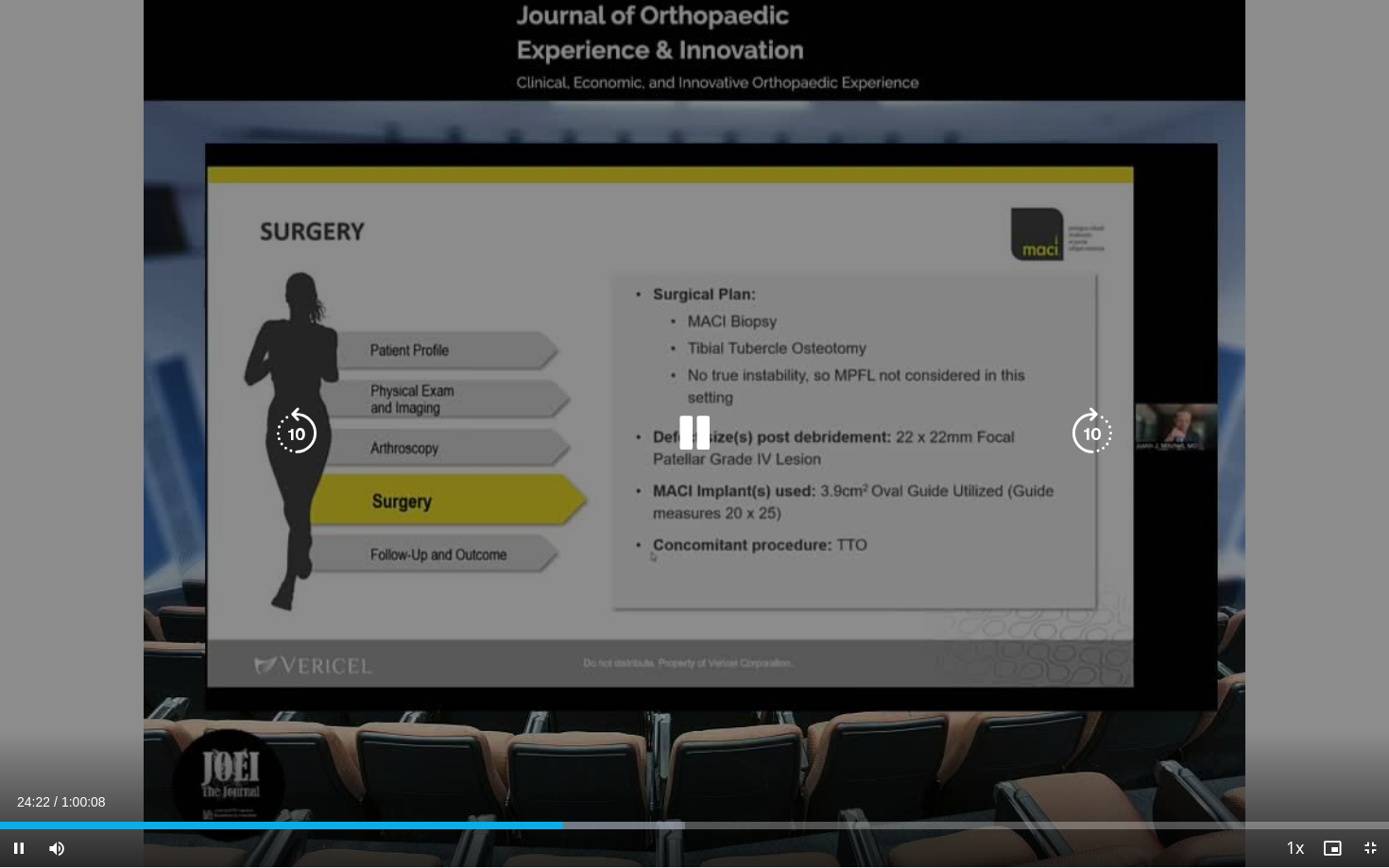 click at bounding box center (297, 434) 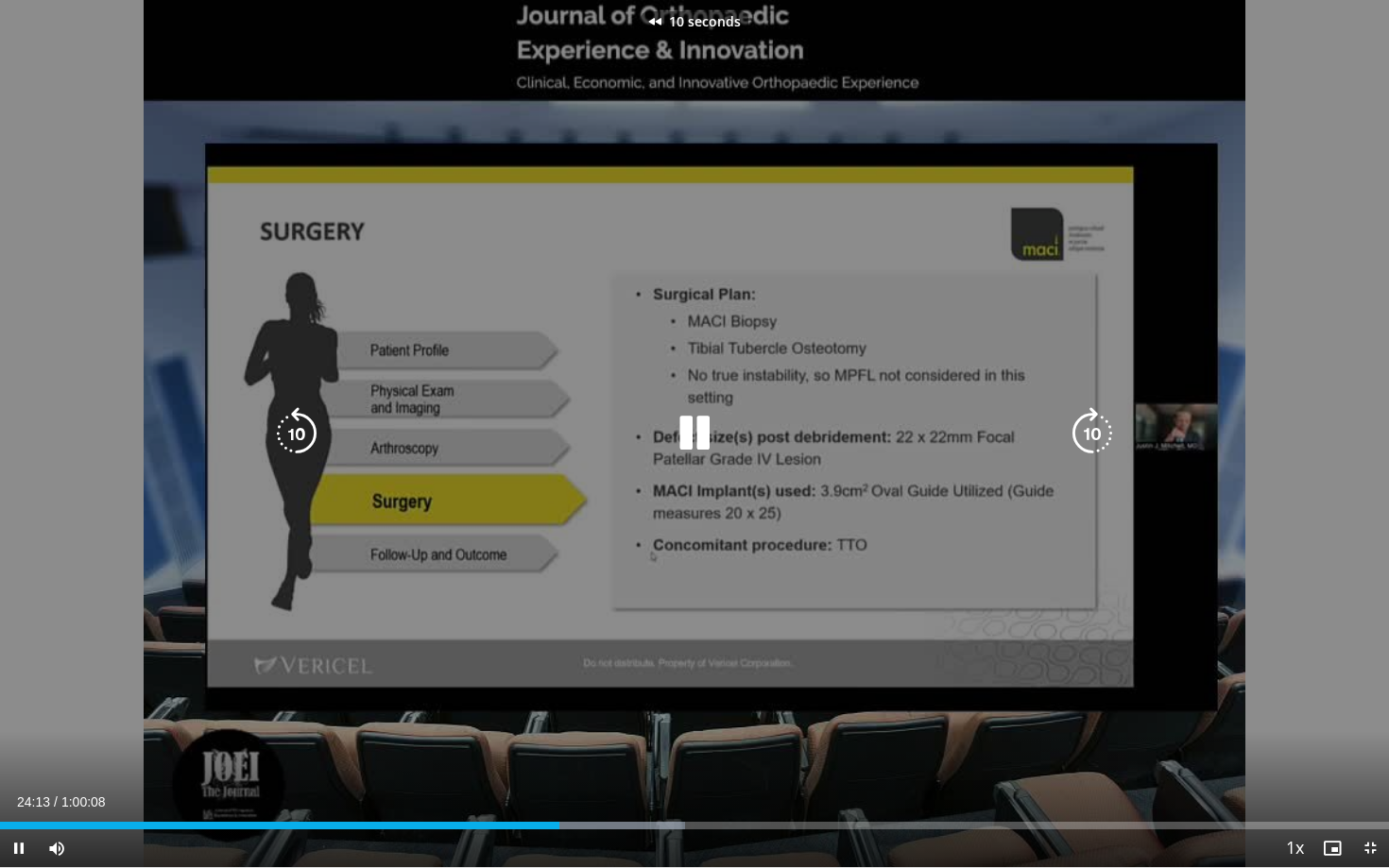 click at bounding box center (297, 434) 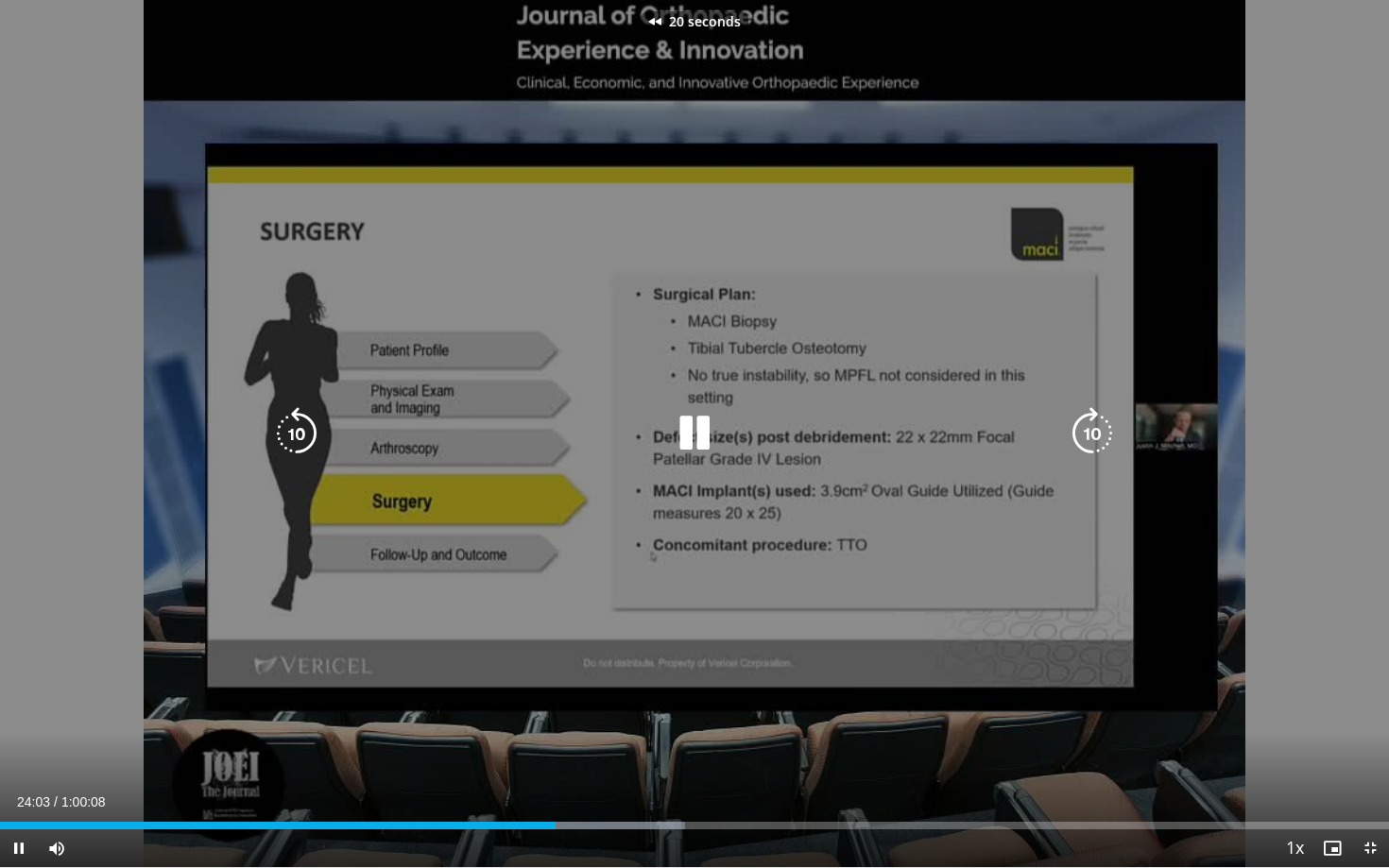 click at bounding box center [297, 434] 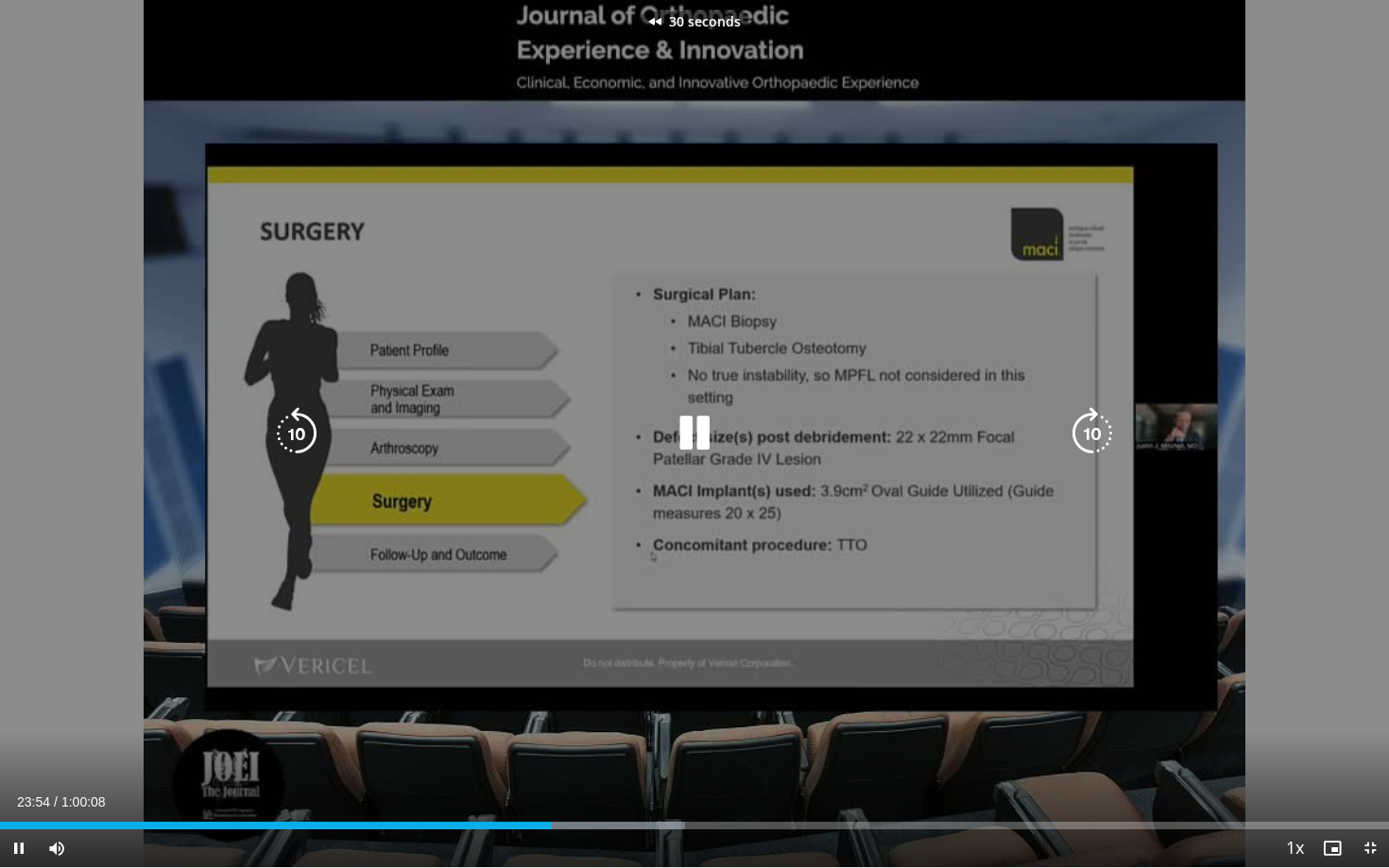 click at bounding box center [297, 434] 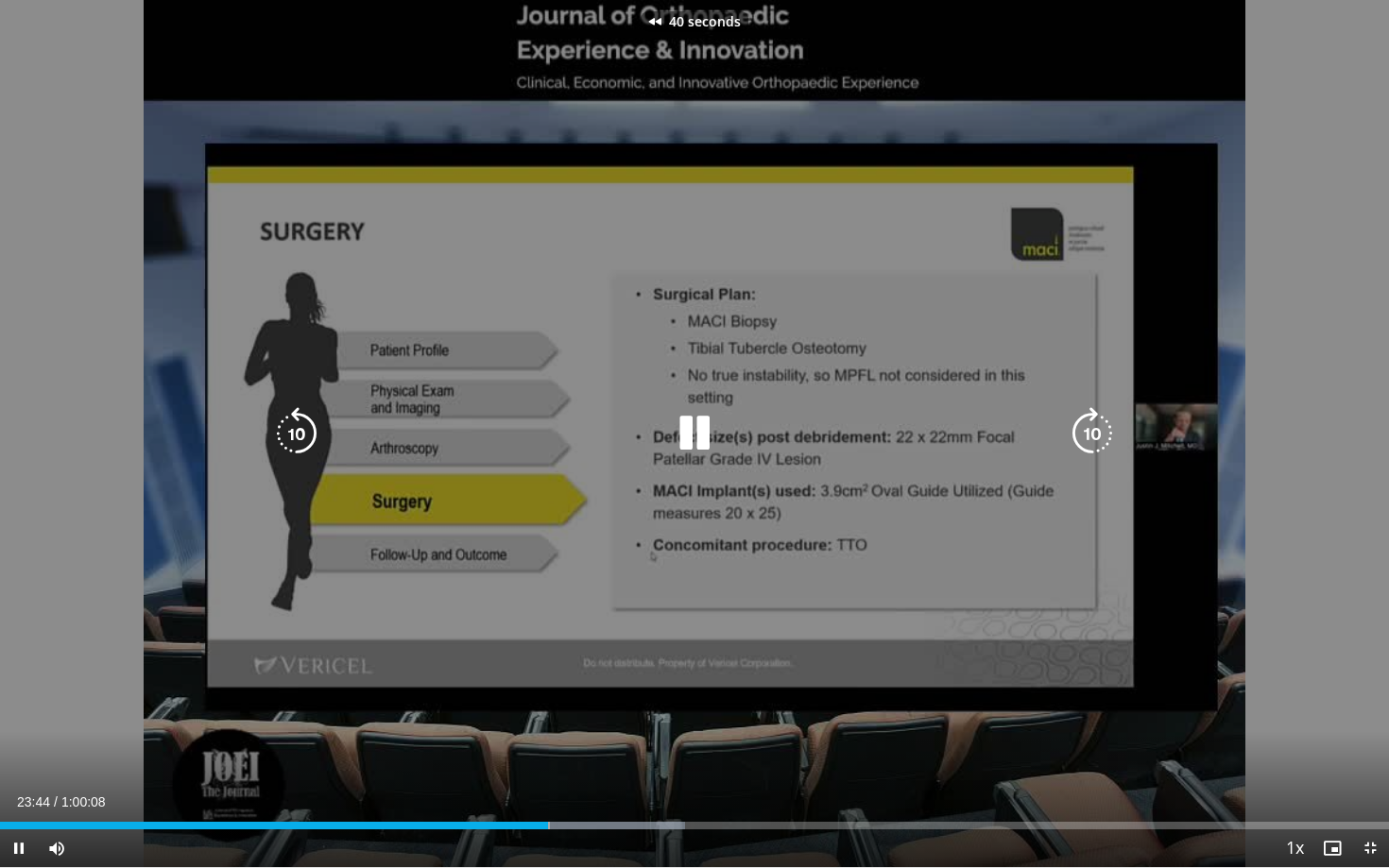 click at bounding box center (297, 434) 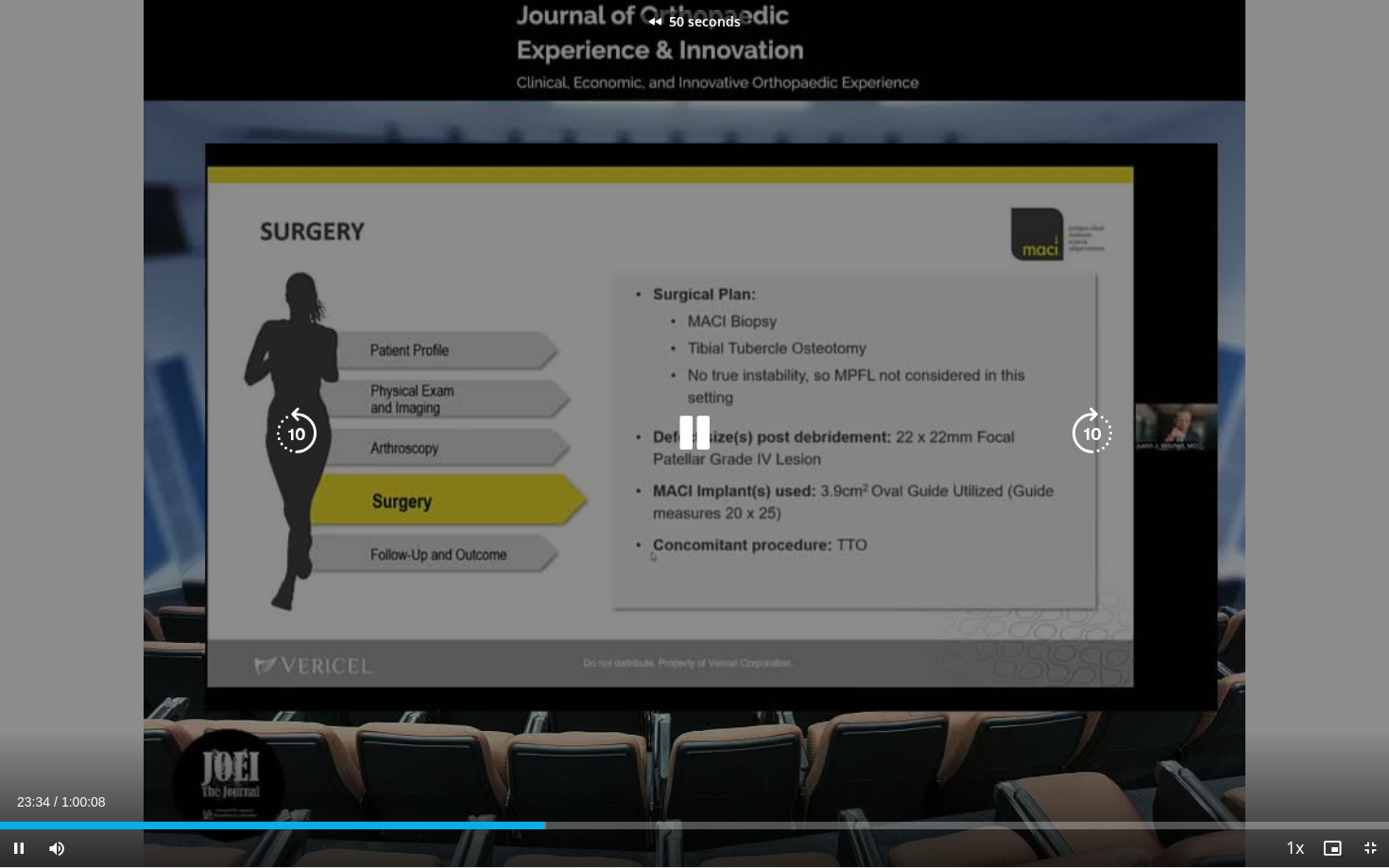 click at bounding box center (297, 434) 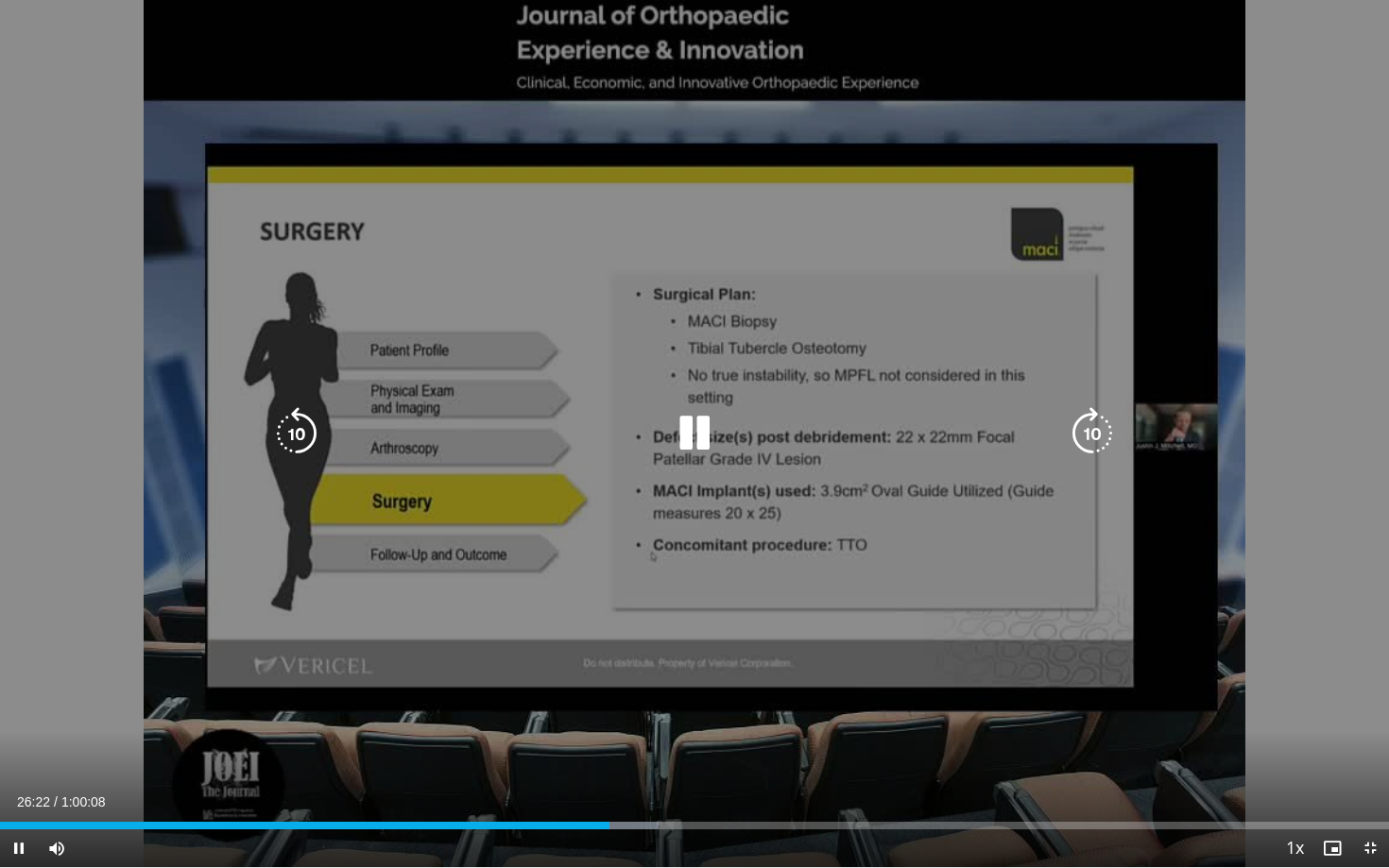 click at bounding box center (1092, 434) 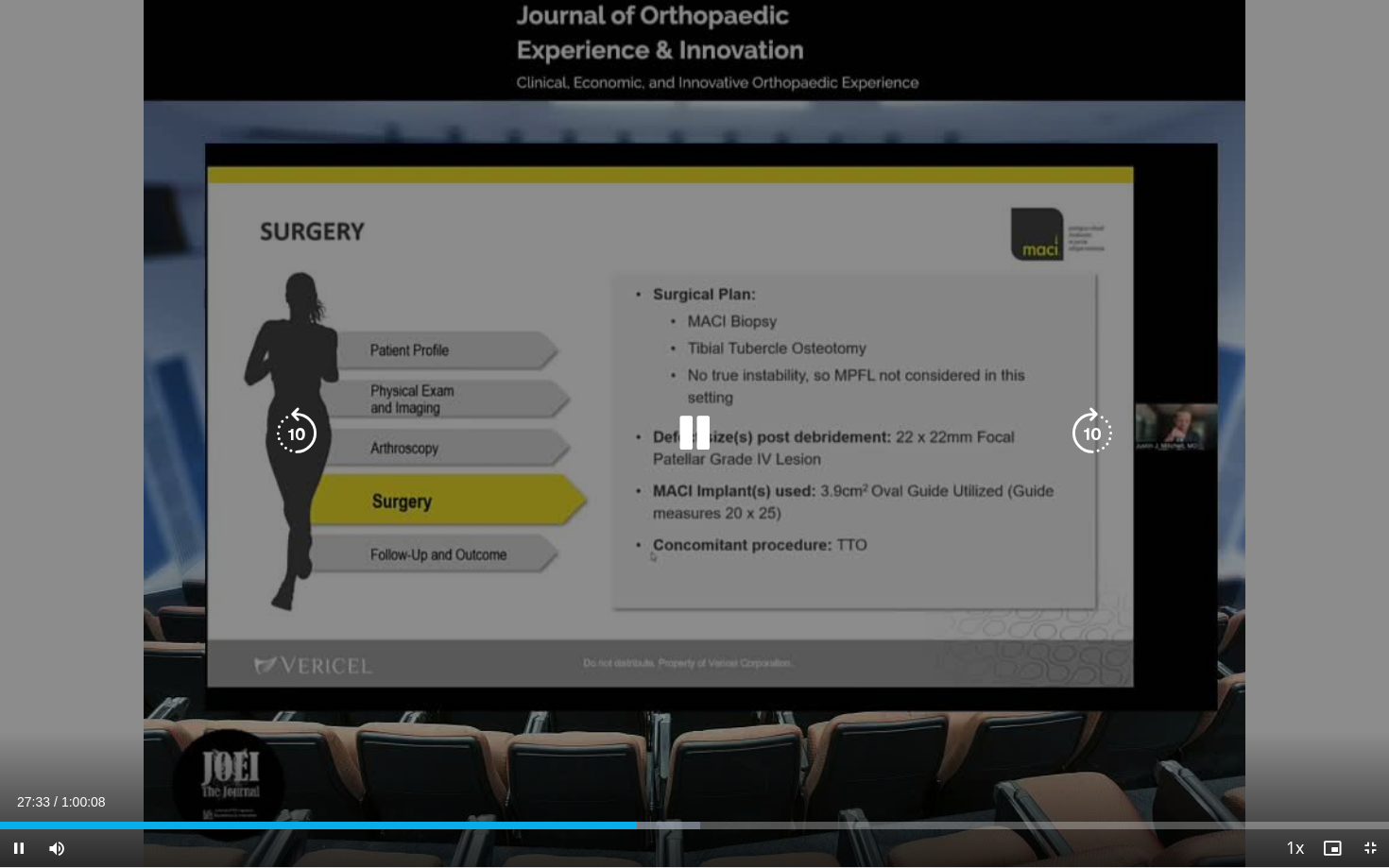 click at bounding box center [1092, 434] 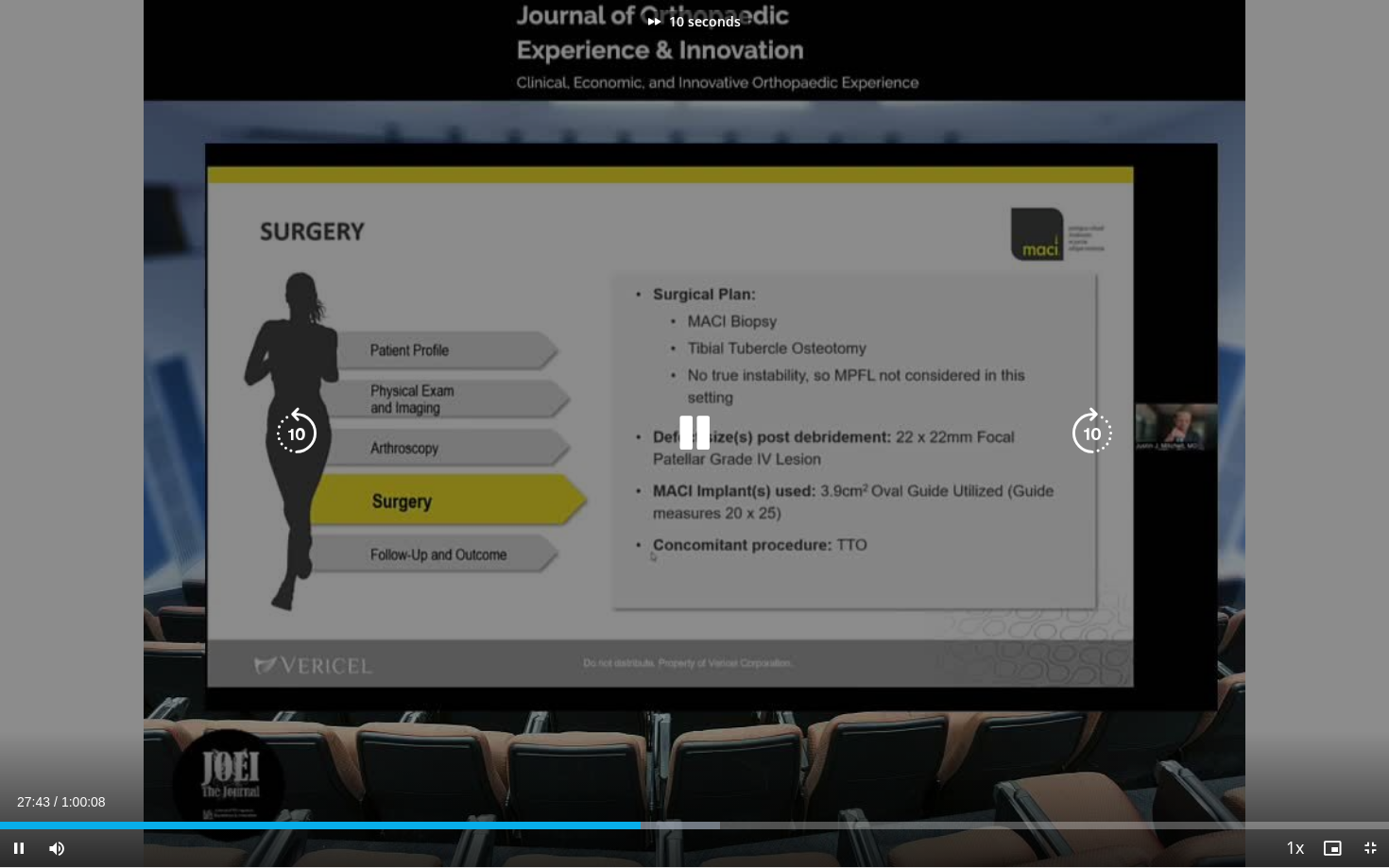 click at bounding box center (1092, 434) 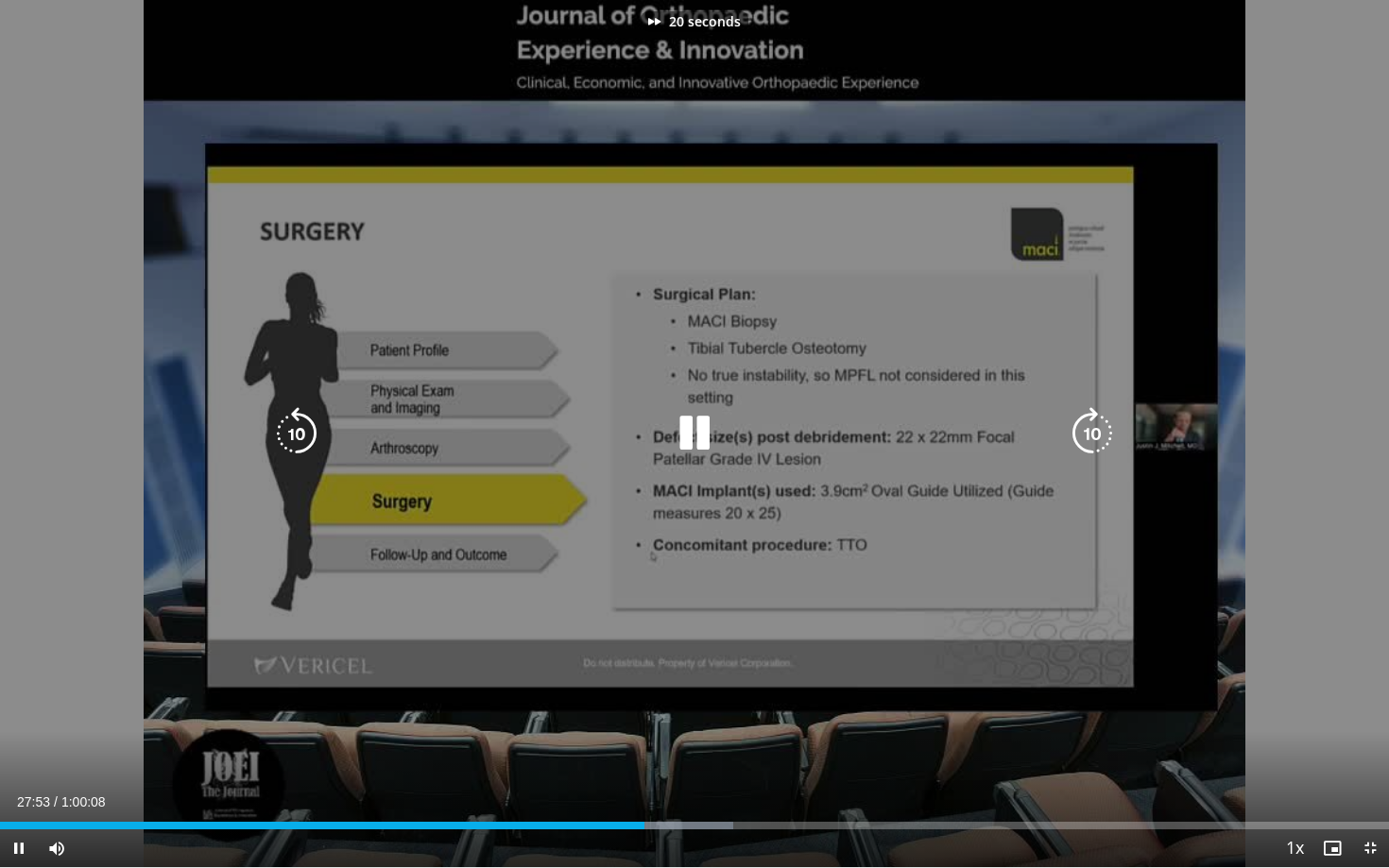 click at bounding box center [1092, 434] 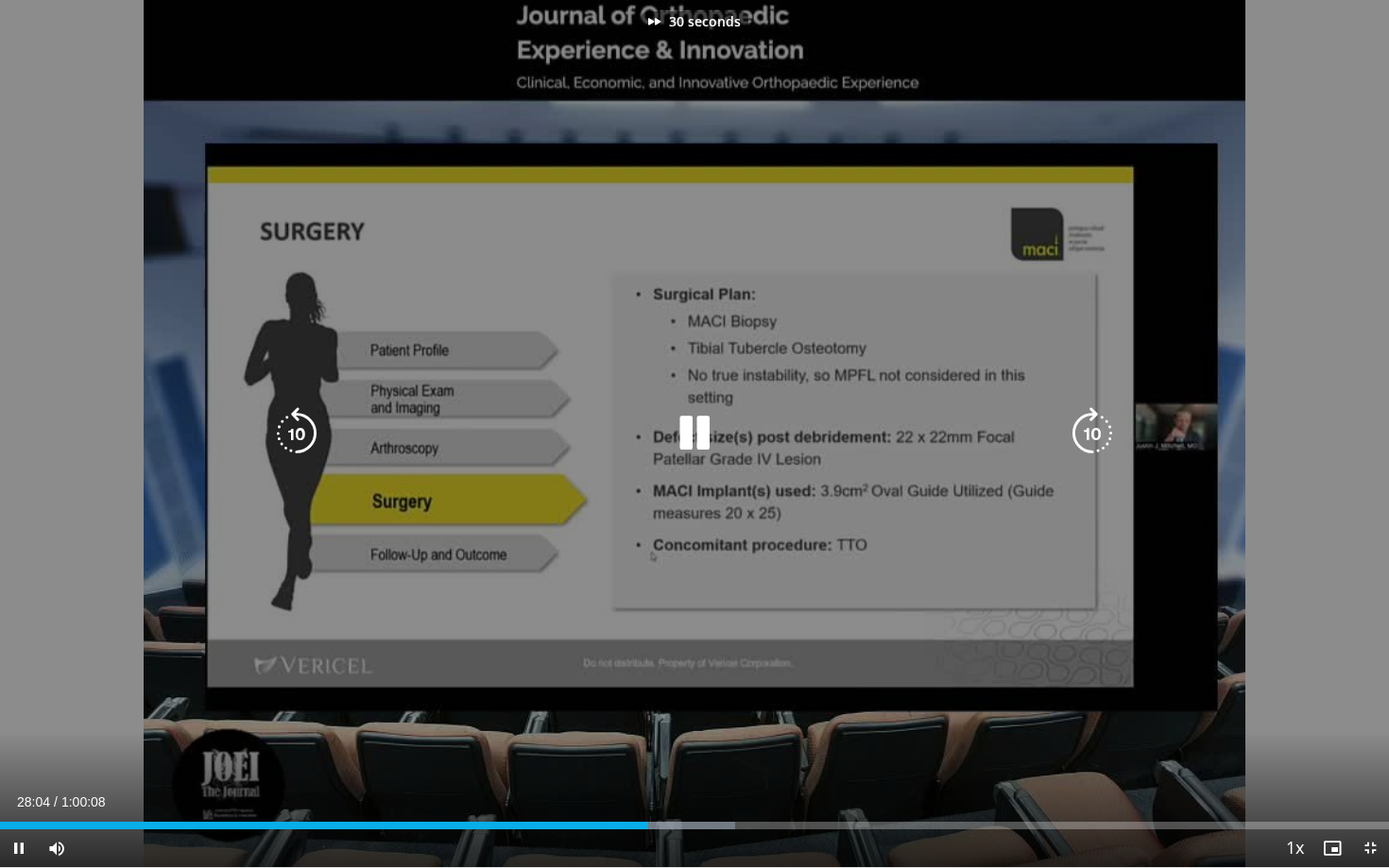 click at bounding box center (1092, 434) 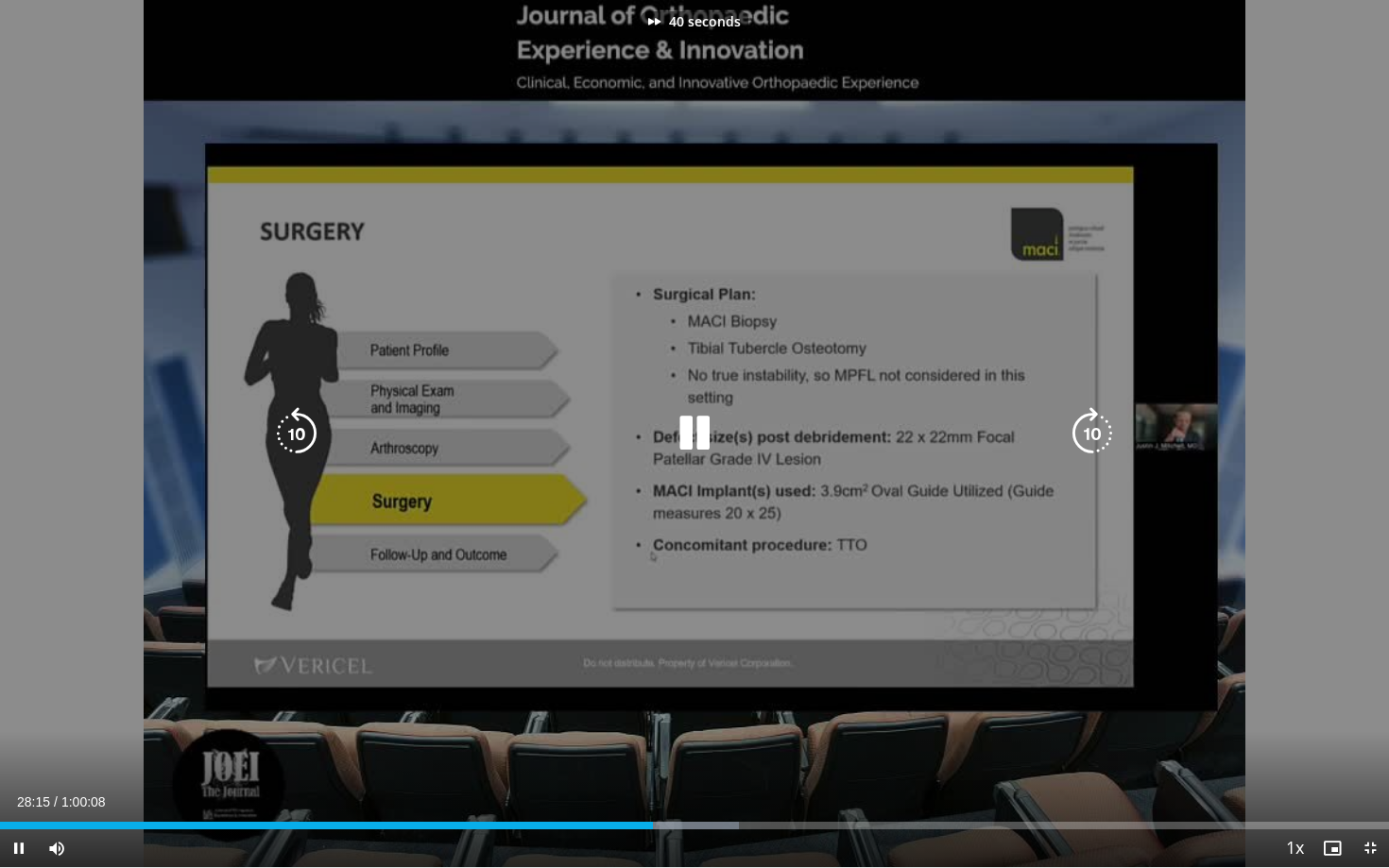 click at bounding box center (1092, 434) 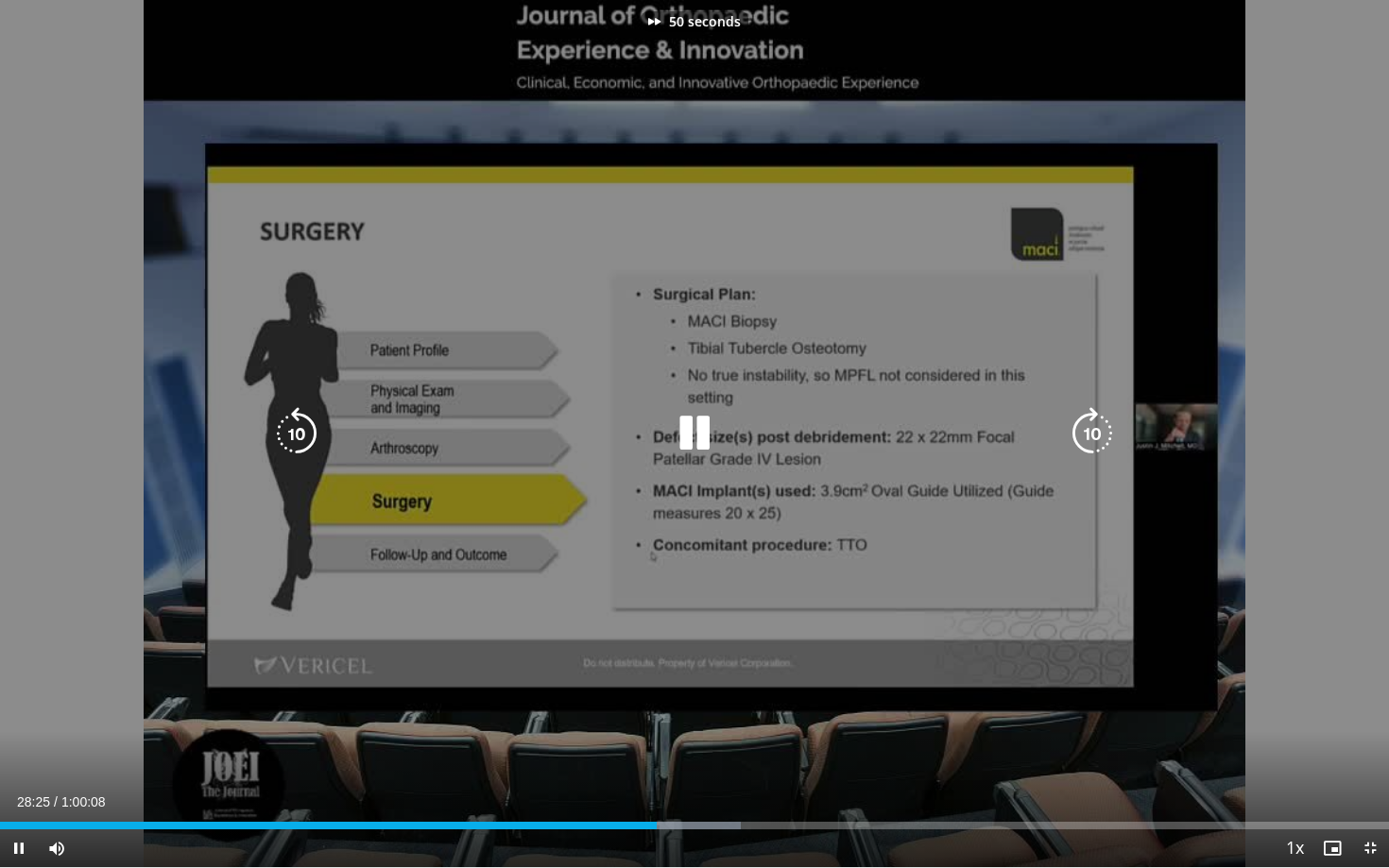 click at bounding box center (1092, 434) 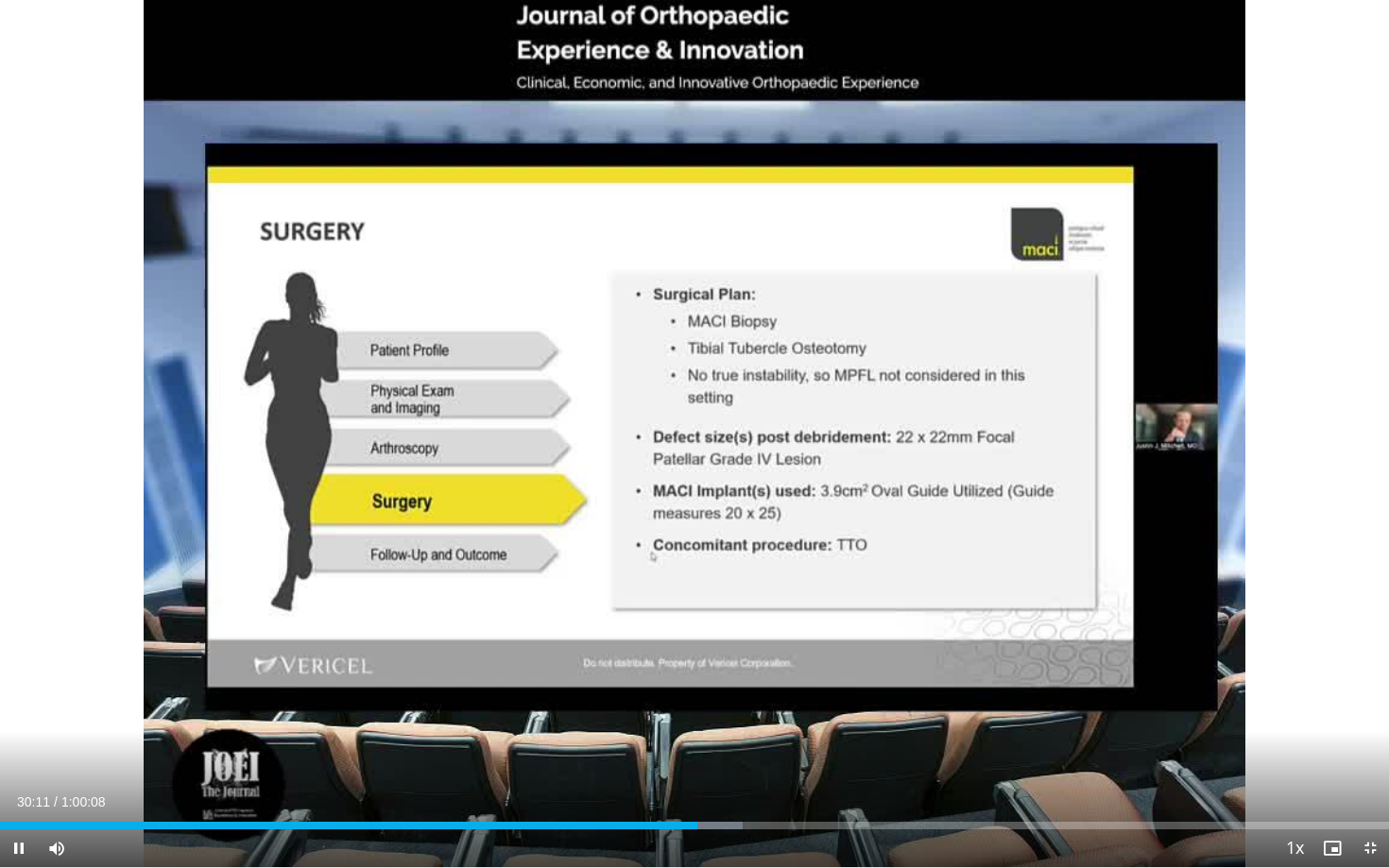 click on "60 seconds
Tap to unmute" at bounding box center [694, 434] 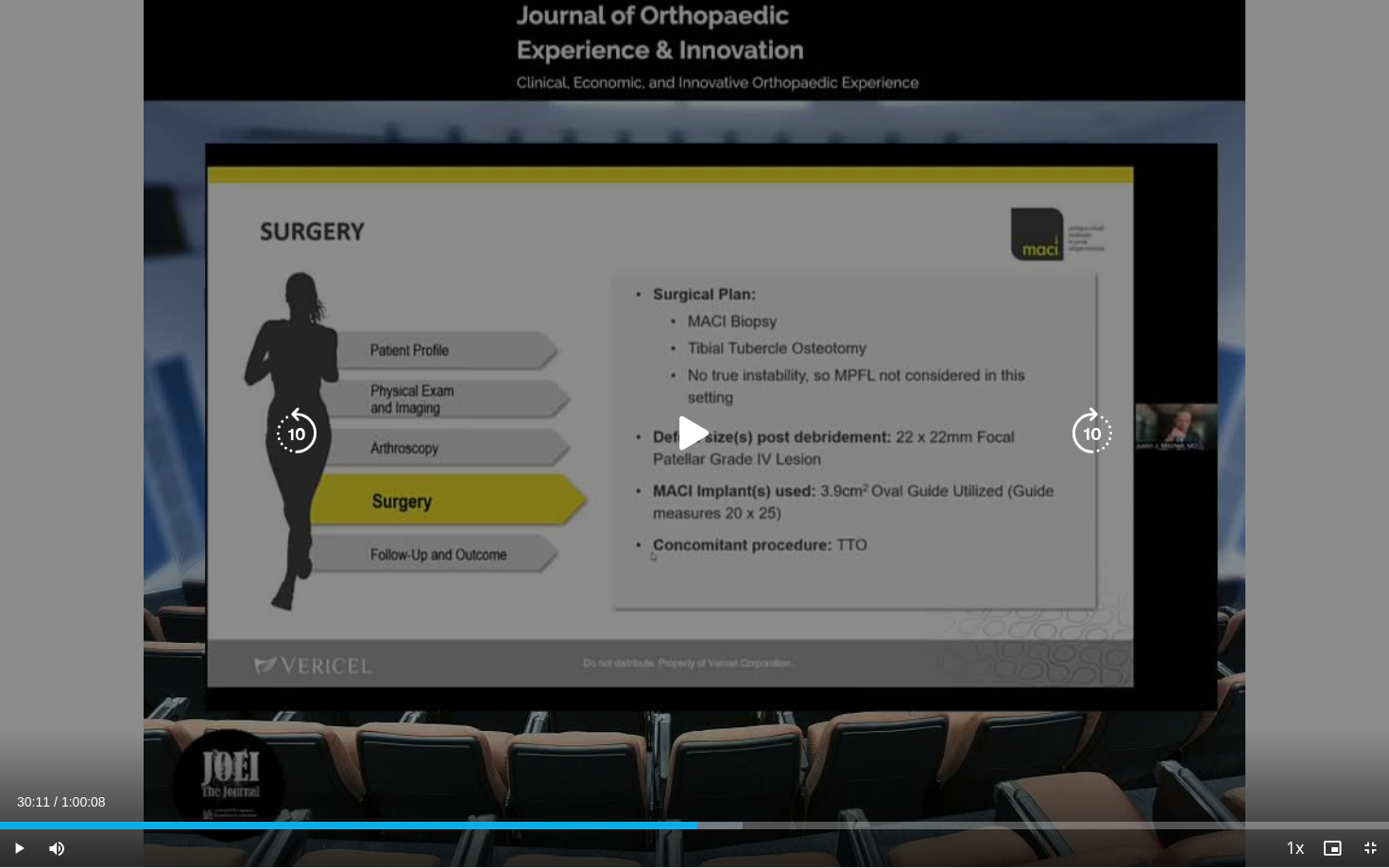 click at bounding box center (1092, 434) 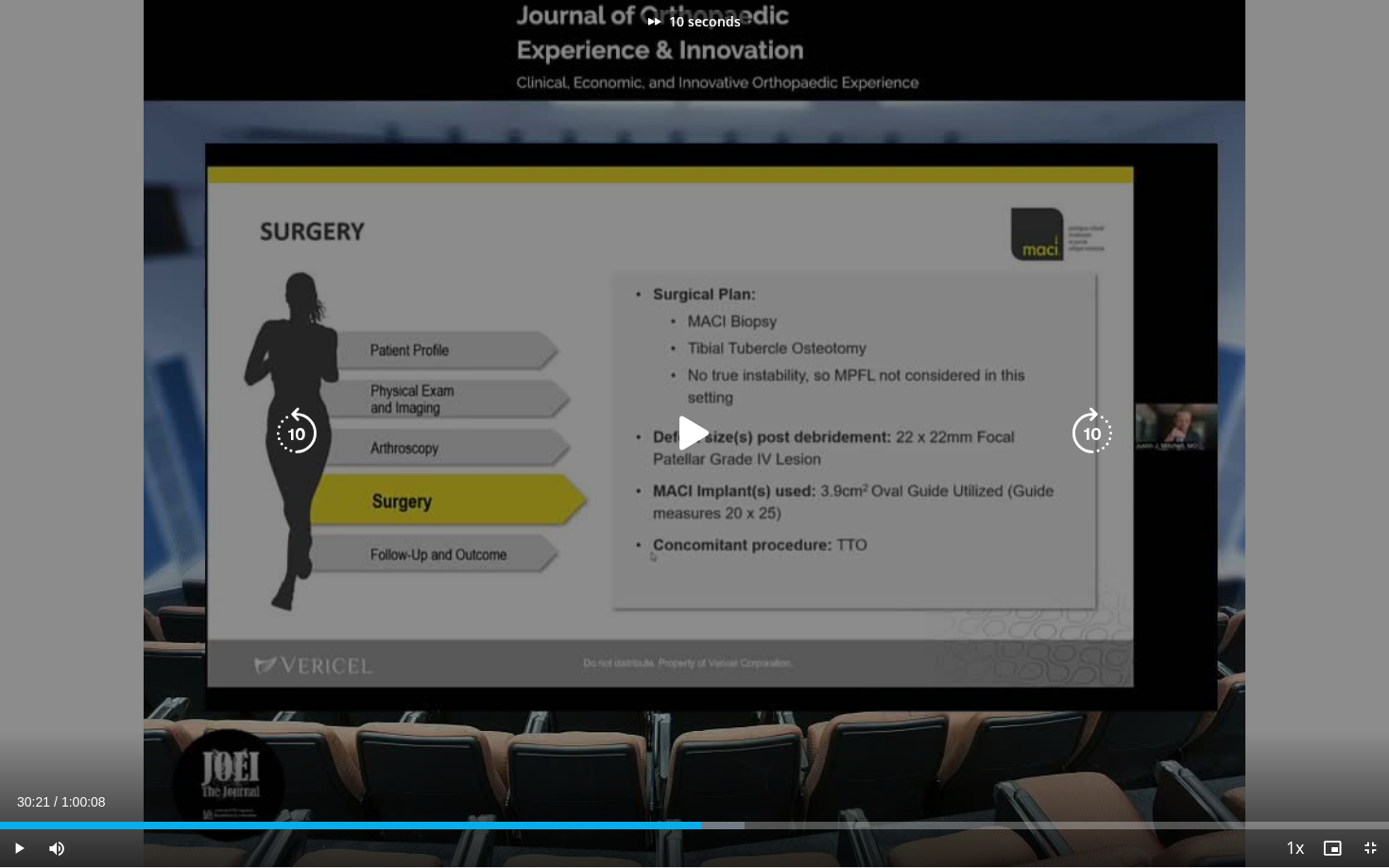 click at bounding box center (694, 434) 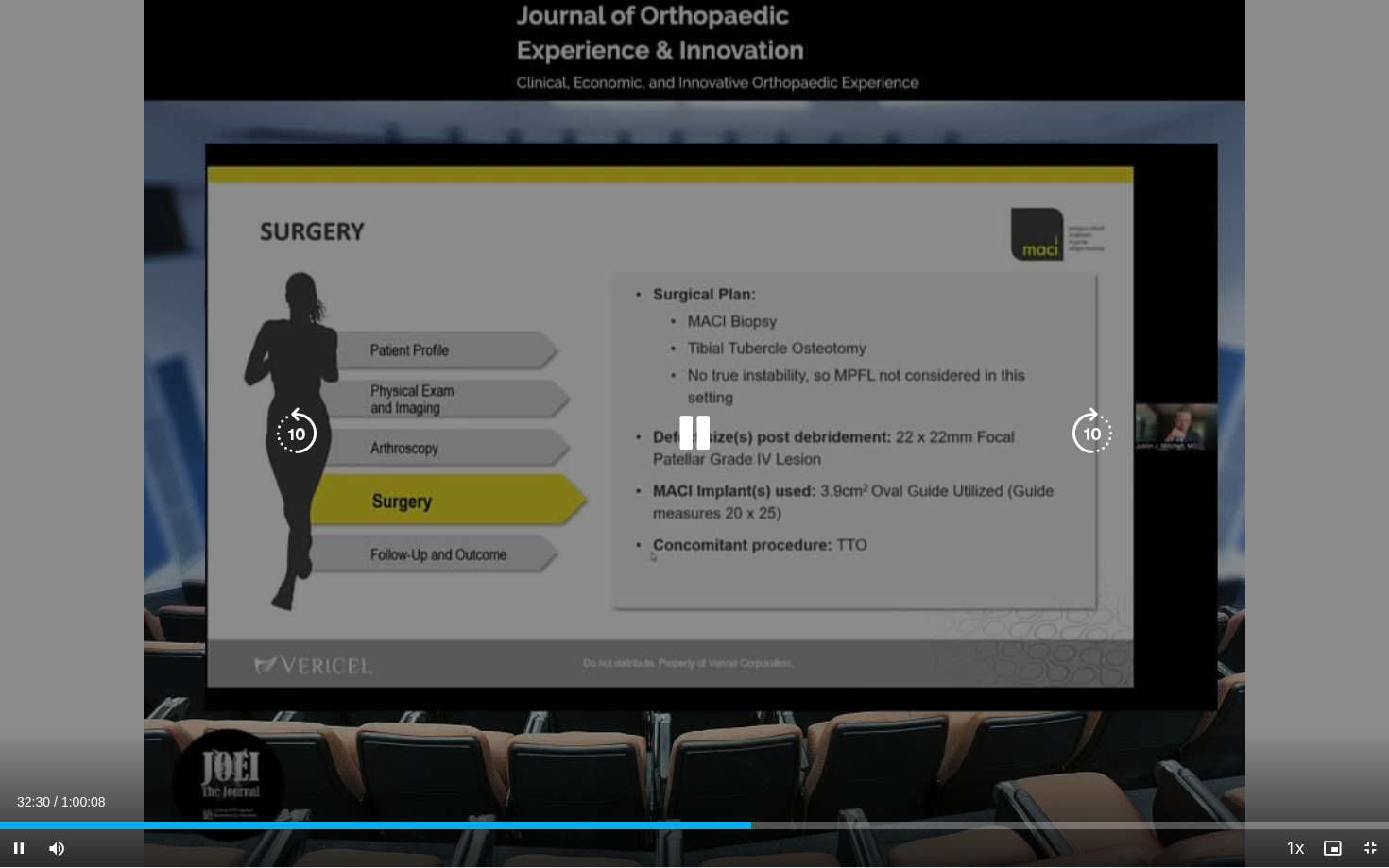 click at bounding box center [1092, 434] 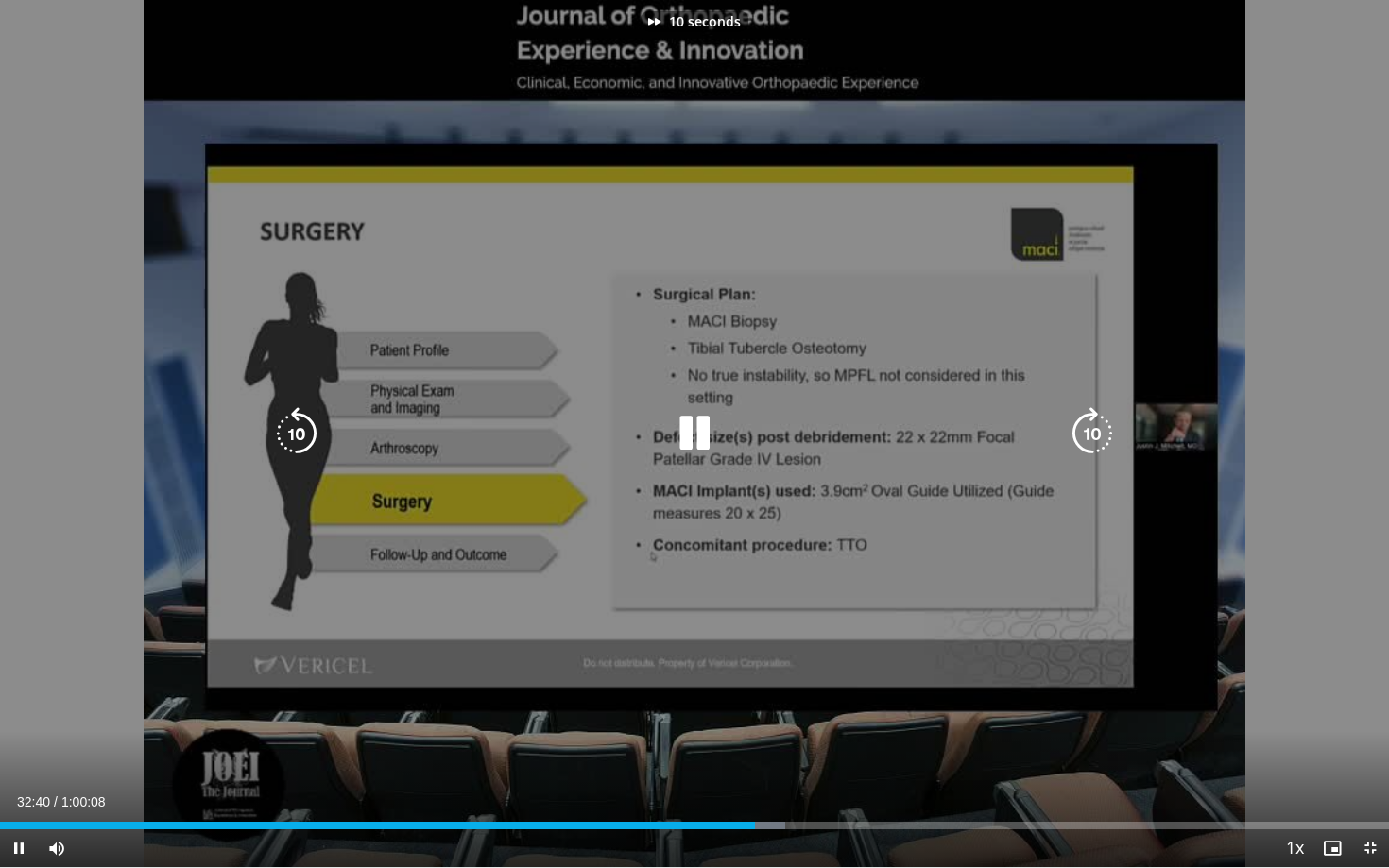 click at bounding box center (1092, 434) 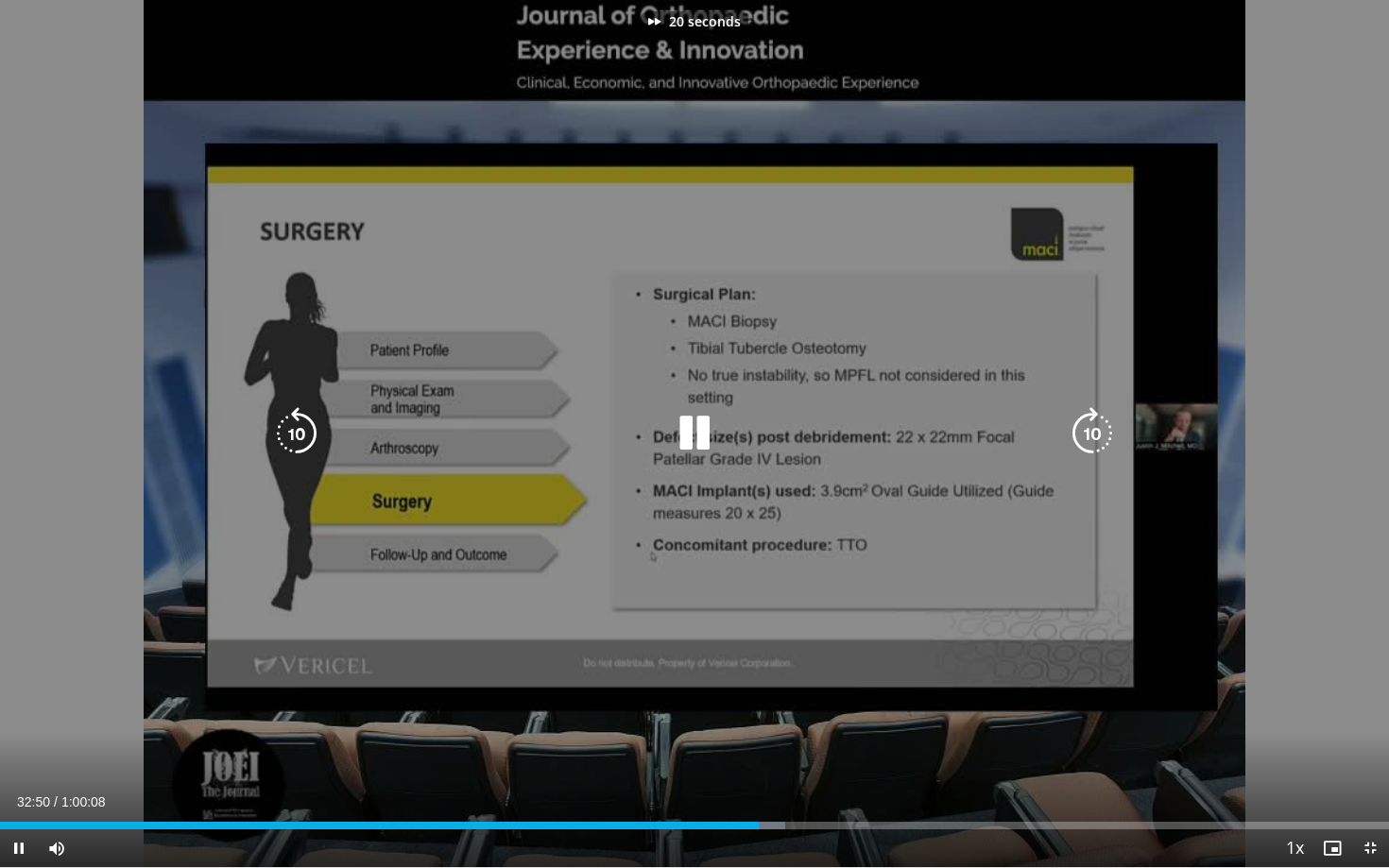 click at bounding box center [1092, 434] 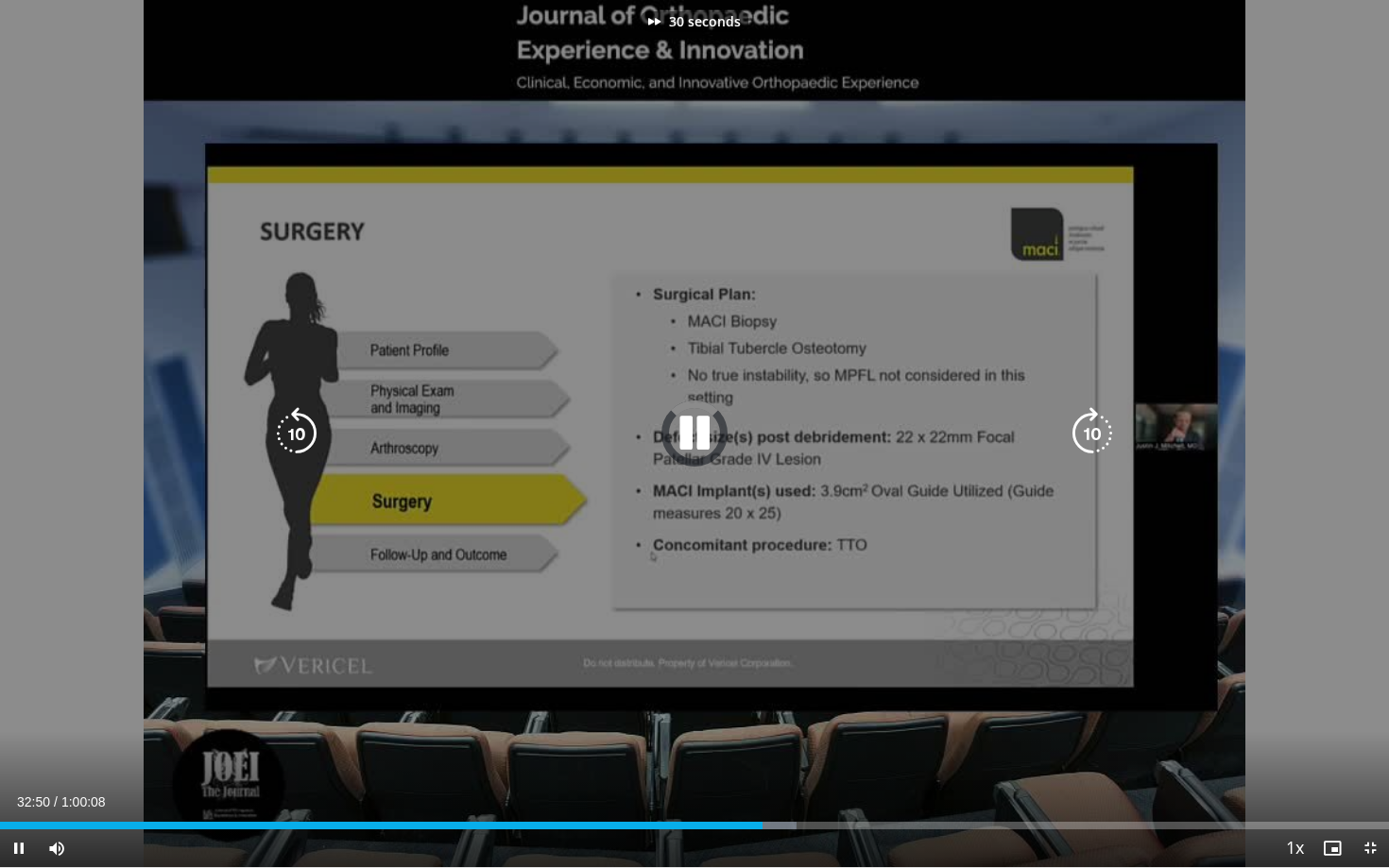 click at bounding box center [1092, 434] 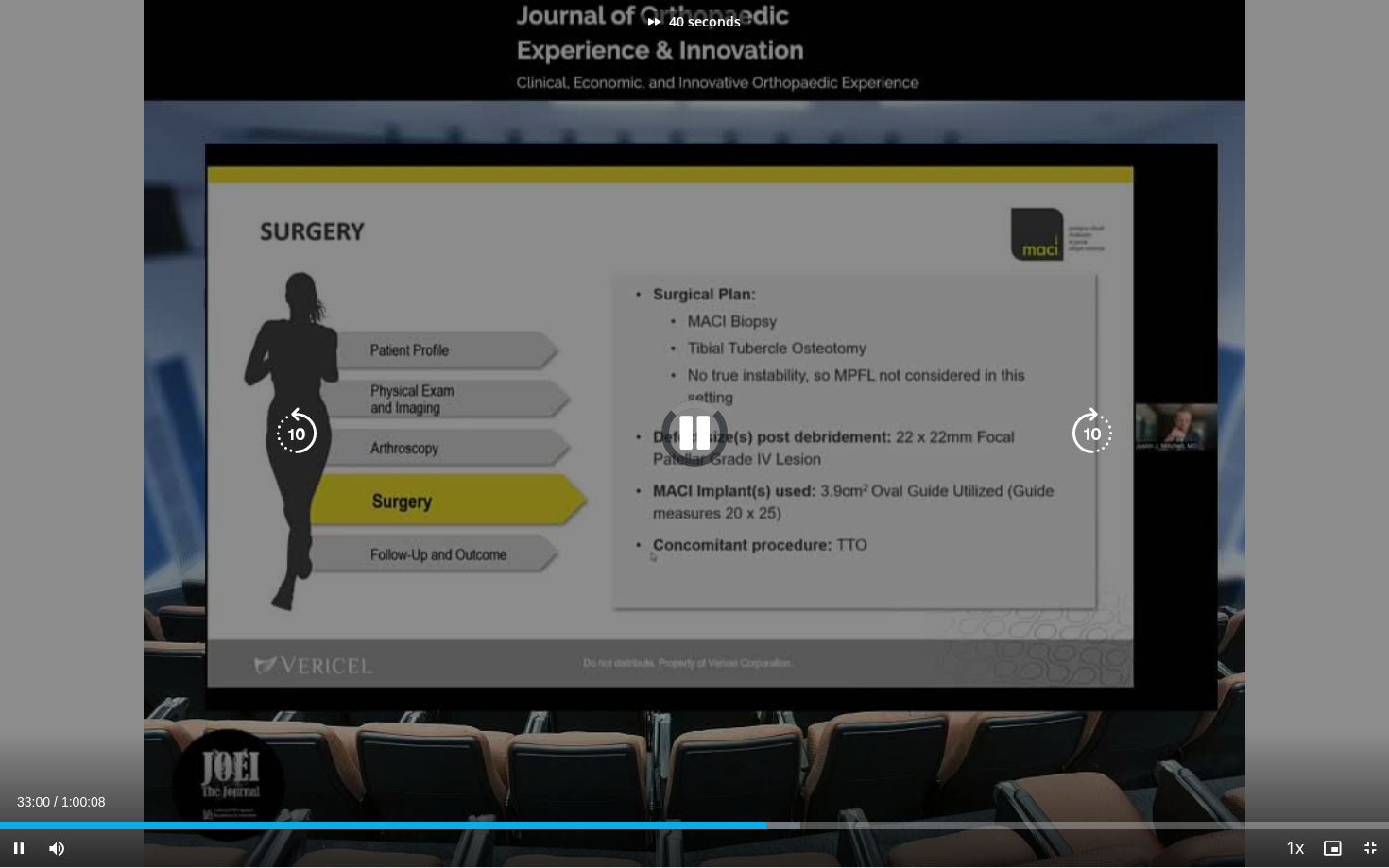 click at bounding box center (1092, 434) 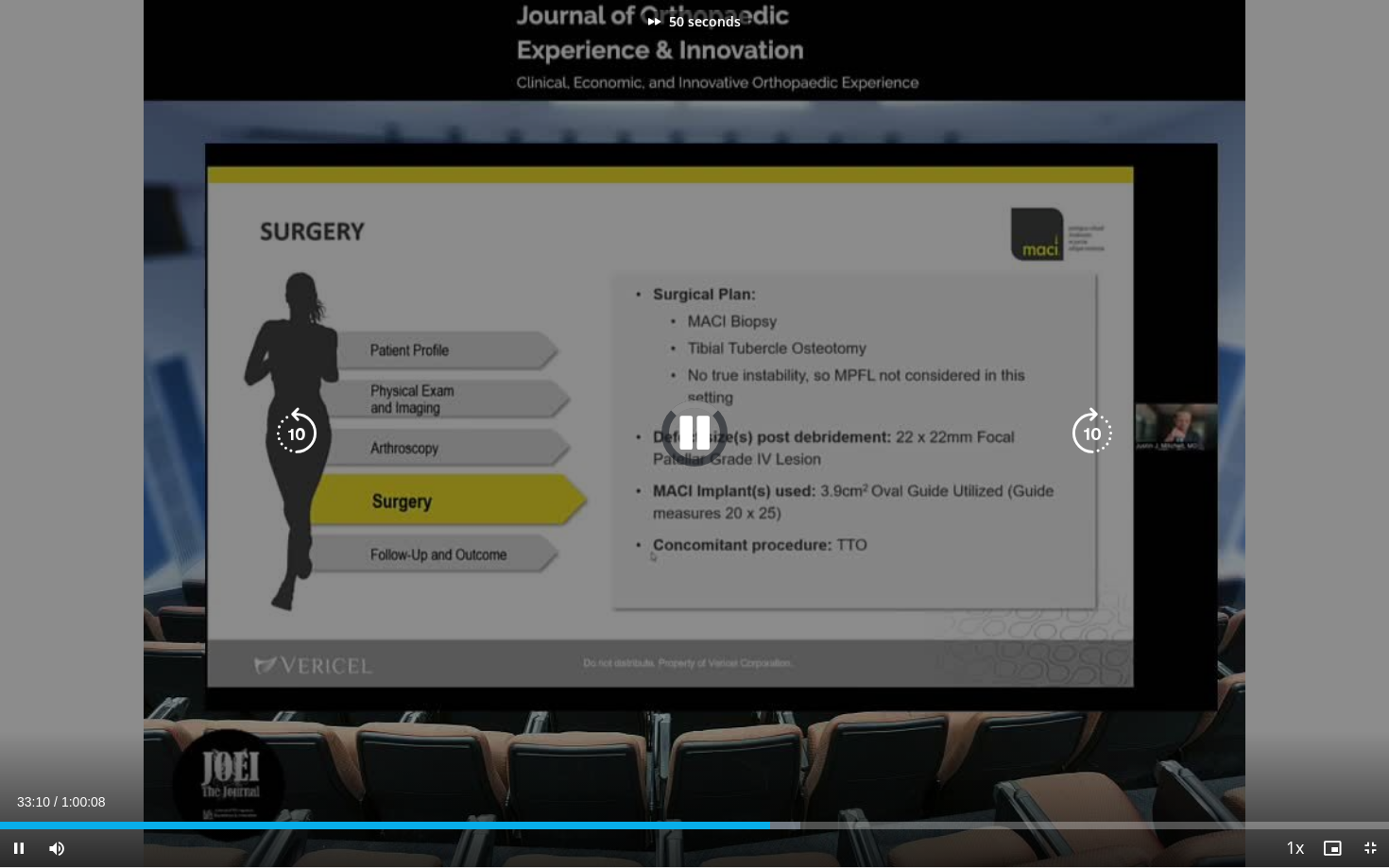 click at bounding box center [1092, 434] 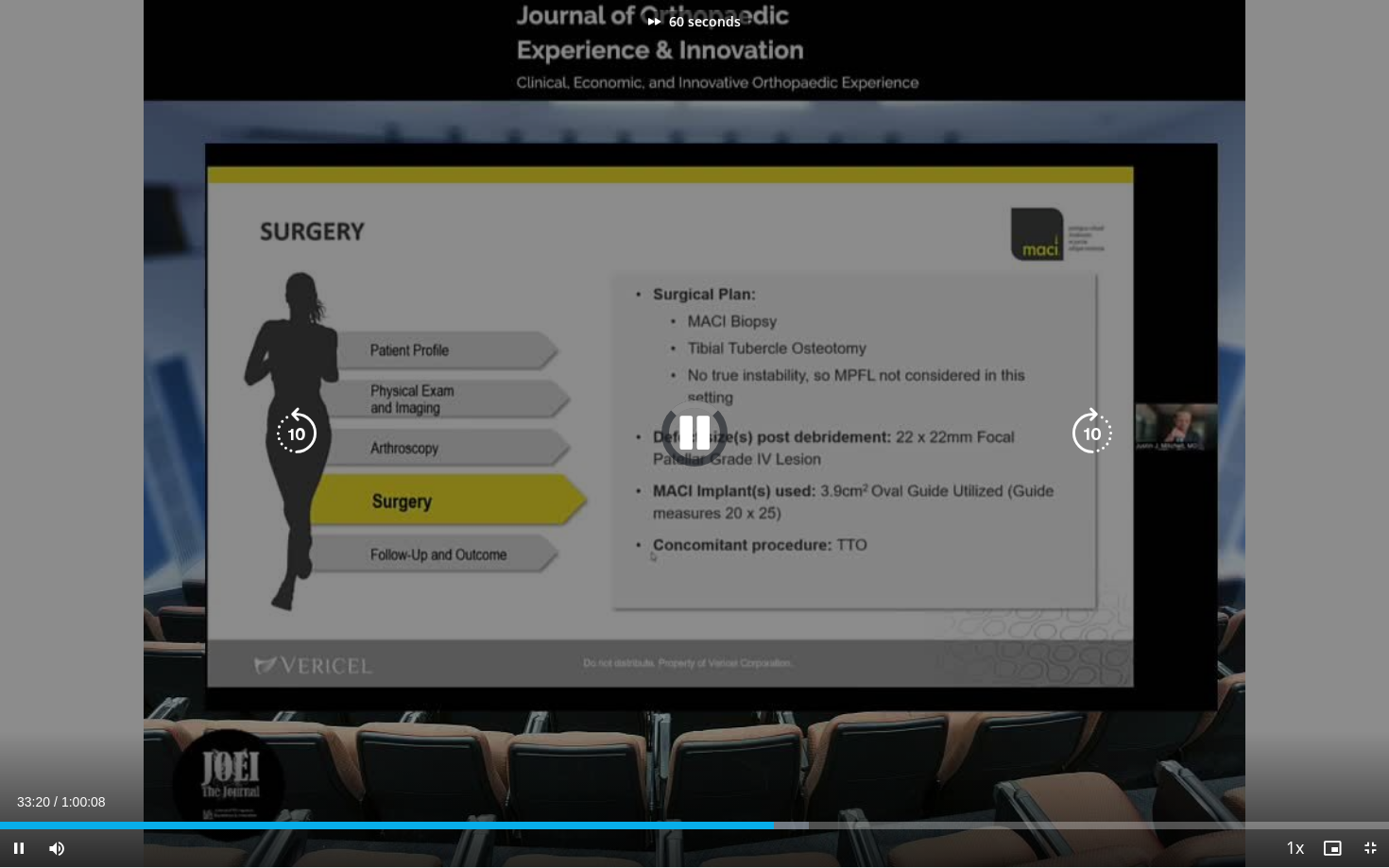 click at bounding box center [1092, 434] 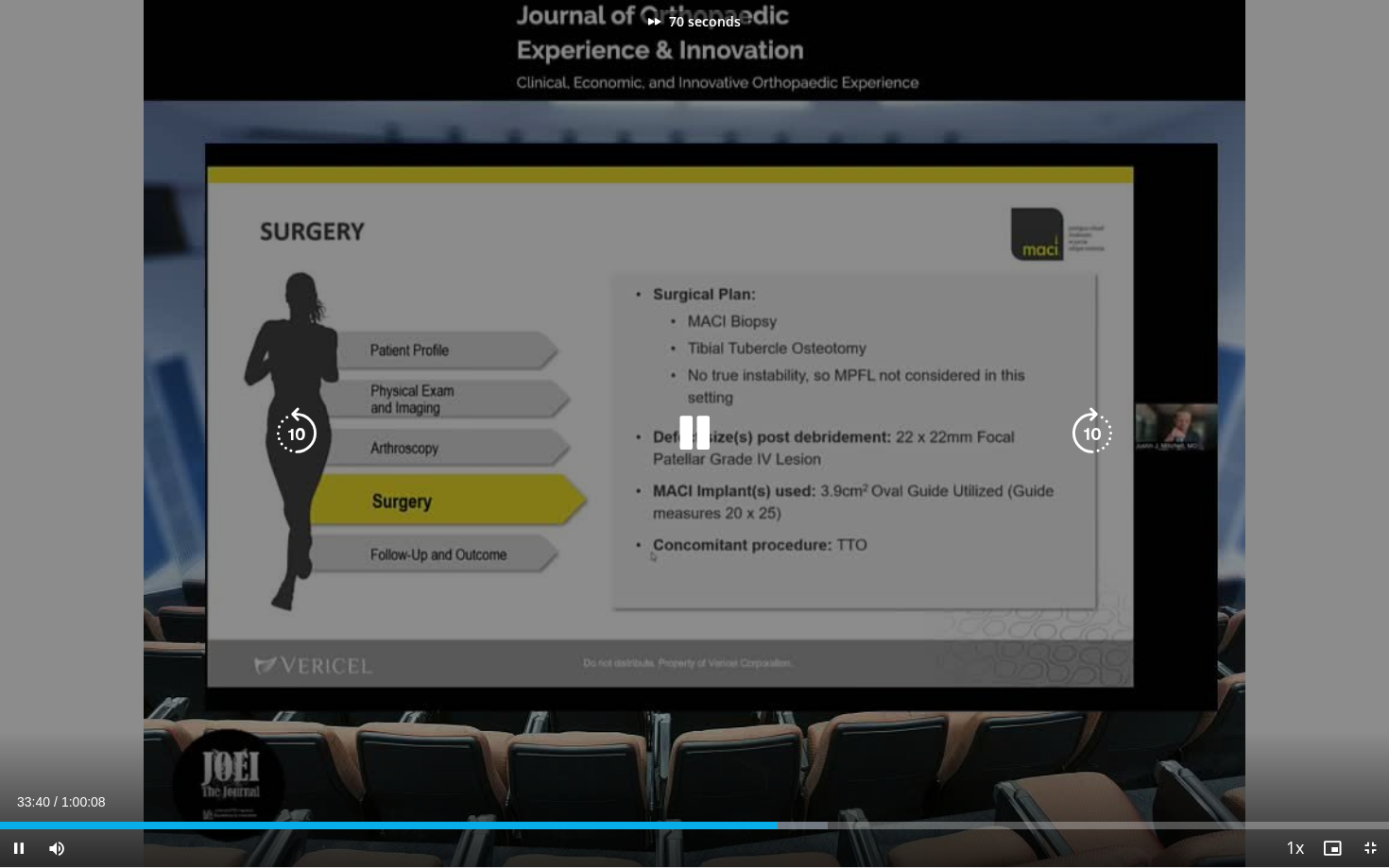 click at bounding box center [1092, 434] 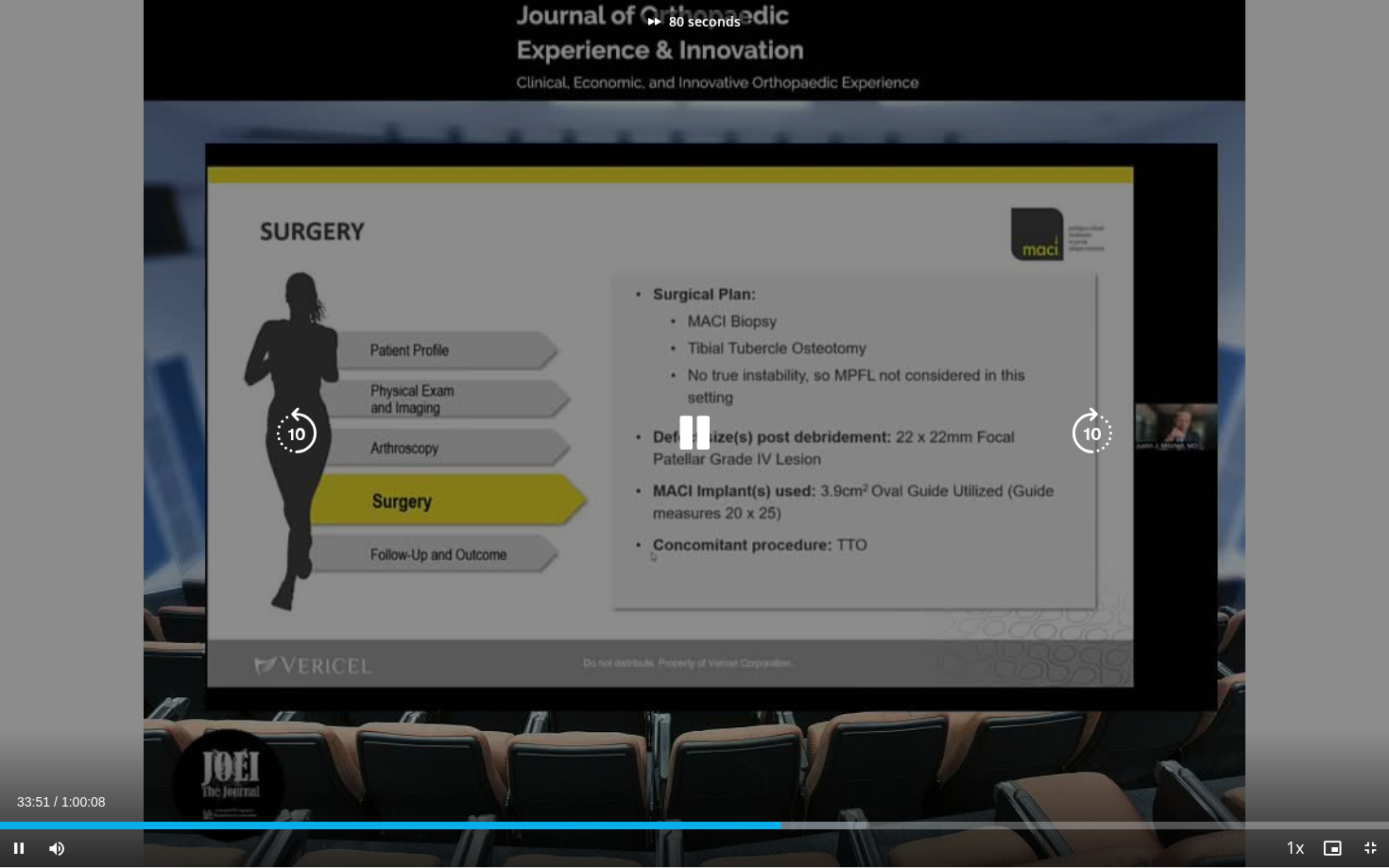 click at bounding box center (1092, 434) 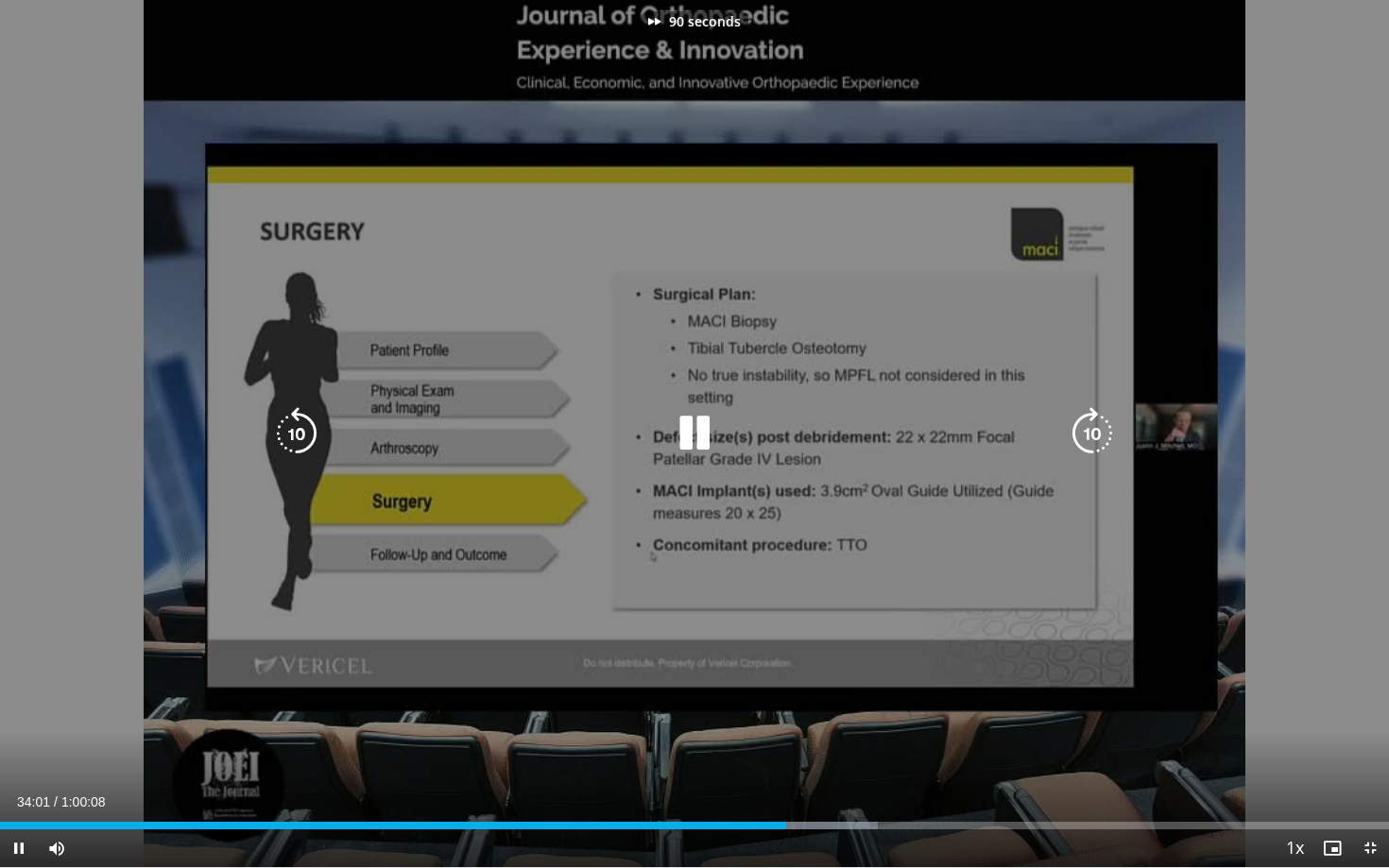click at bounding box center (1092, 434) 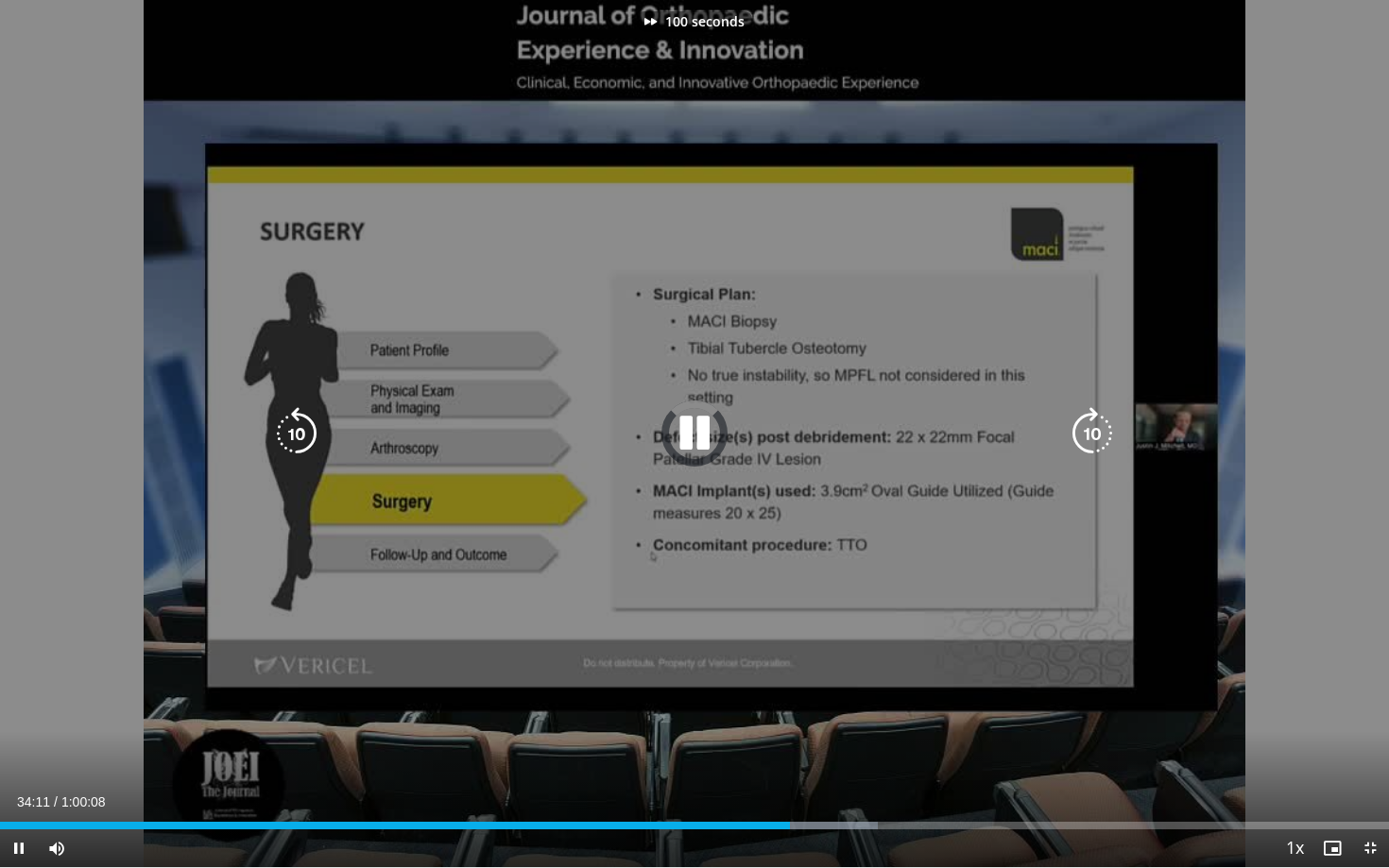 click at bounding box center [1092, 434] 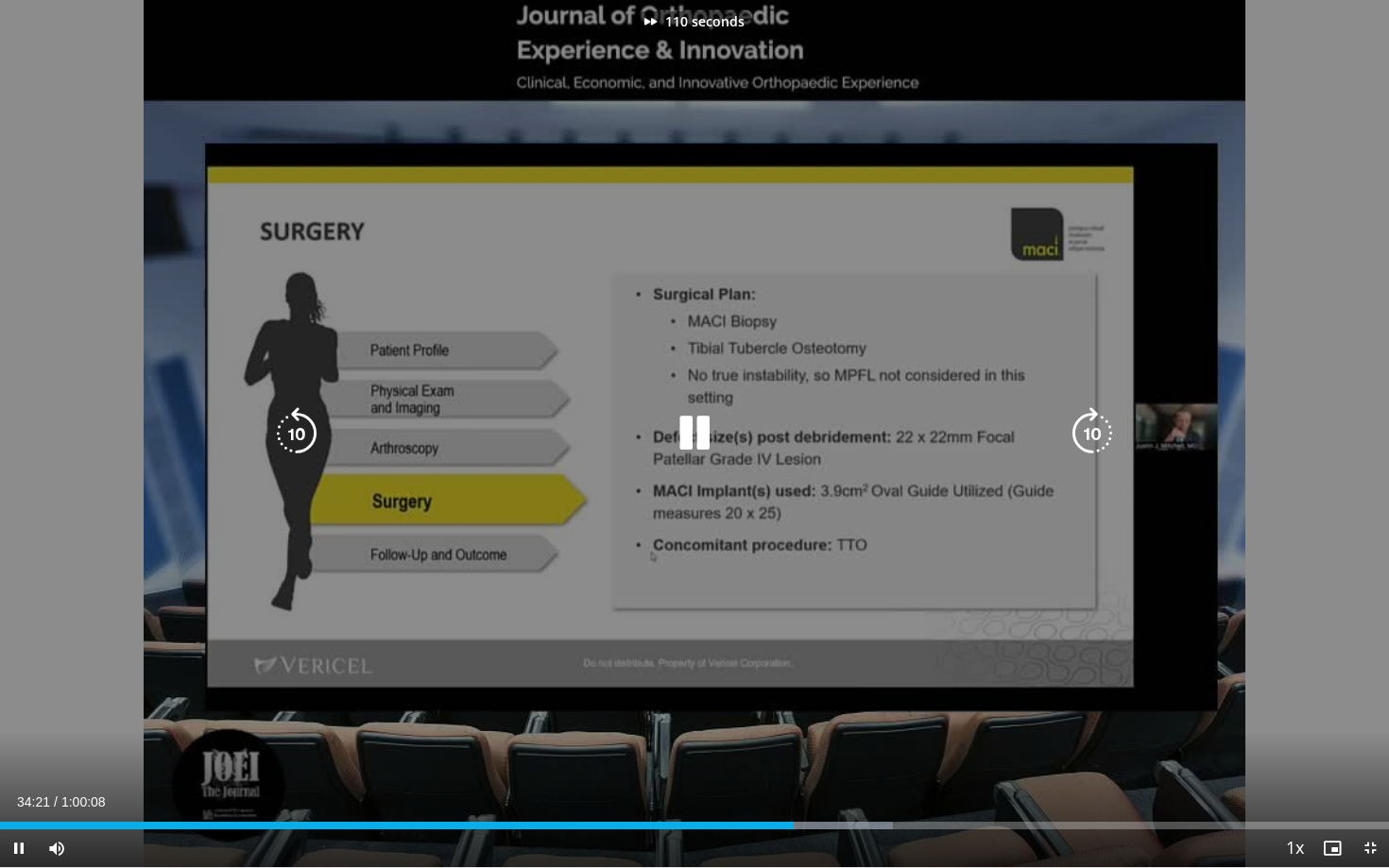 click at bounding box center [1092, 434] 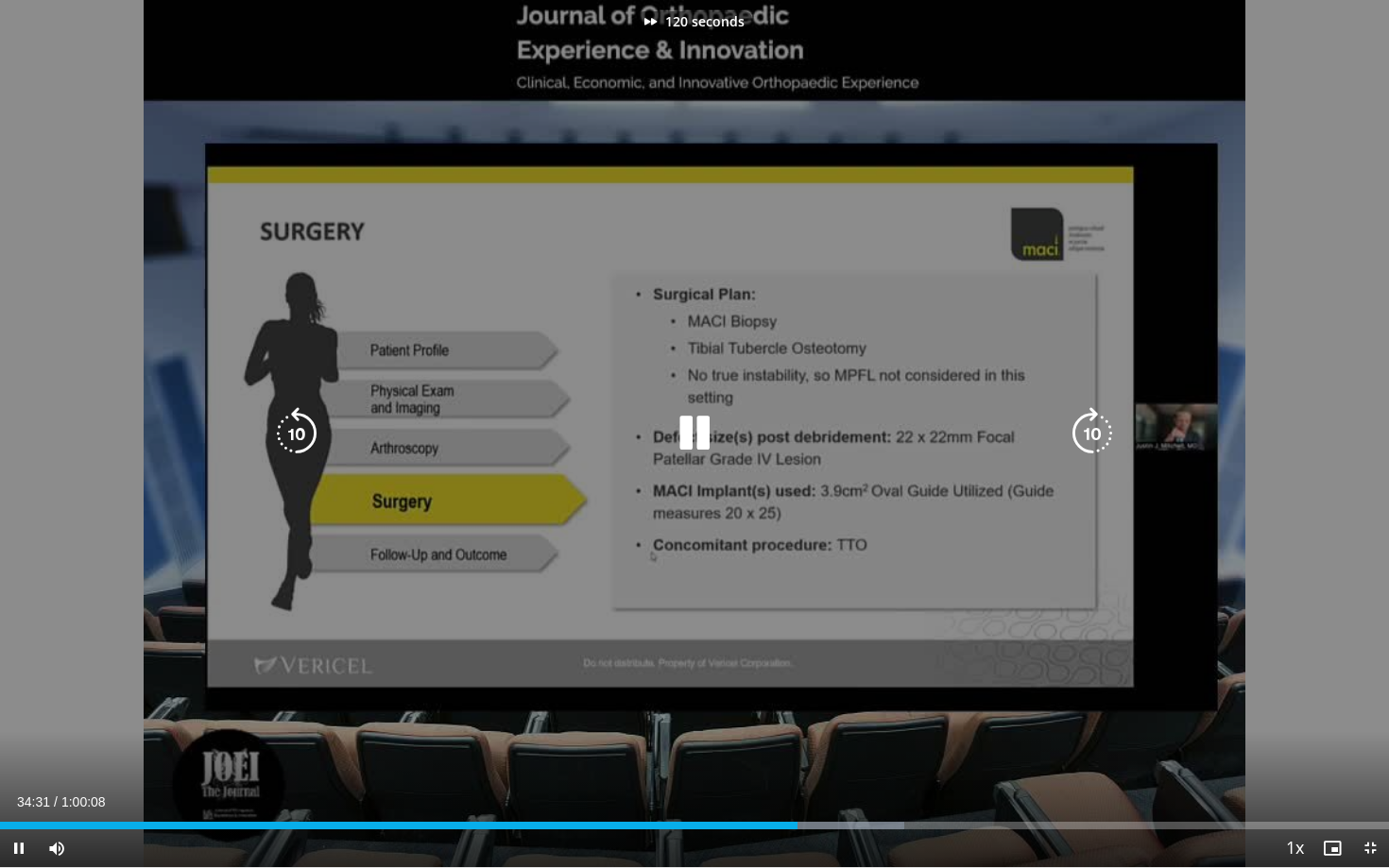 click at bounding box center [1092, 434] 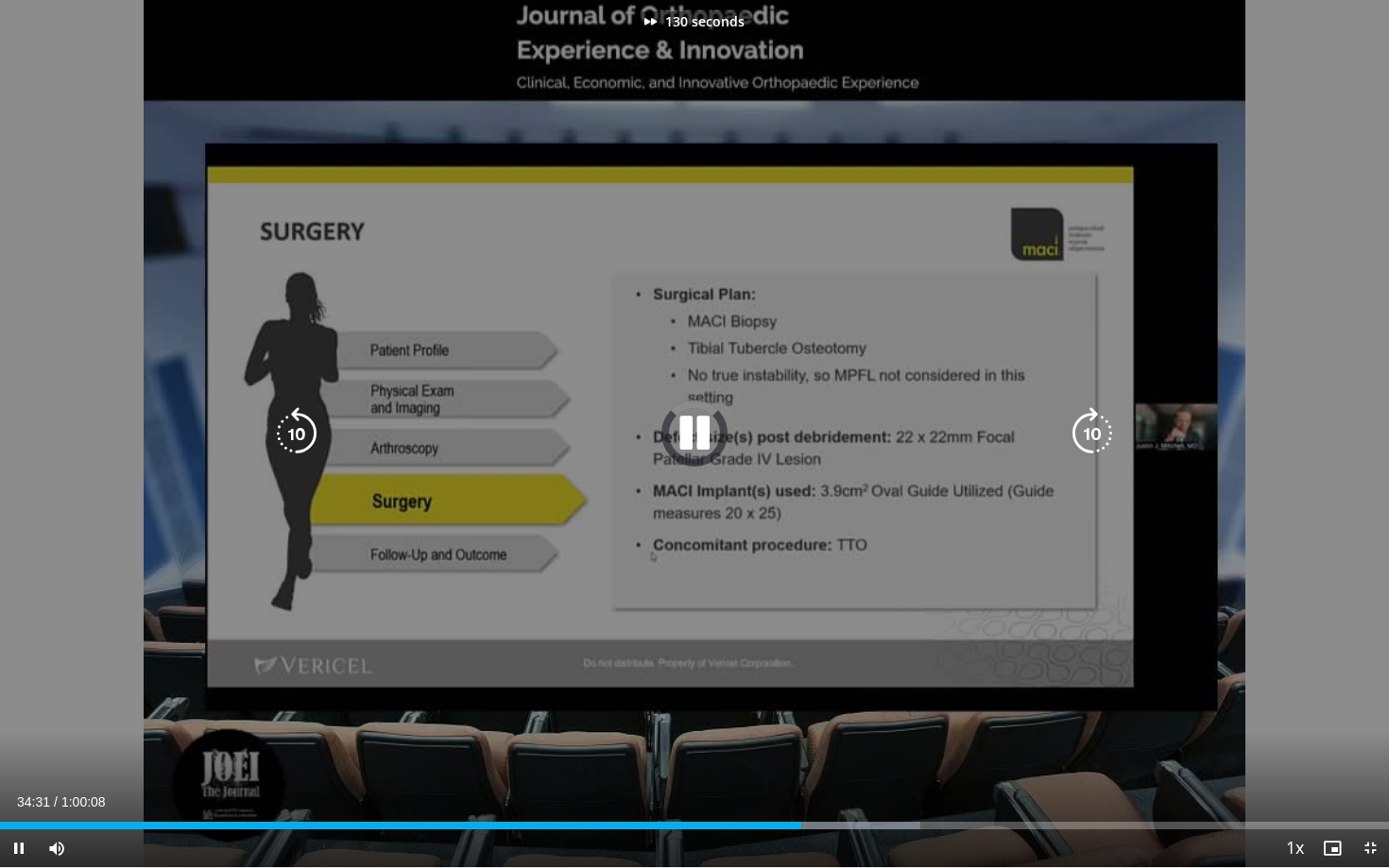 click at bounding box center (1092, 434) 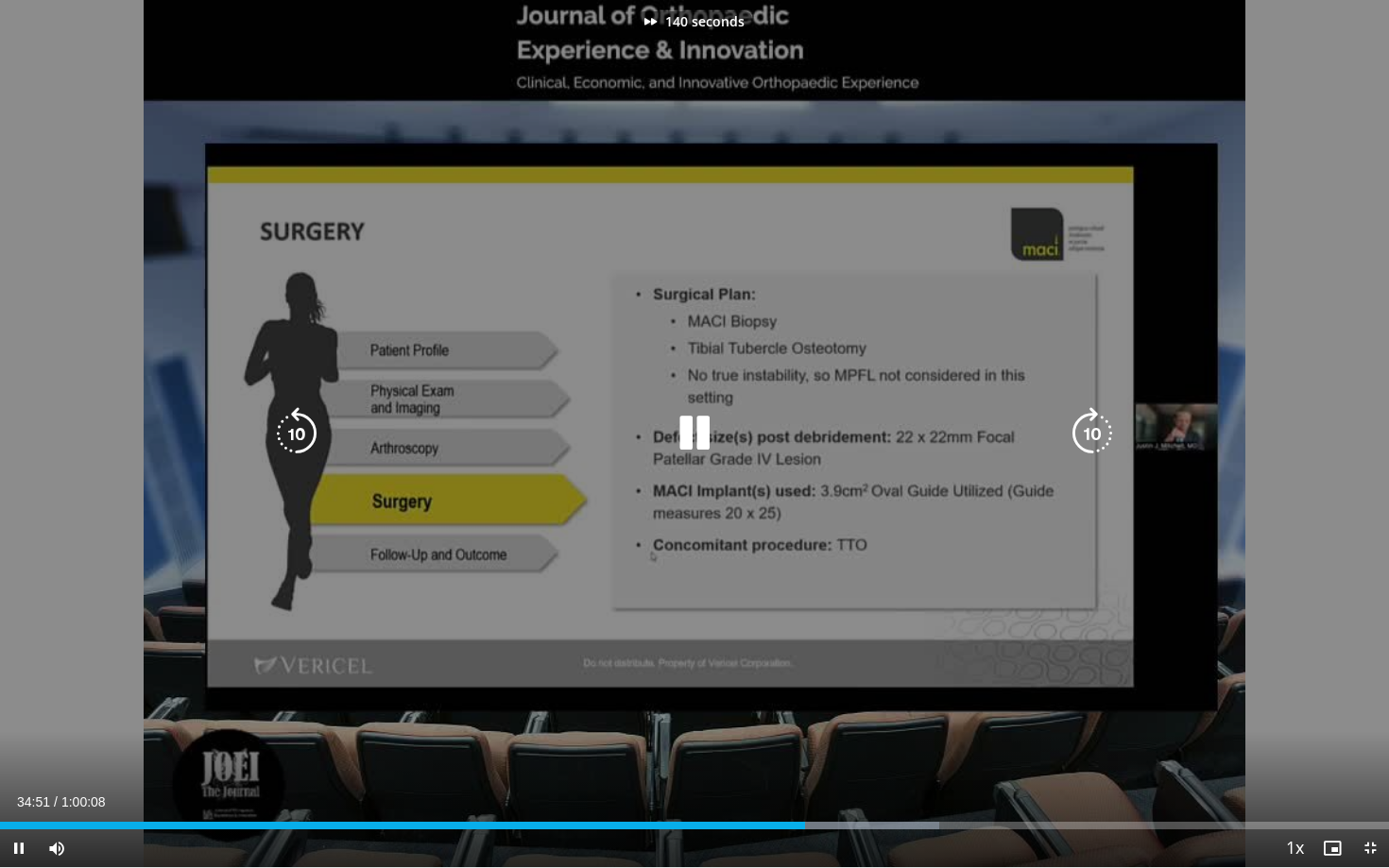 click at bounding box center (1092, 434) 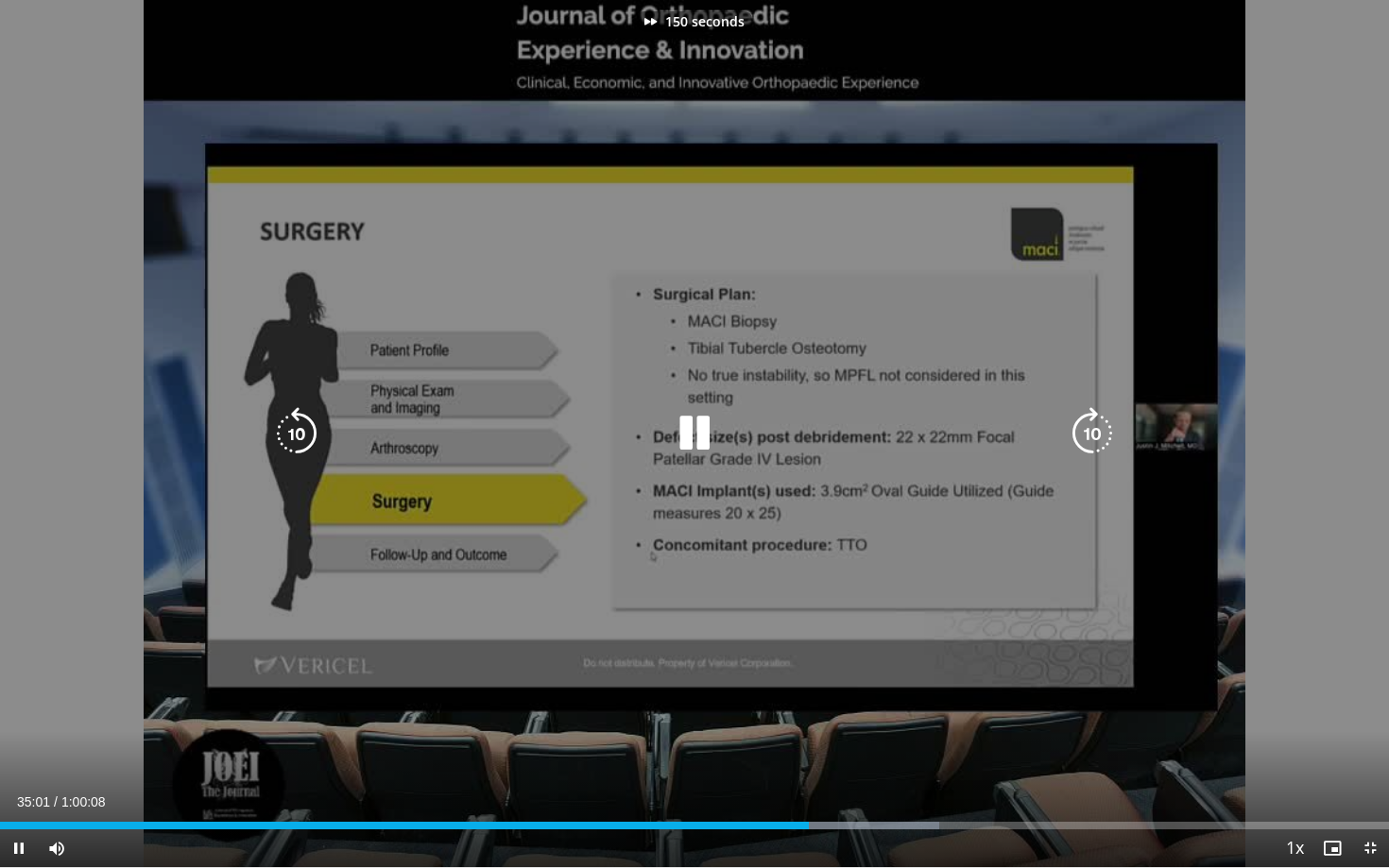 click at bounding box center [1092, 434] 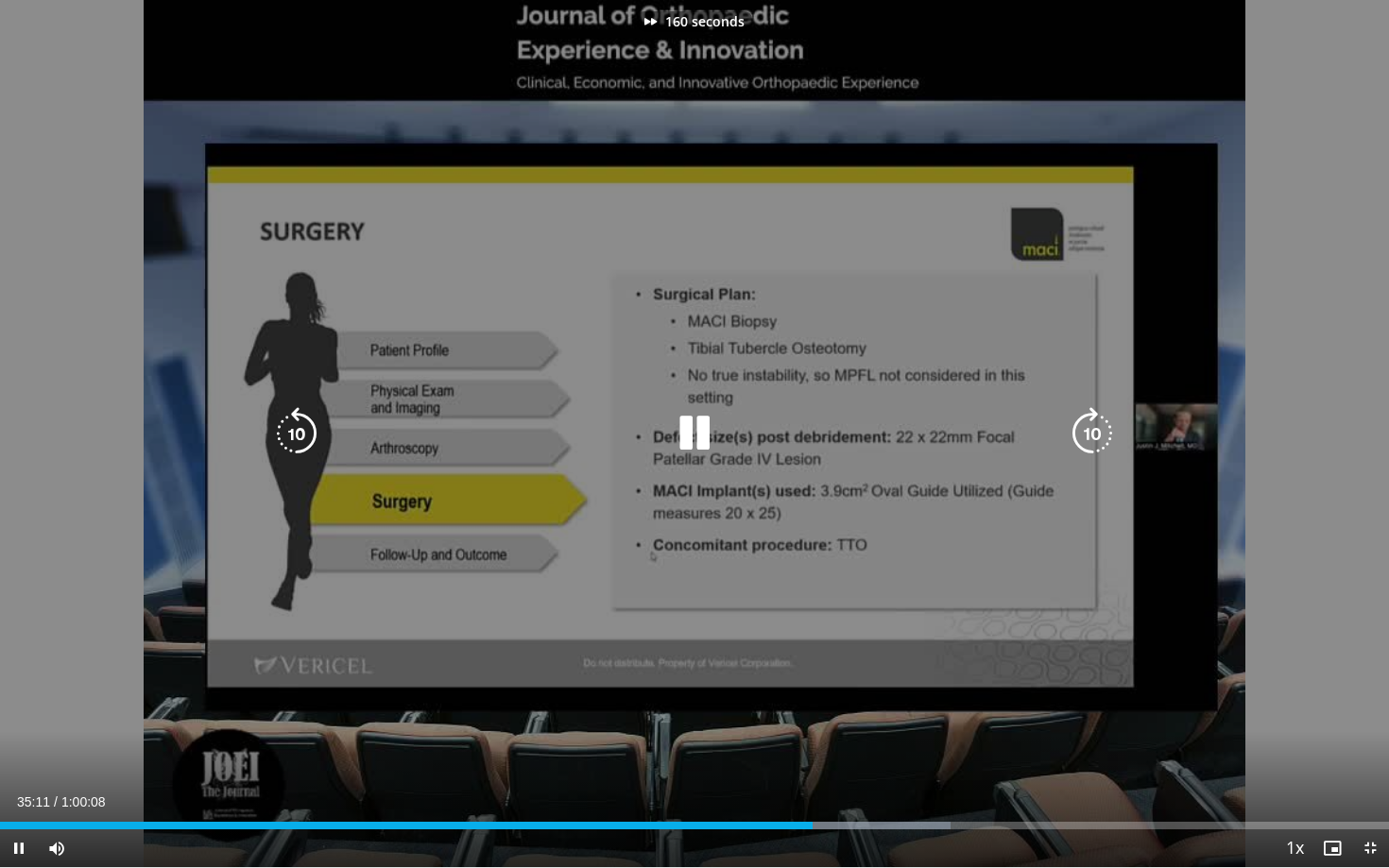 click at bounding box center (1092, 434) 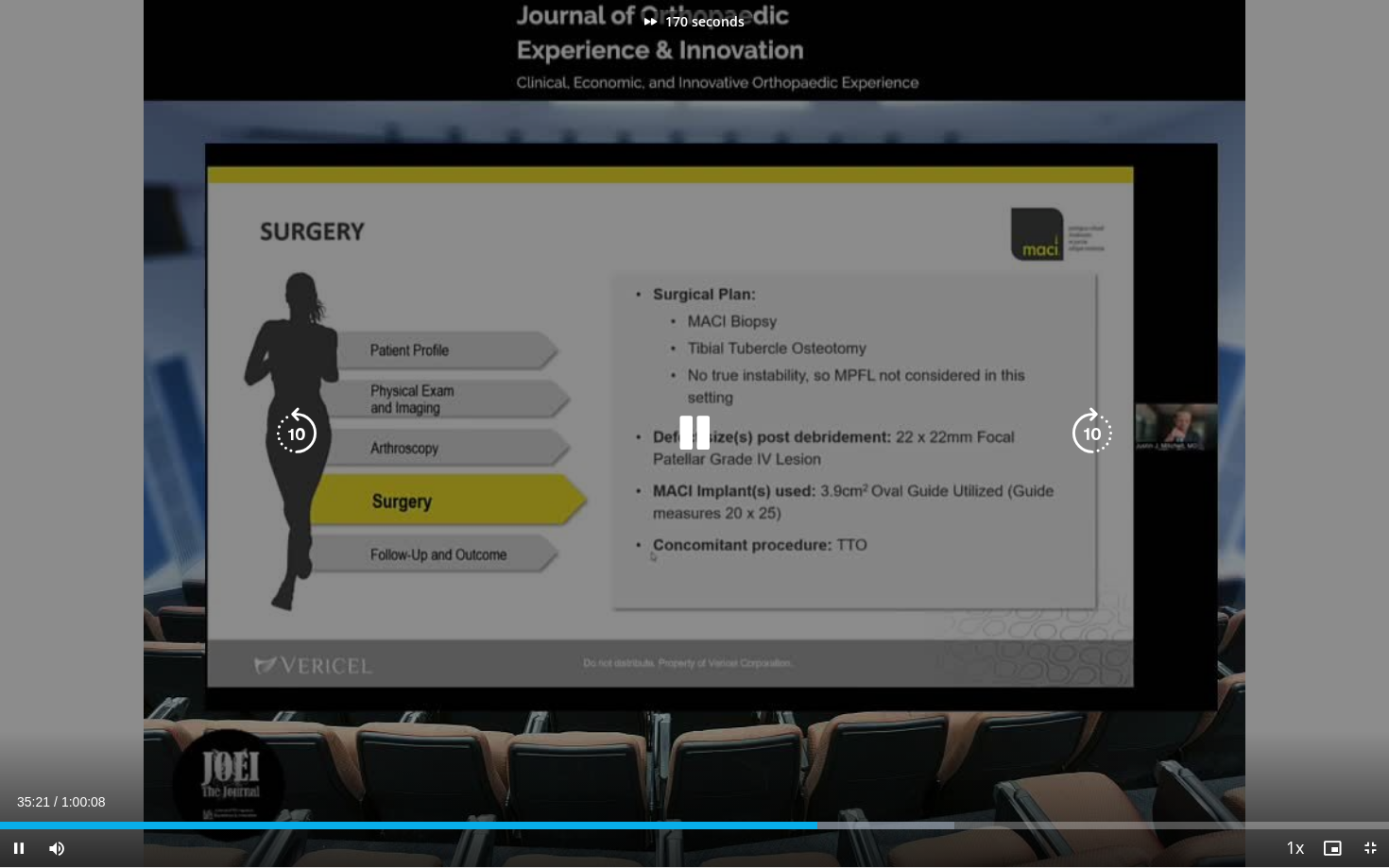 click at bounding box center [1092, 434] 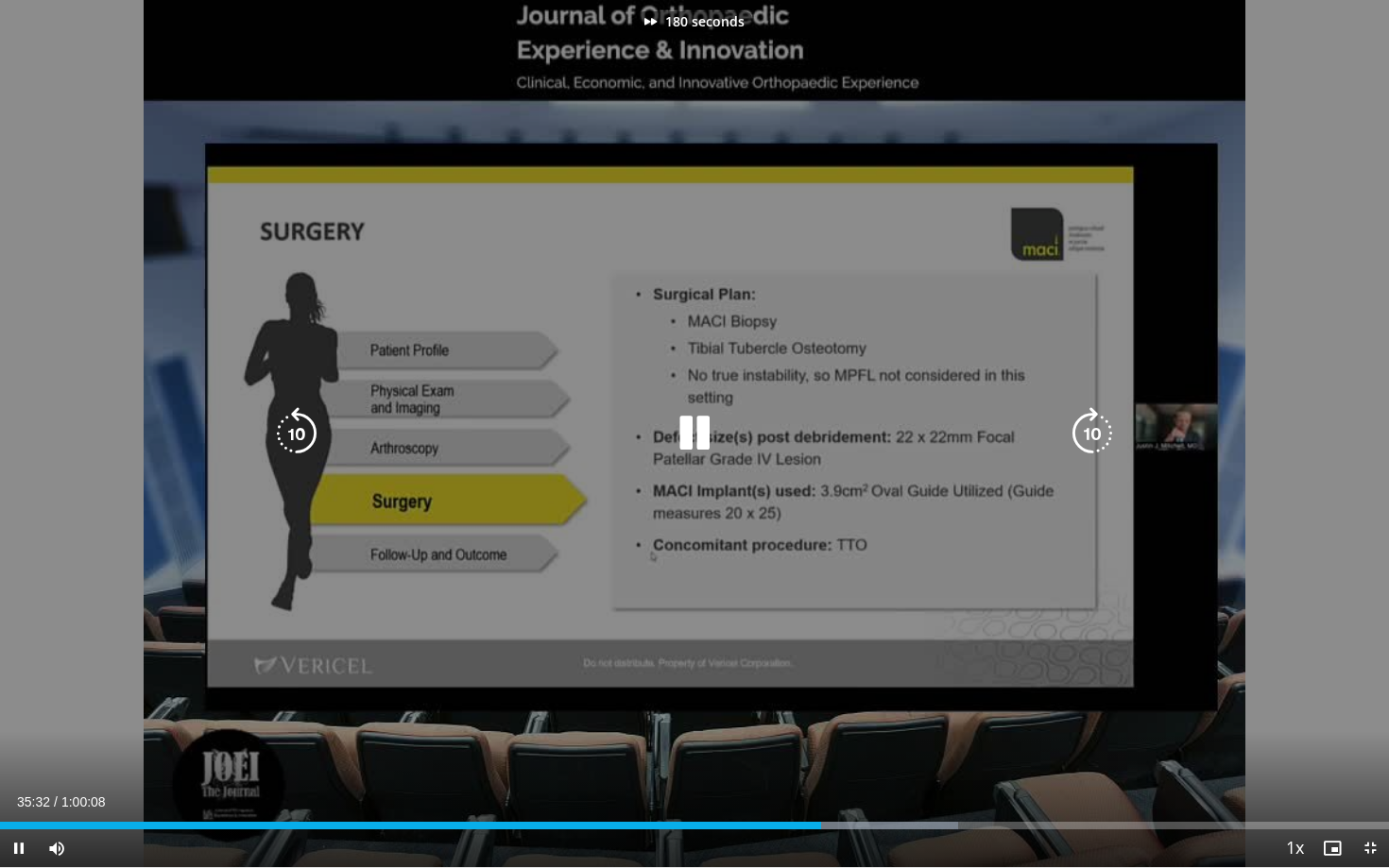 click at bounding box center (1092, 434) 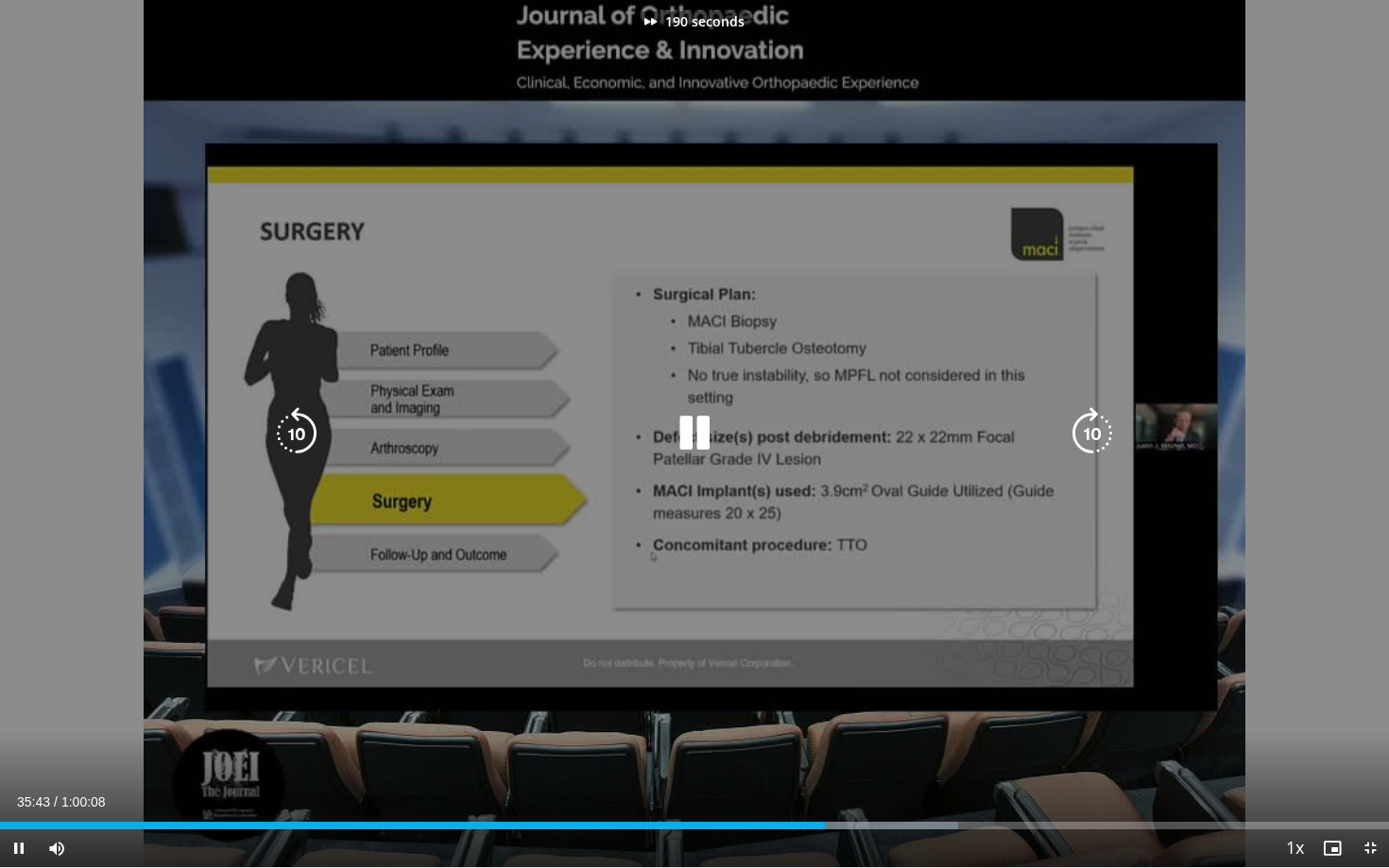 click at bounding box center (1092, 434) 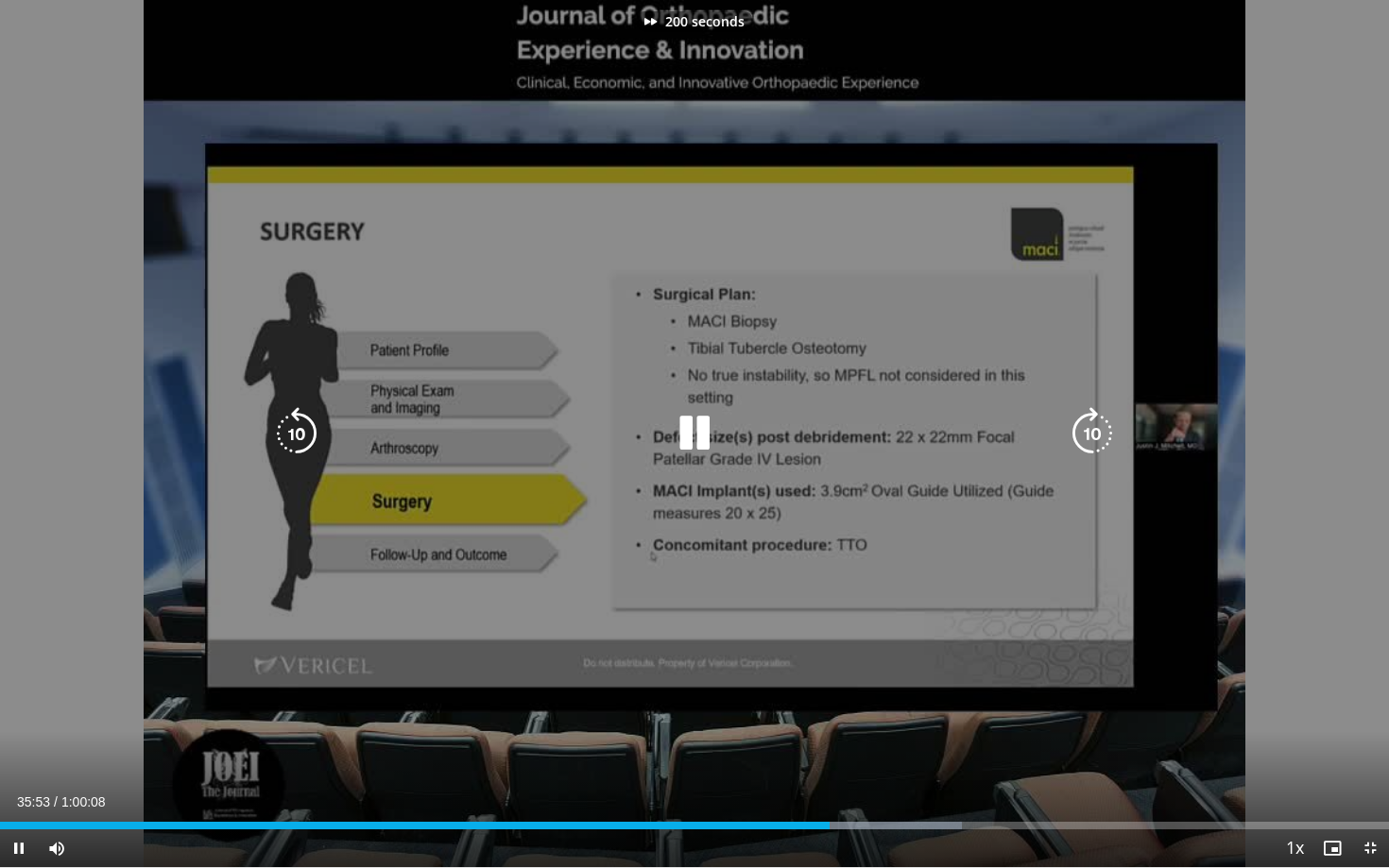 click at bounding box center (1092, 434) 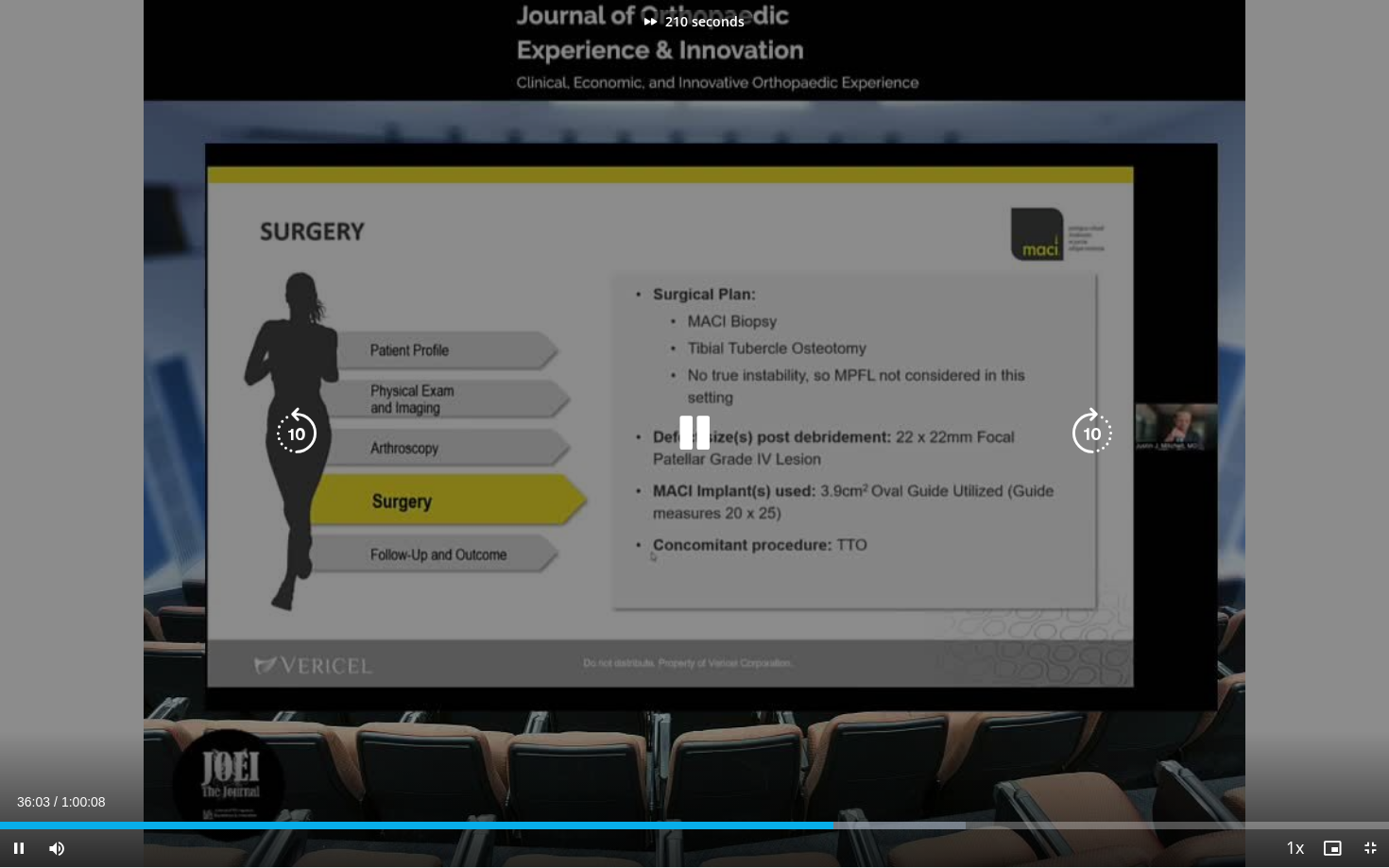 click at bounding box center (1092, 434) 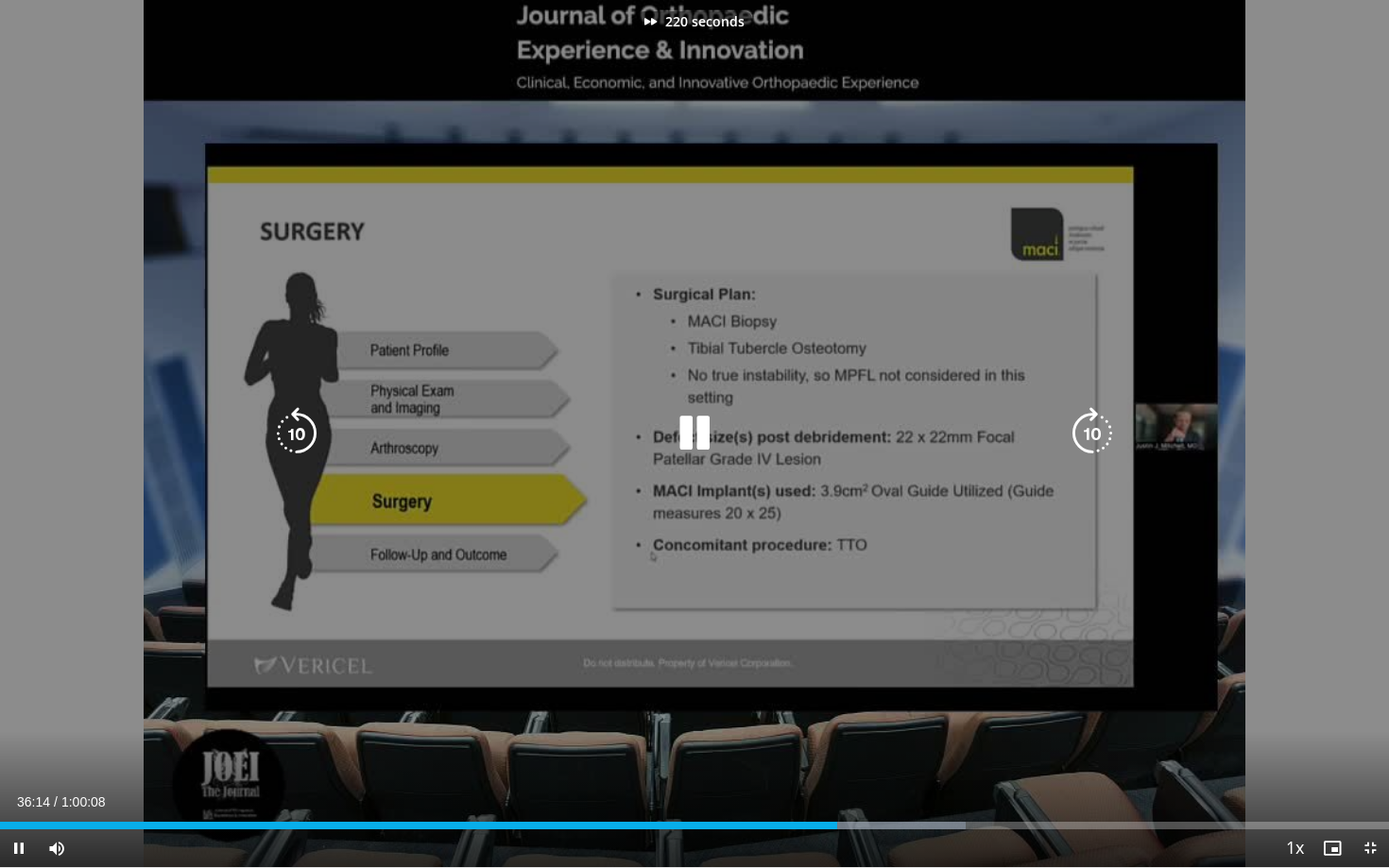 click at bounding box center [1092, 434] 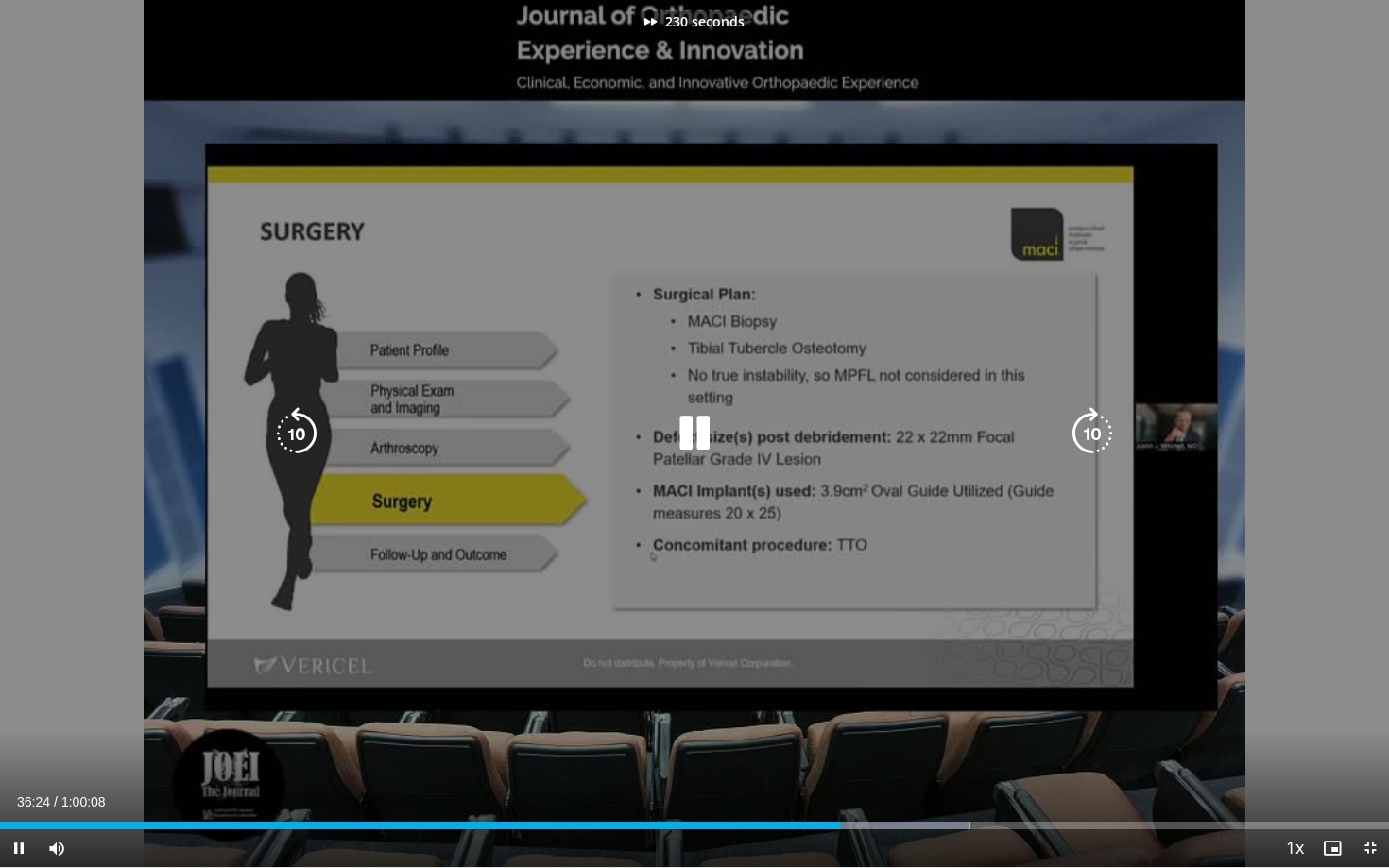 click at bounding box center (1092, 434) 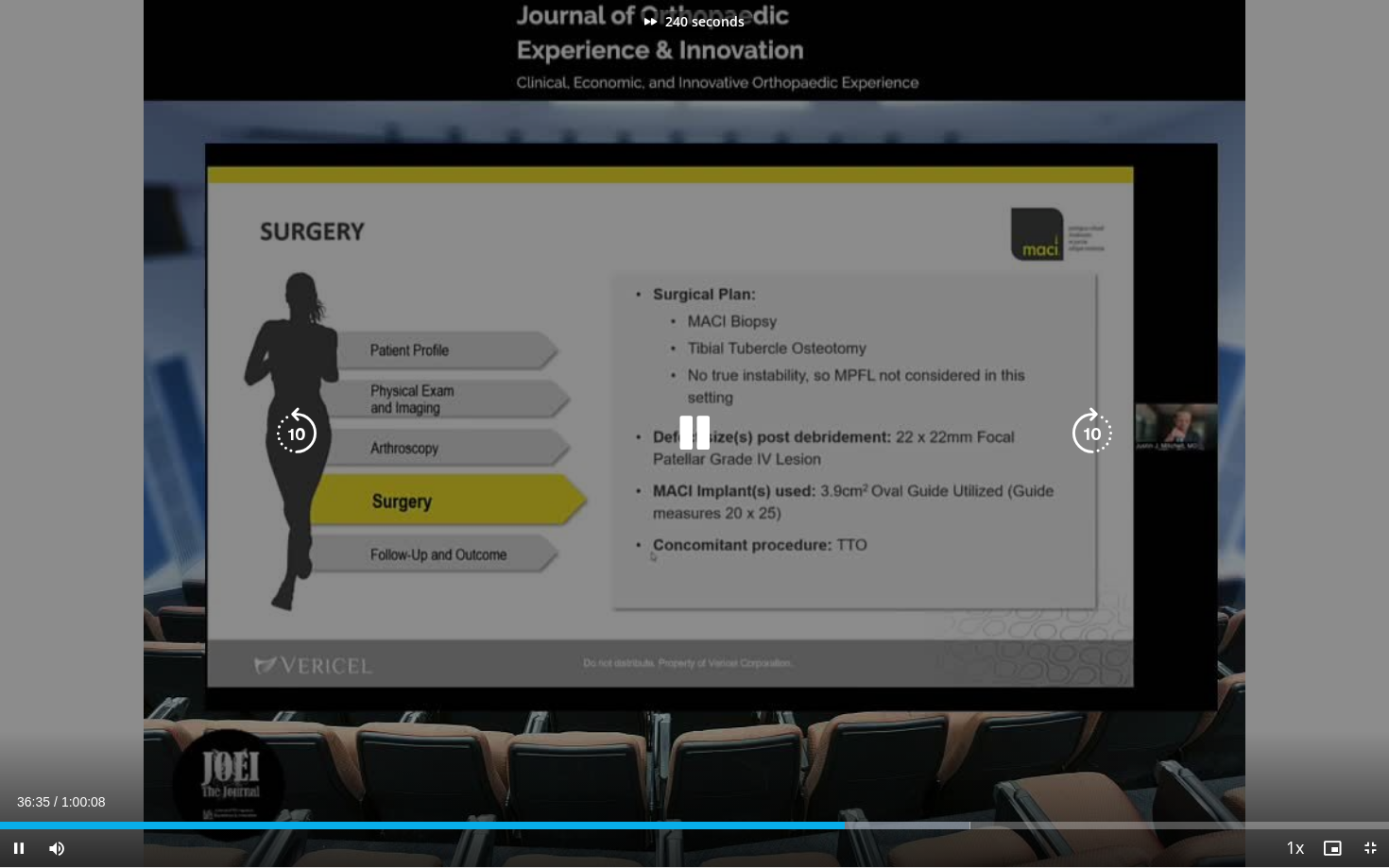click at bounding box center [1092, 434] 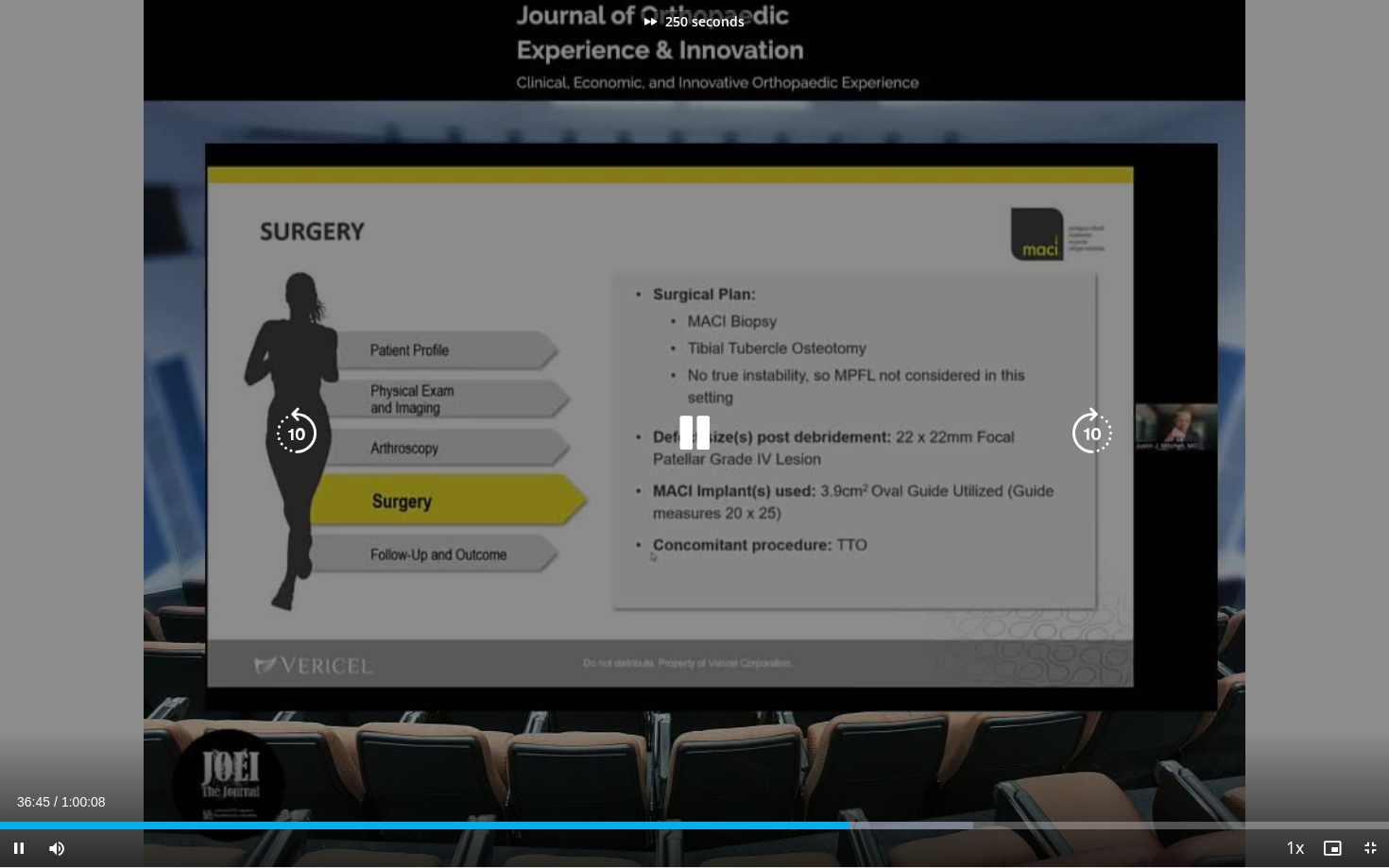 click at bounding box center (1092, 434) 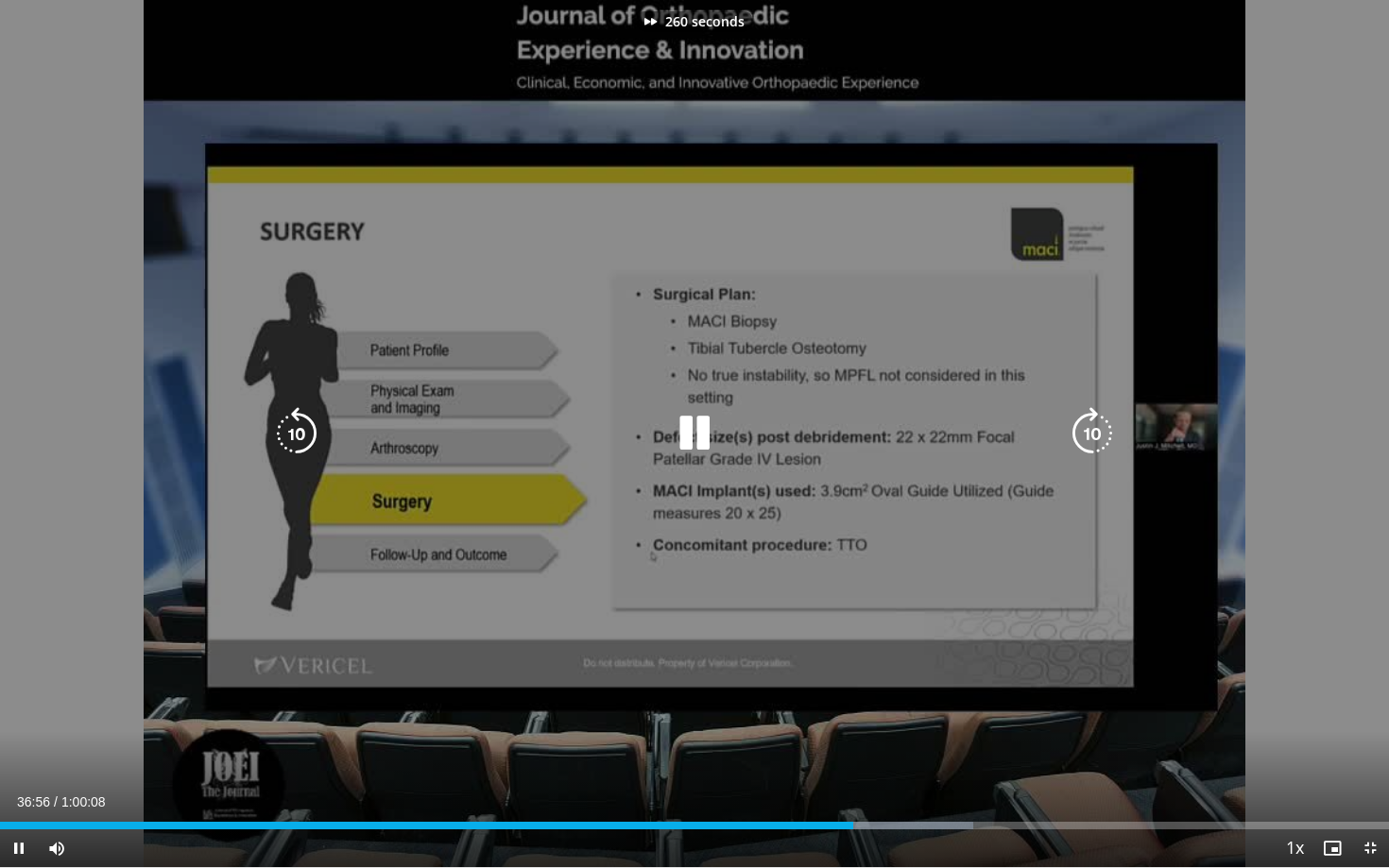 click at bounding box center (1092, 434) 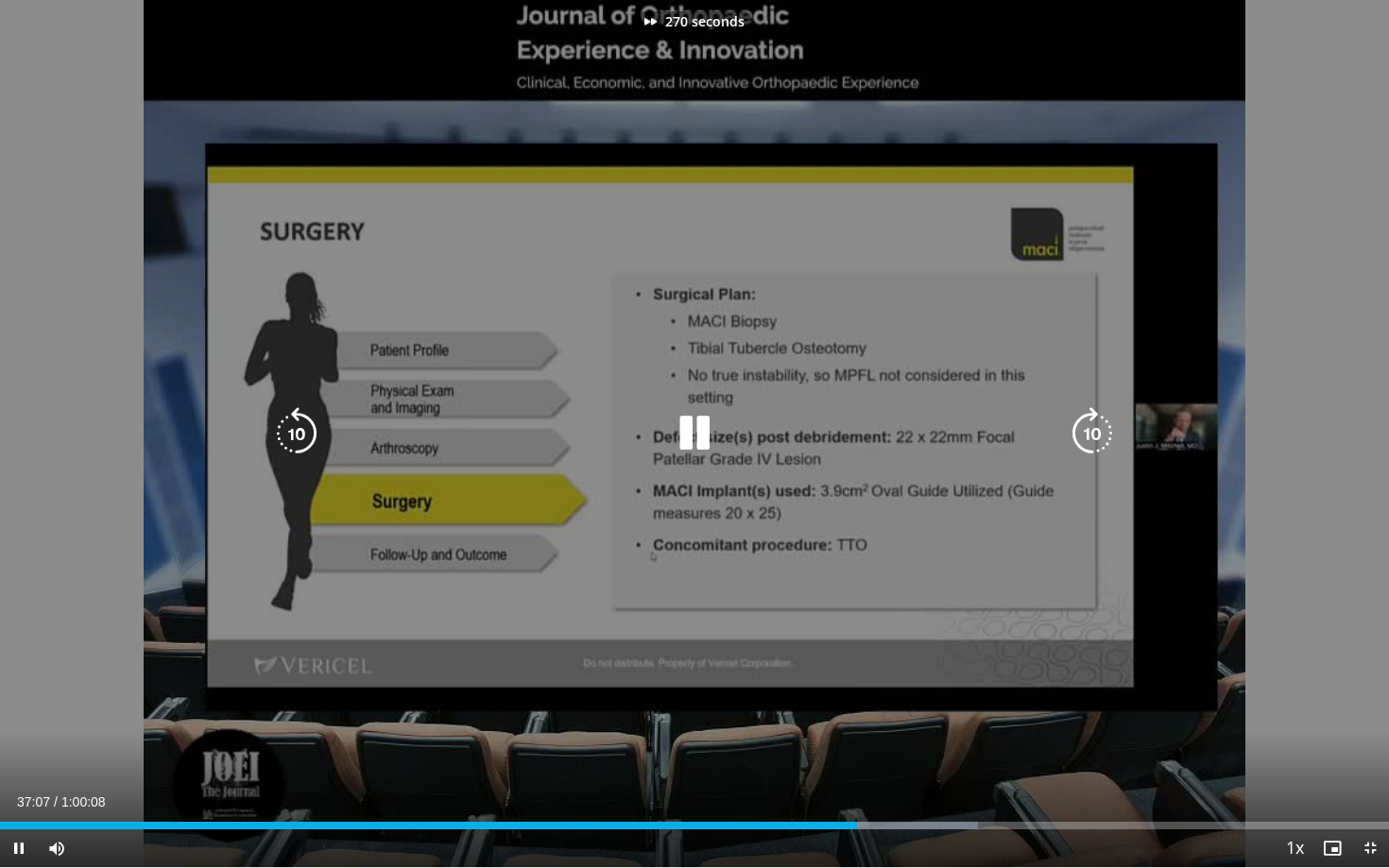 click at bounding box center (1092, 434) 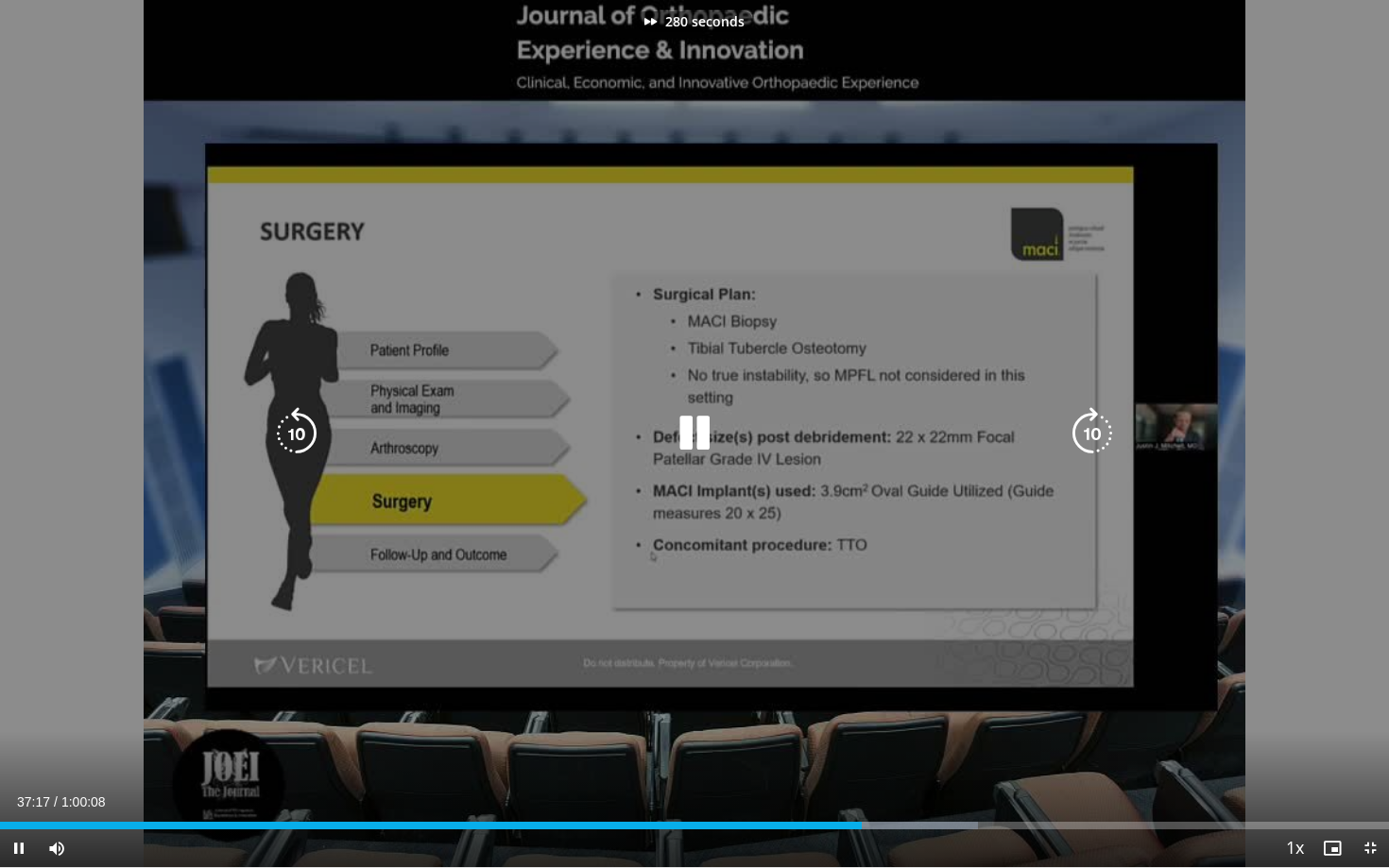 click at bounding box center (1092, 434) 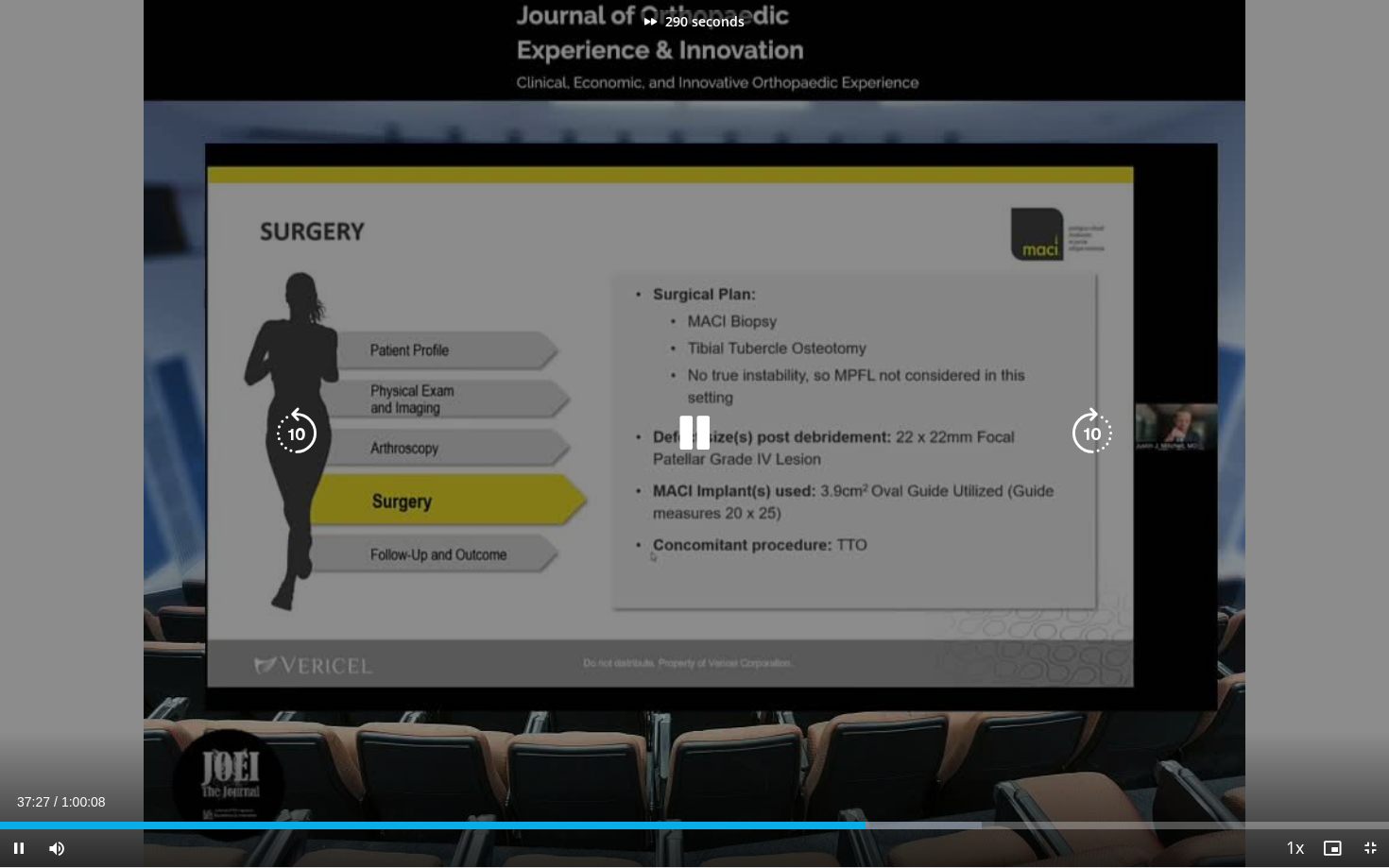 click at bounding box center [1092, 434] 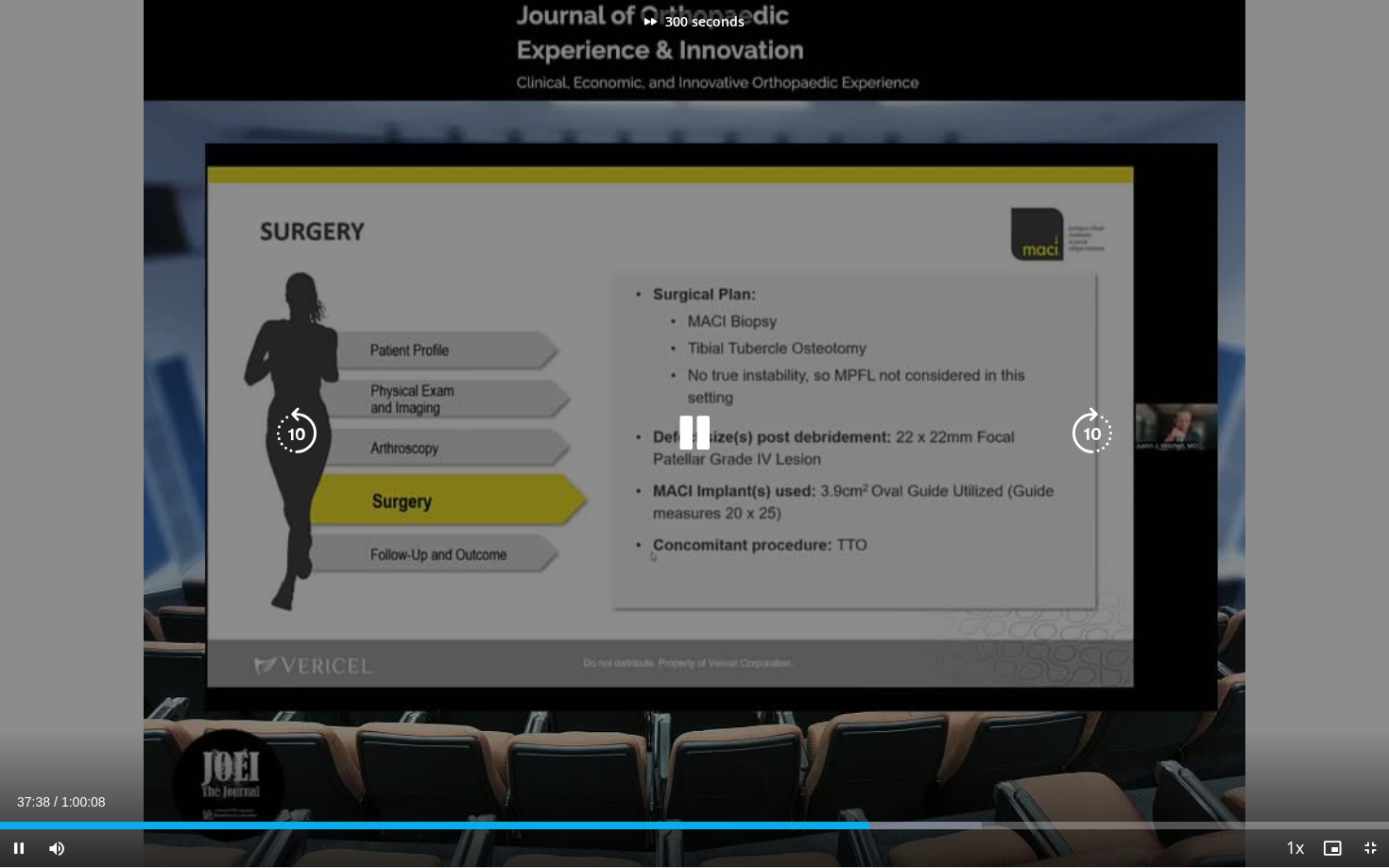 click at bounding box center (1092, 434) 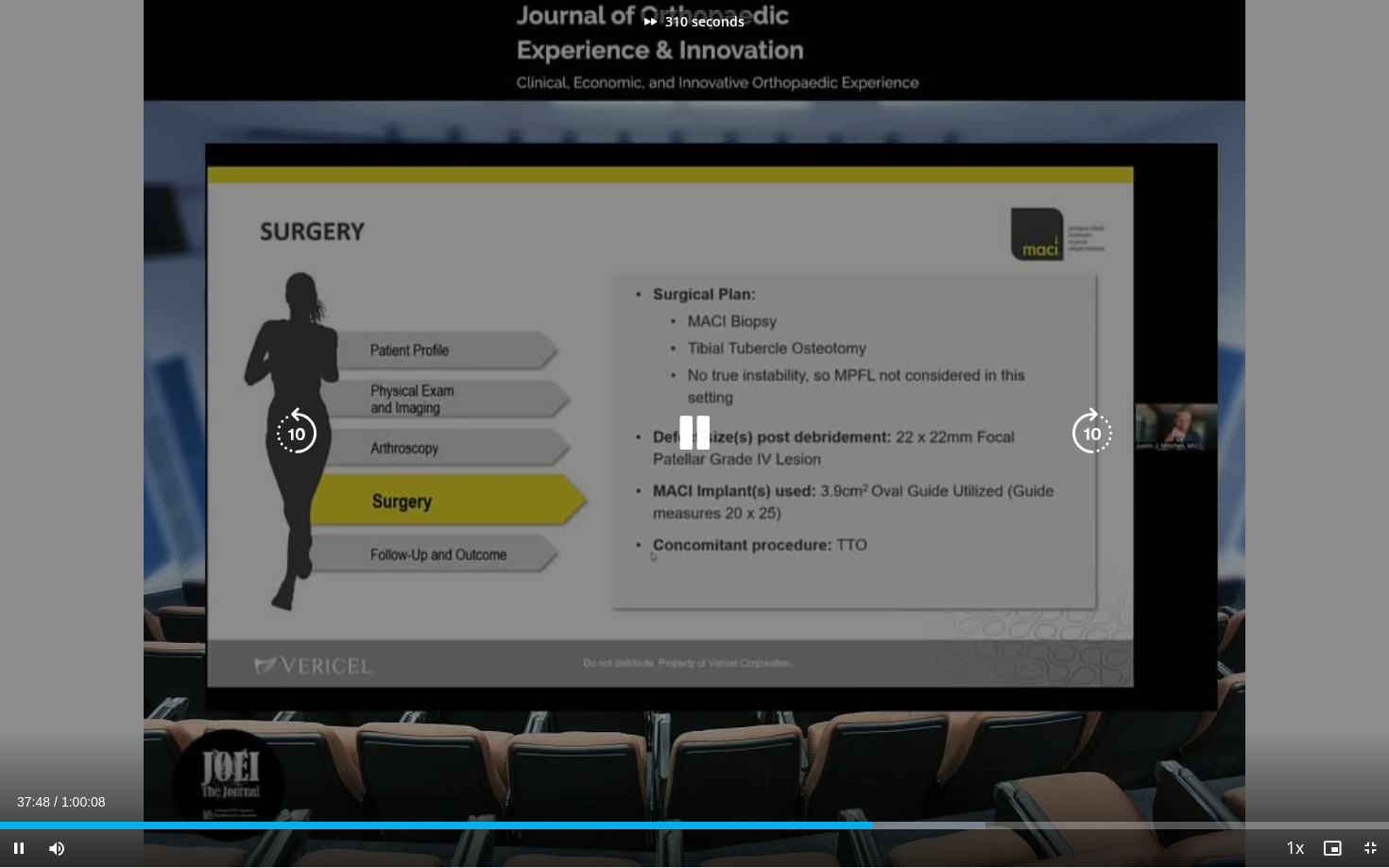 click at bounding box center (1092, 434) 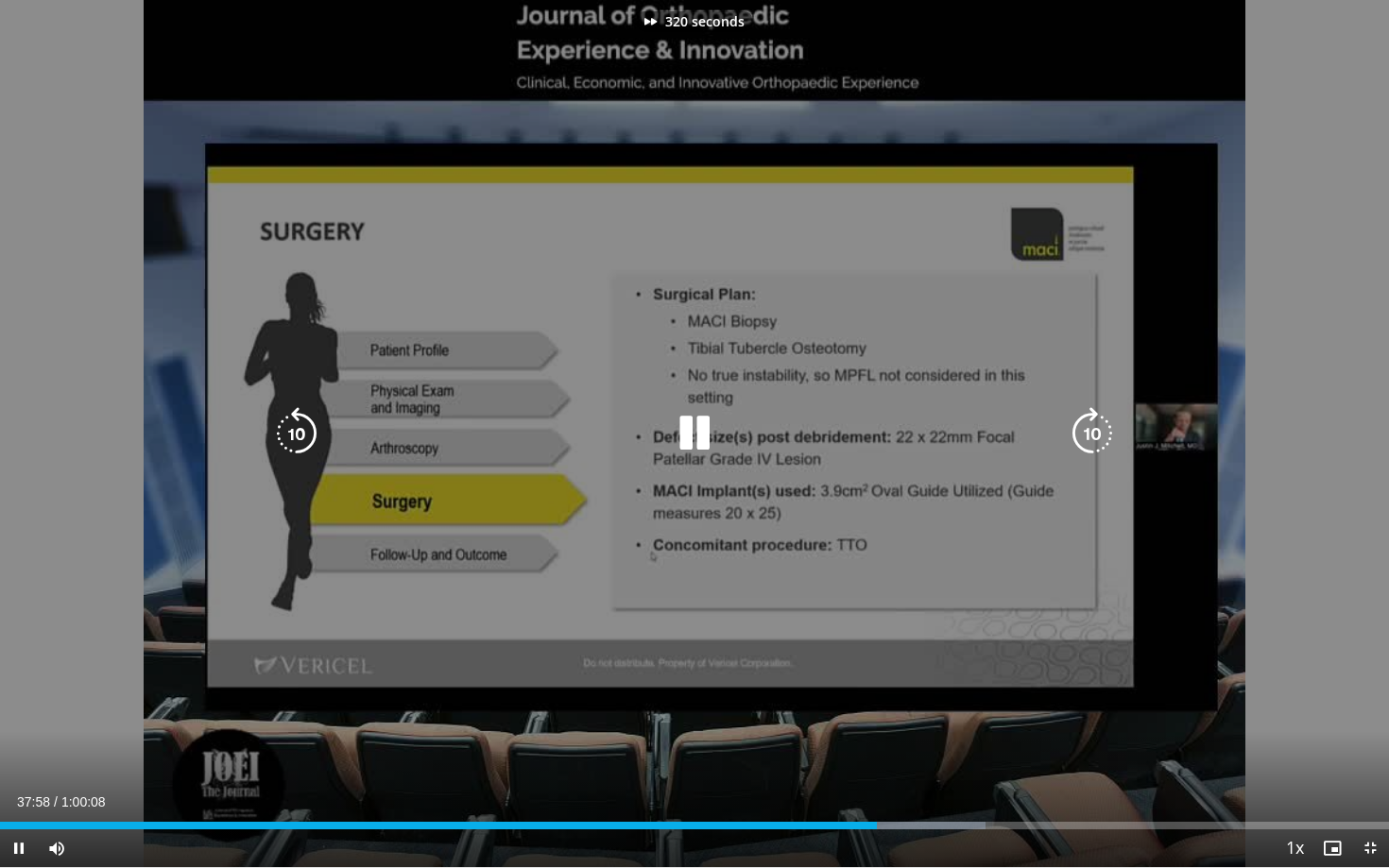click at bounding box center (1092, 434) 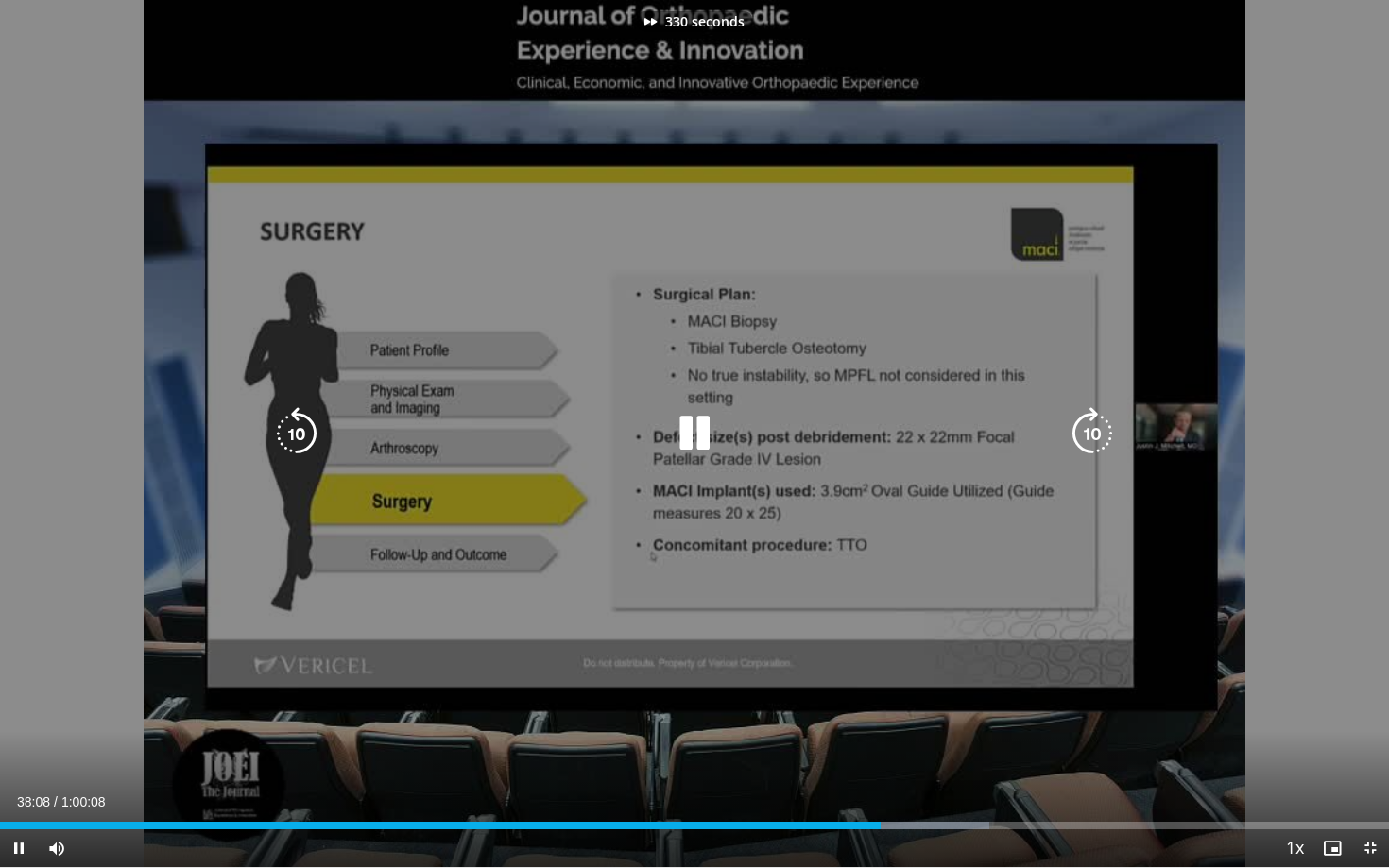 click at bounding box center [1092, 434] 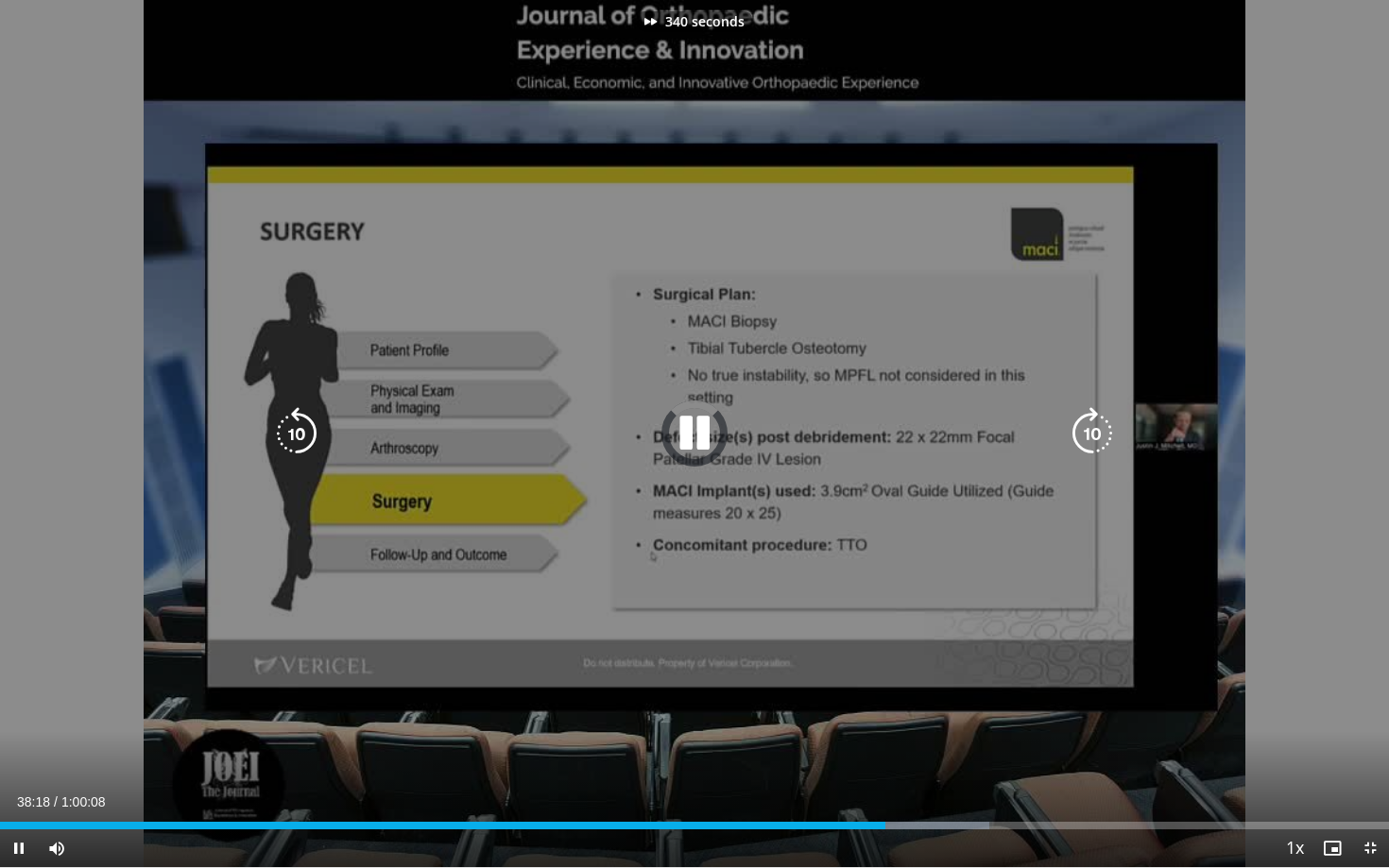 click at bounding box center [1092, 434] 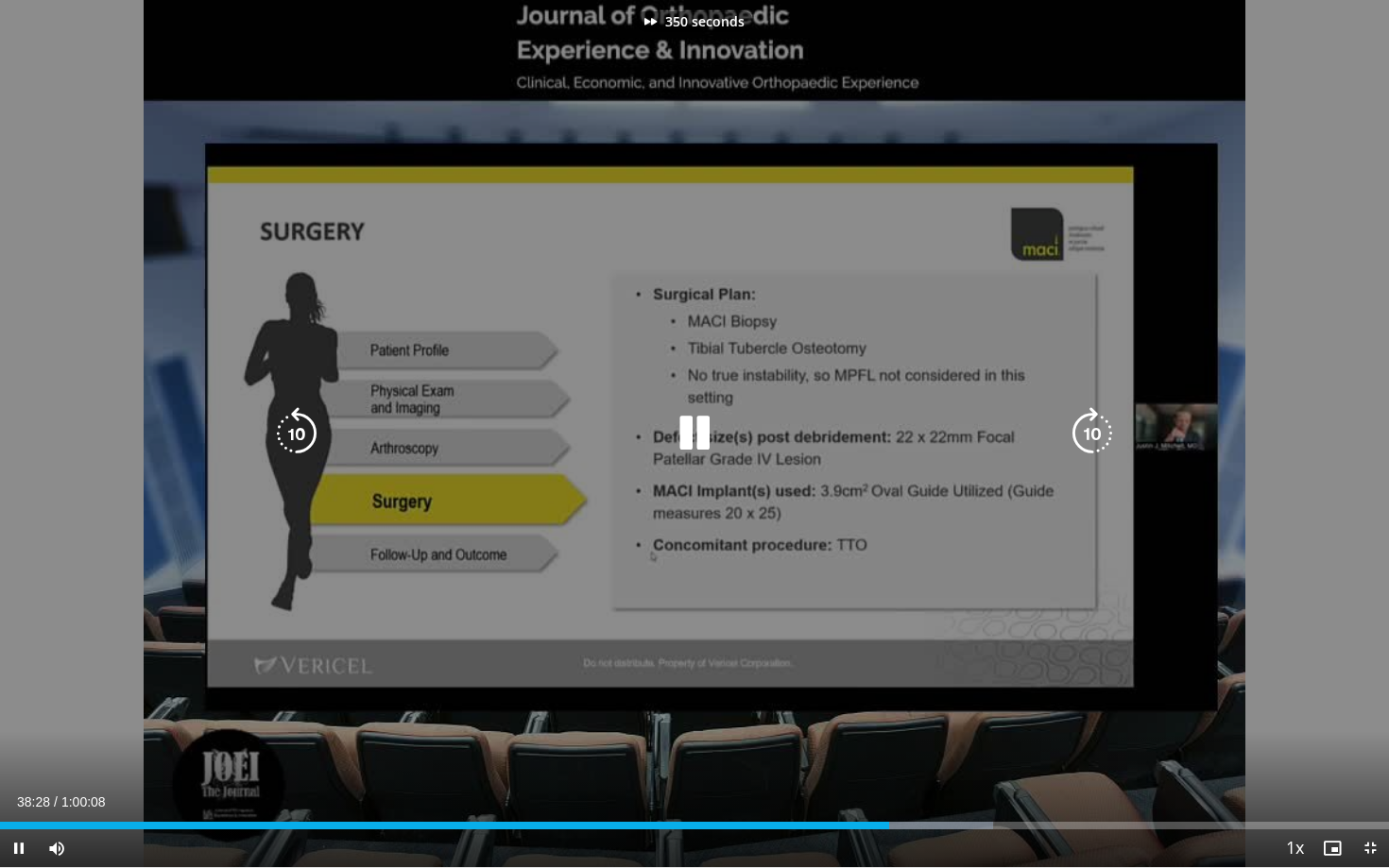 click at bounding box center (1092, 434) 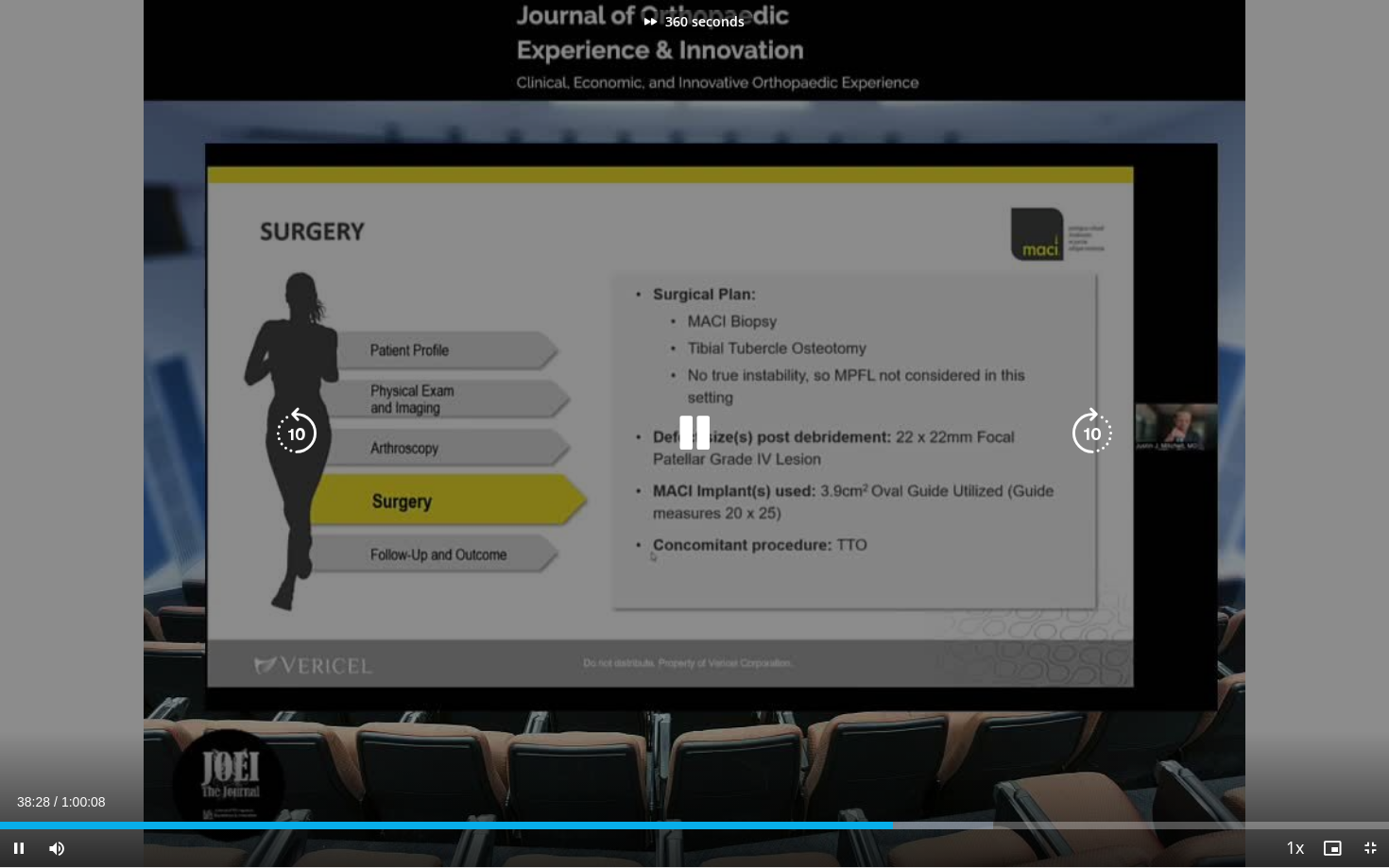 click at bounding box center (1092, 434) 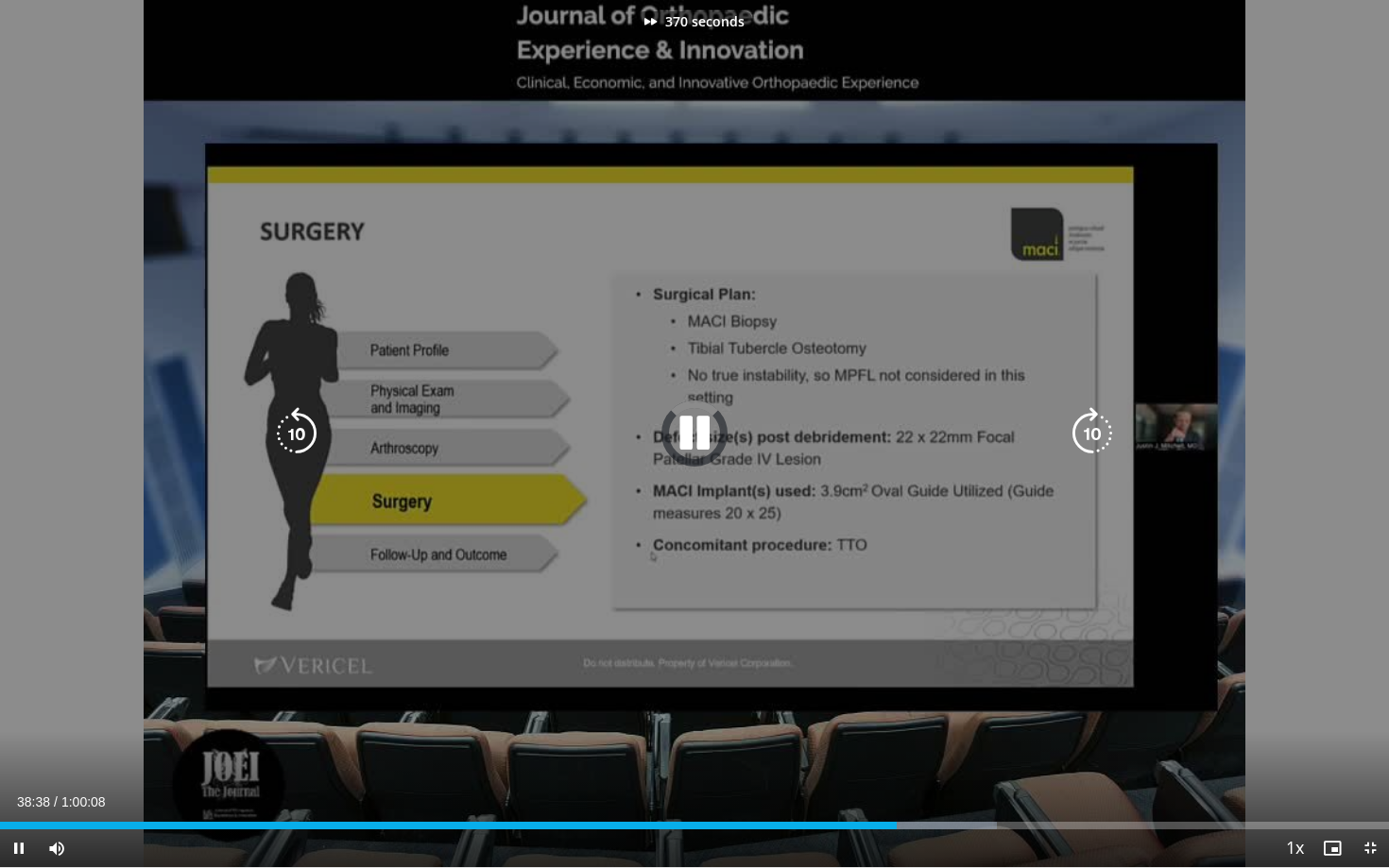 click at bounding box center [1092, 434] 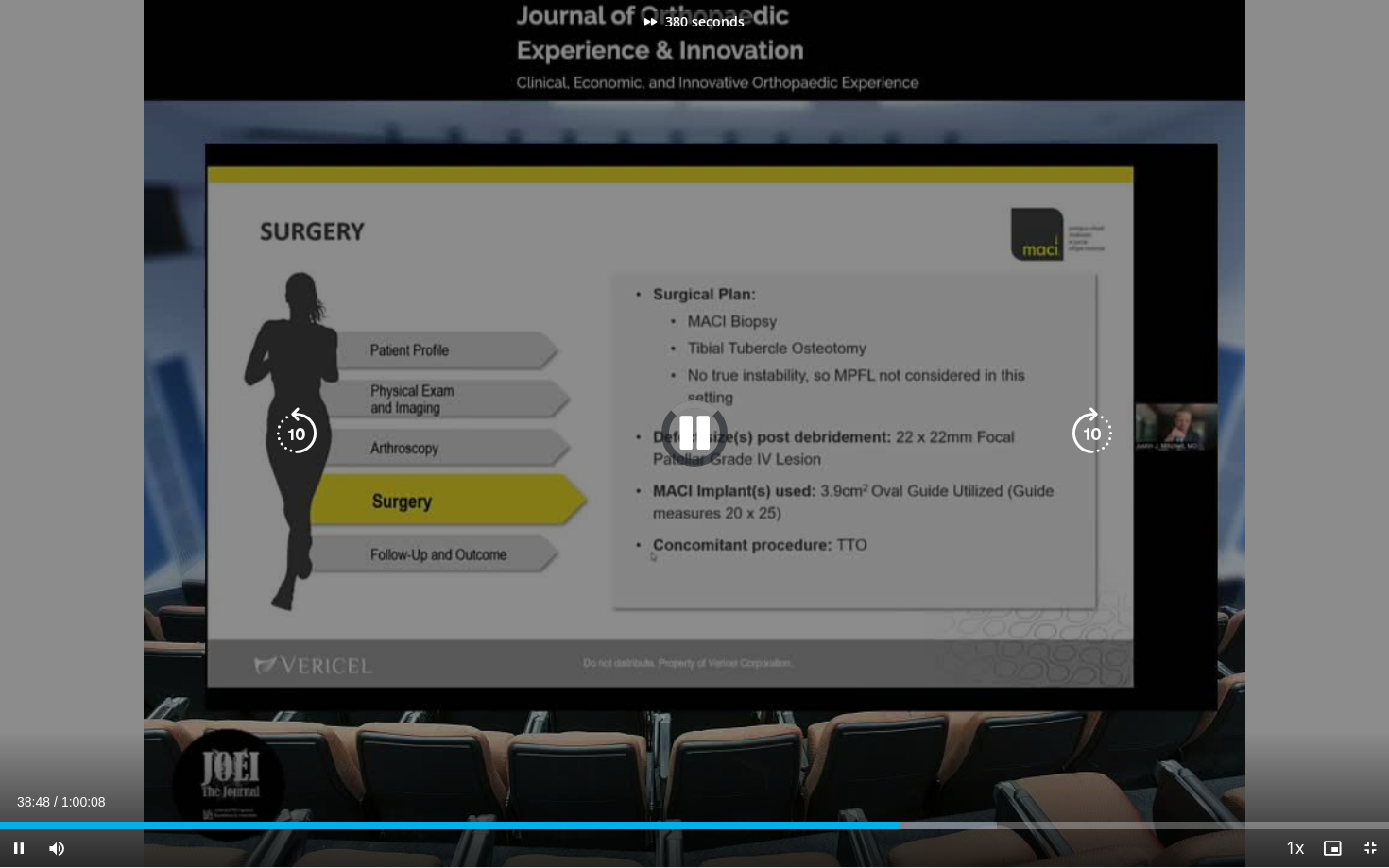 click at bounding box center [1092, 434] 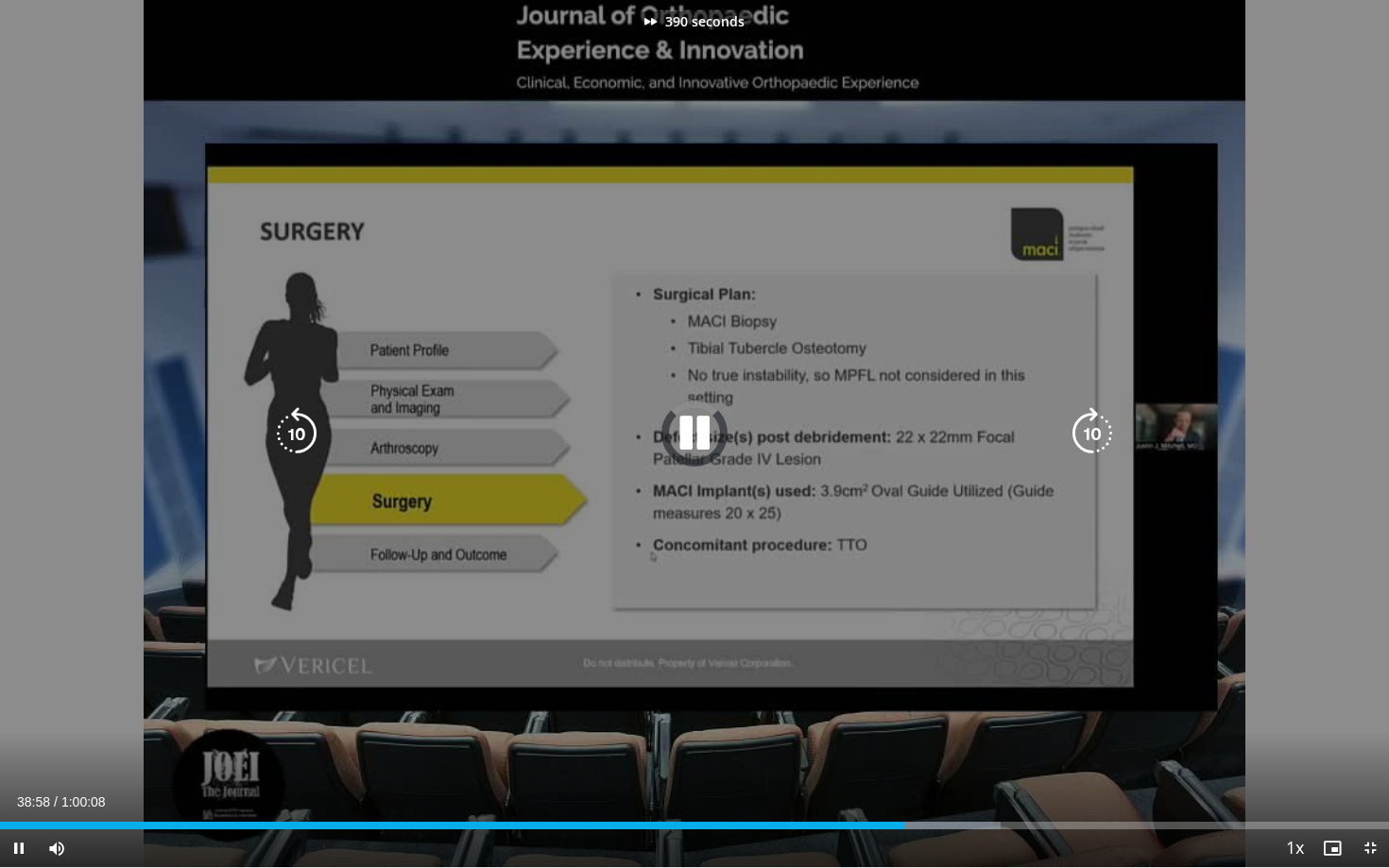 click at bounding box center (1092, 434) 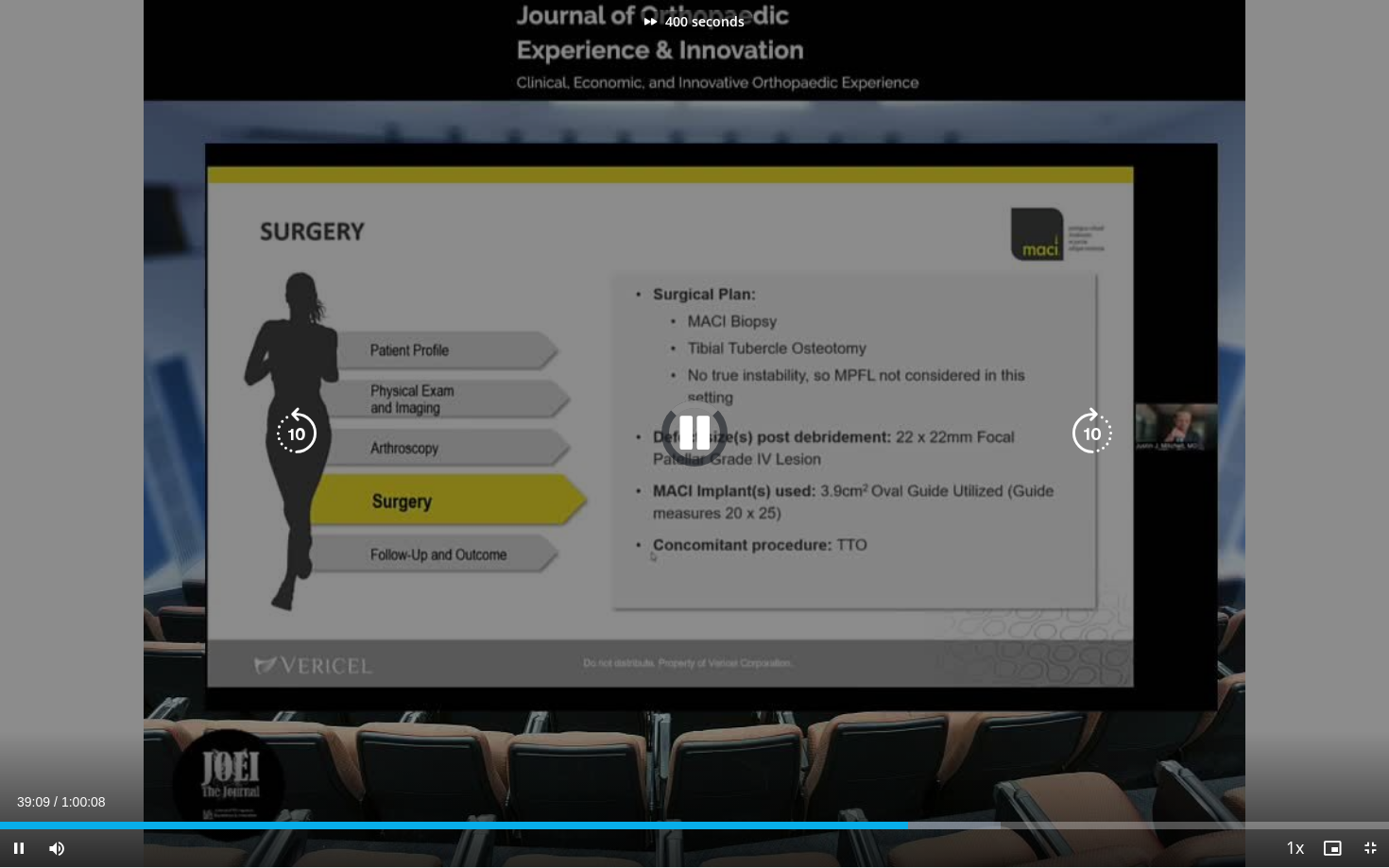 click at bounding box center (1092, 434) 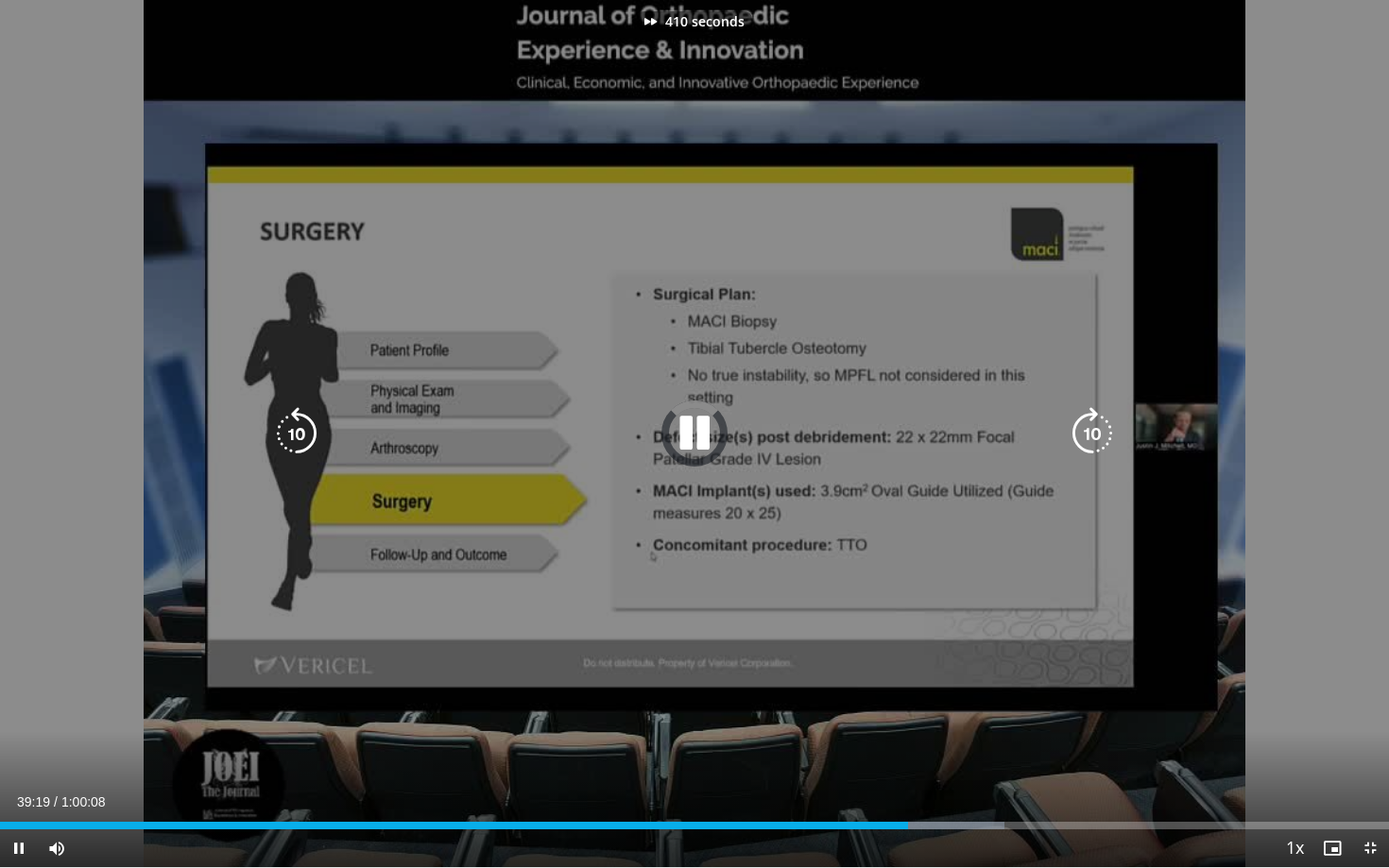 click at bounding box center [1092, 434] 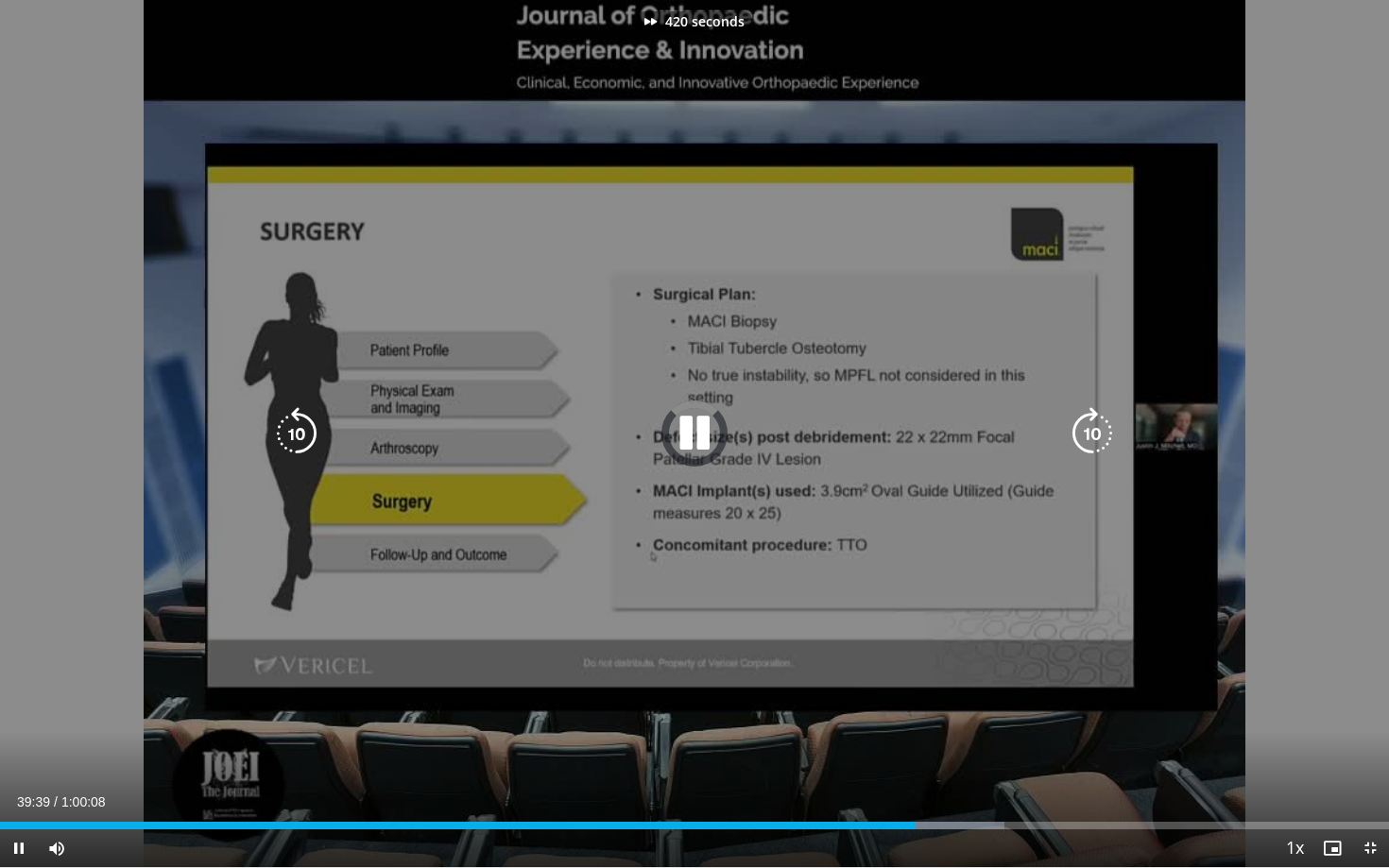 click at bounding box center [1092, 434] 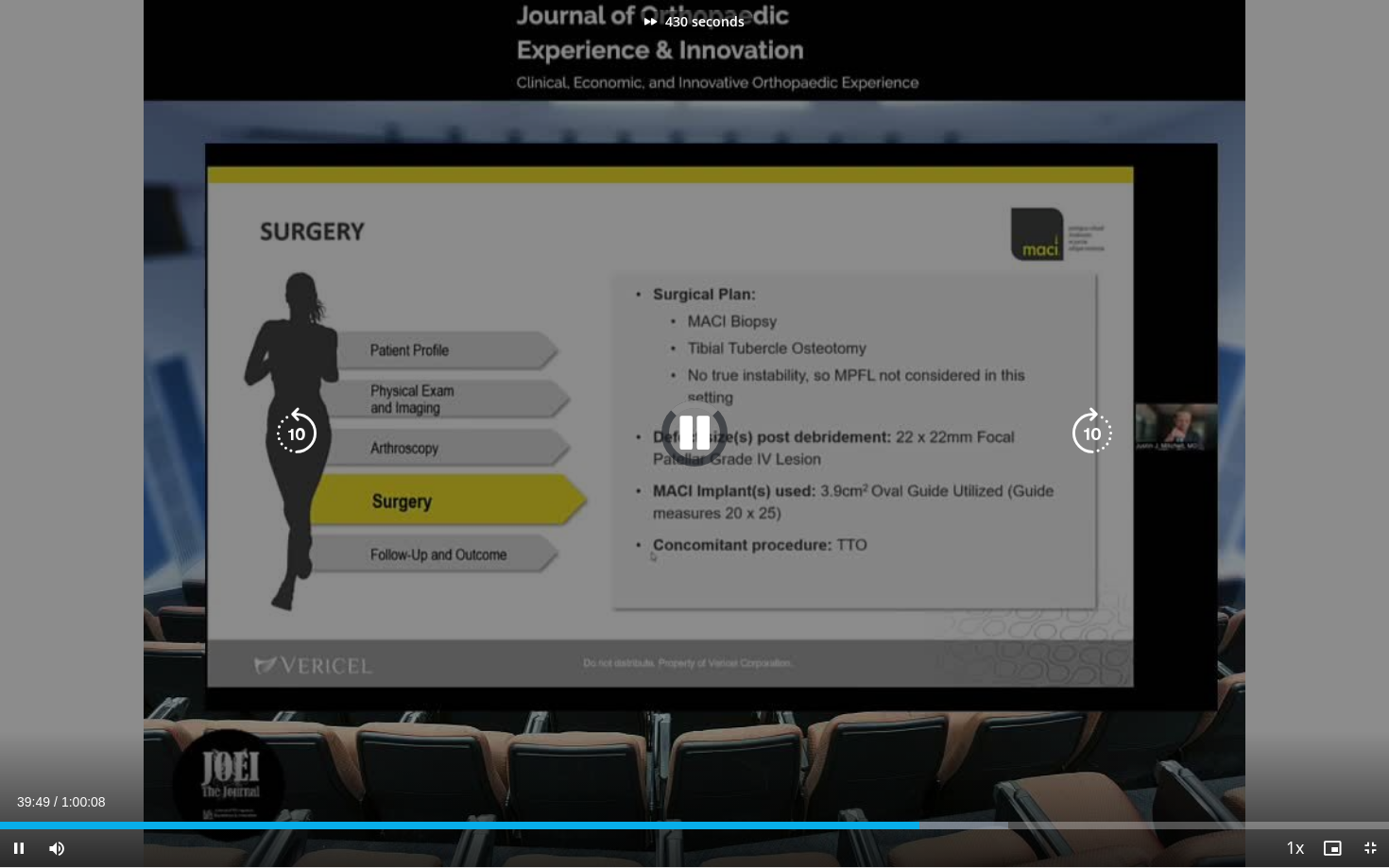 click at bounding box center [1092, 434] 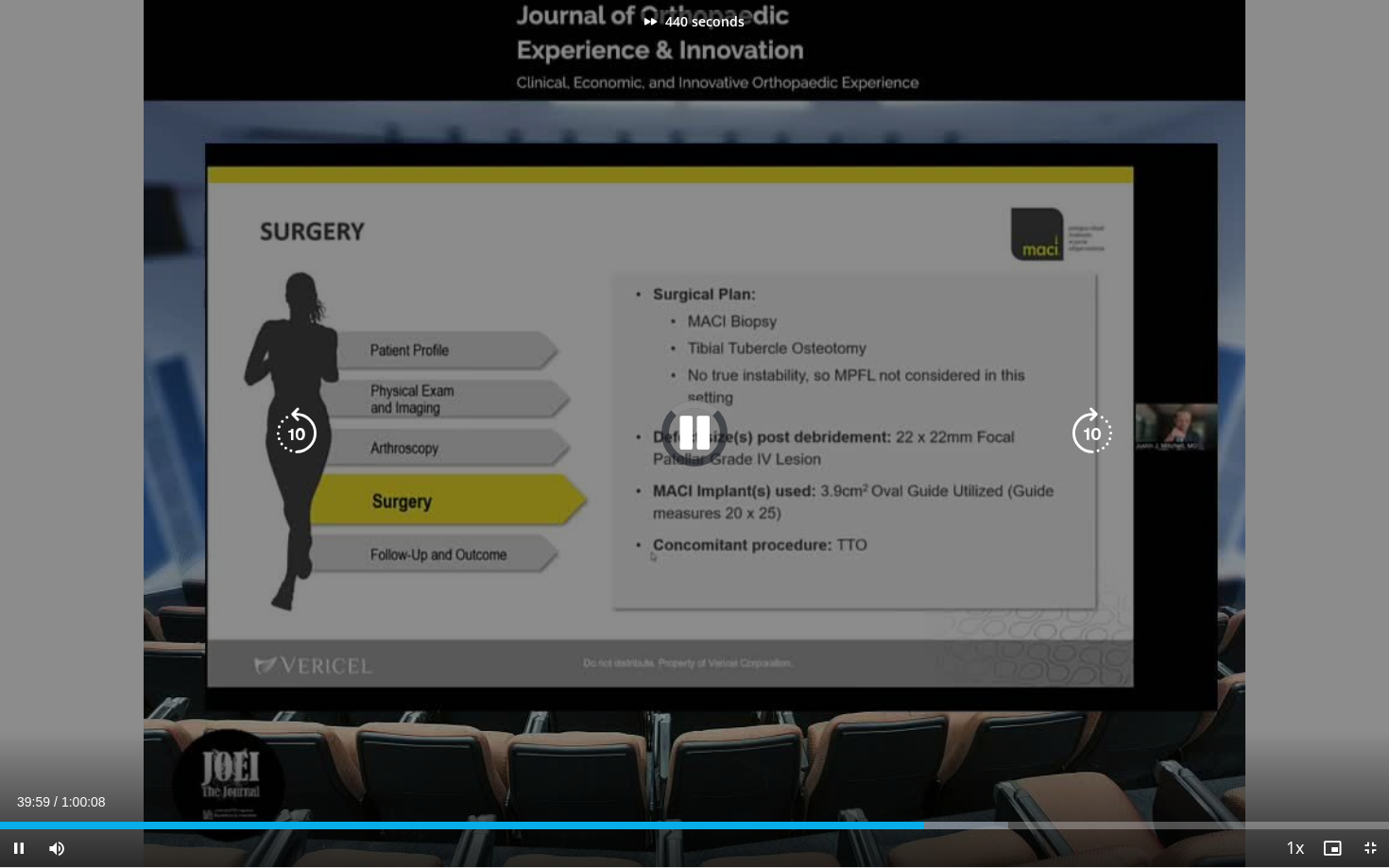 click at bounding box center (1092, 434) 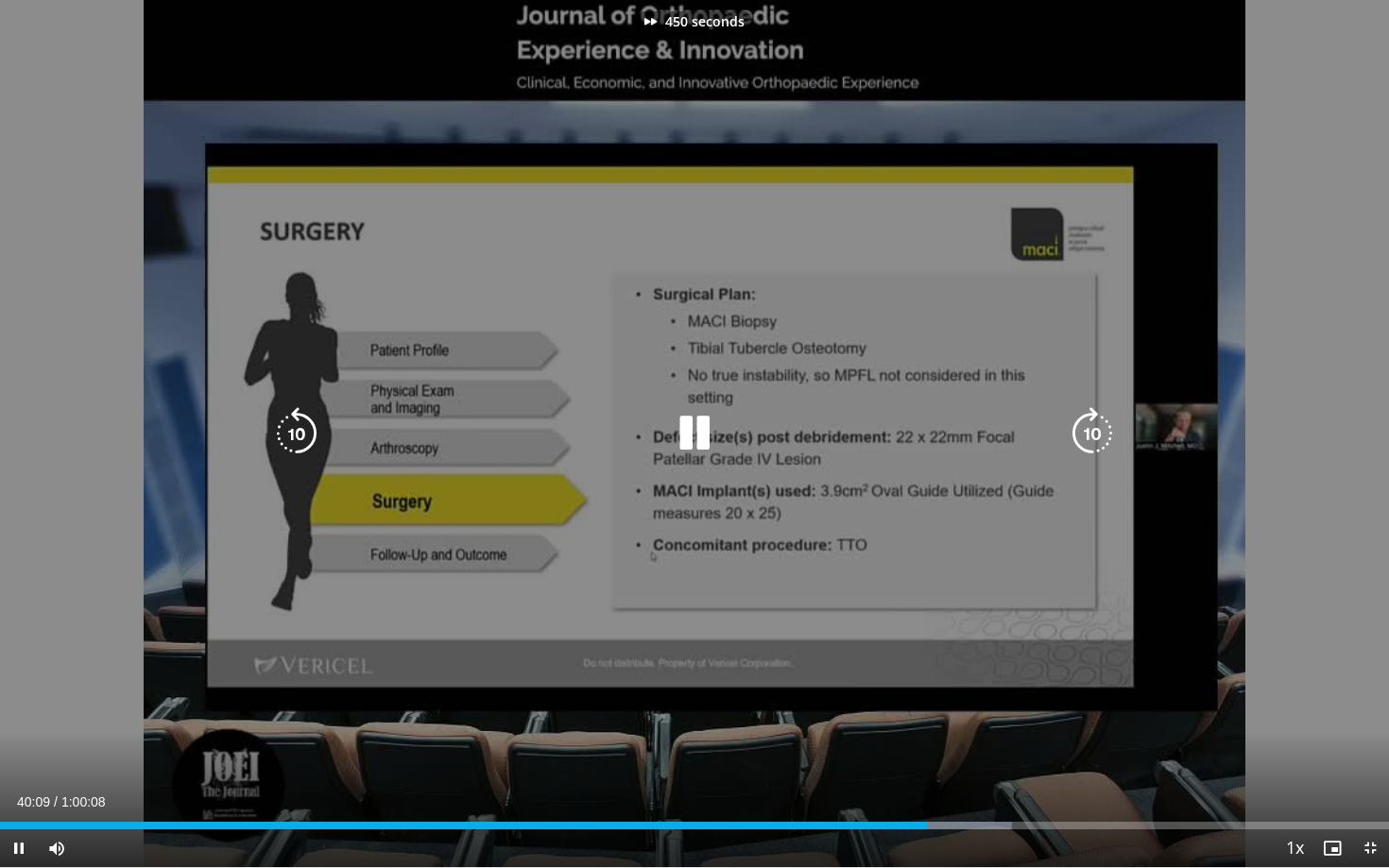 click at bounding box center [1092, 434] 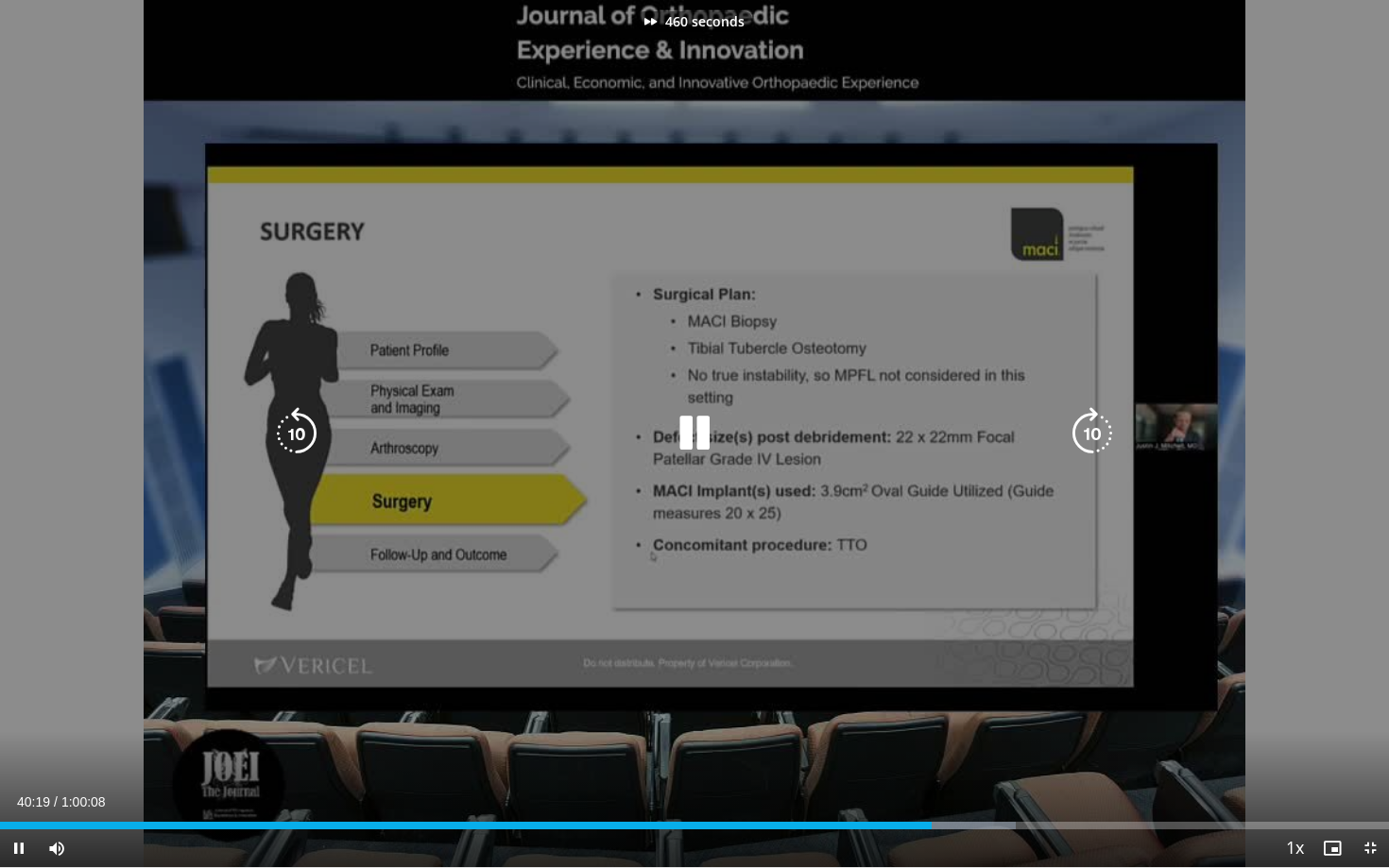 click at bounding box center [1092, 434] 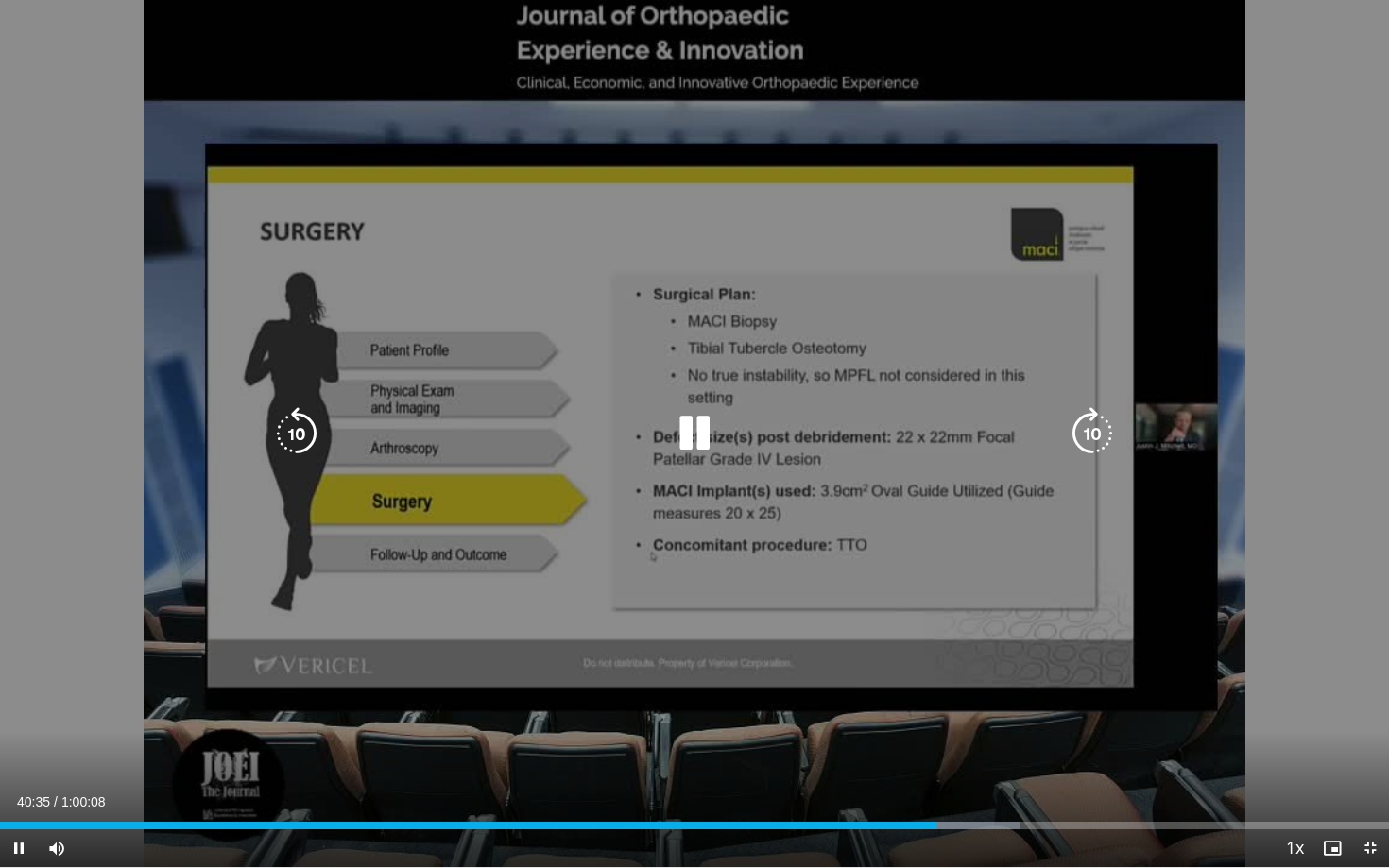 click at bounding box center (1092, 434) 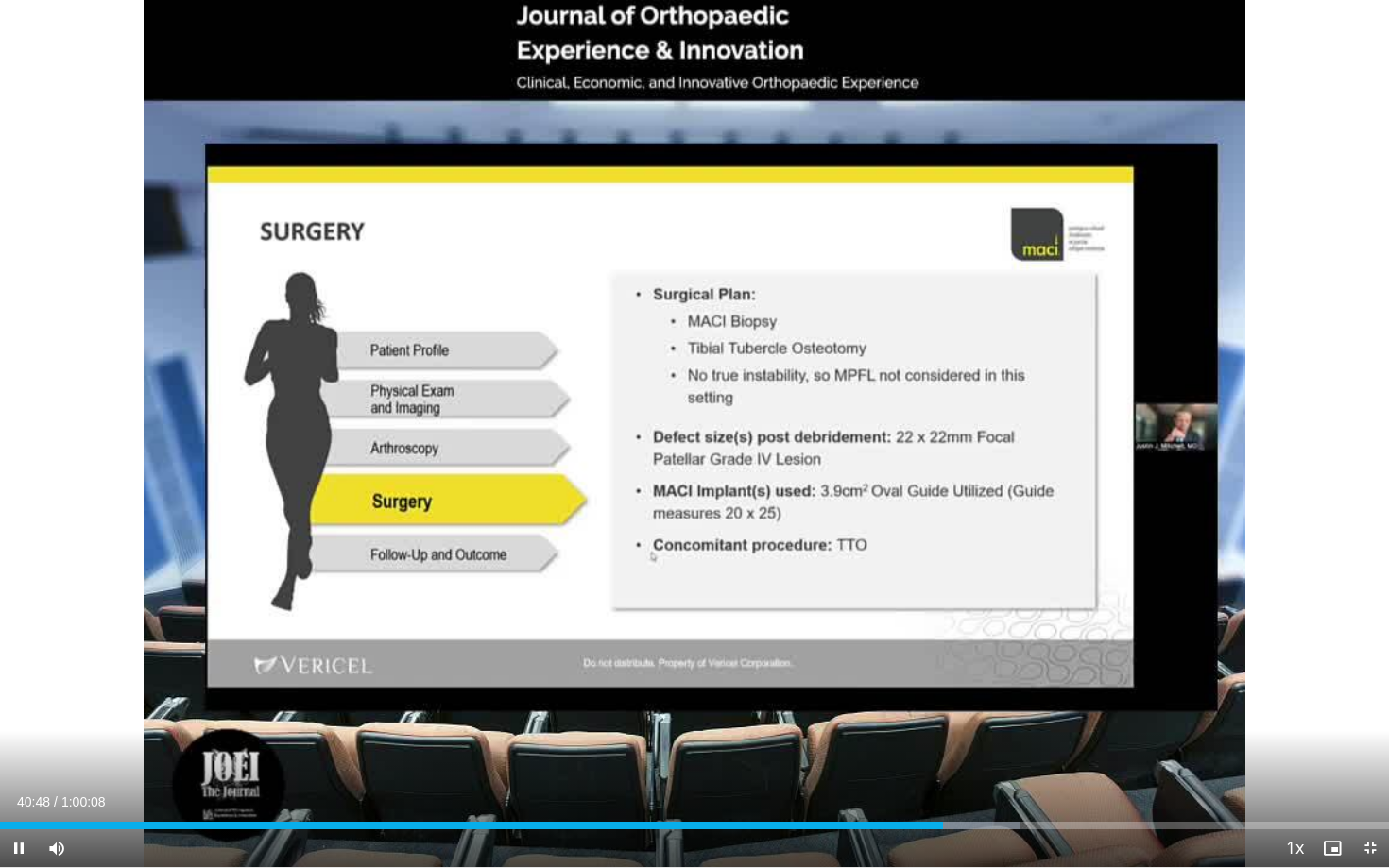 click on "10 seconds
Tap to unmute" at bounding box center (694, 434) 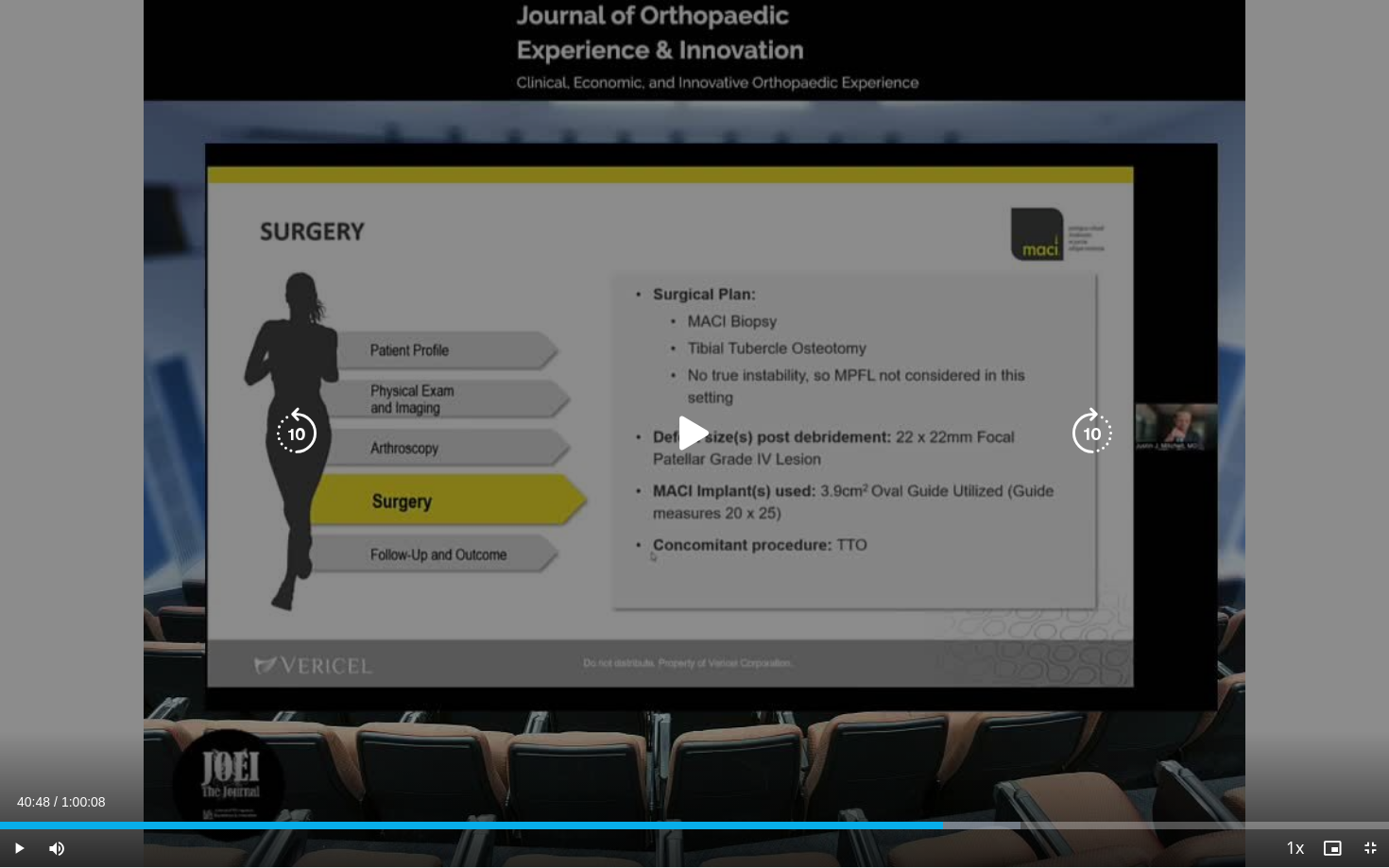 click at bounding box center [1092, 434] 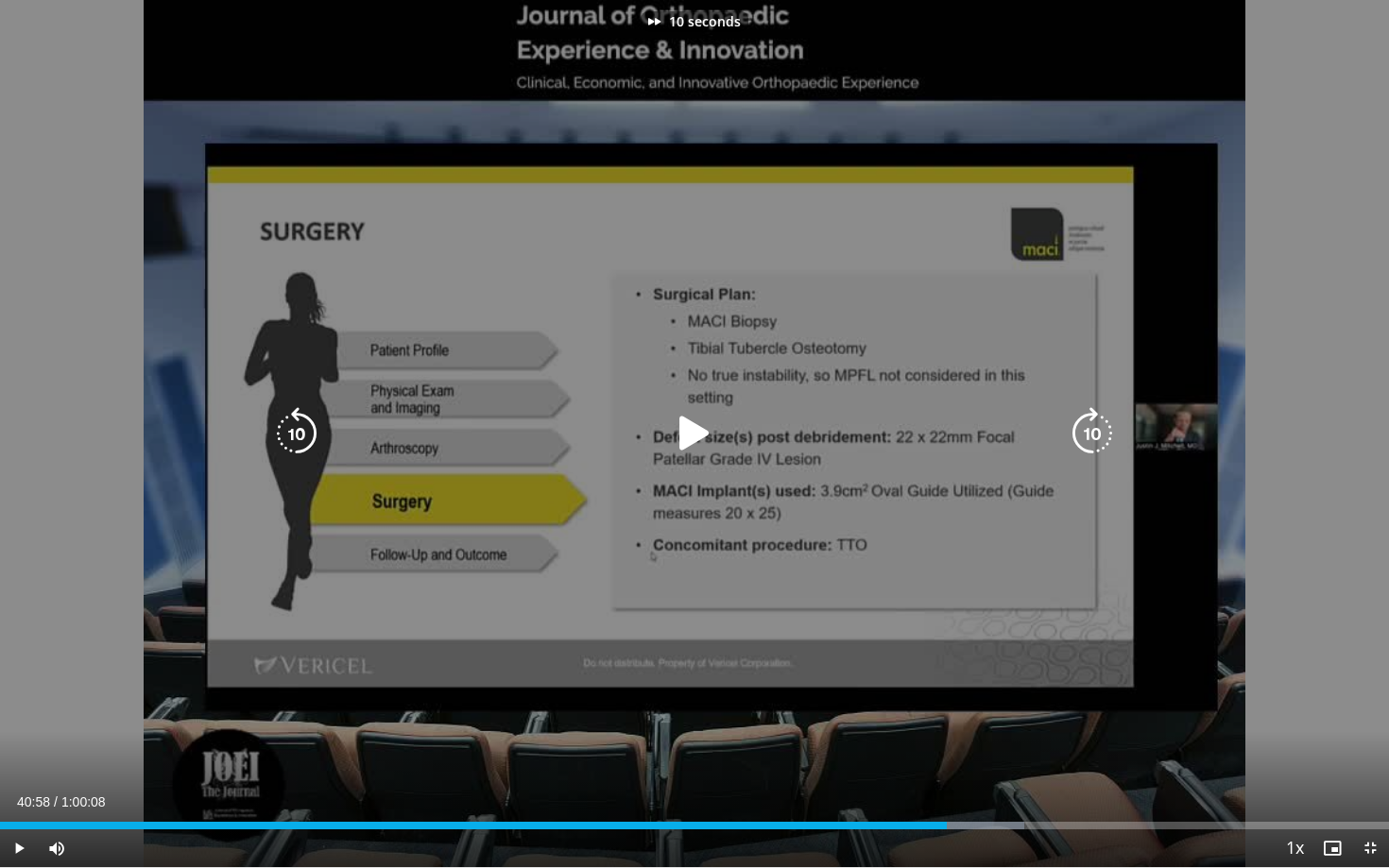 click at bounding box center (1092, 434) 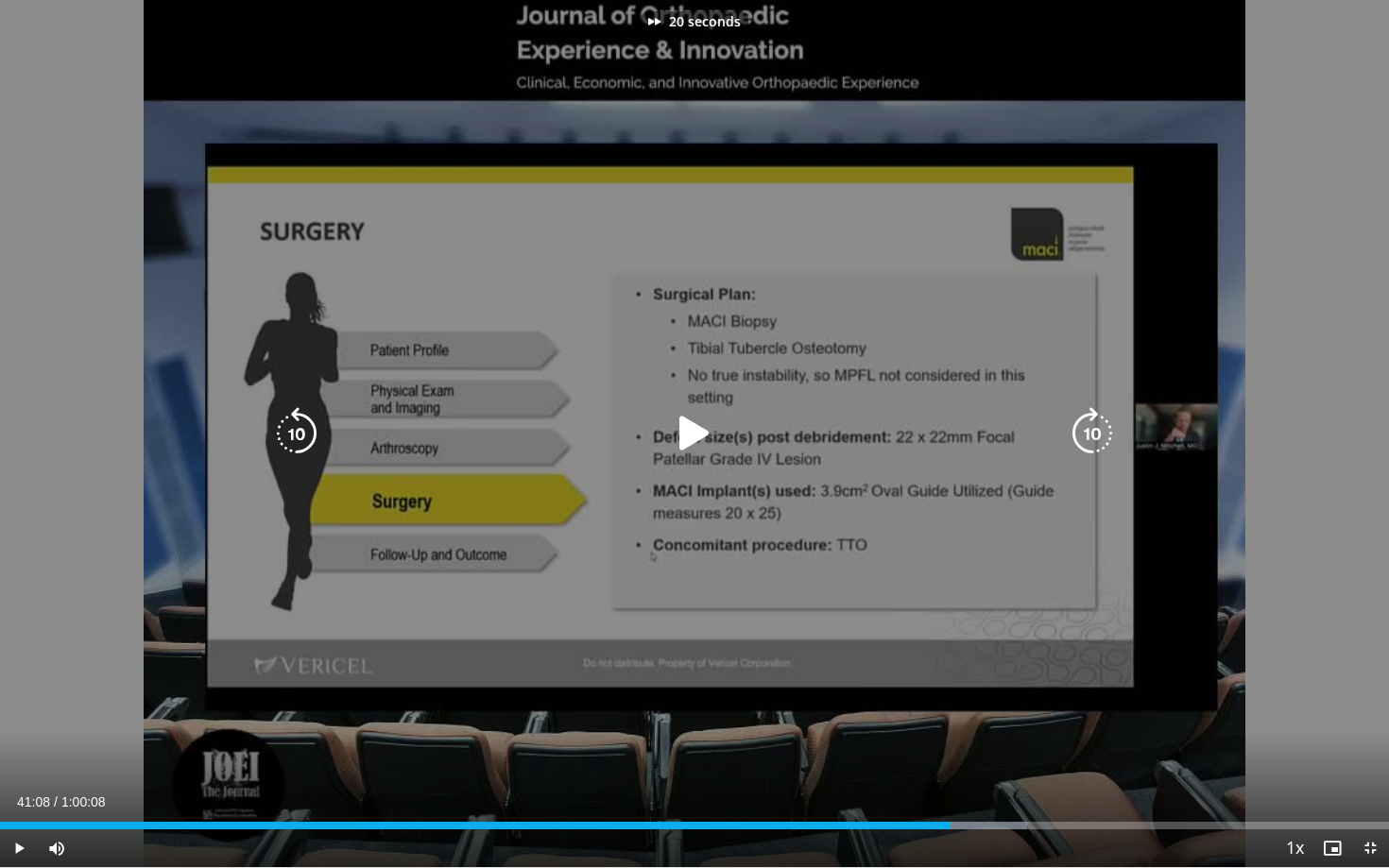 click at bounding box center [1092, 434] 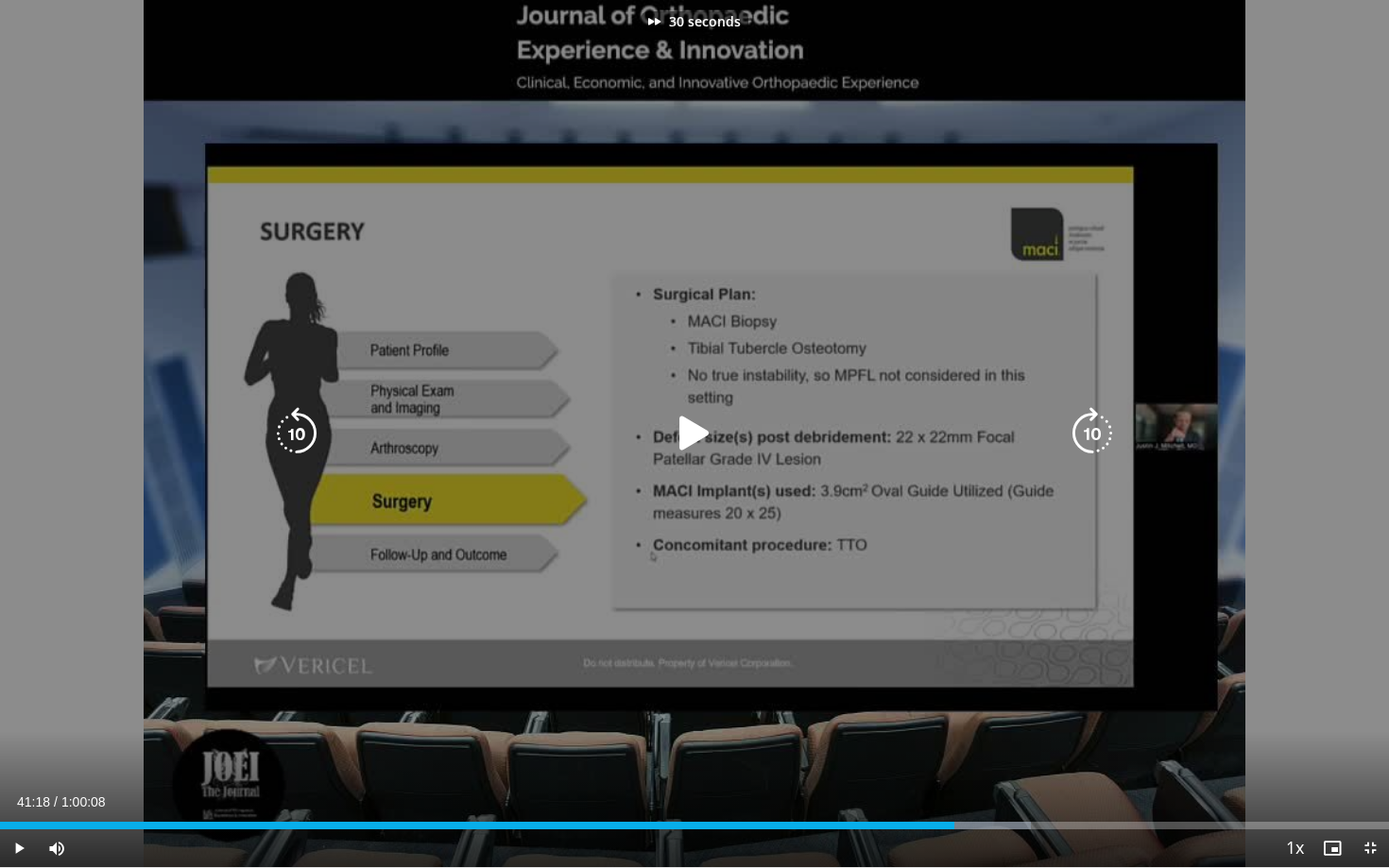 click at bounding box center [1092, 434] 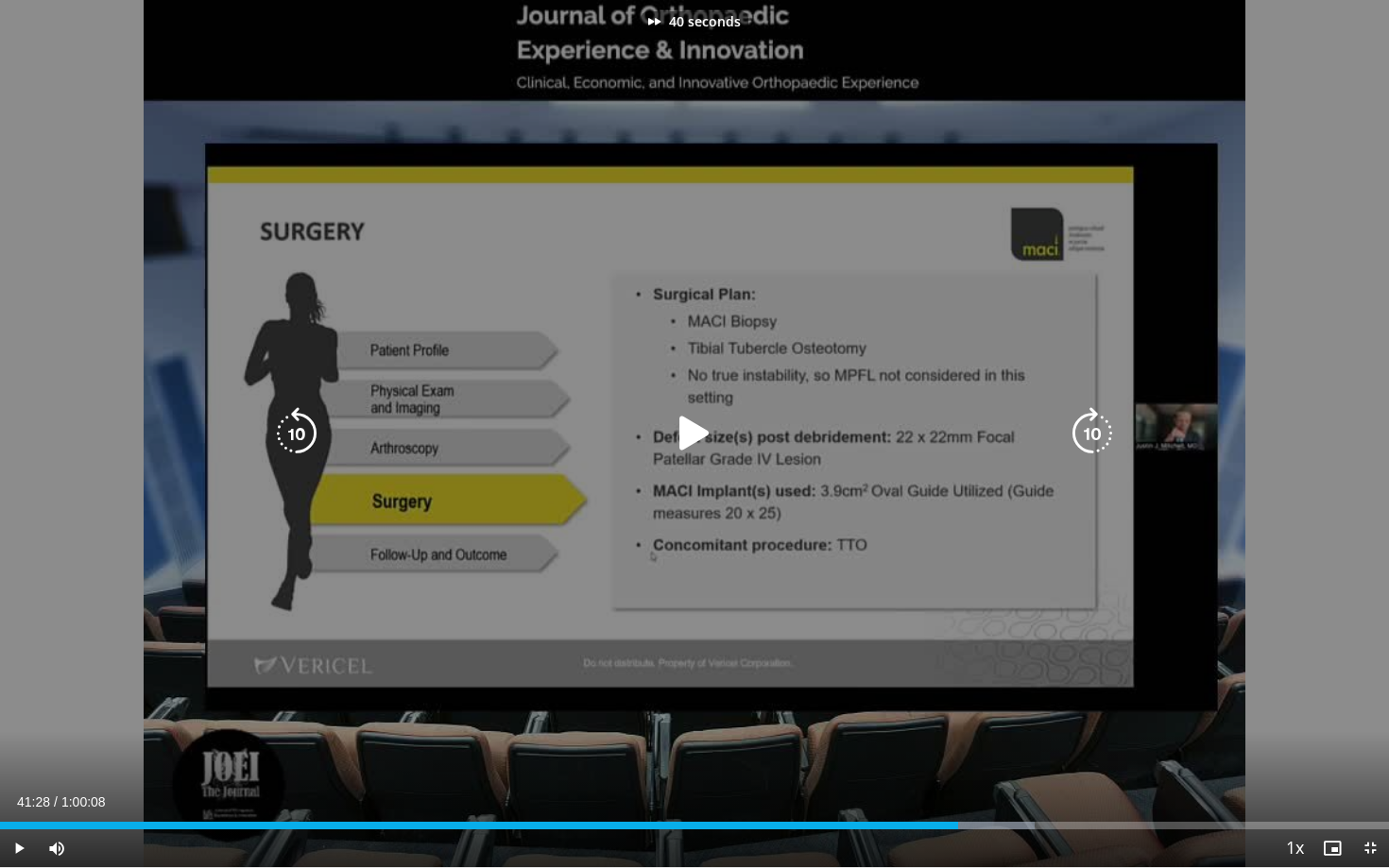 click at bounding box center (1092, 434) 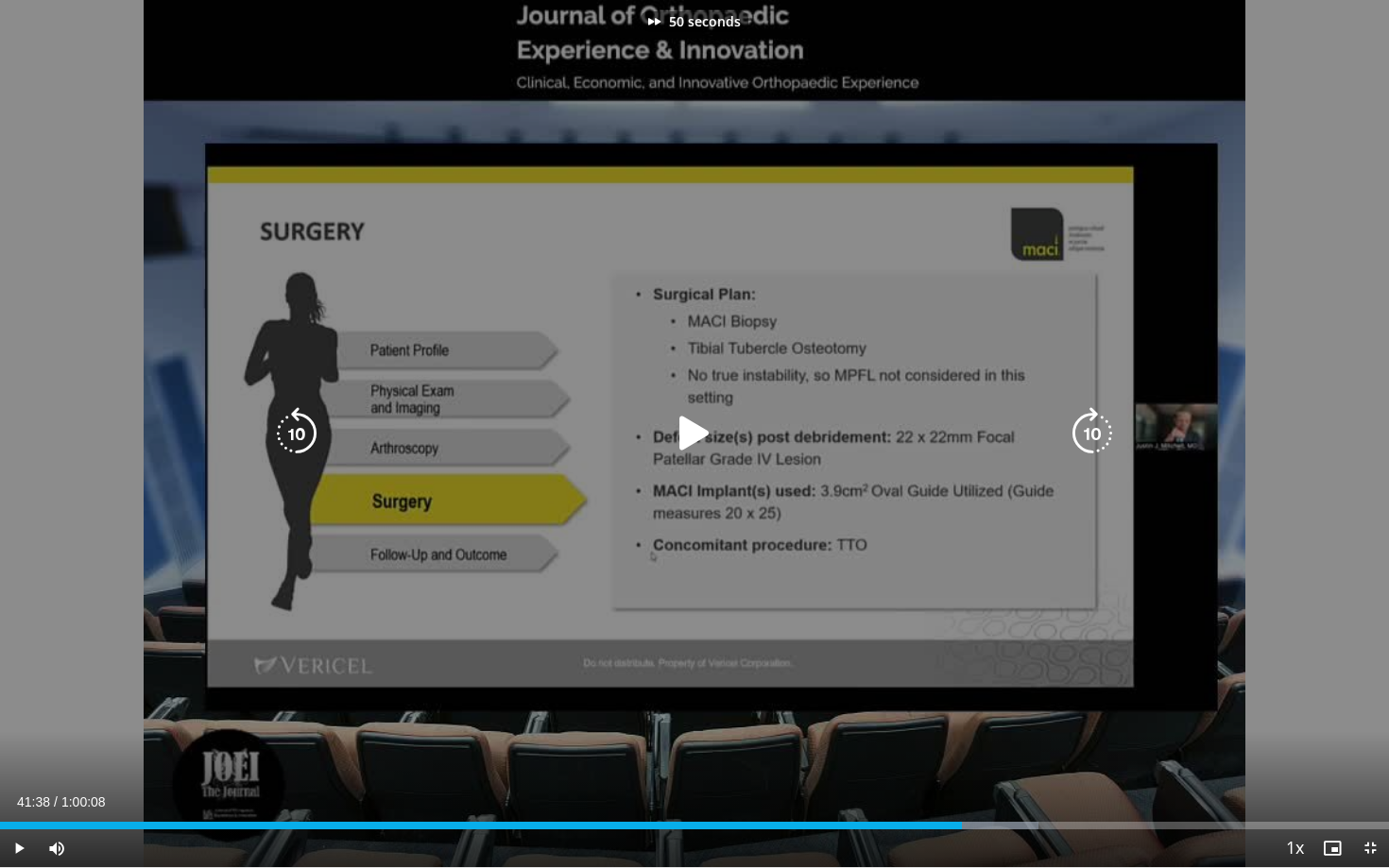 click at bounding box center [1092, 434] 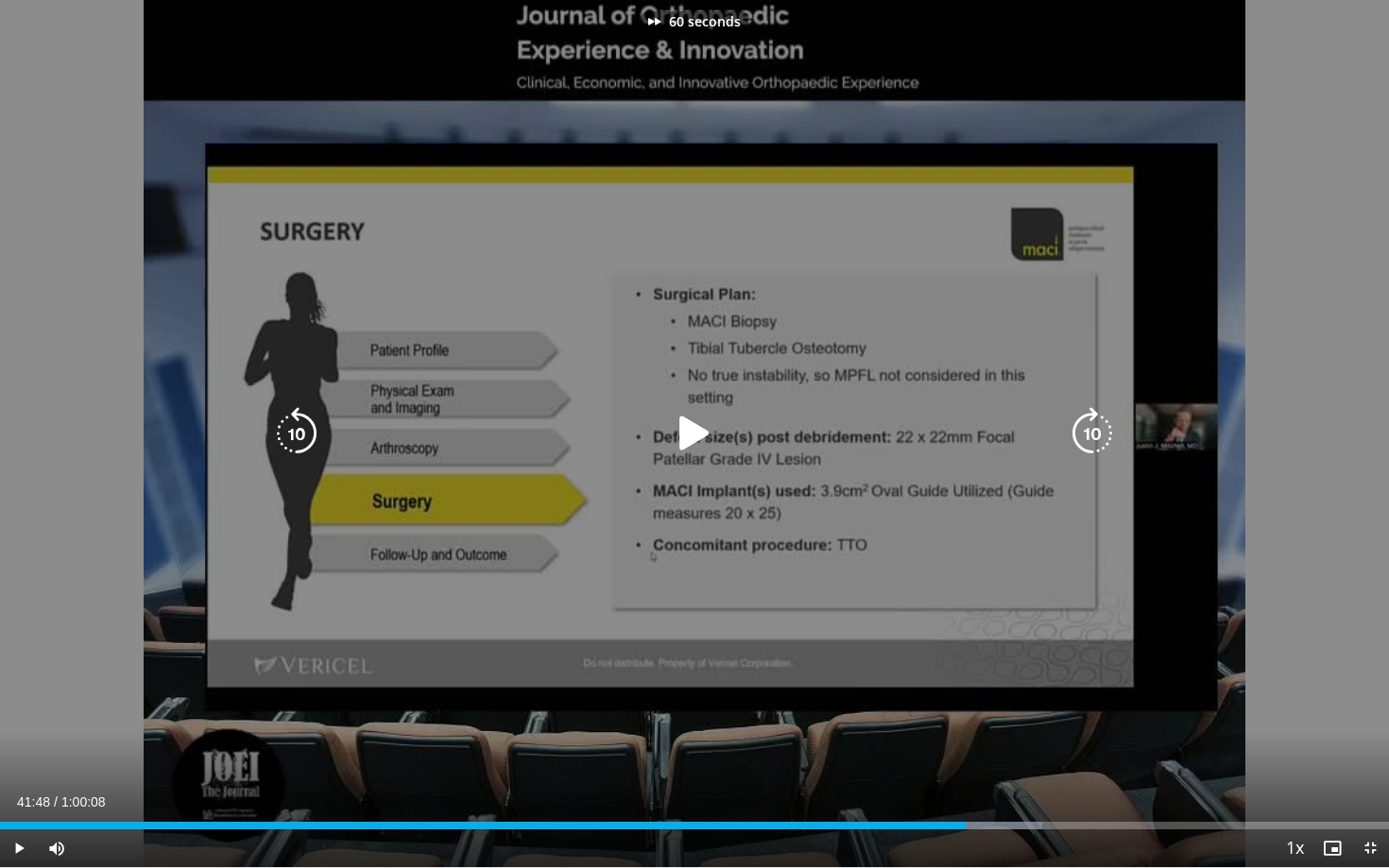 click at bounding box center (1092, 434) 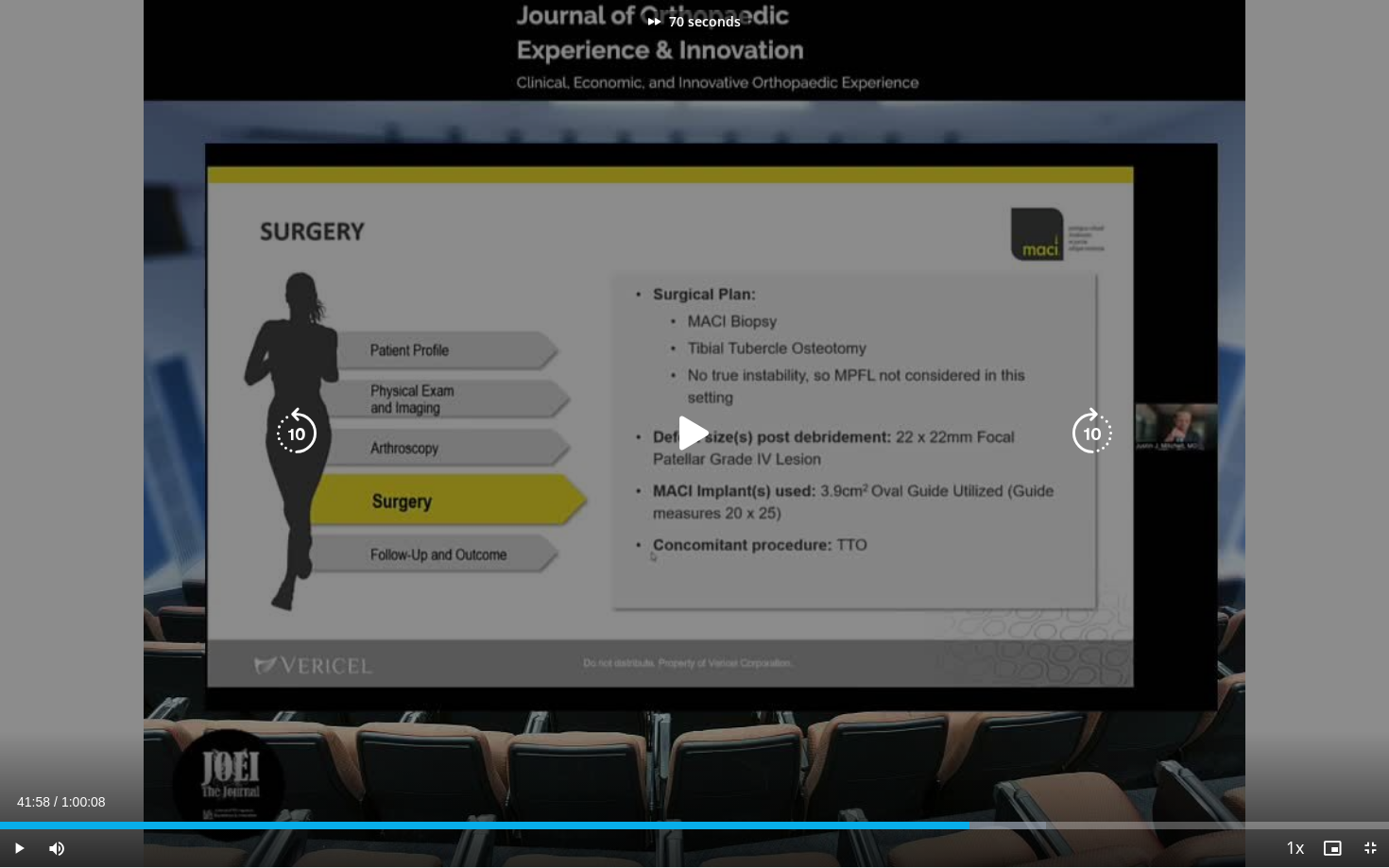 click at bounding box center [1092, 434] 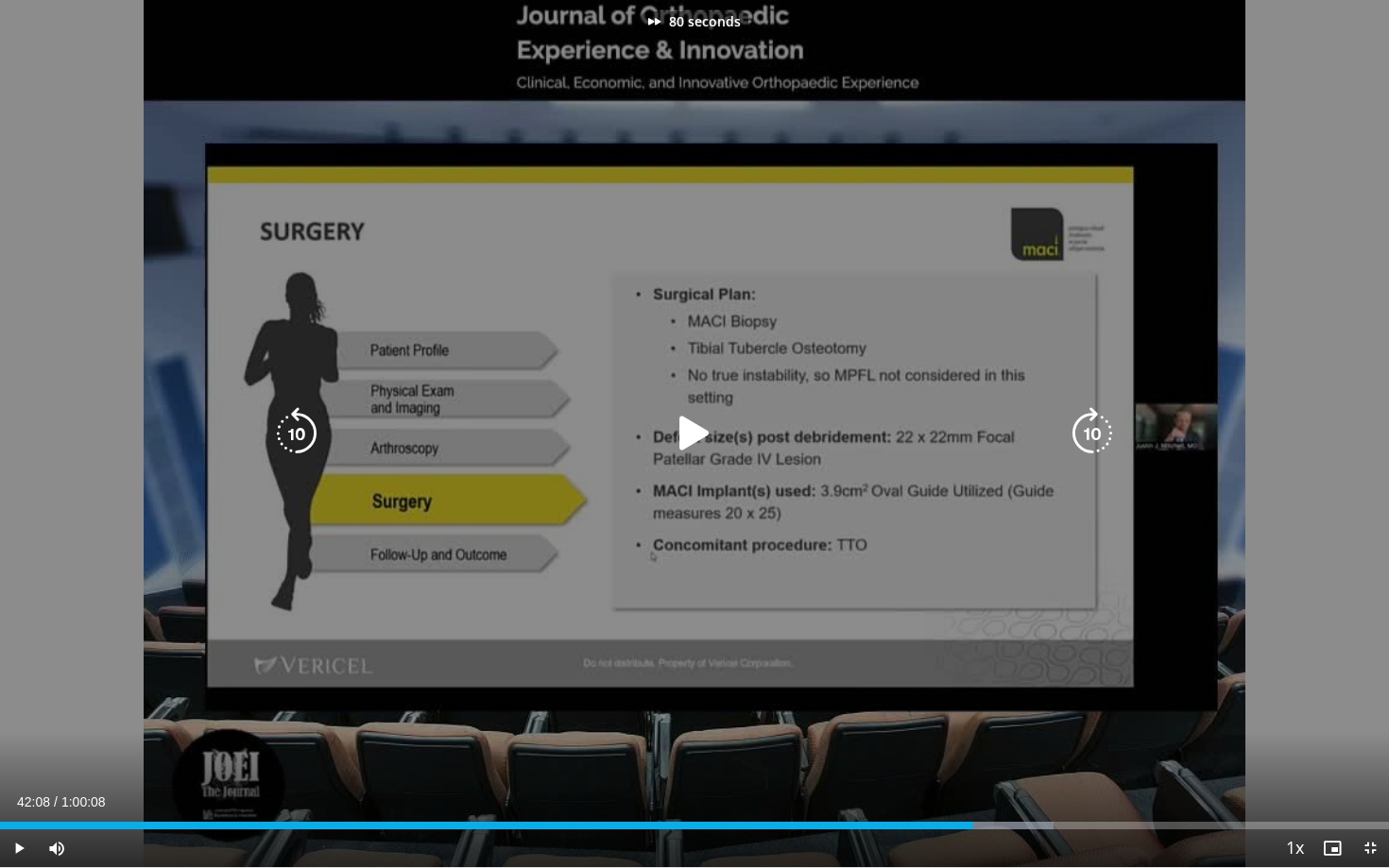 click at bounding box center (1092, 434) 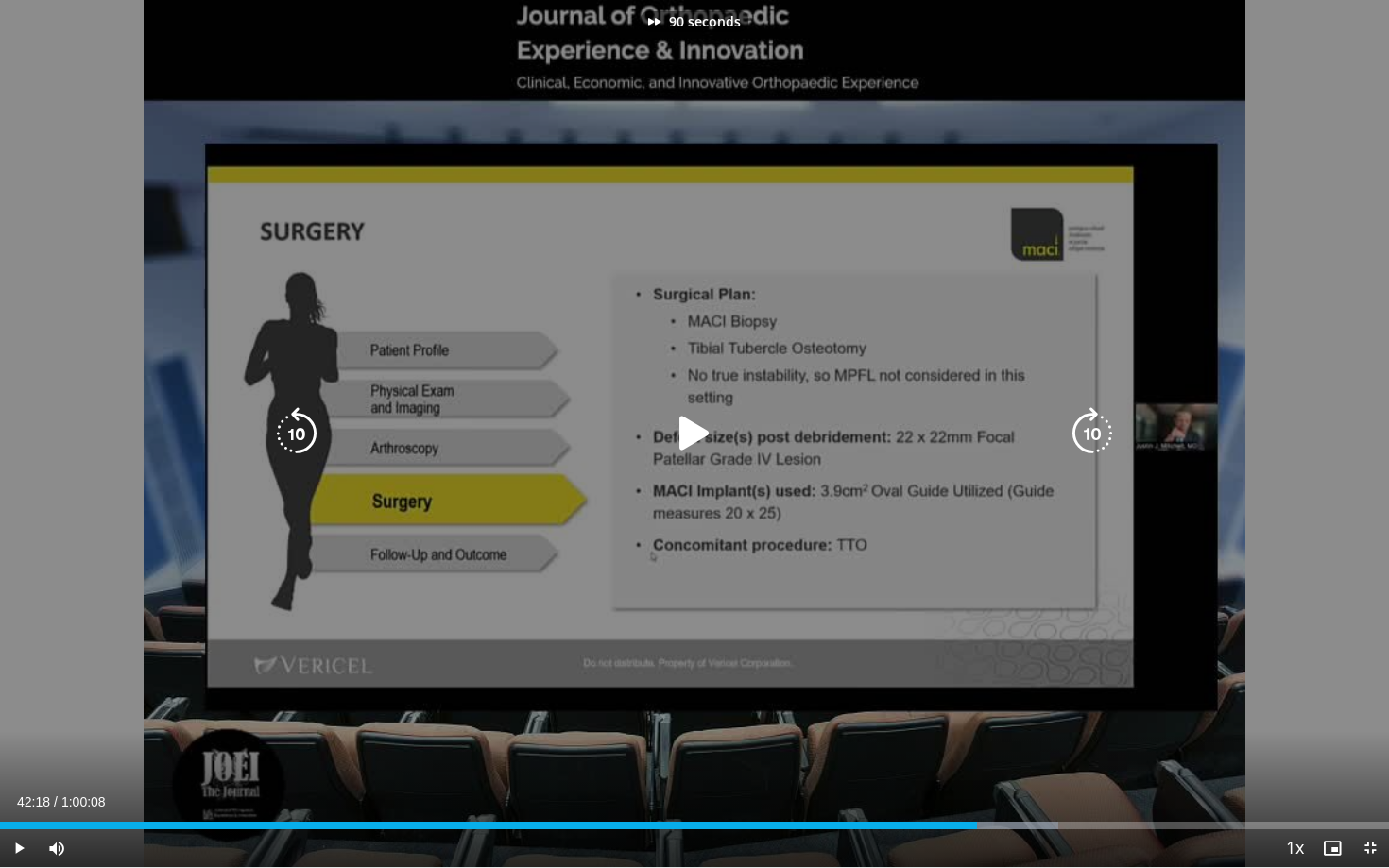 click at bounding box center [1092, 434] 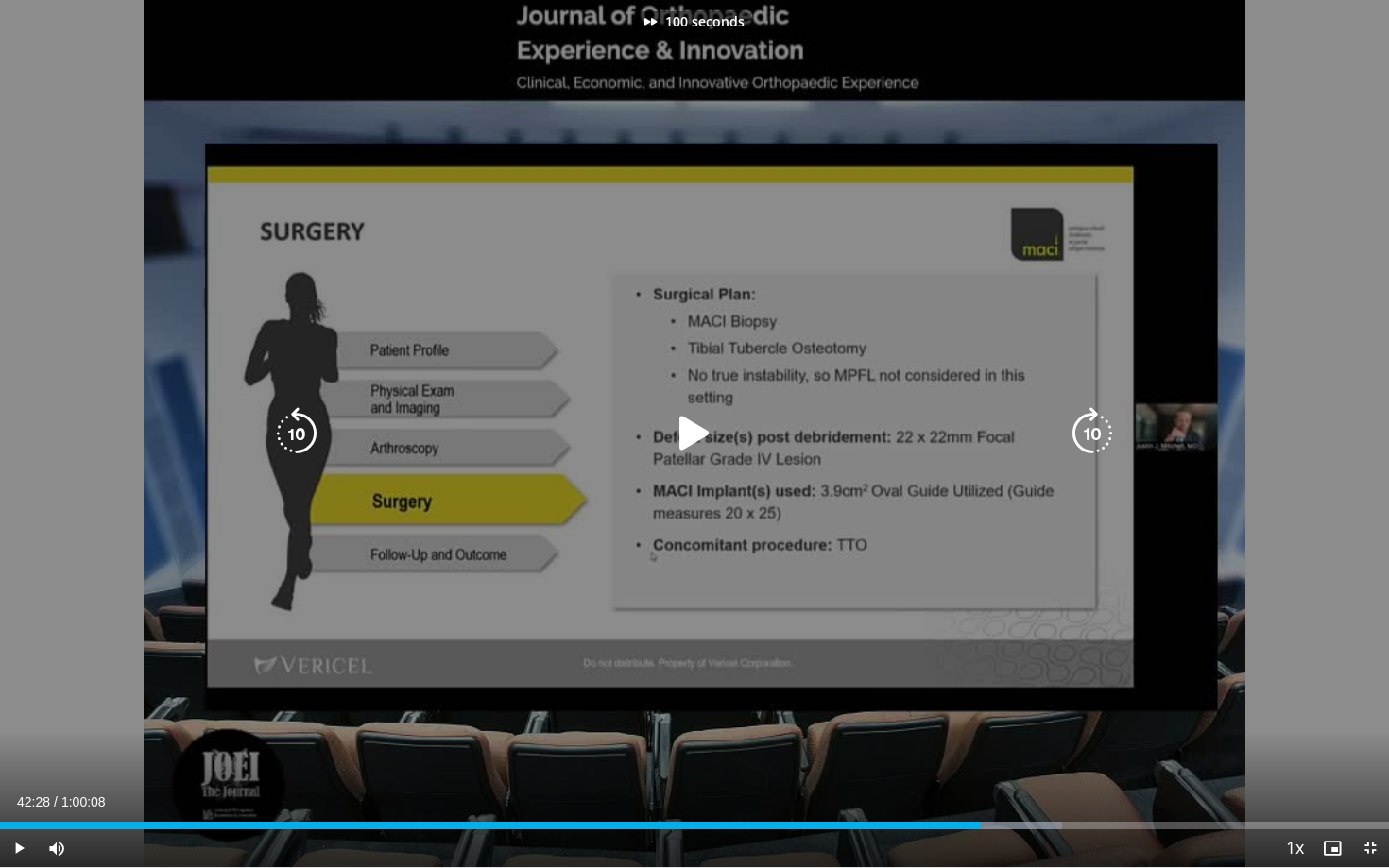 click at bounding box center (1092, 434) 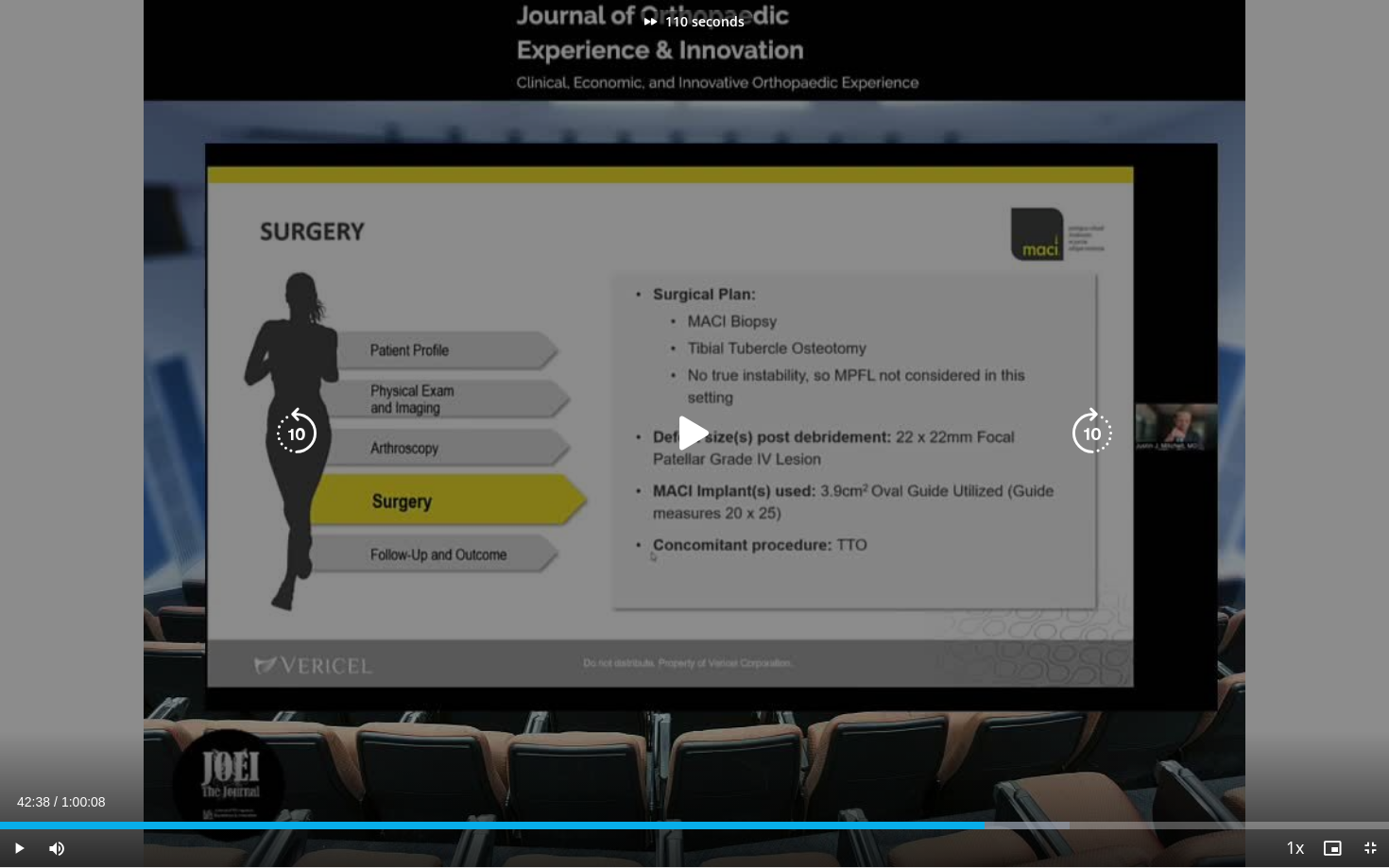 click at bounding box center (1092, 434) 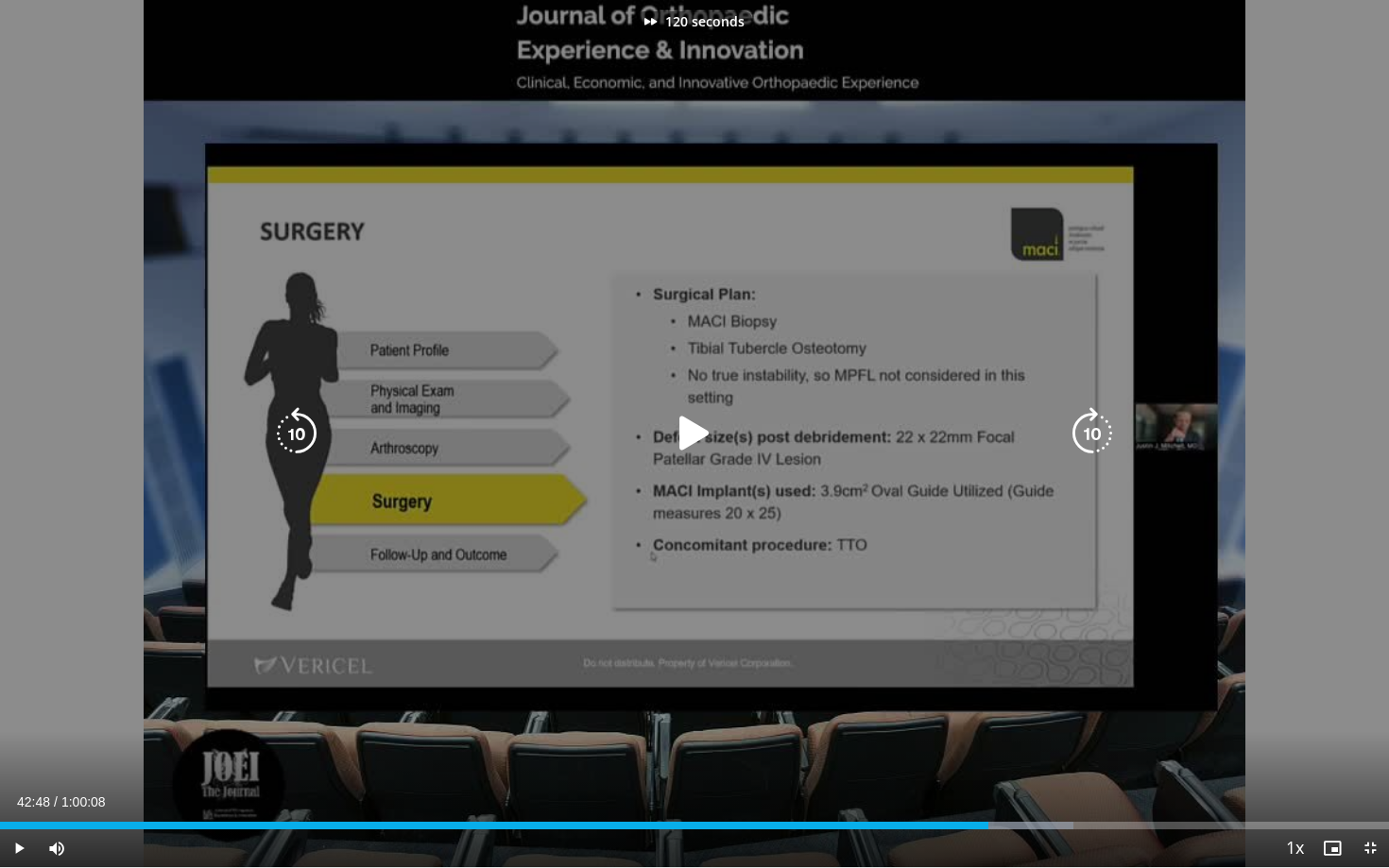 click at bounding box center (1092, 434) 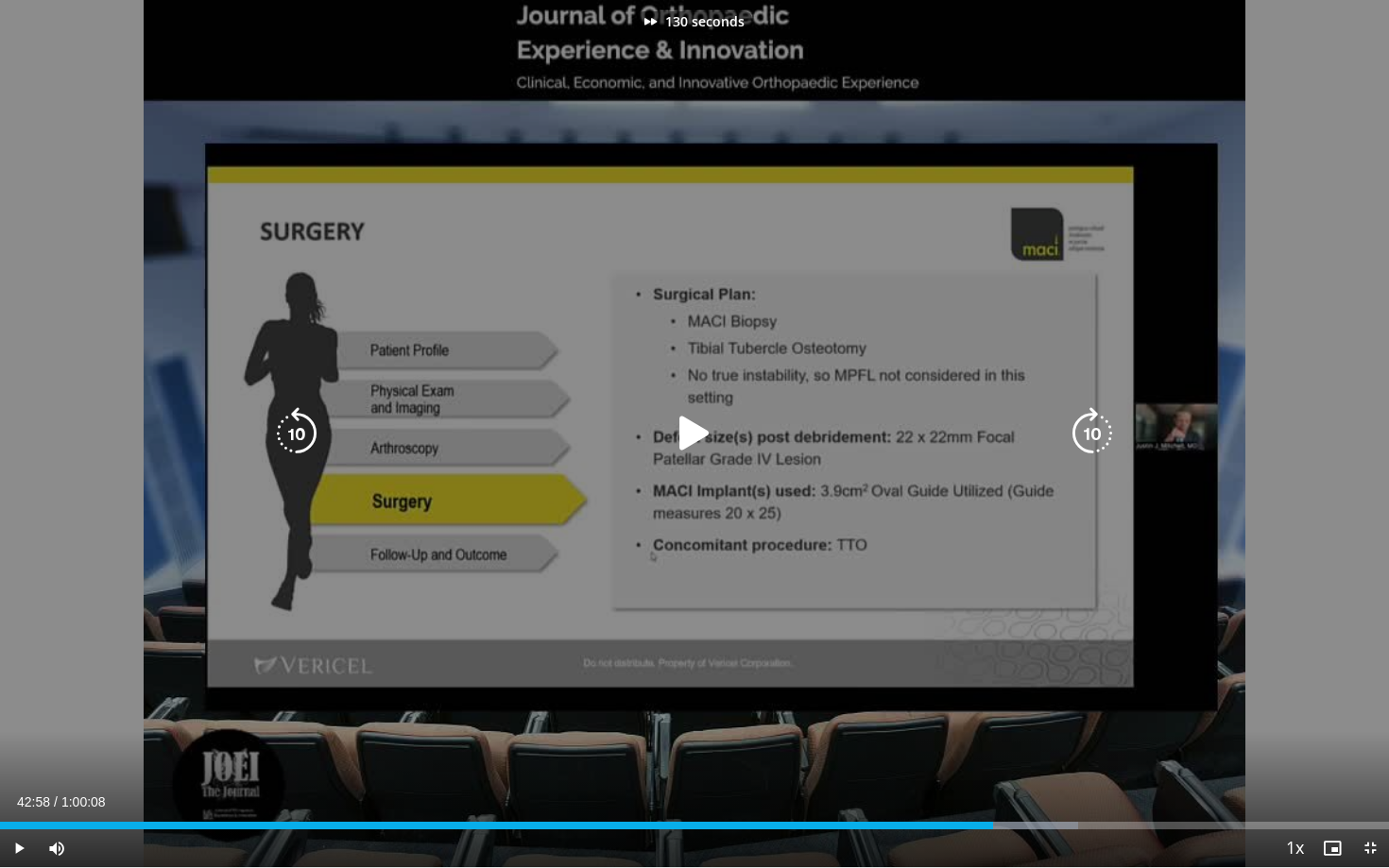 click at bounding box center [1092, 434] 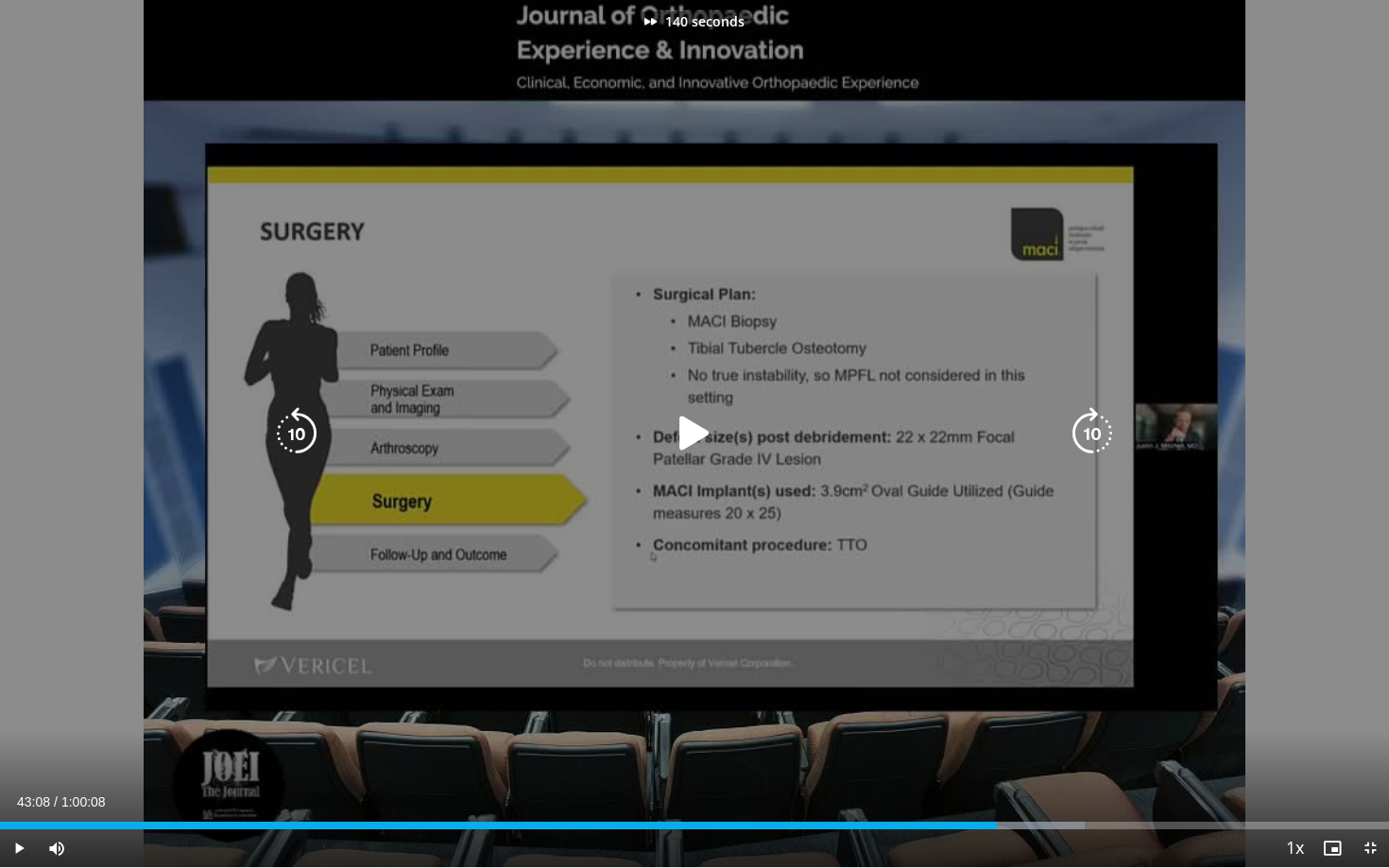 click at bounding box center (1092, 434) 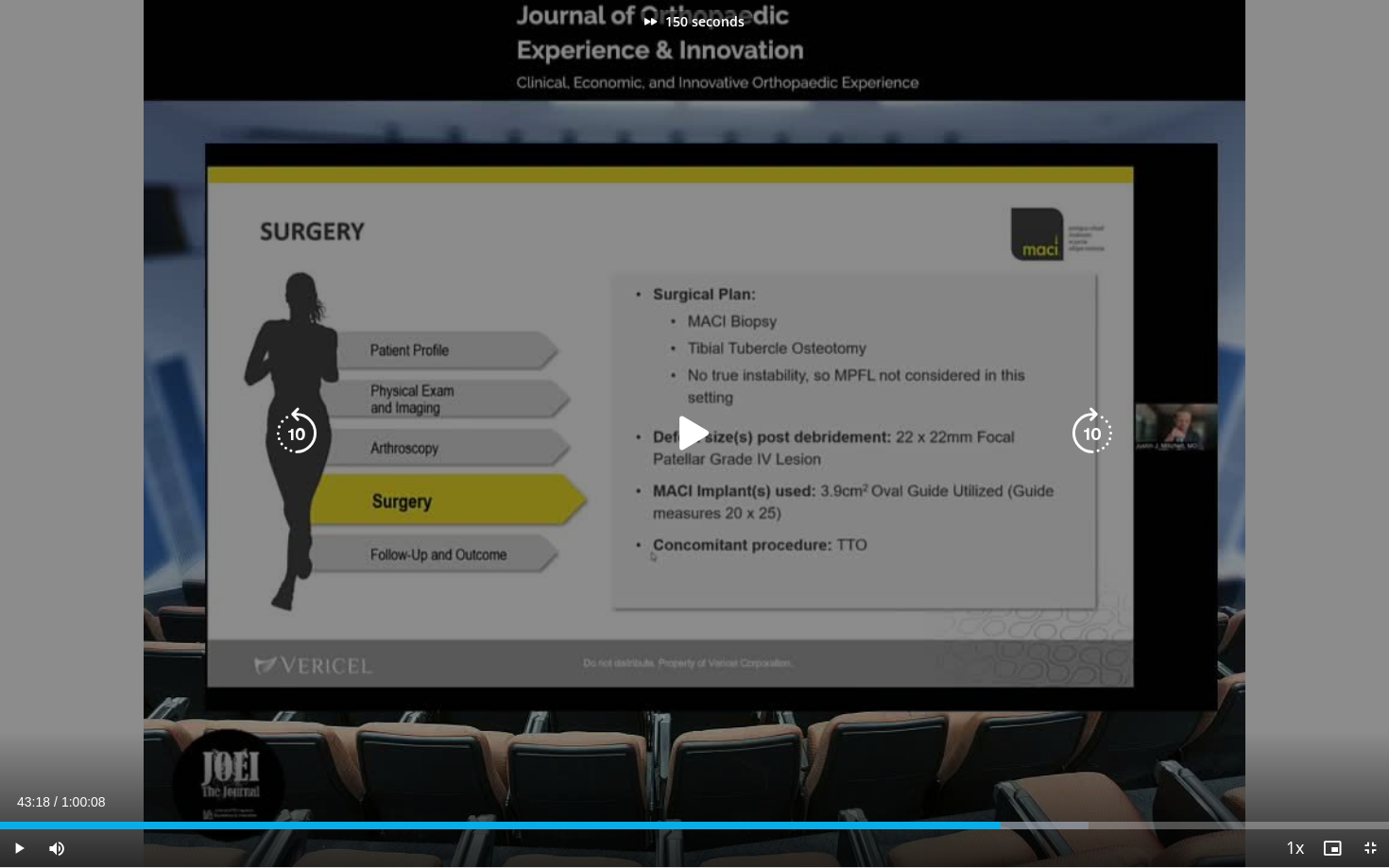 click at bounding box center [1092, 434] 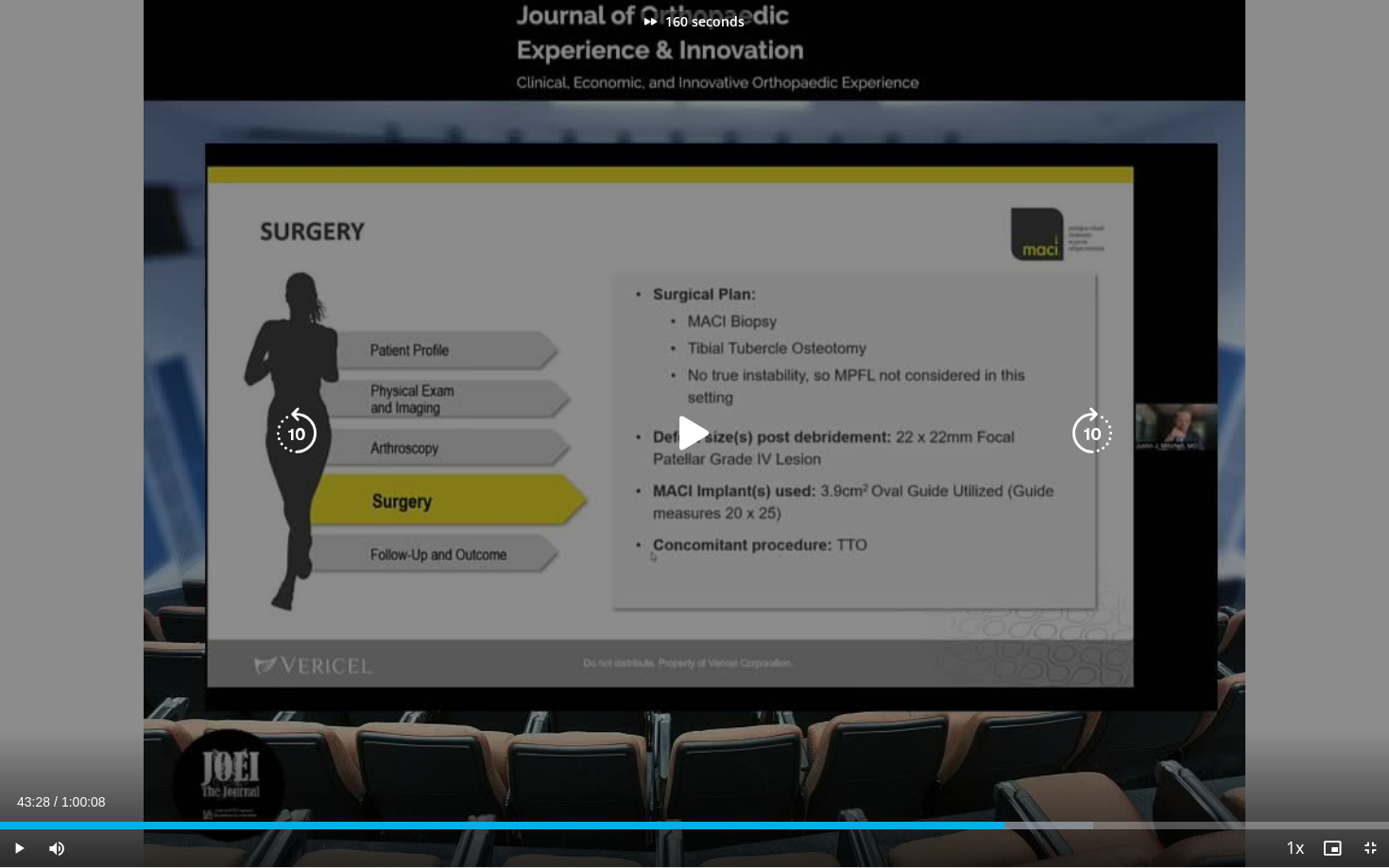click at bounding box center (1092, 434) 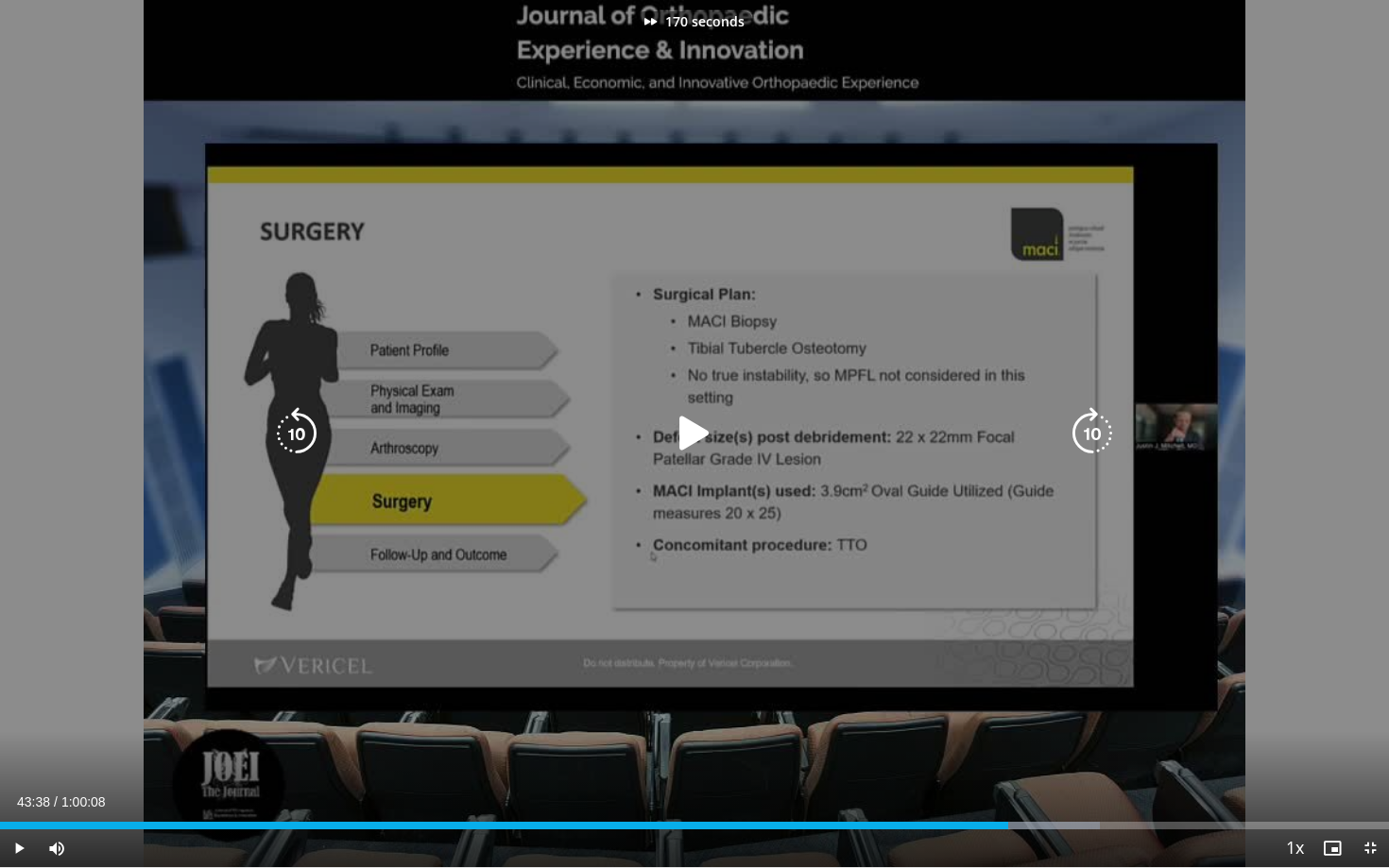 click at bounding box center (1092, 434) 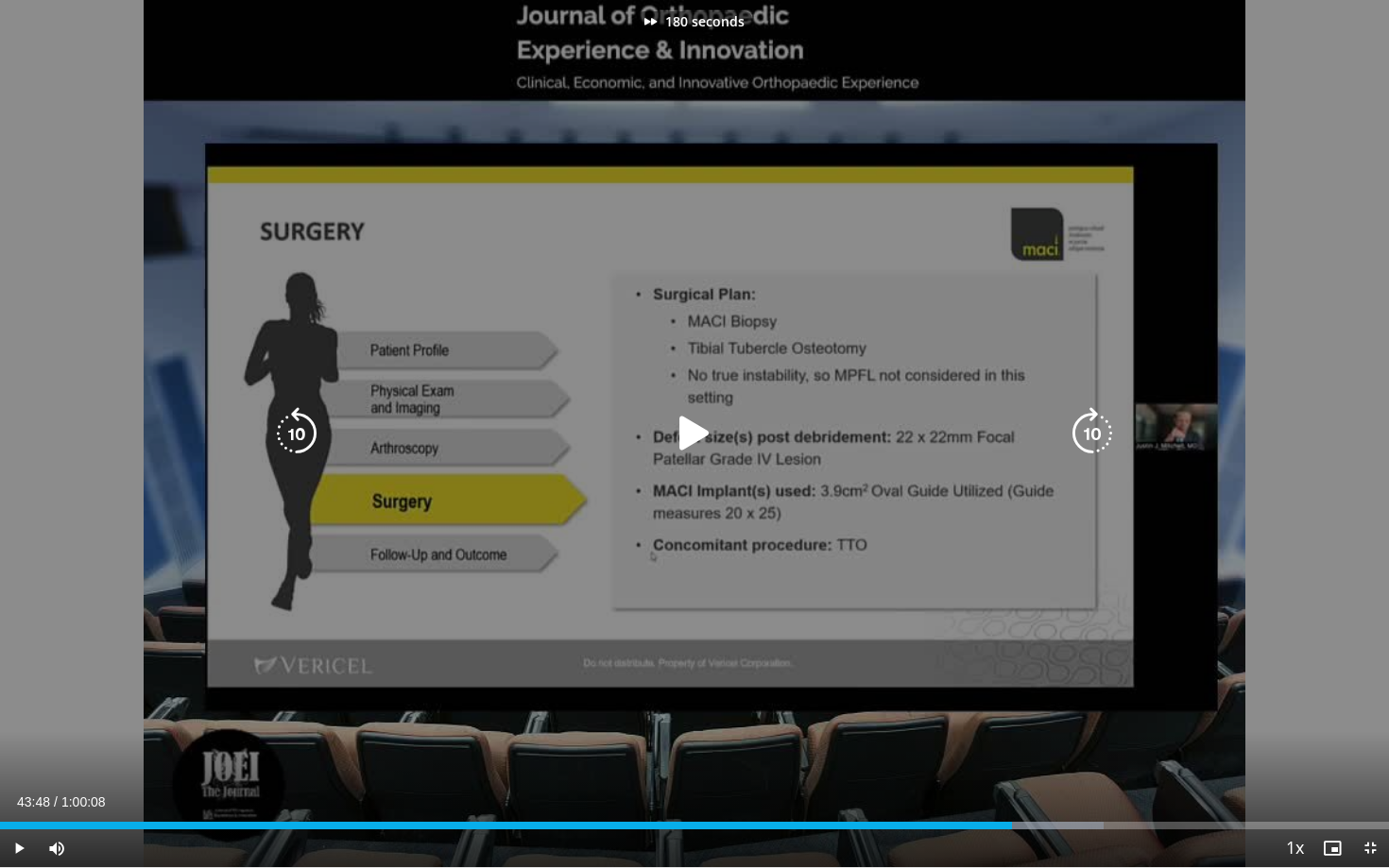 click at bounding box center [1092, 434] 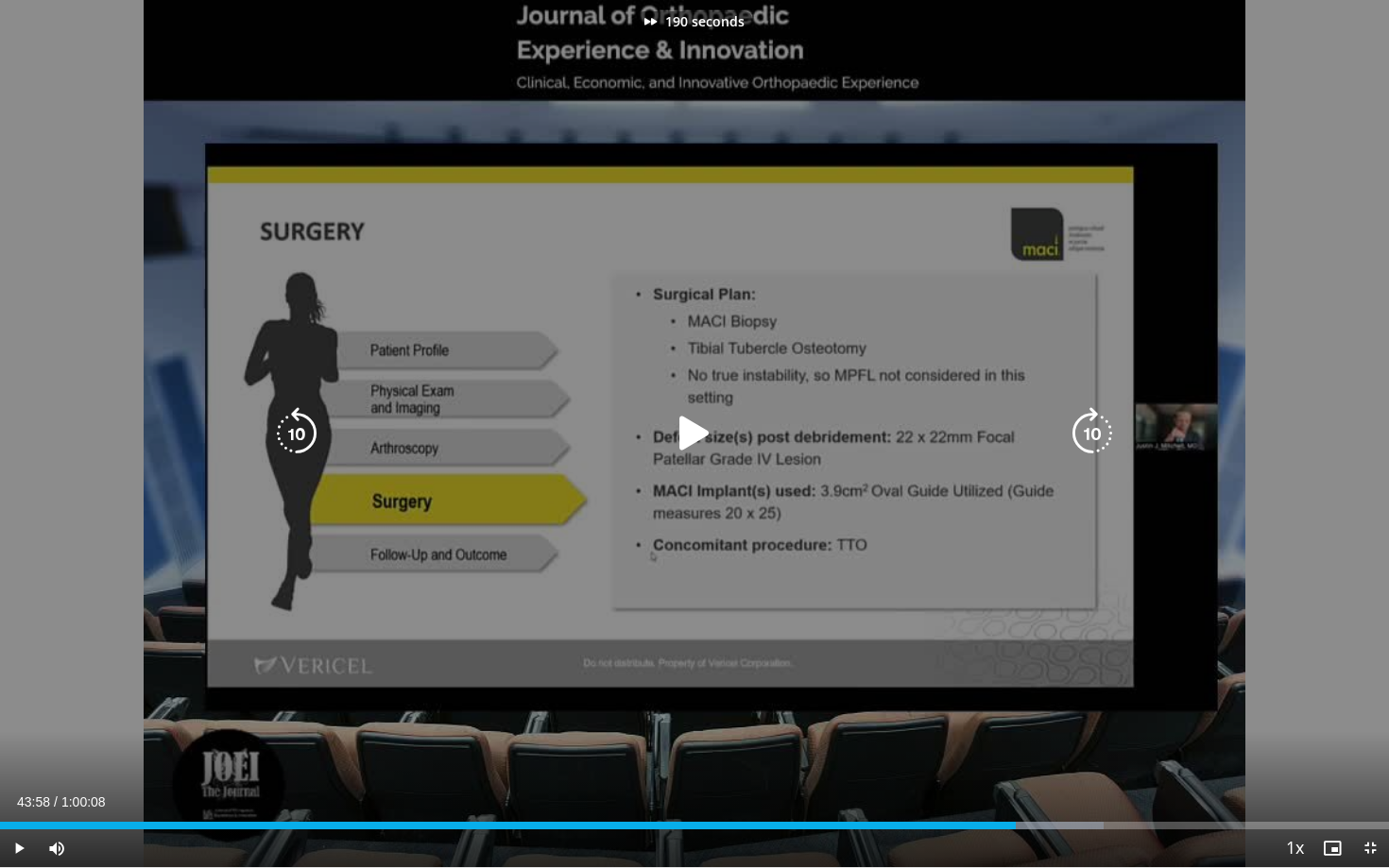 click at bounding box center (1092, 434) 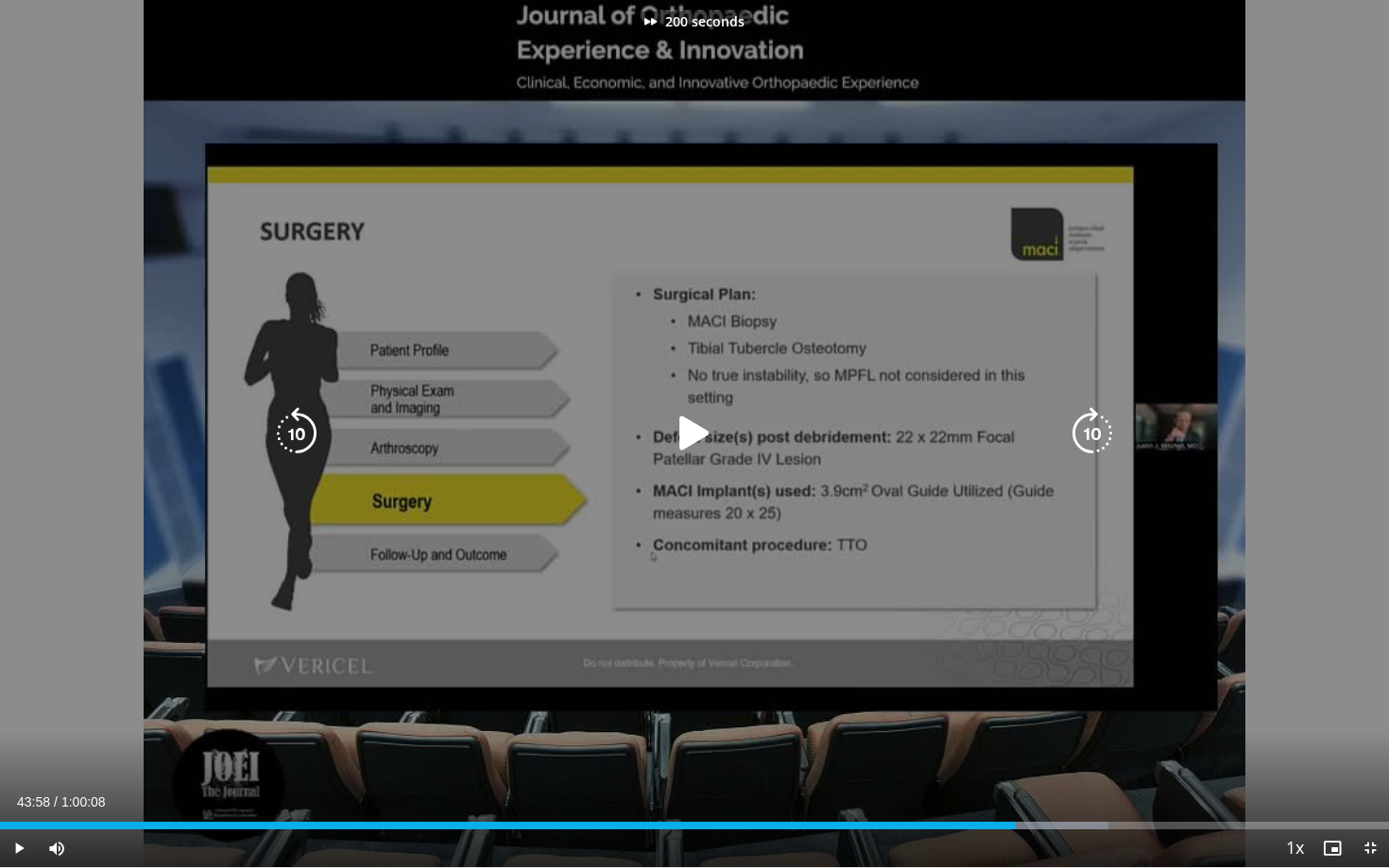 click at bounding box center (1092, 434) 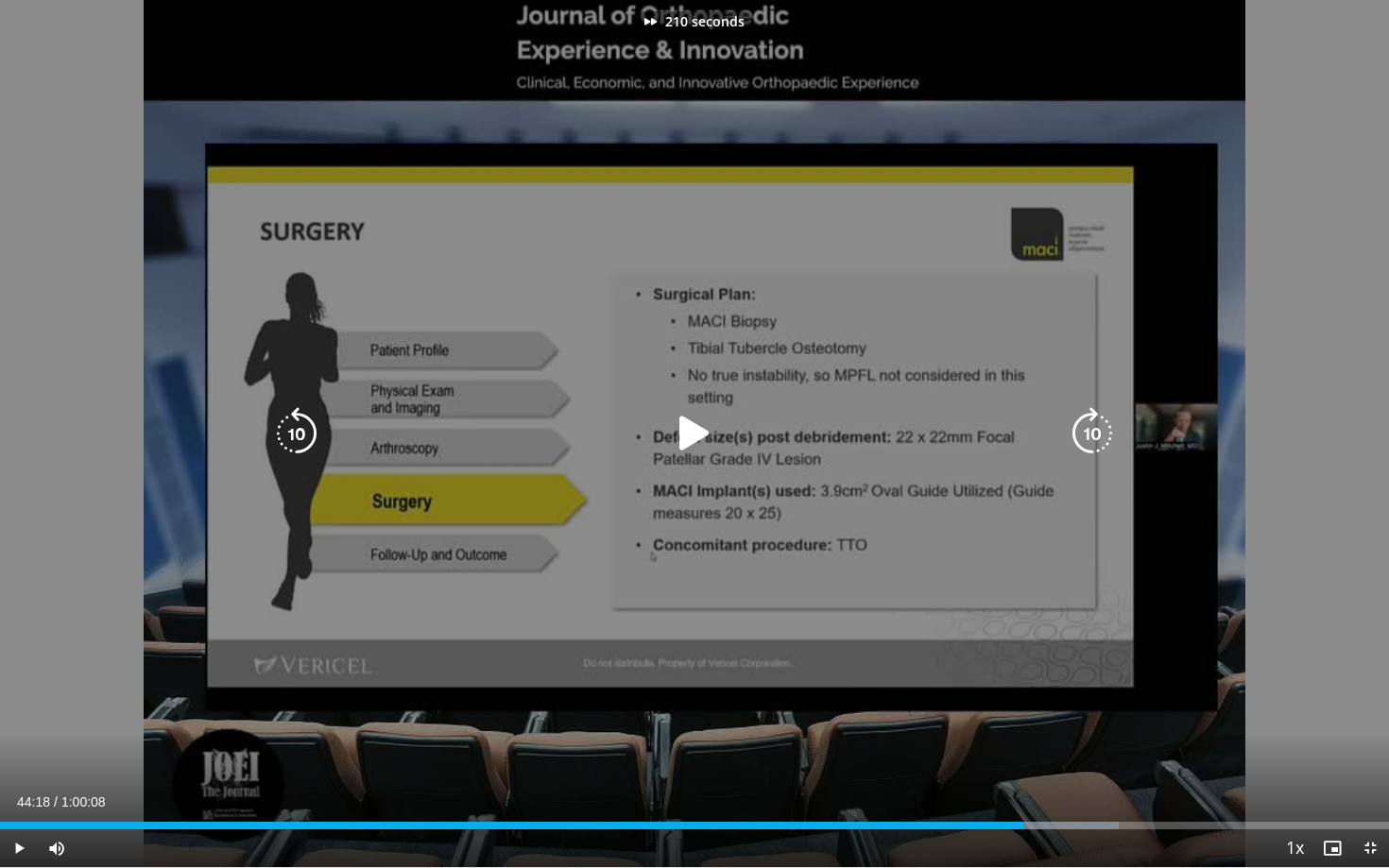 click at bounding box center (1092, 434) 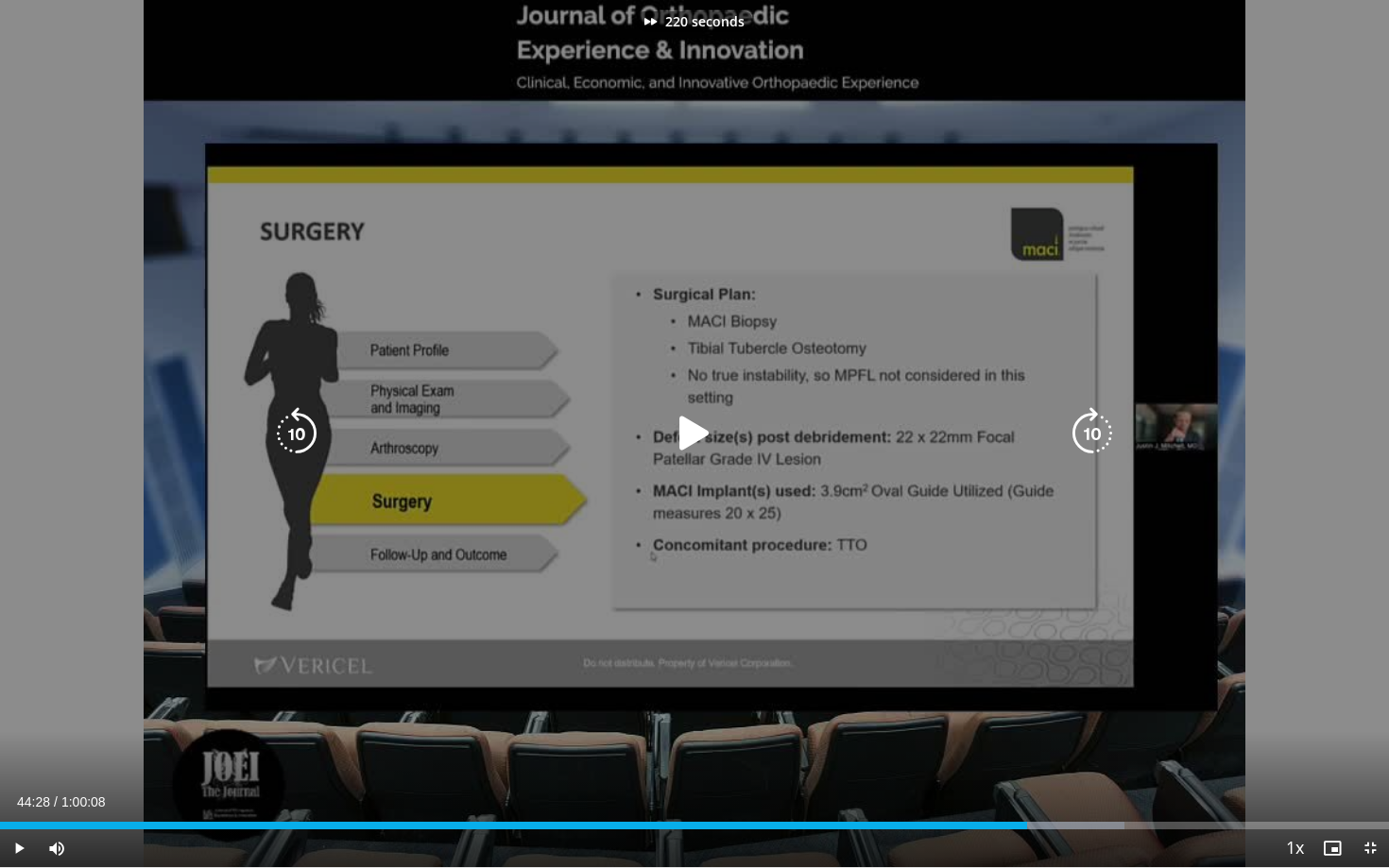 click at bounding box center [1092, 434] 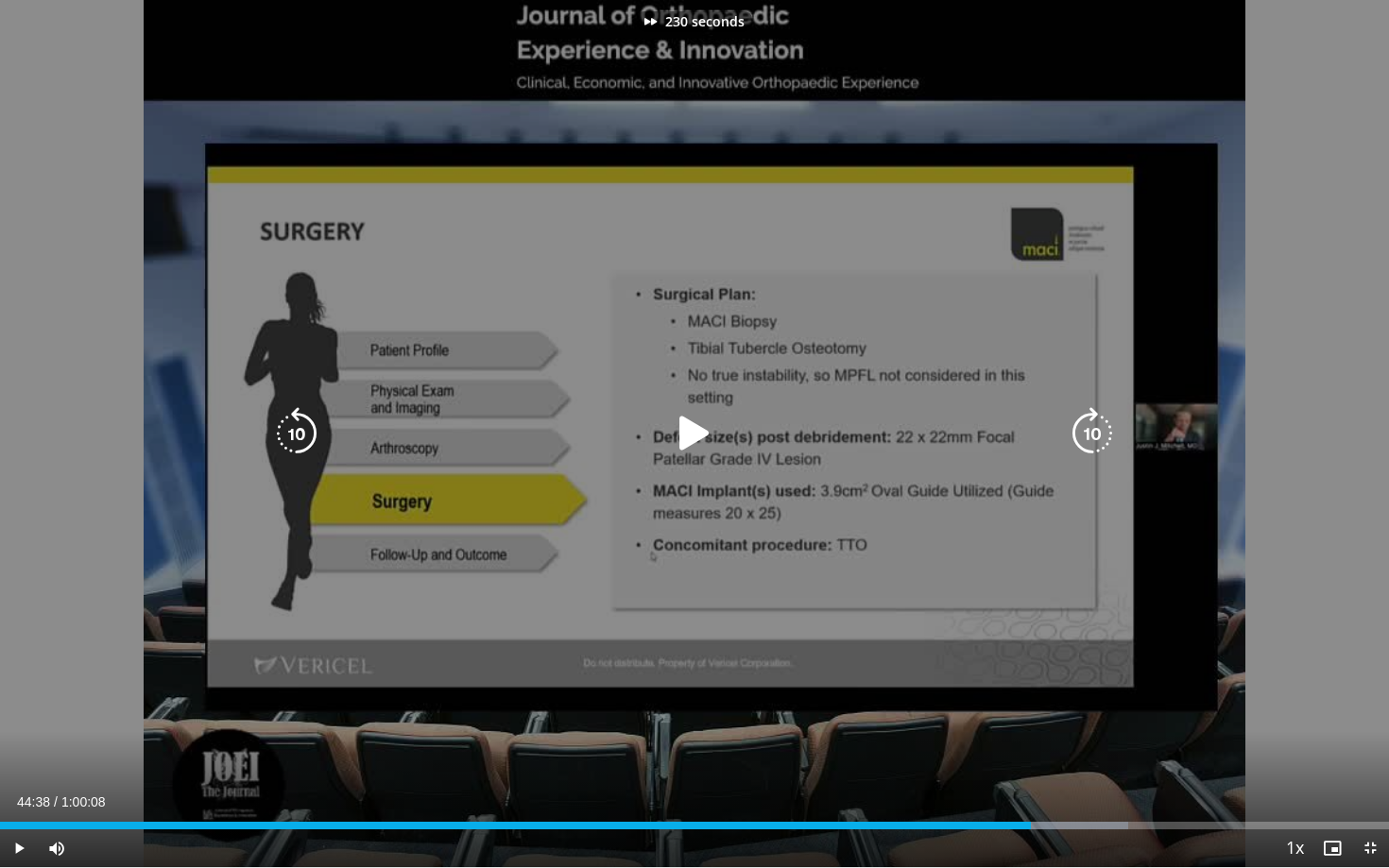 click at bounding box center (1092, 434) 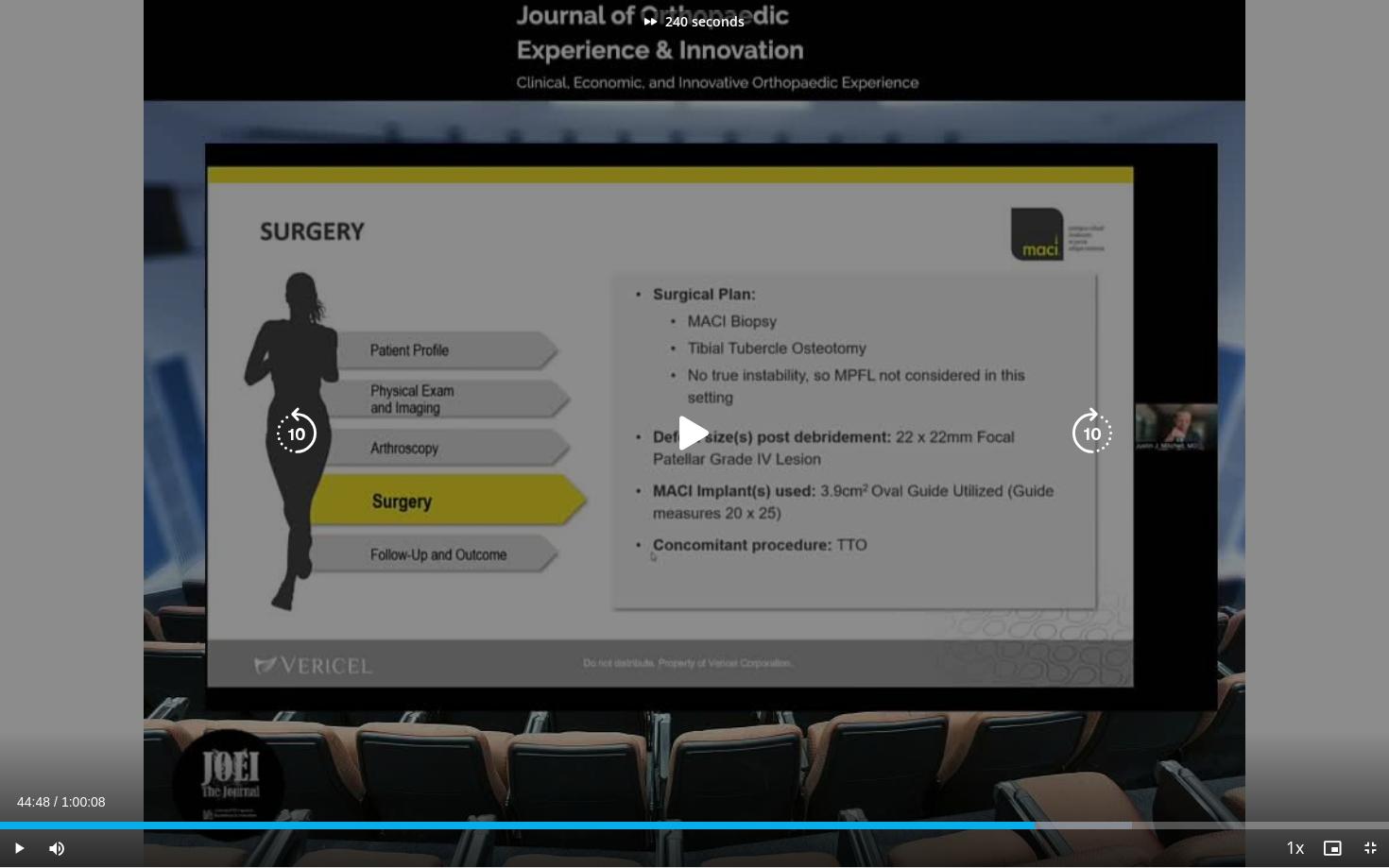 click at bounding box center [1092, 434] 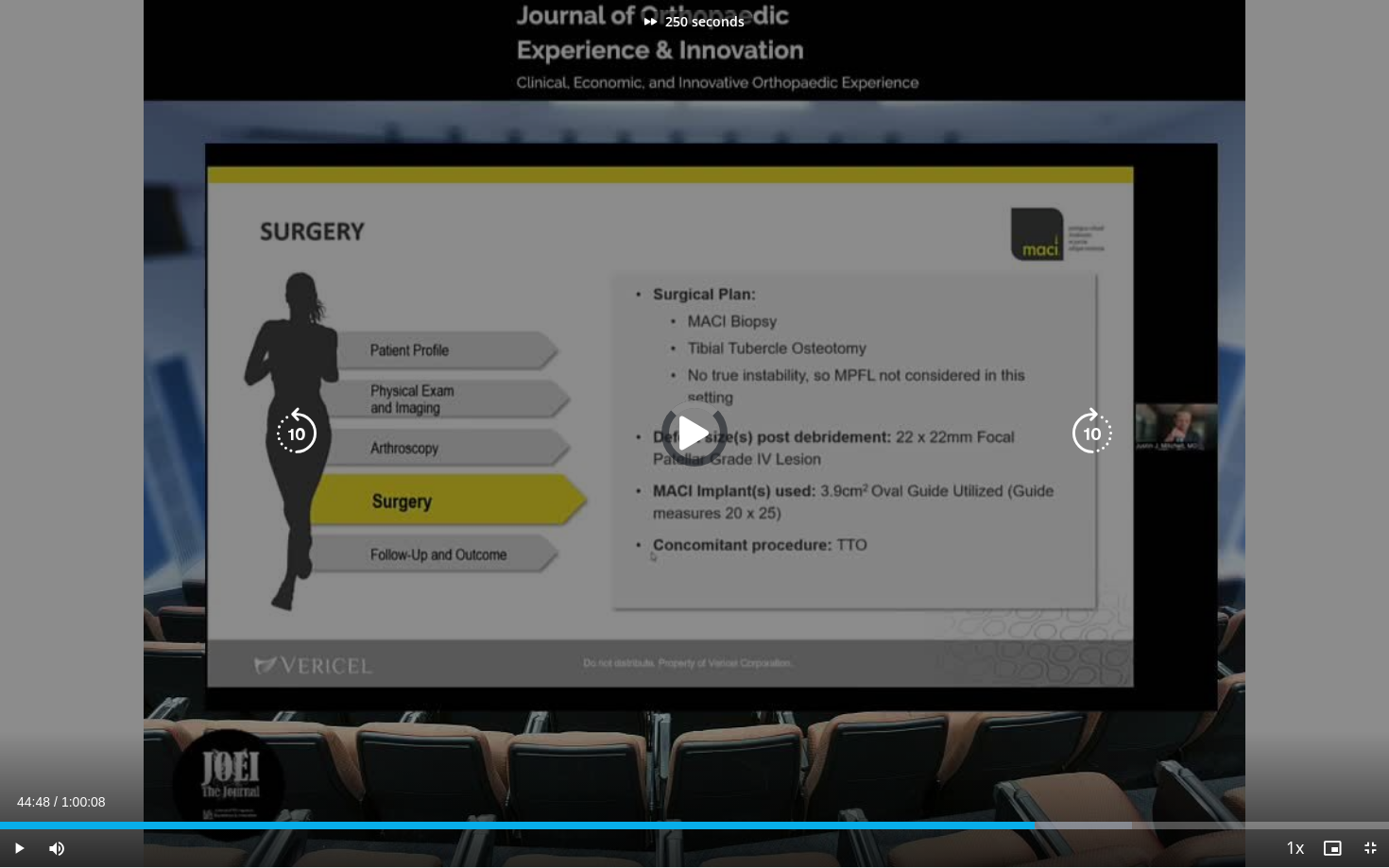 click at bounding box center (1092, 434) 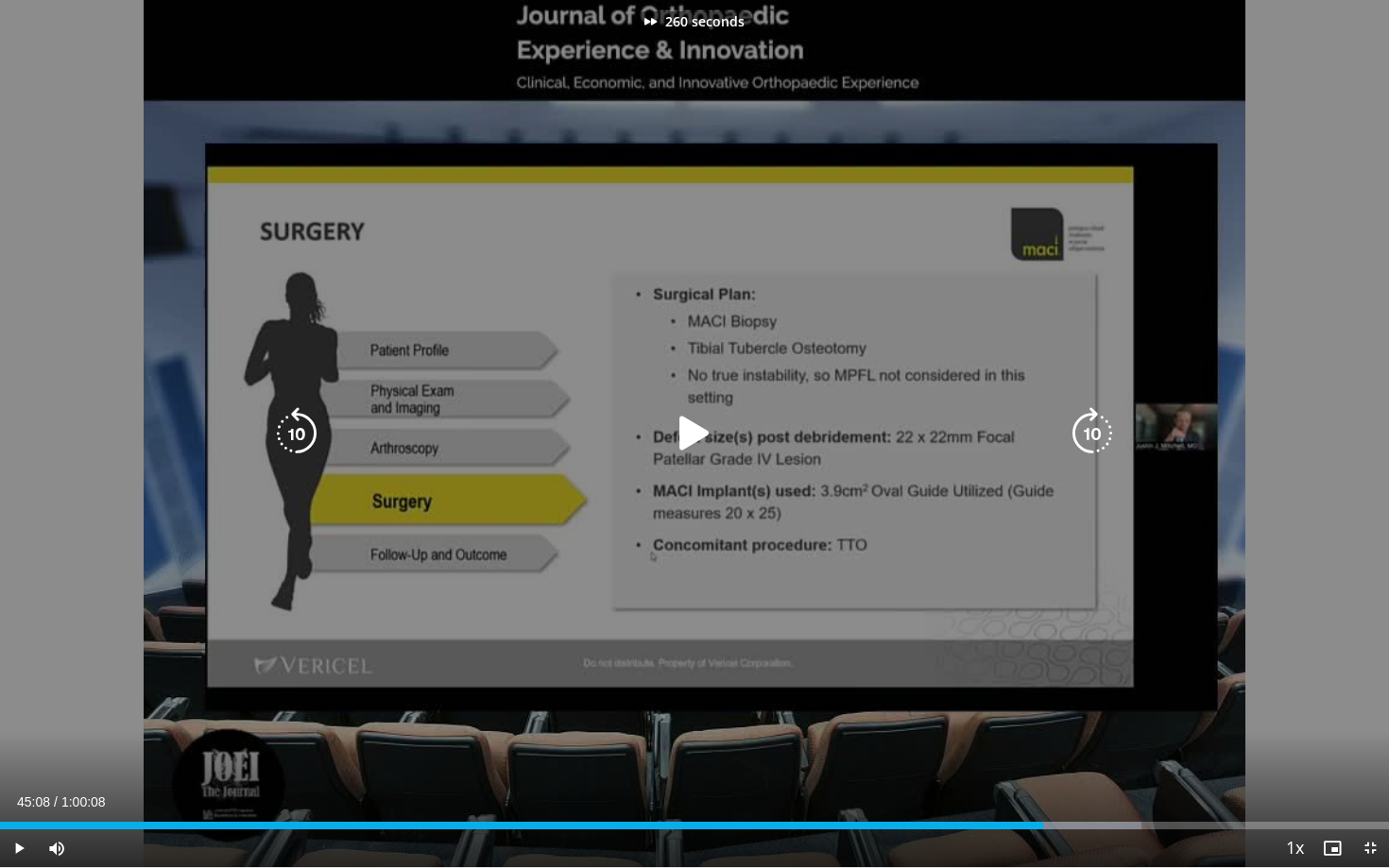 click at bounding box center [1092, 434] 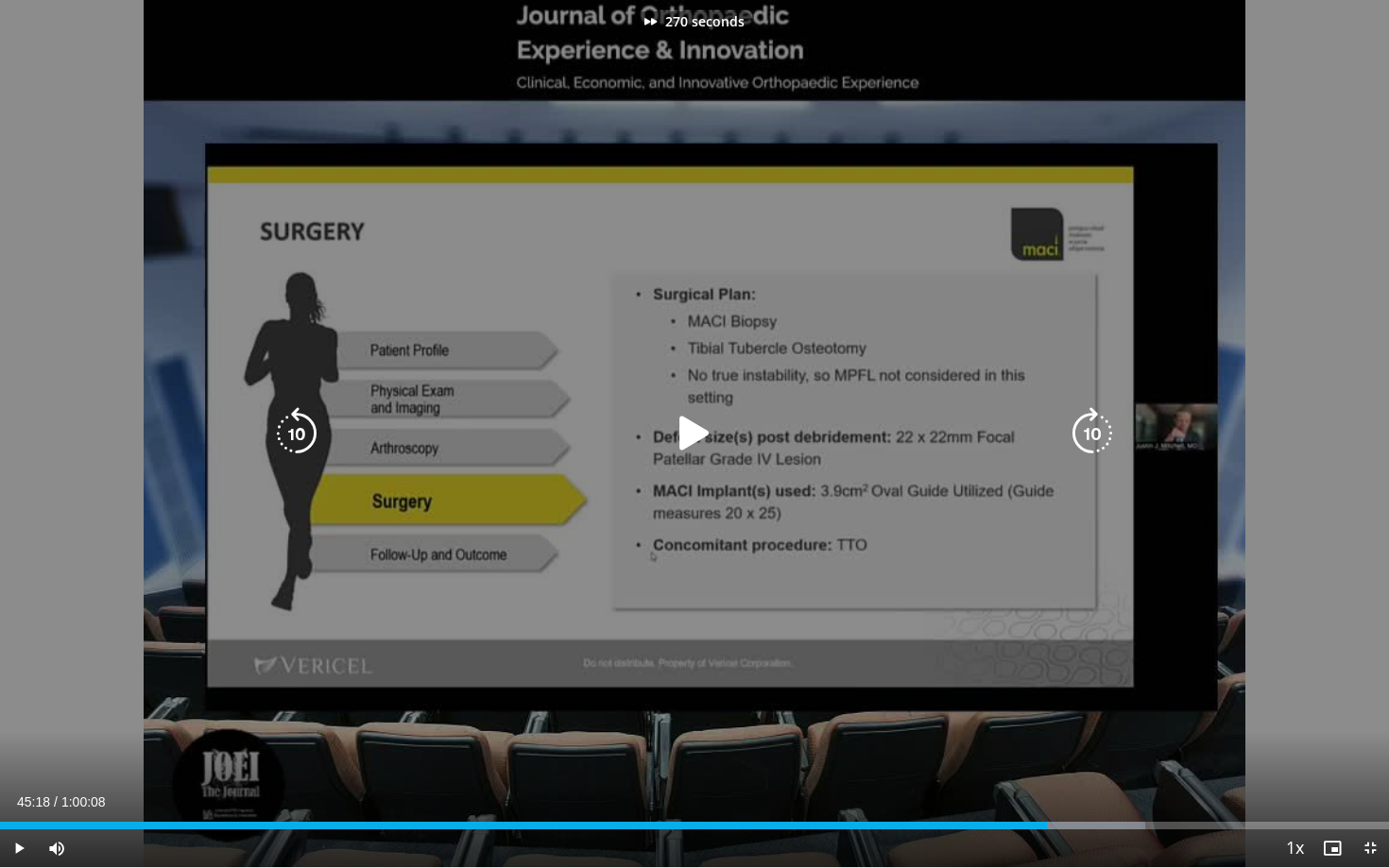 click at bounding box center [1092, 434] 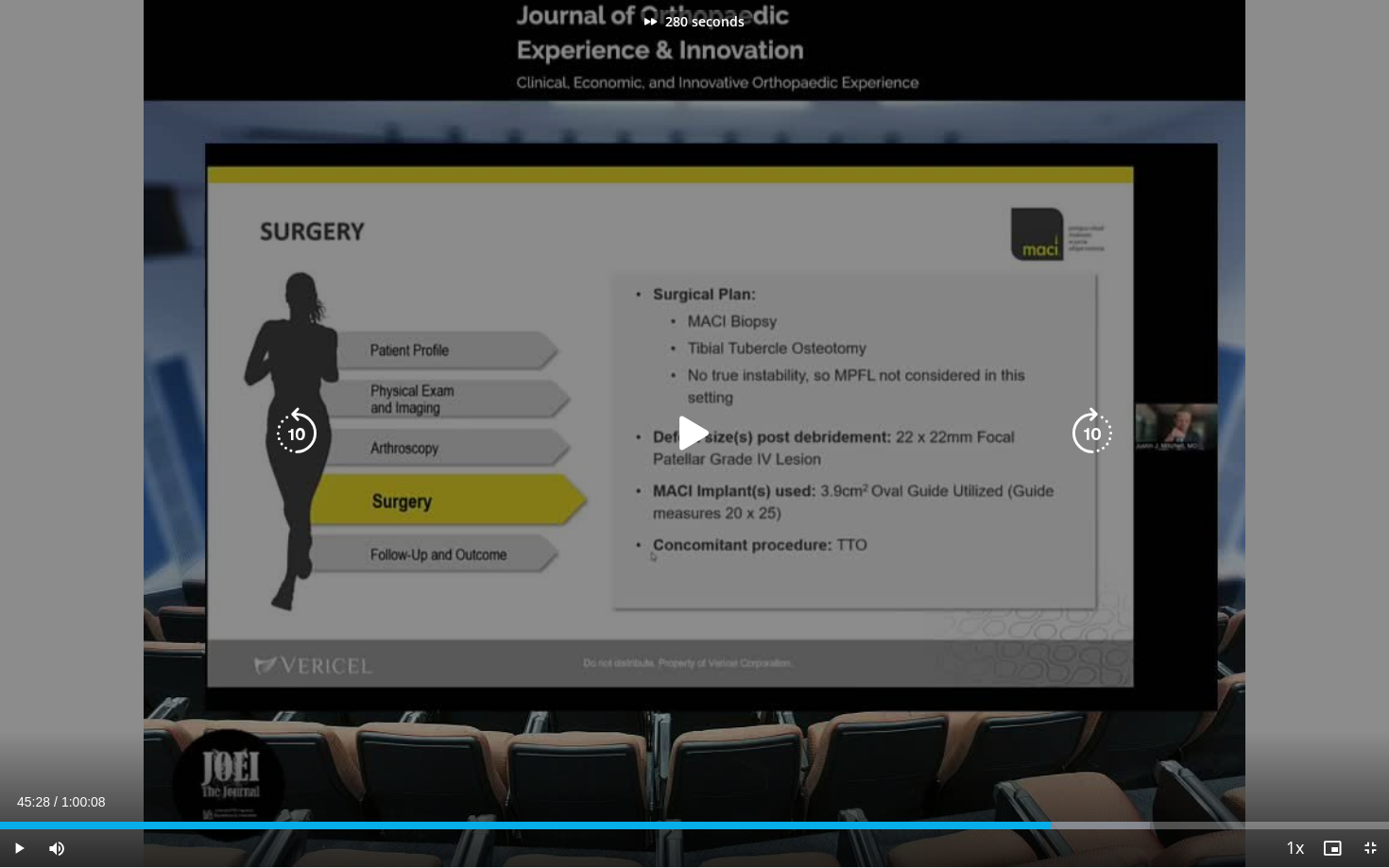 click at bounding box center [1092, 434] 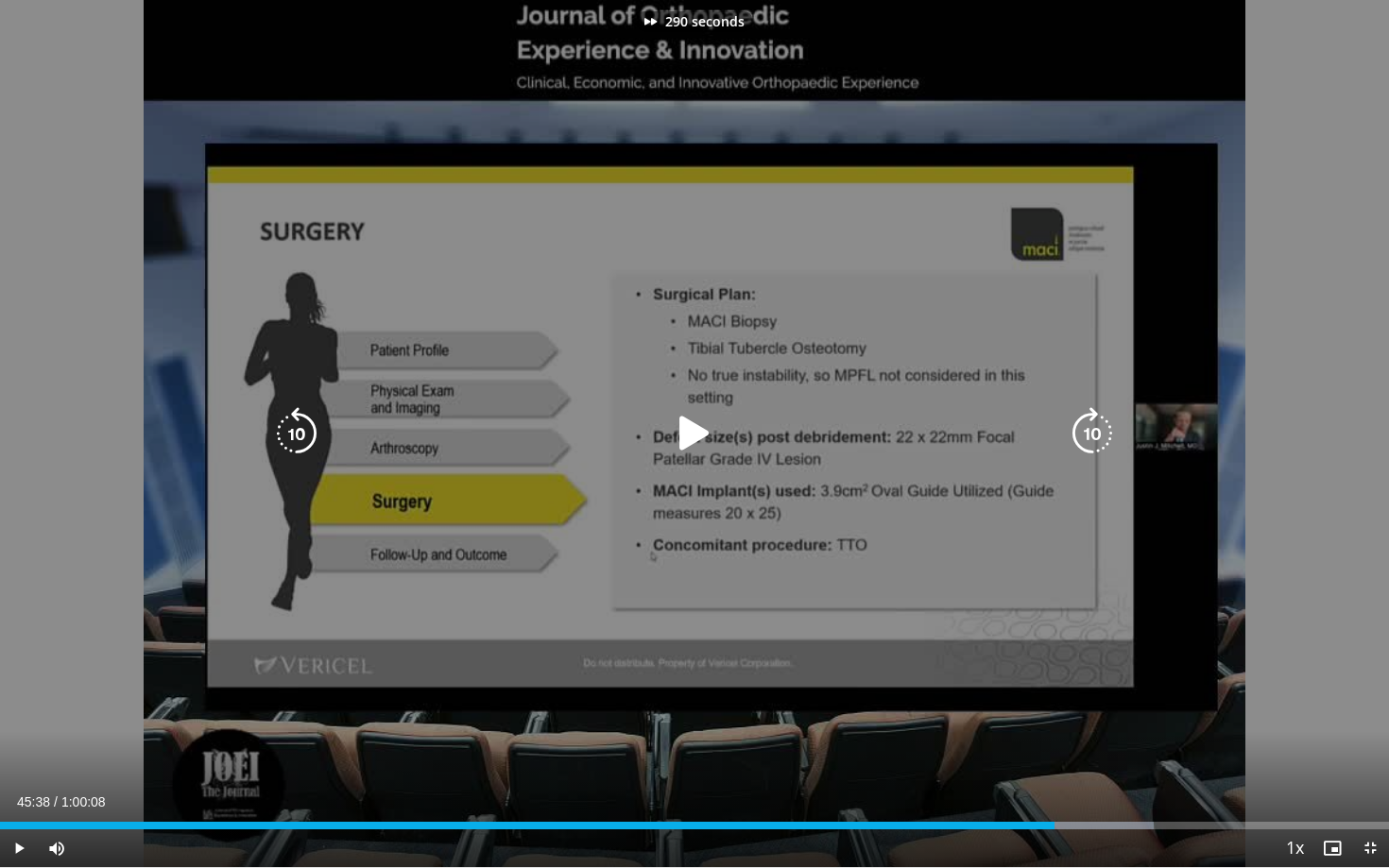 click at bounding box center [1092, 434] 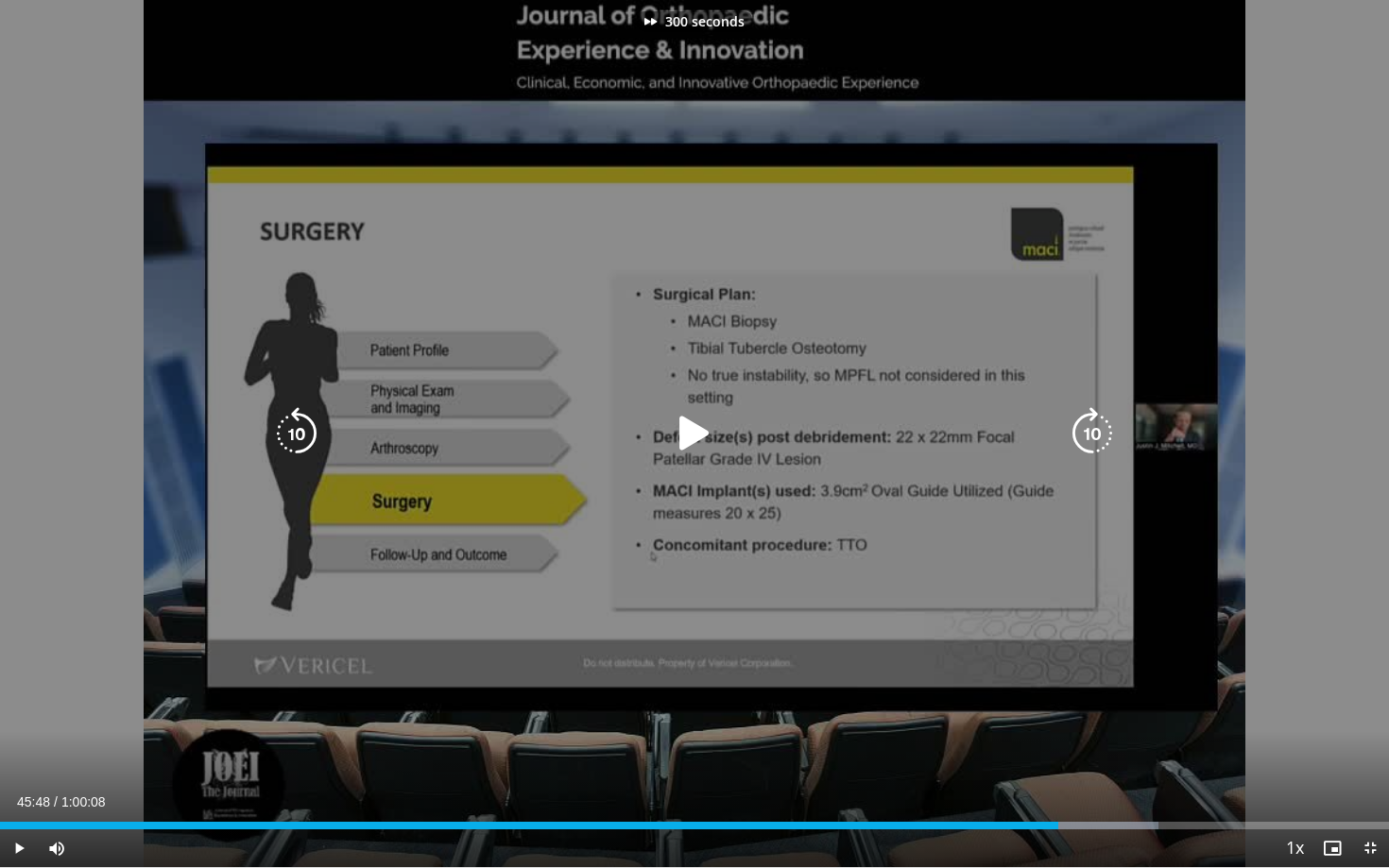 click at bounding box center [694, 434] 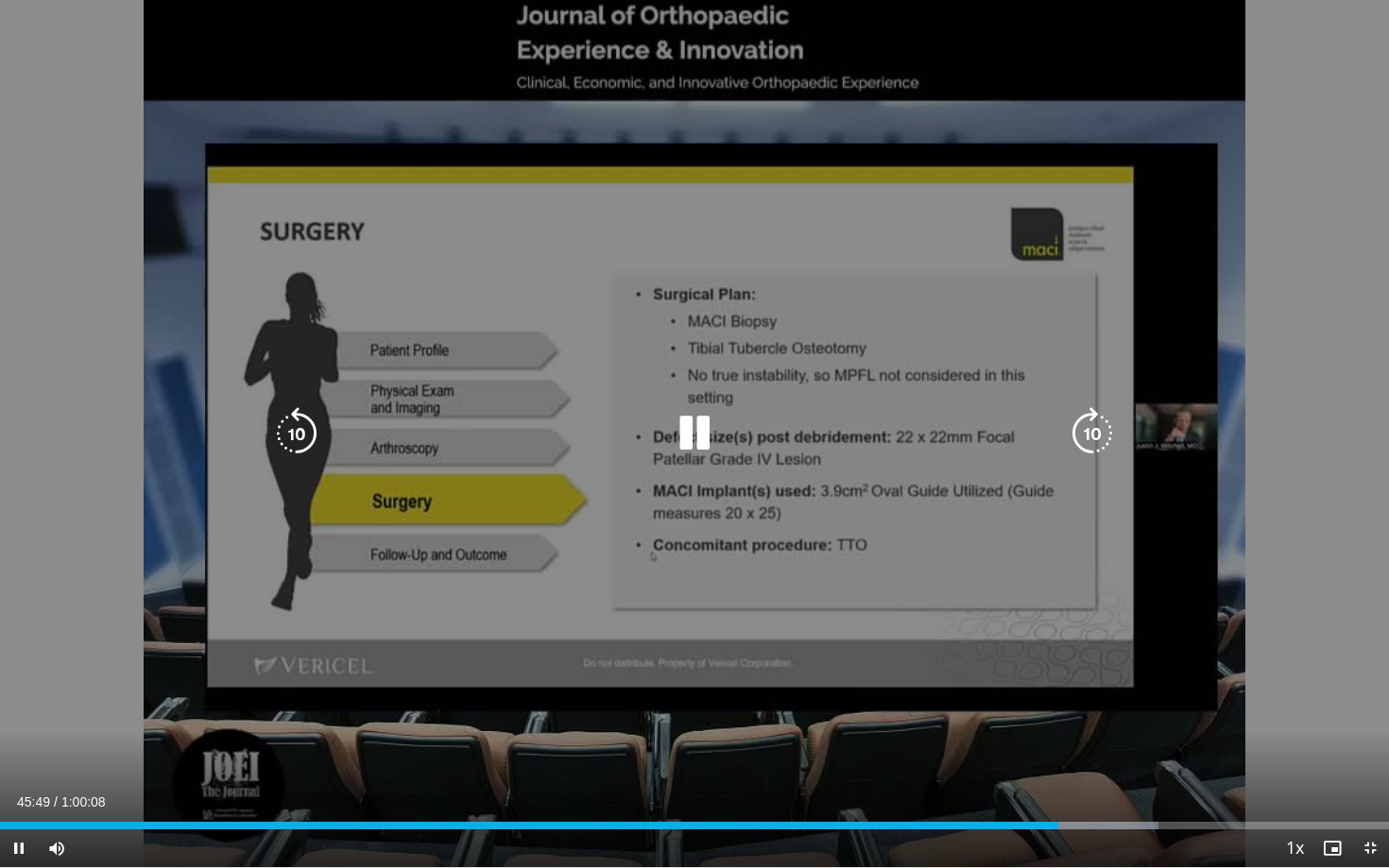 click at bounding box center (1092, 434) 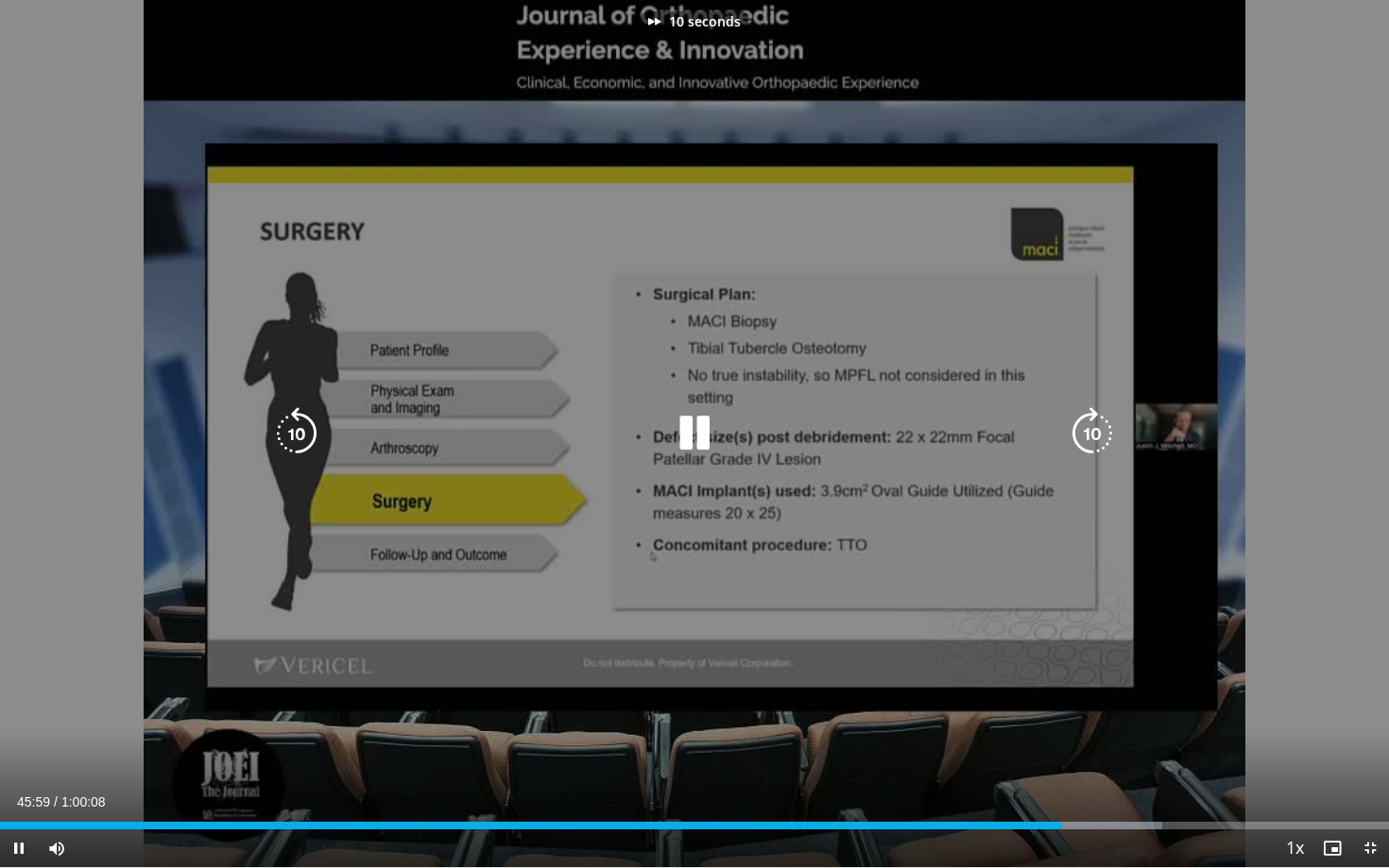 click at bounding box center [1092, 434] 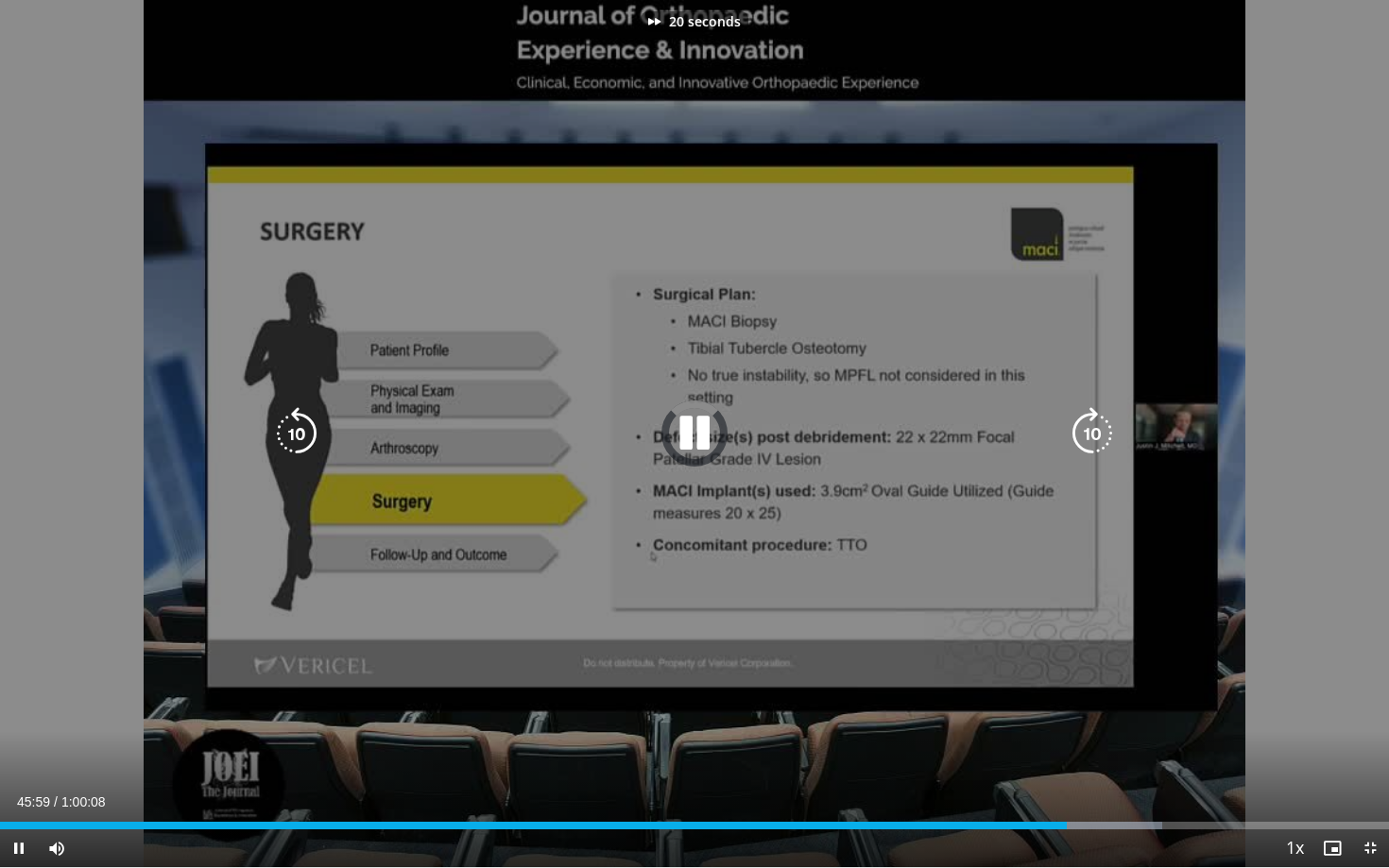 click at bounding box center [1092, 434] 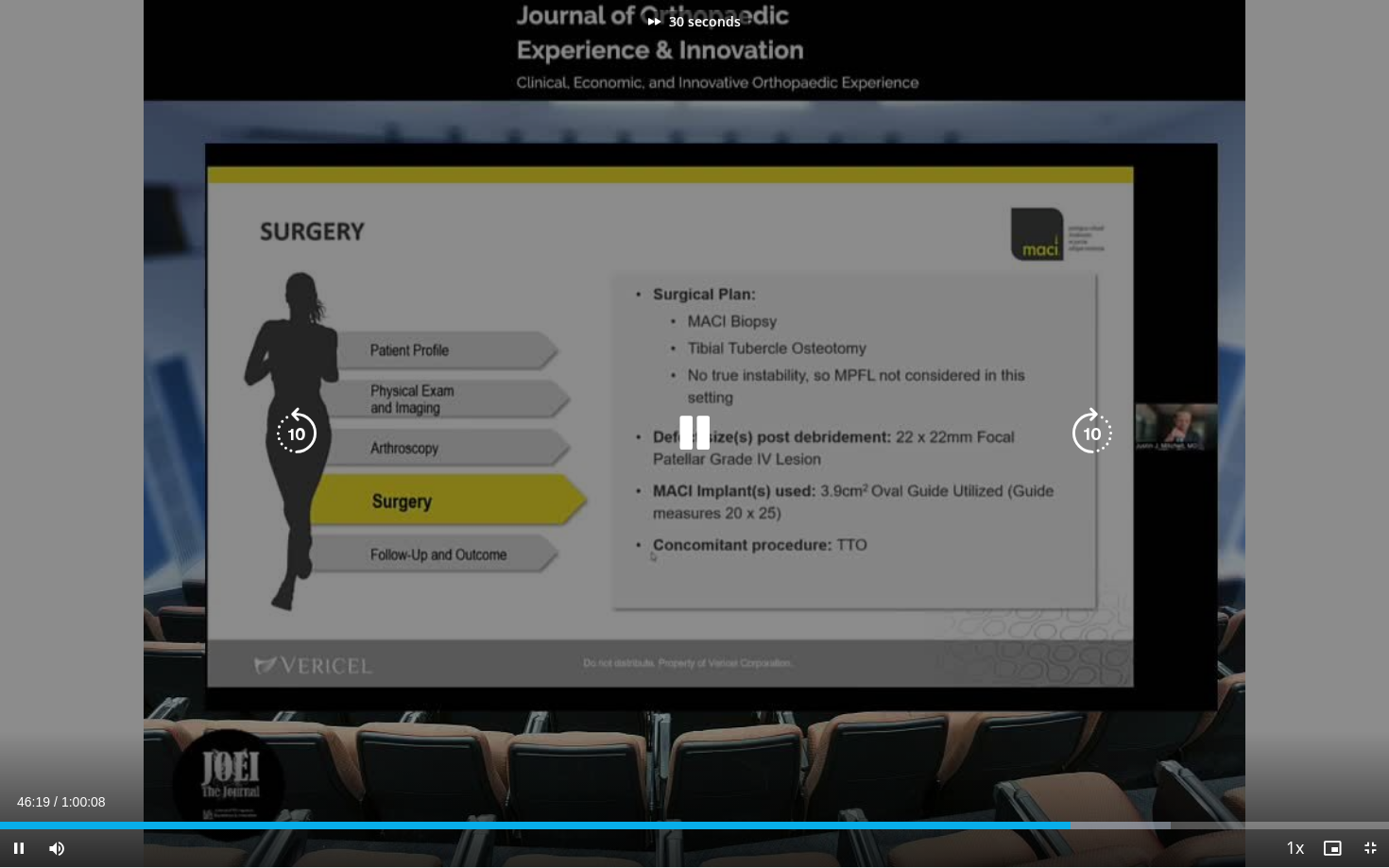 click at bounding box center [1092, 434] 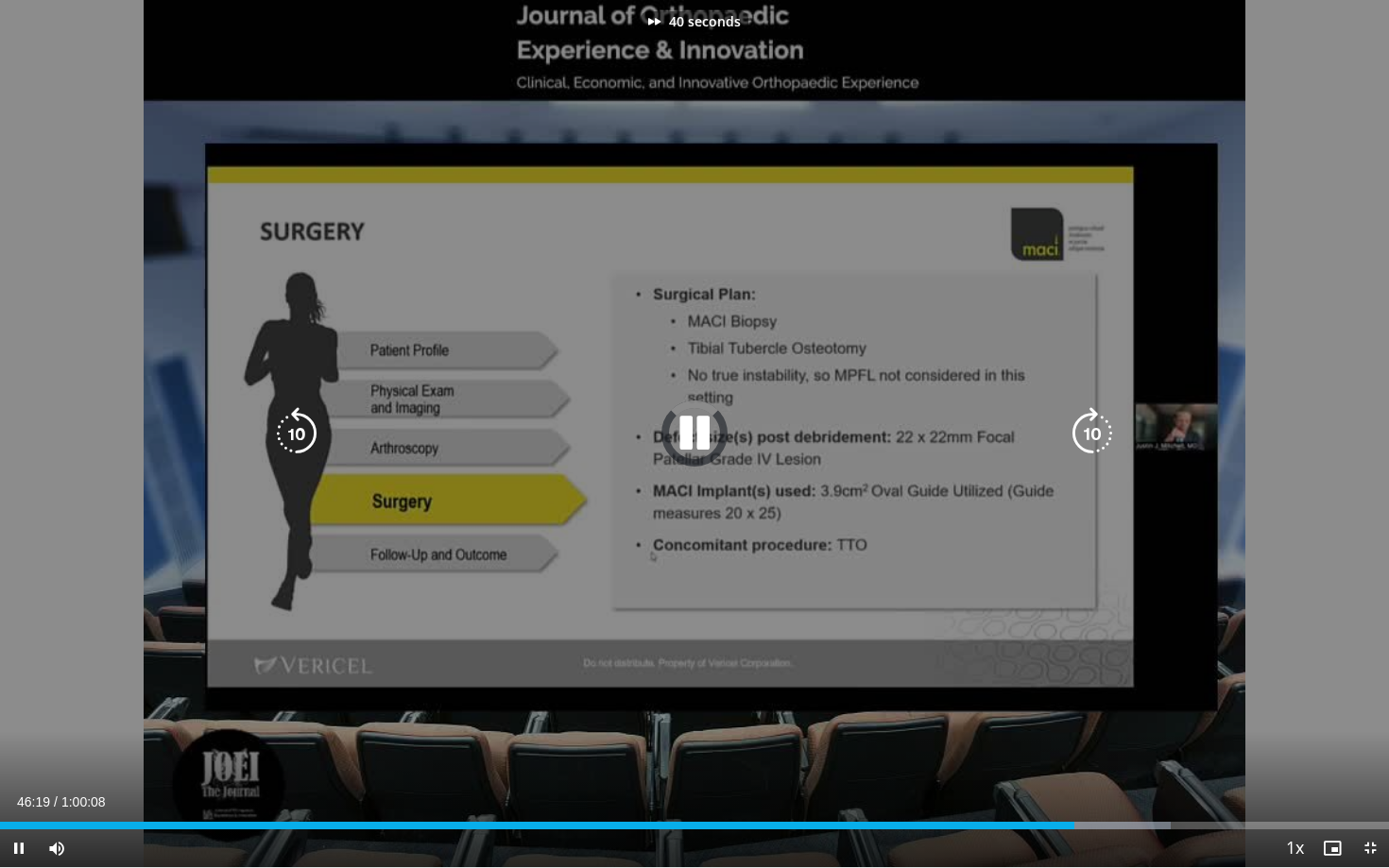 click at bounding box center (1092, 434) 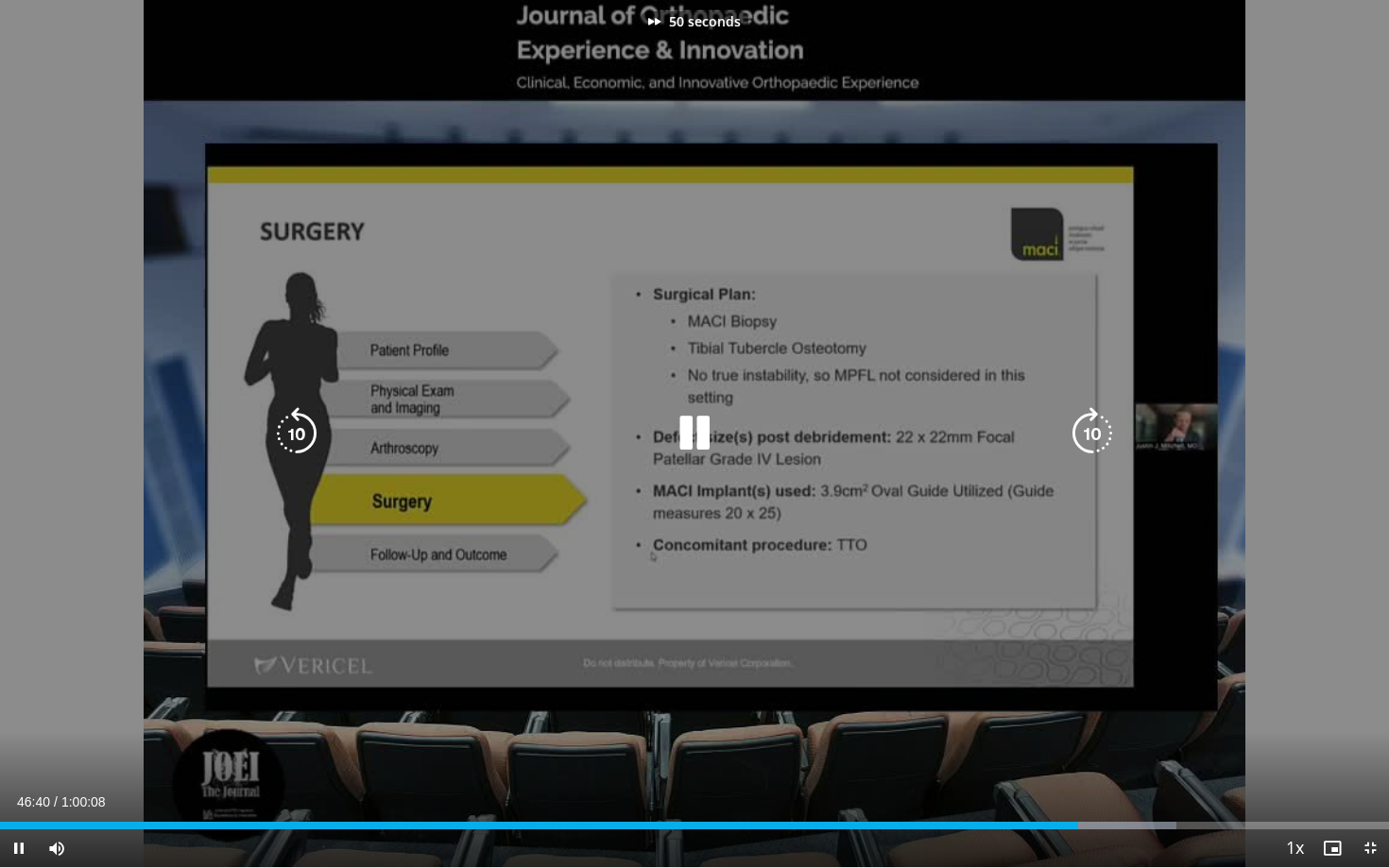 click at bounding box center [1092, 434] 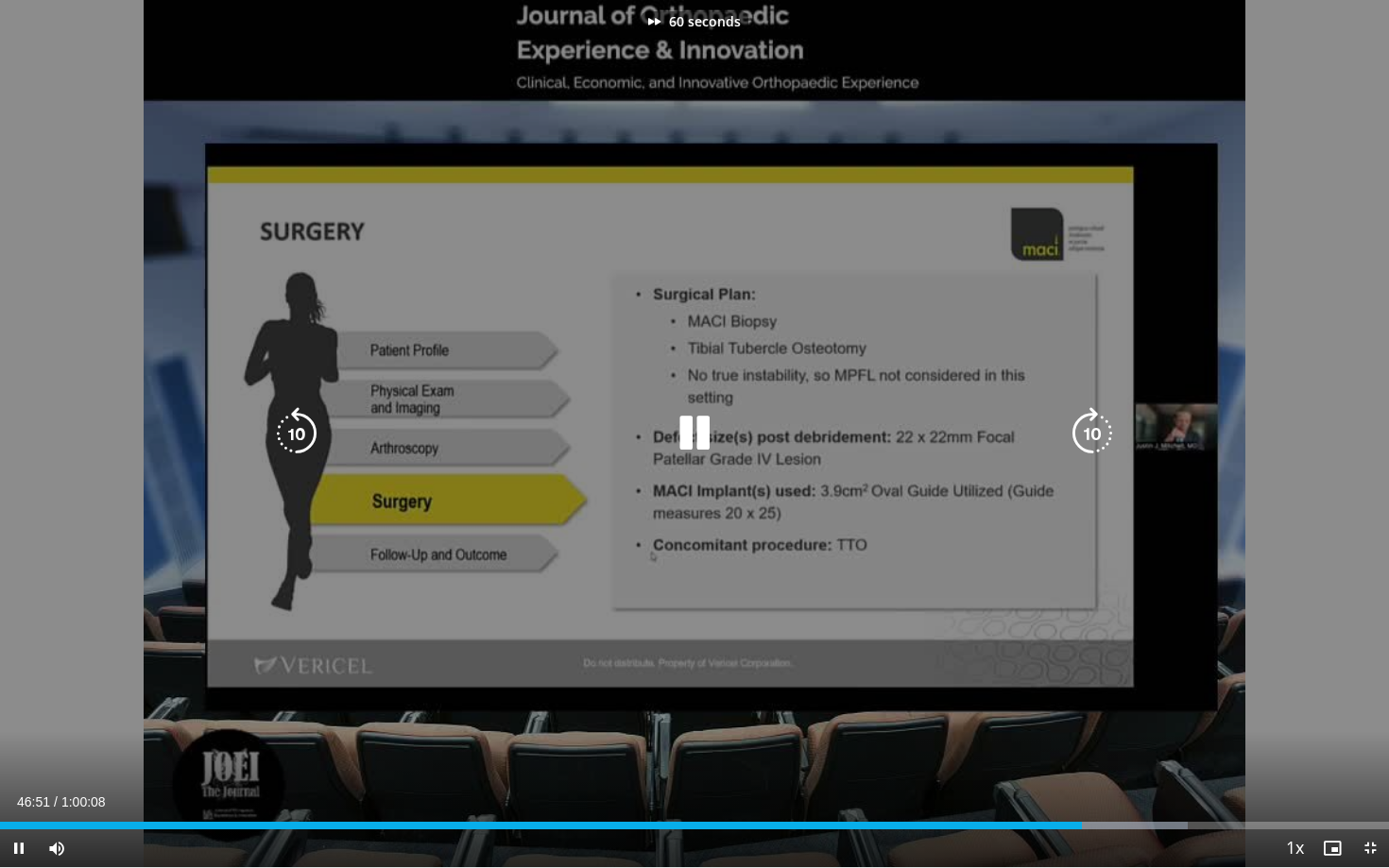 click at bounding box center [1092, 434] 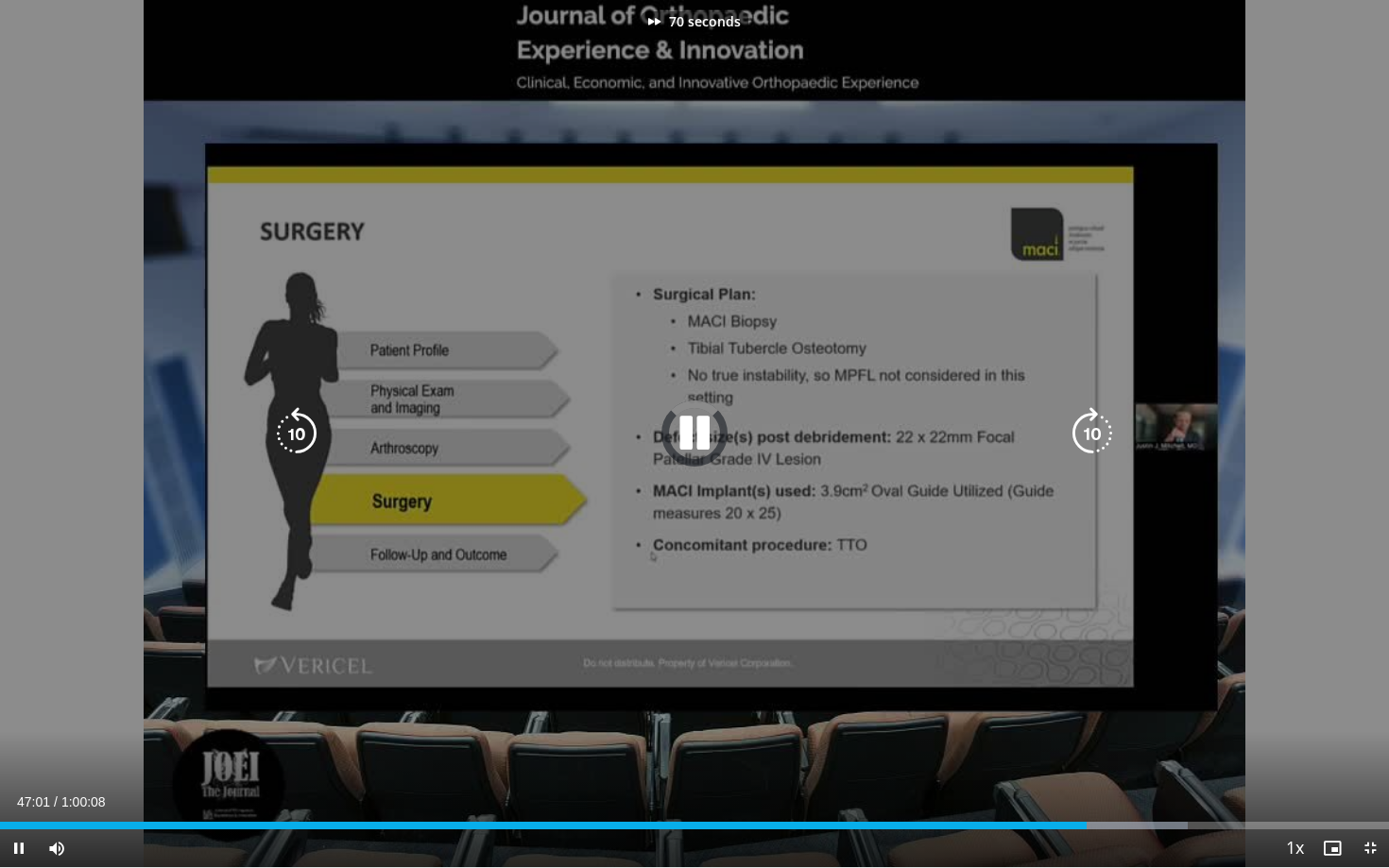 click at bounding box center (1092, 434) 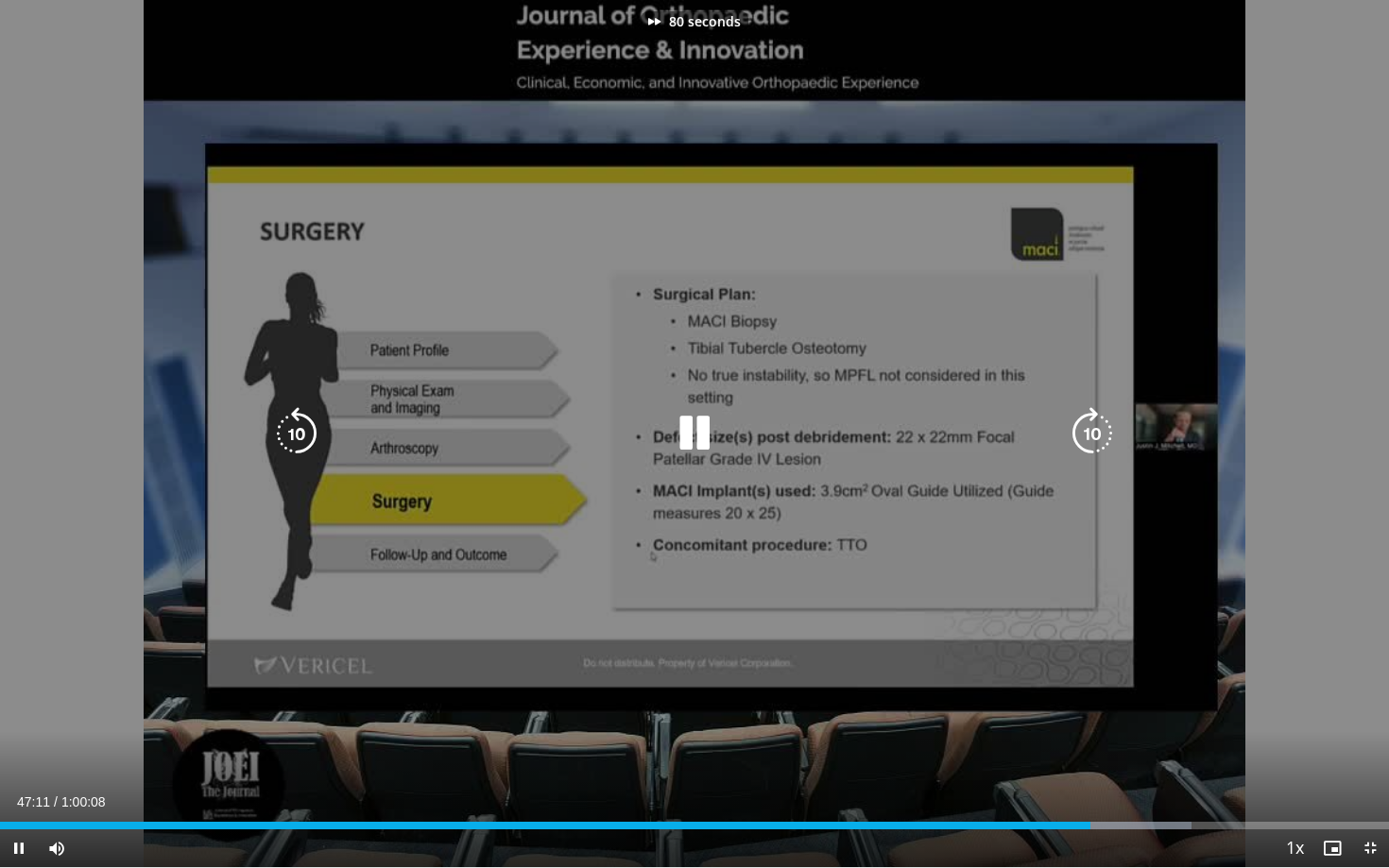 click at bounding box center (1092, 434) 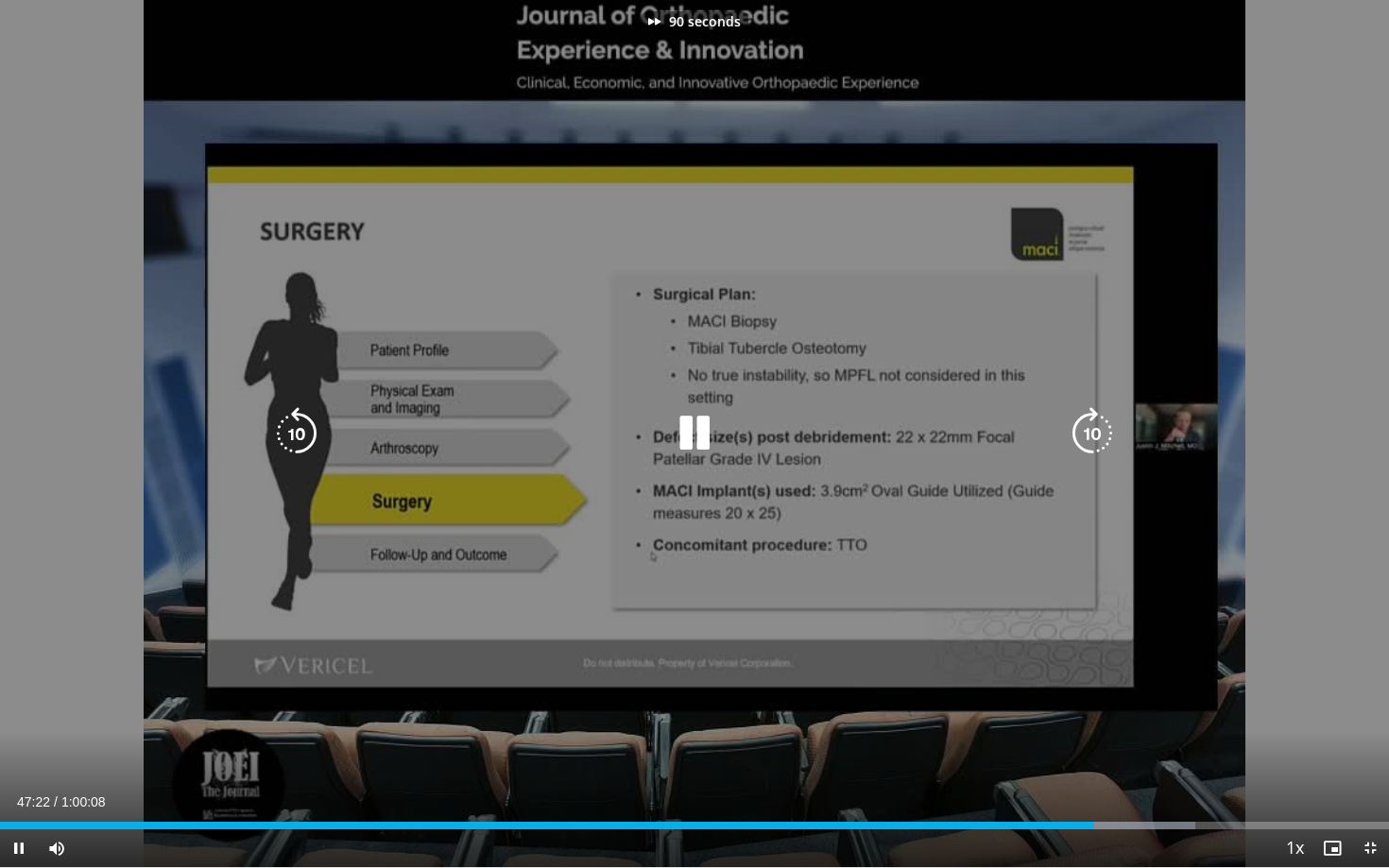 click at bounding box center [1092, 434] 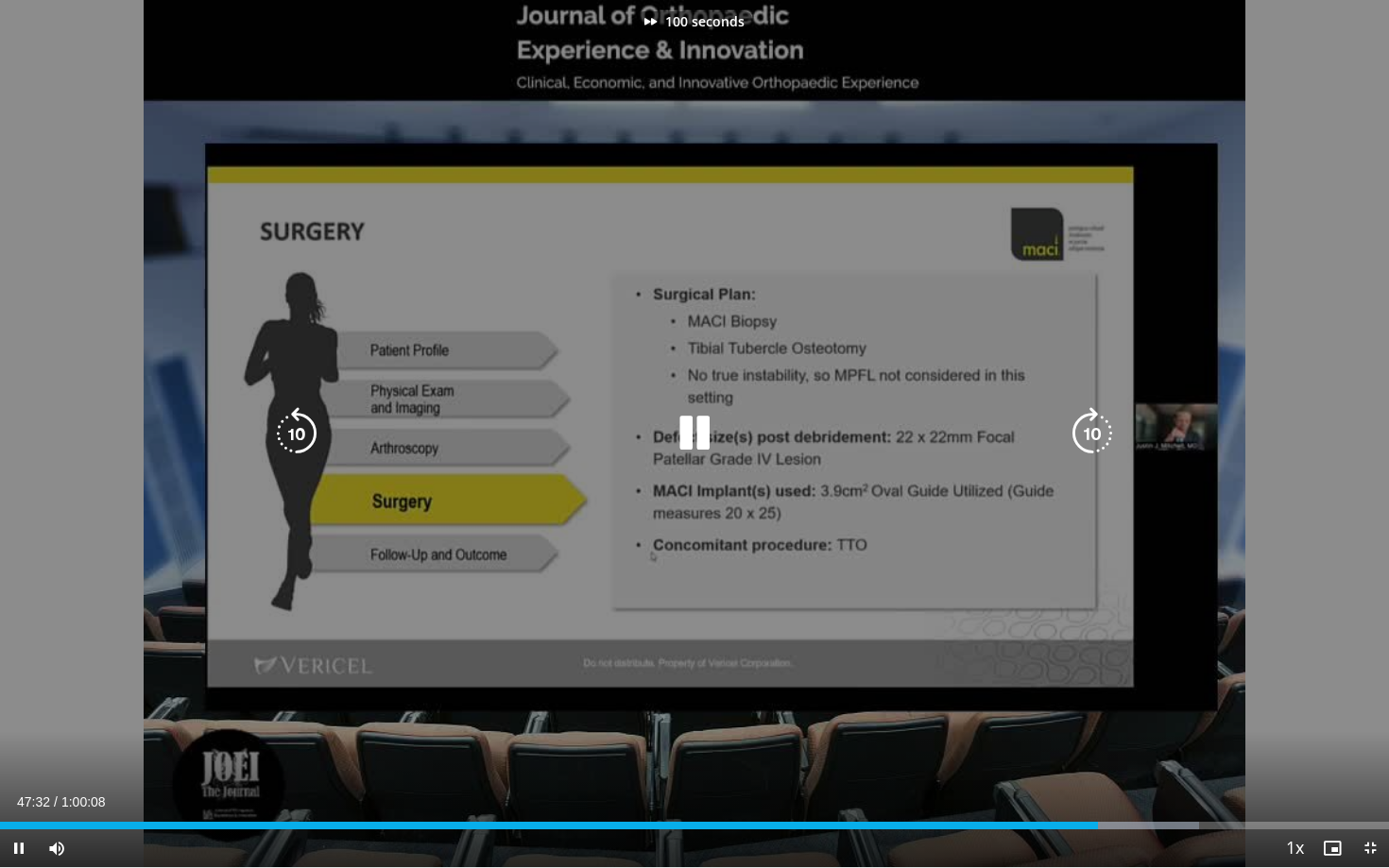 click at bounding box center [1092, 434] 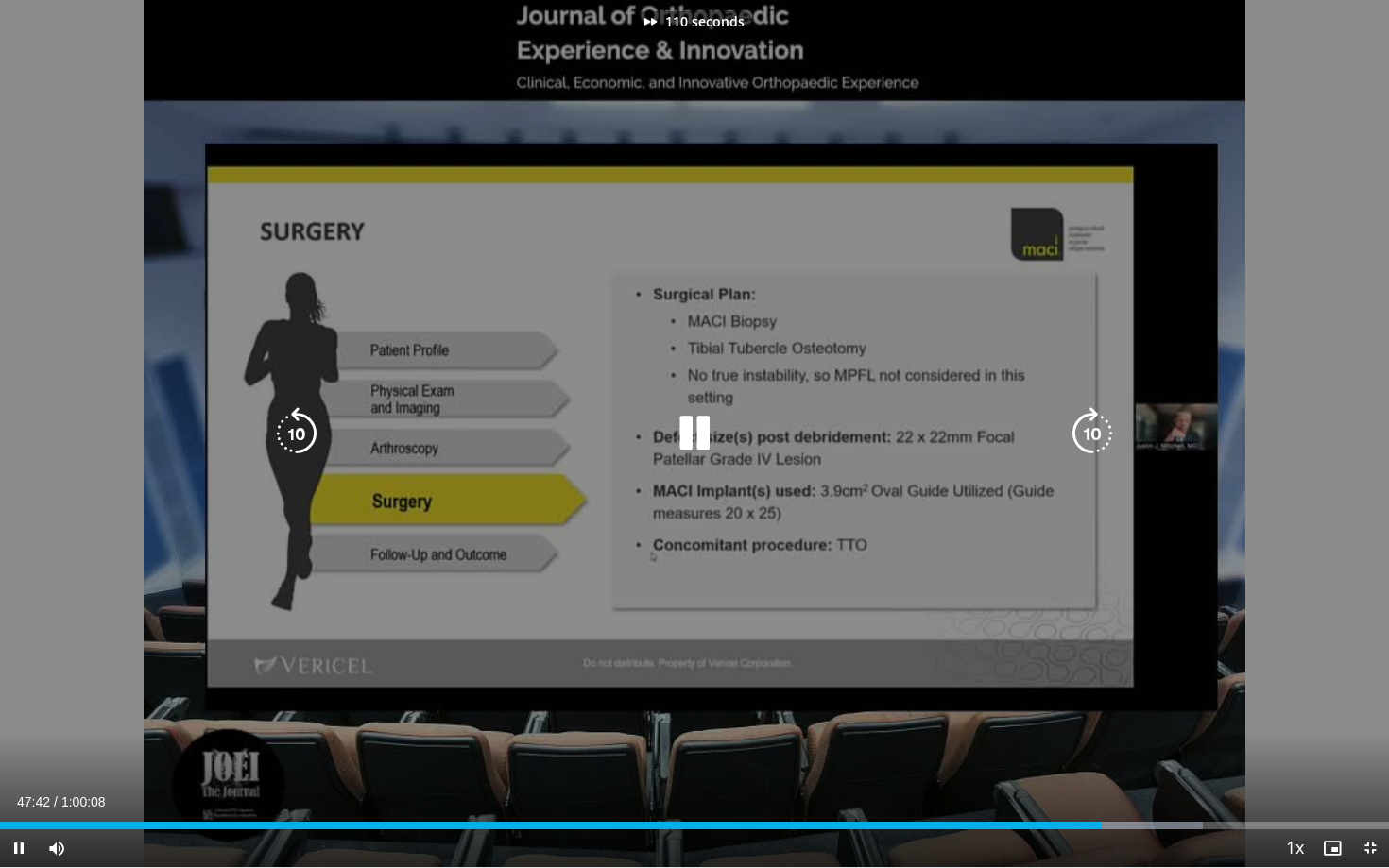 click at bounding box center (1092, 434) 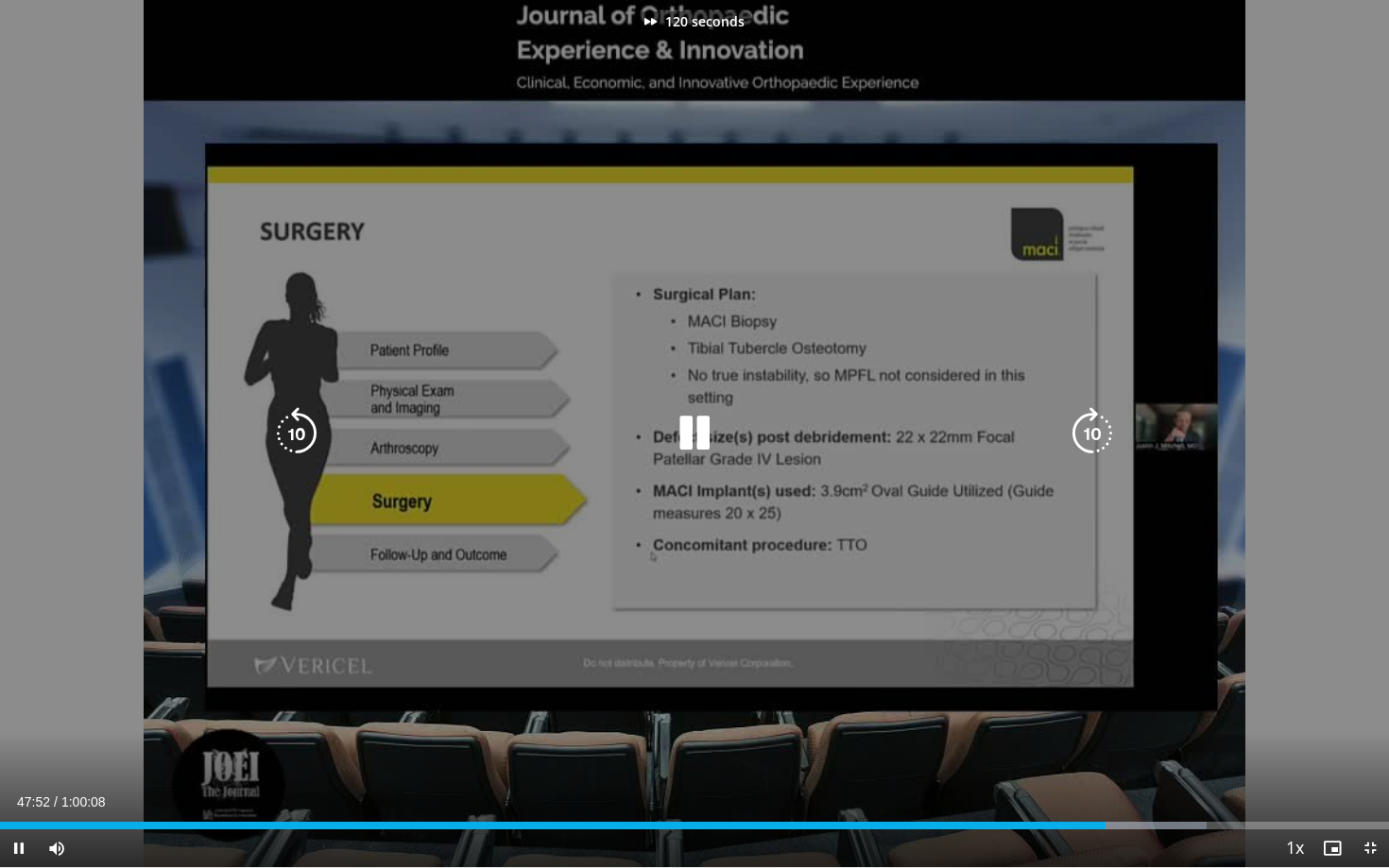 click at bounding box center [1092, 434] 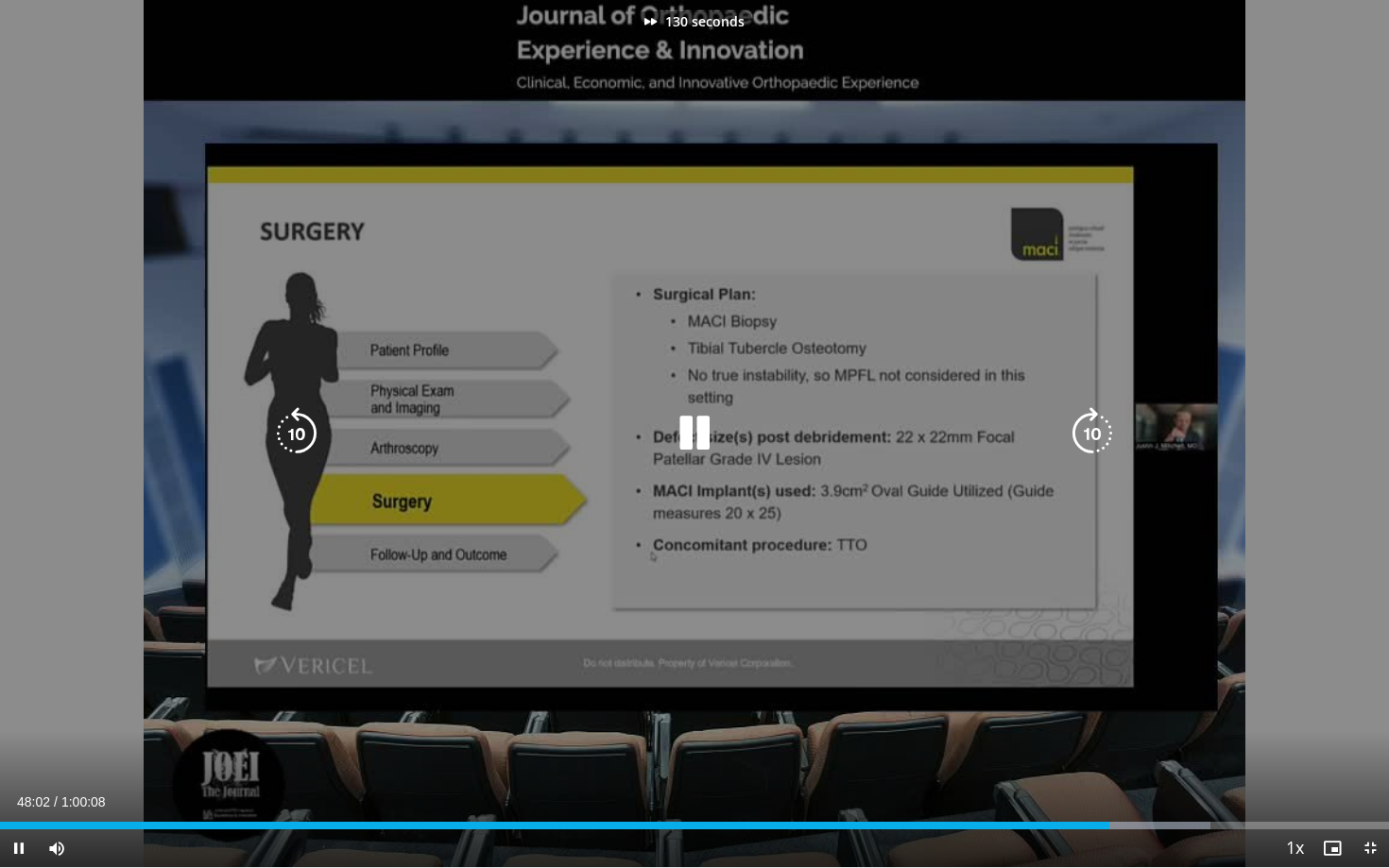 click at bounding box center (1092, 434) 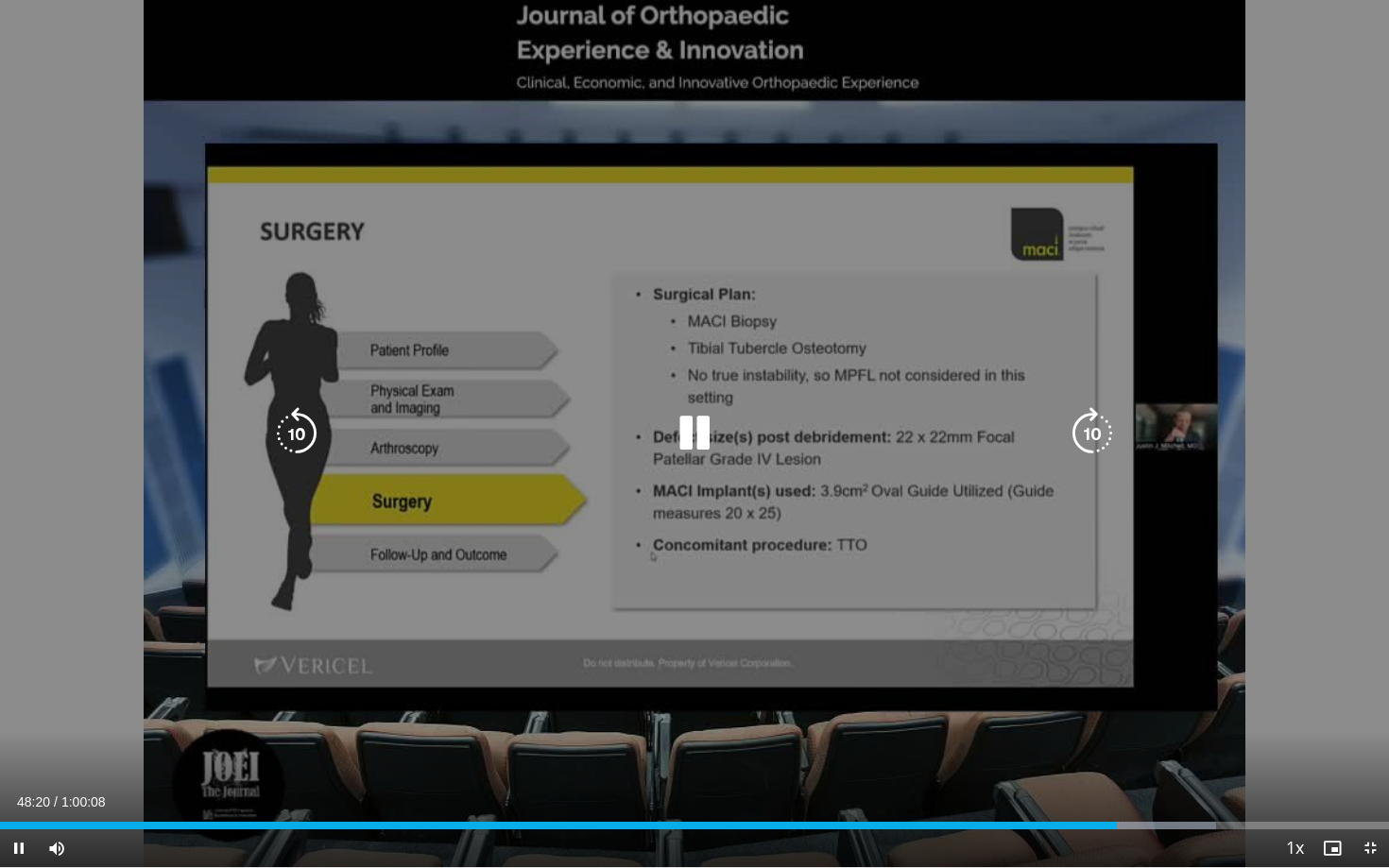 click at bounding box center (297, 434) 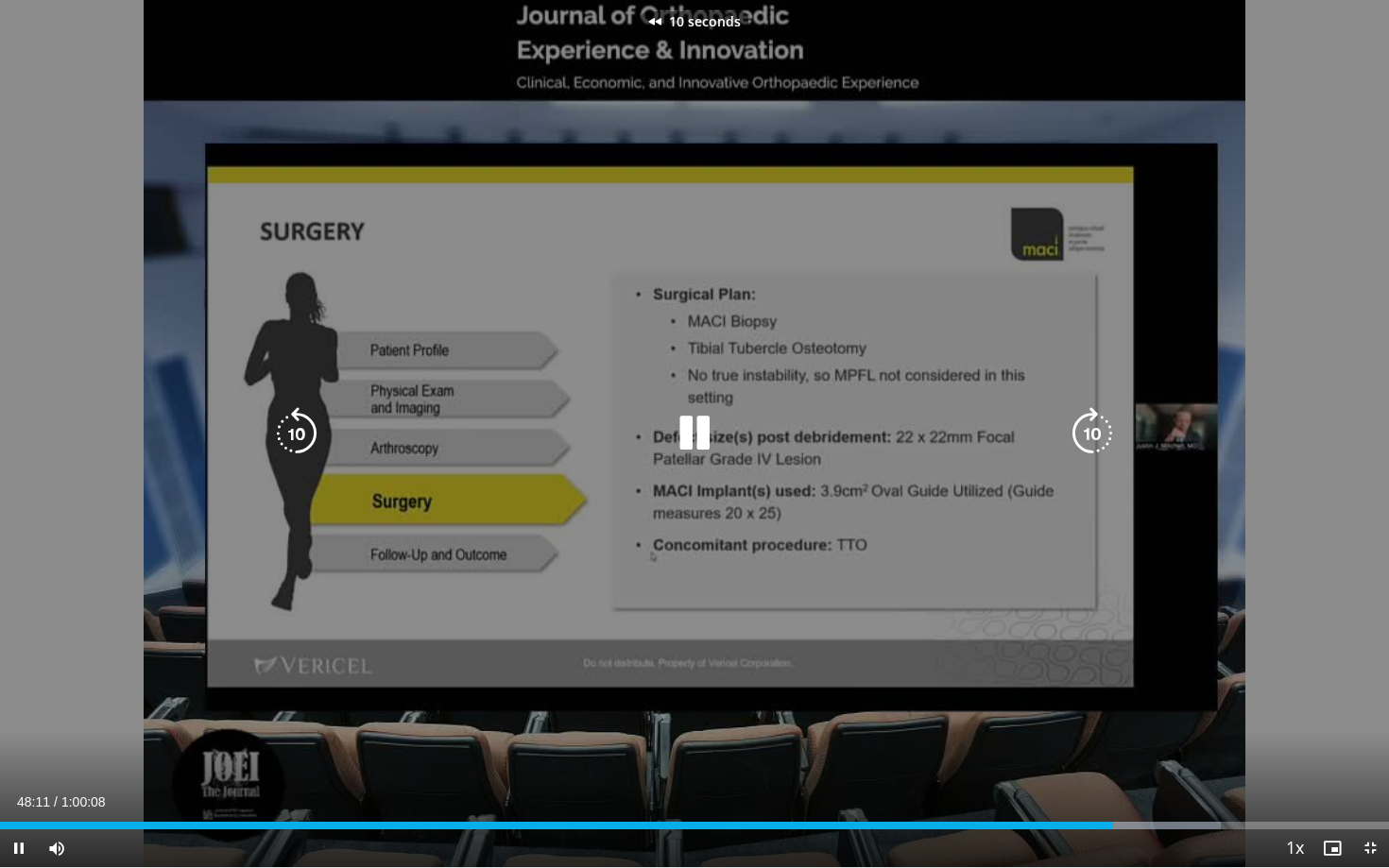 click at bounding box center (297, 434) 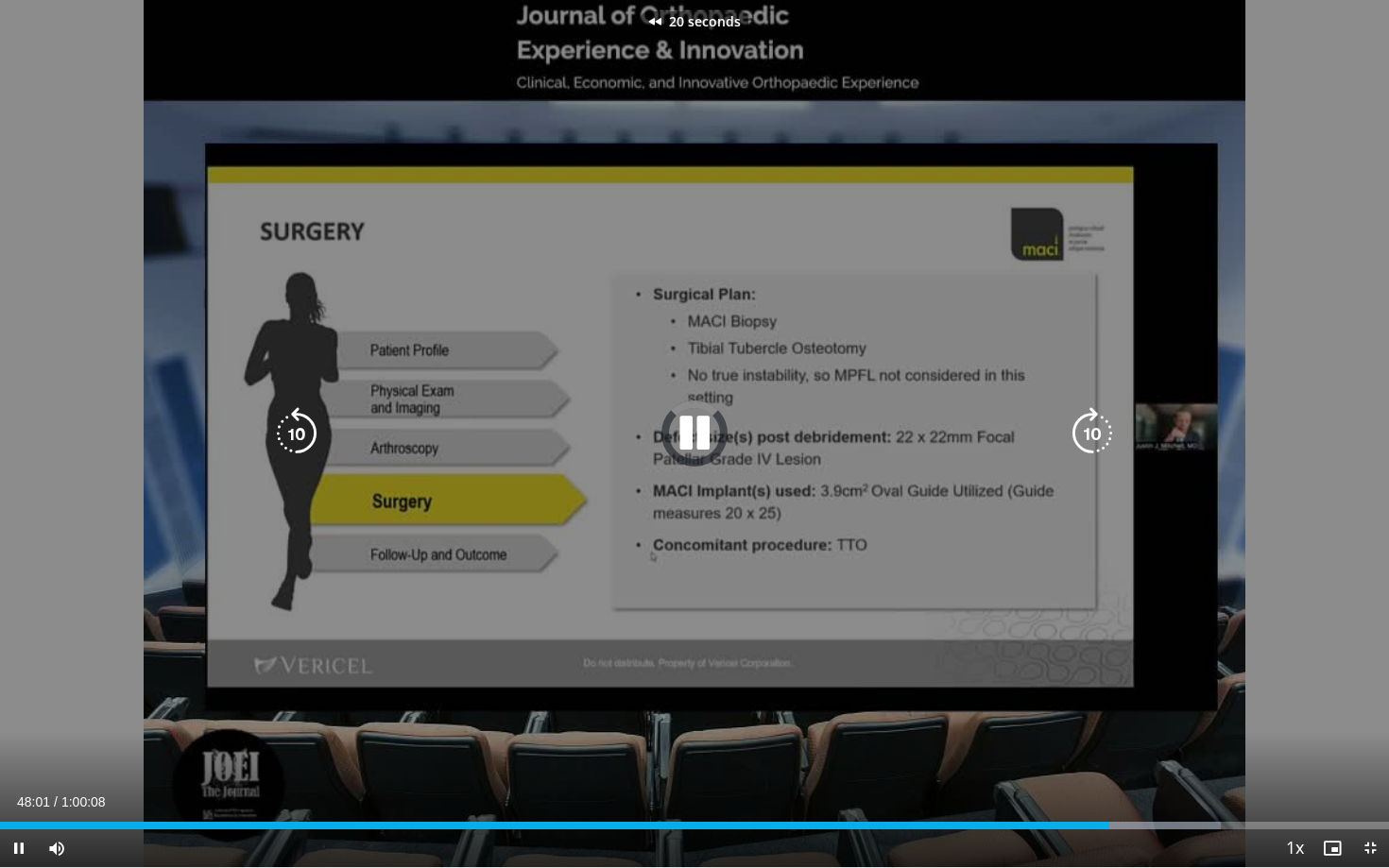 click at bounding box center [297, 434] 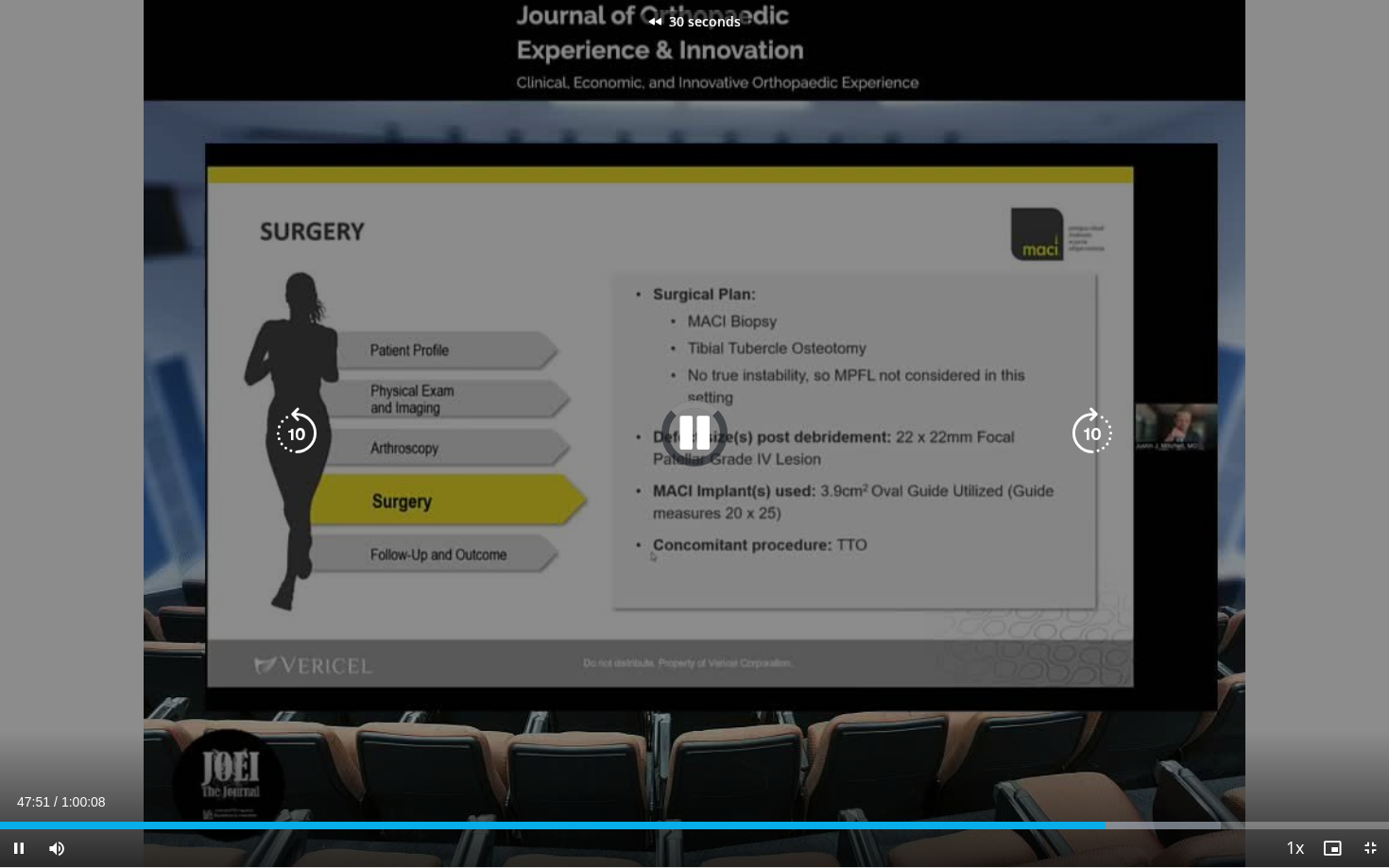 click at bounding box center (297, 434) 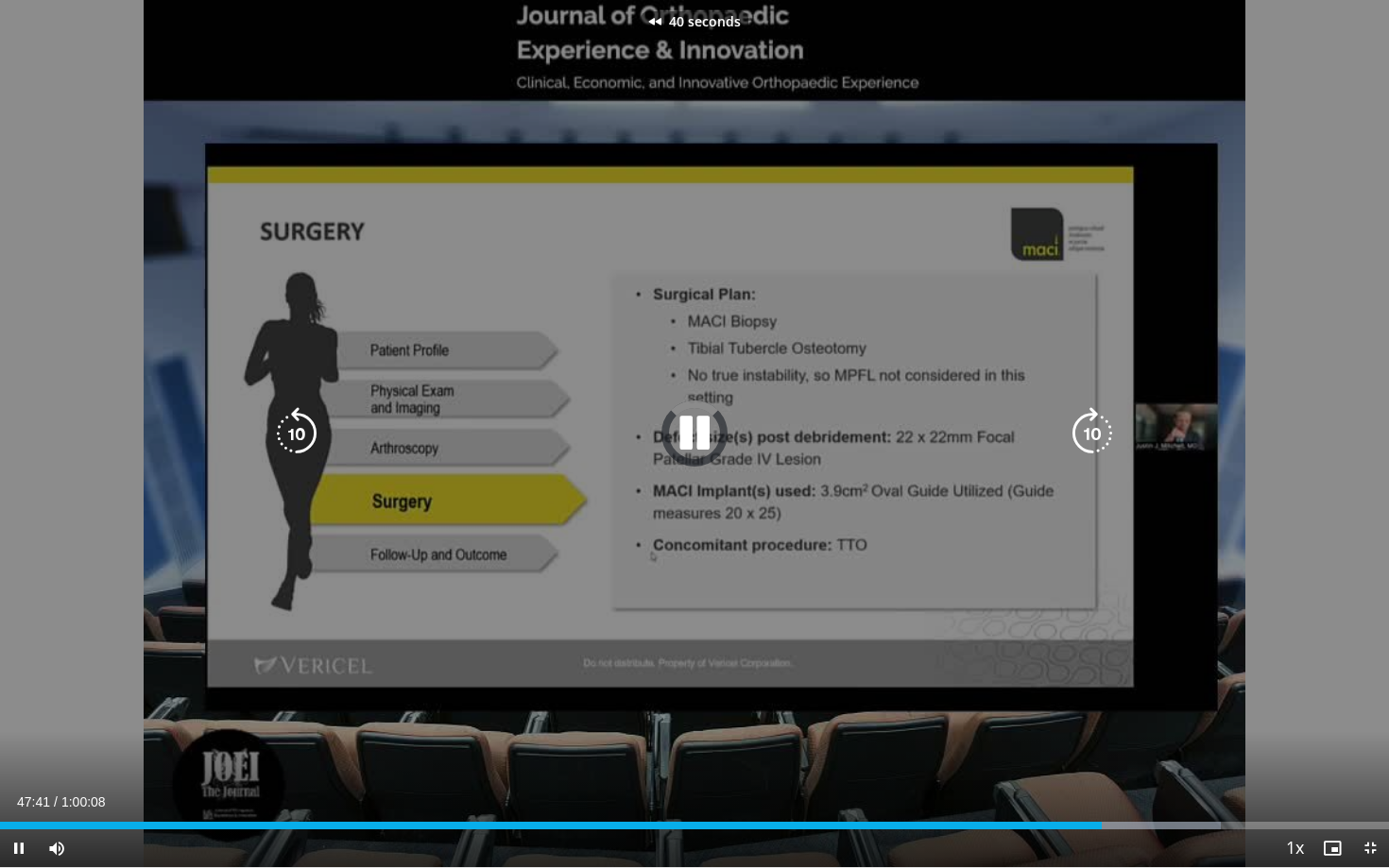 click at bounding box center [297, 434] 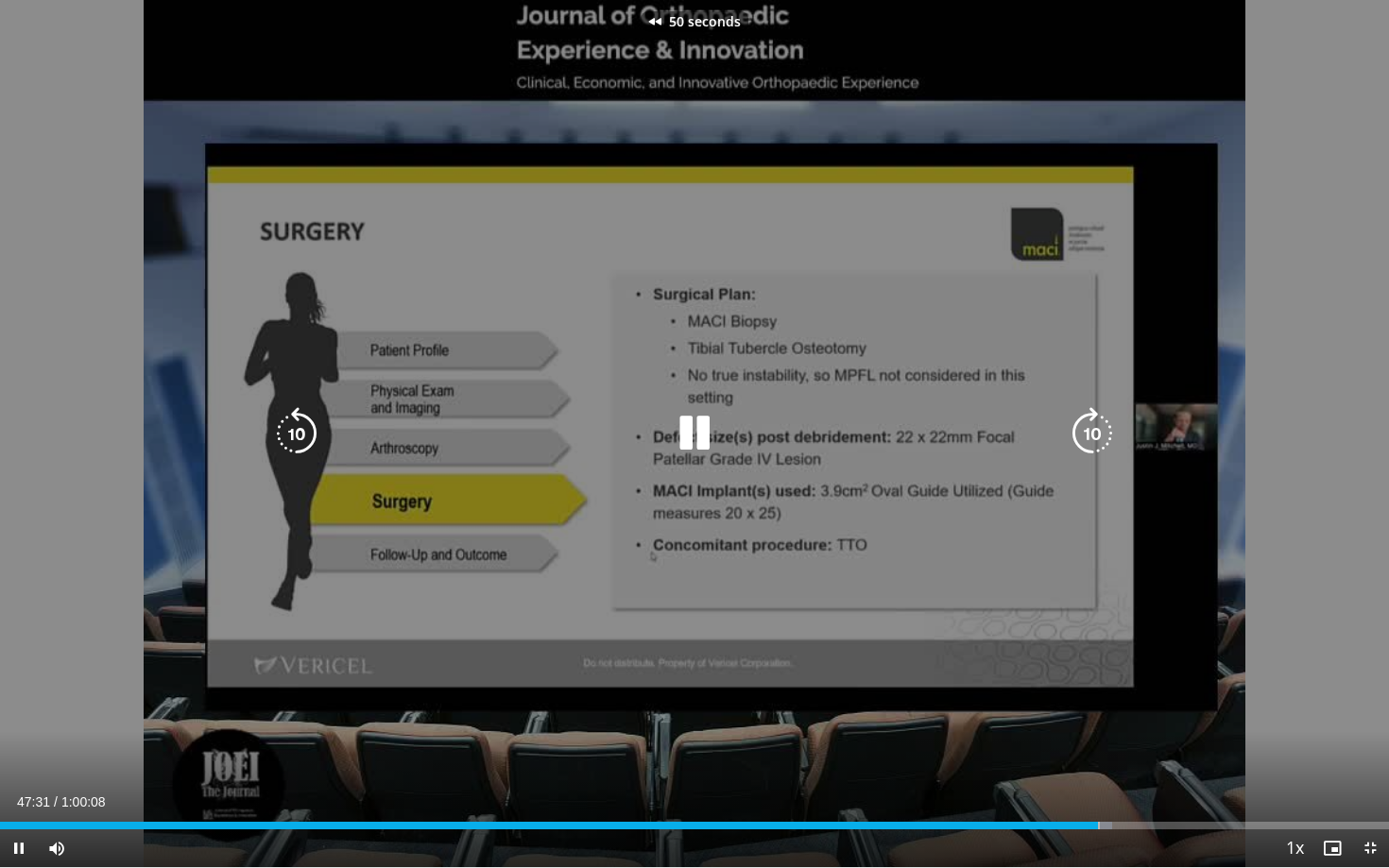 click at bounding box center (297, 434) 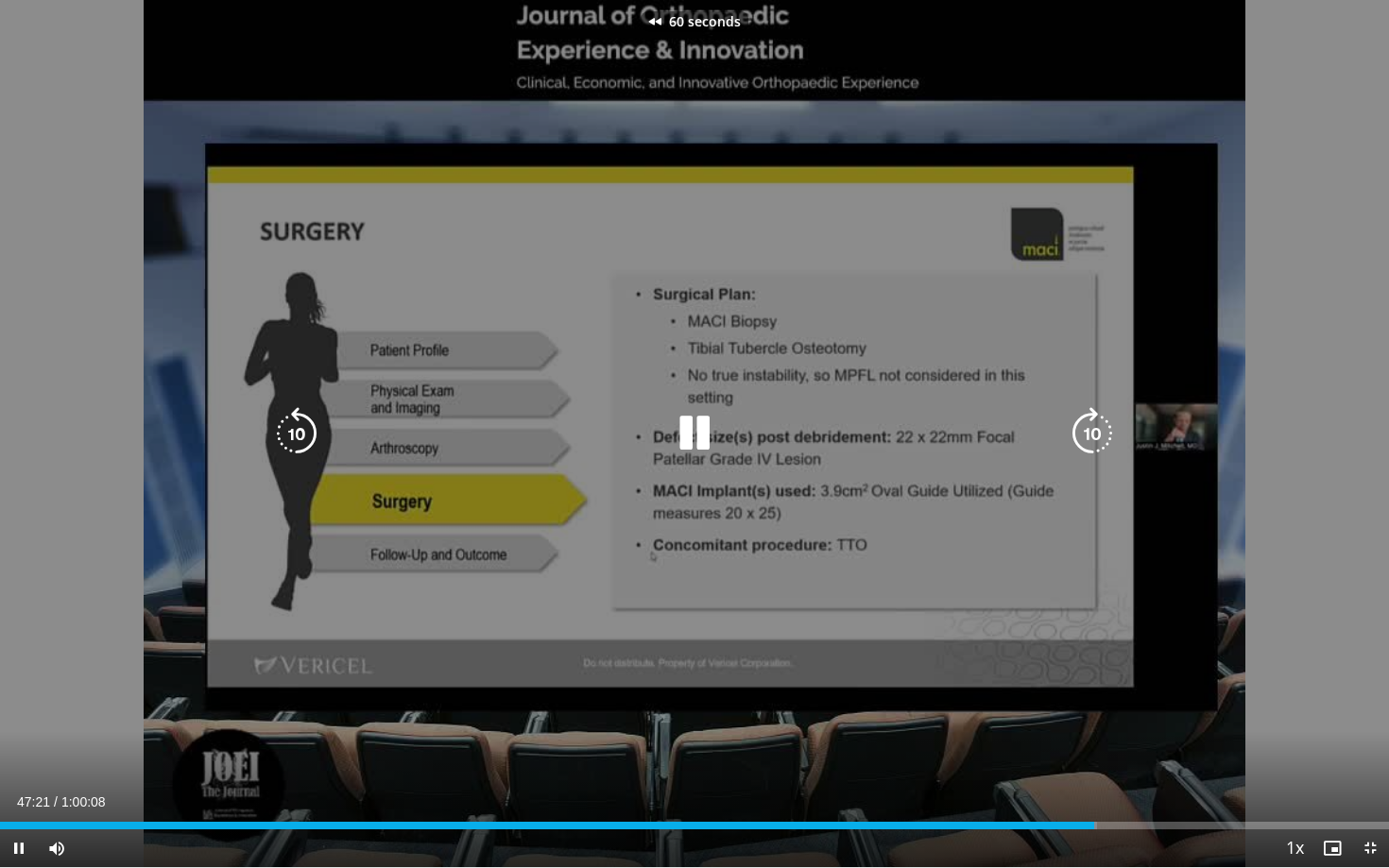 click at bounding box center [297, 434] 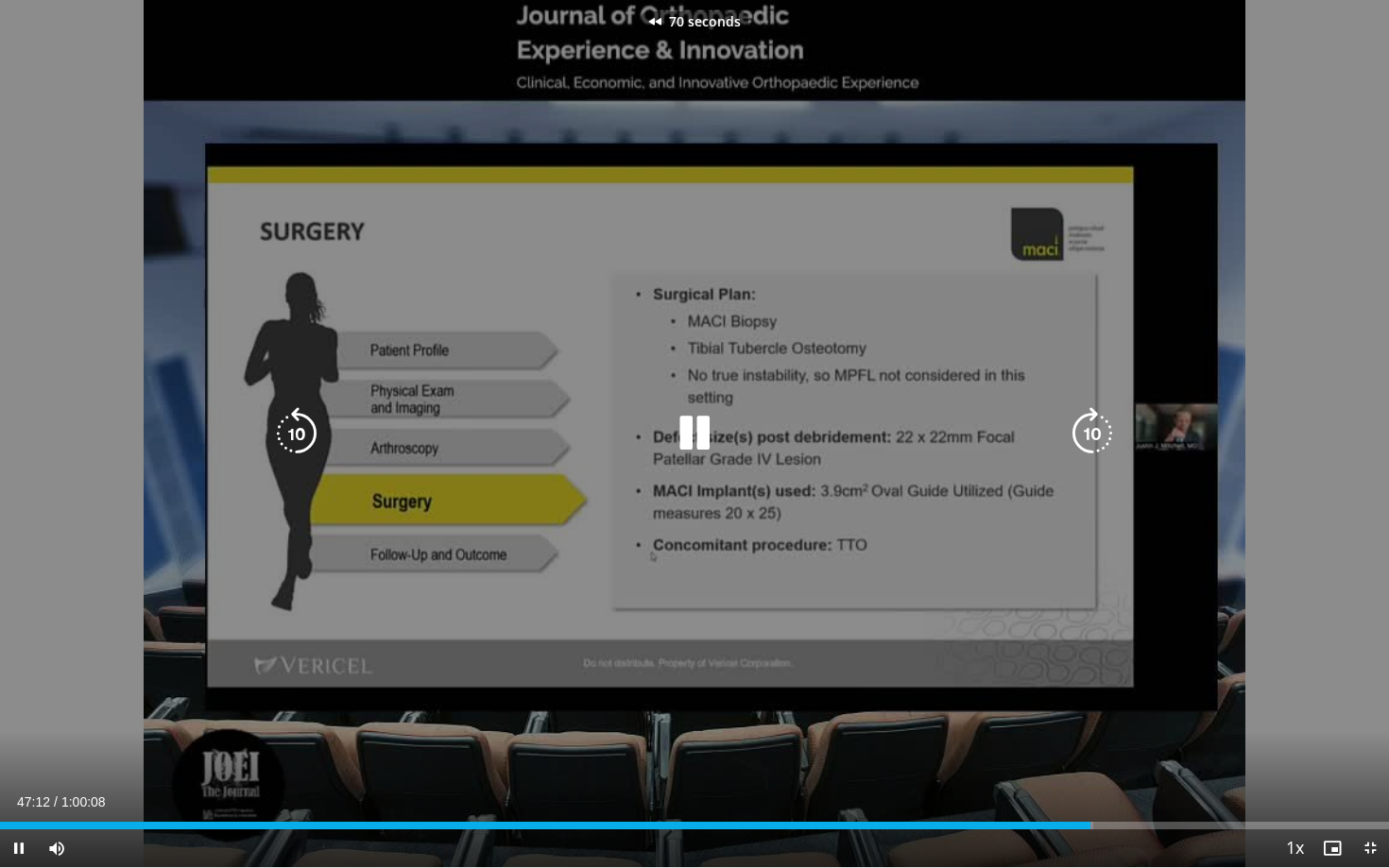 click at bounding box center (297, 434) 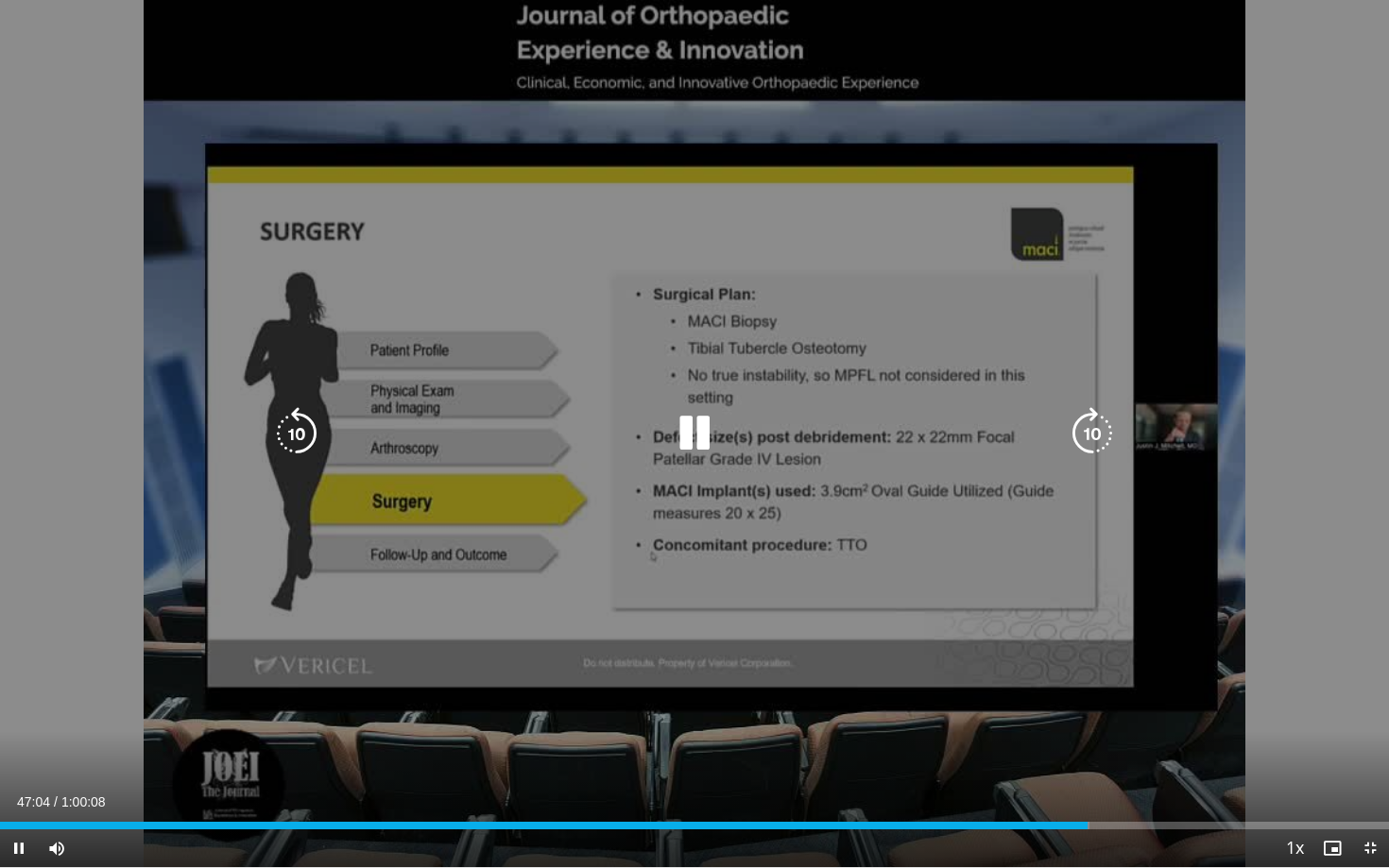 click at bounding box center [297, 434] 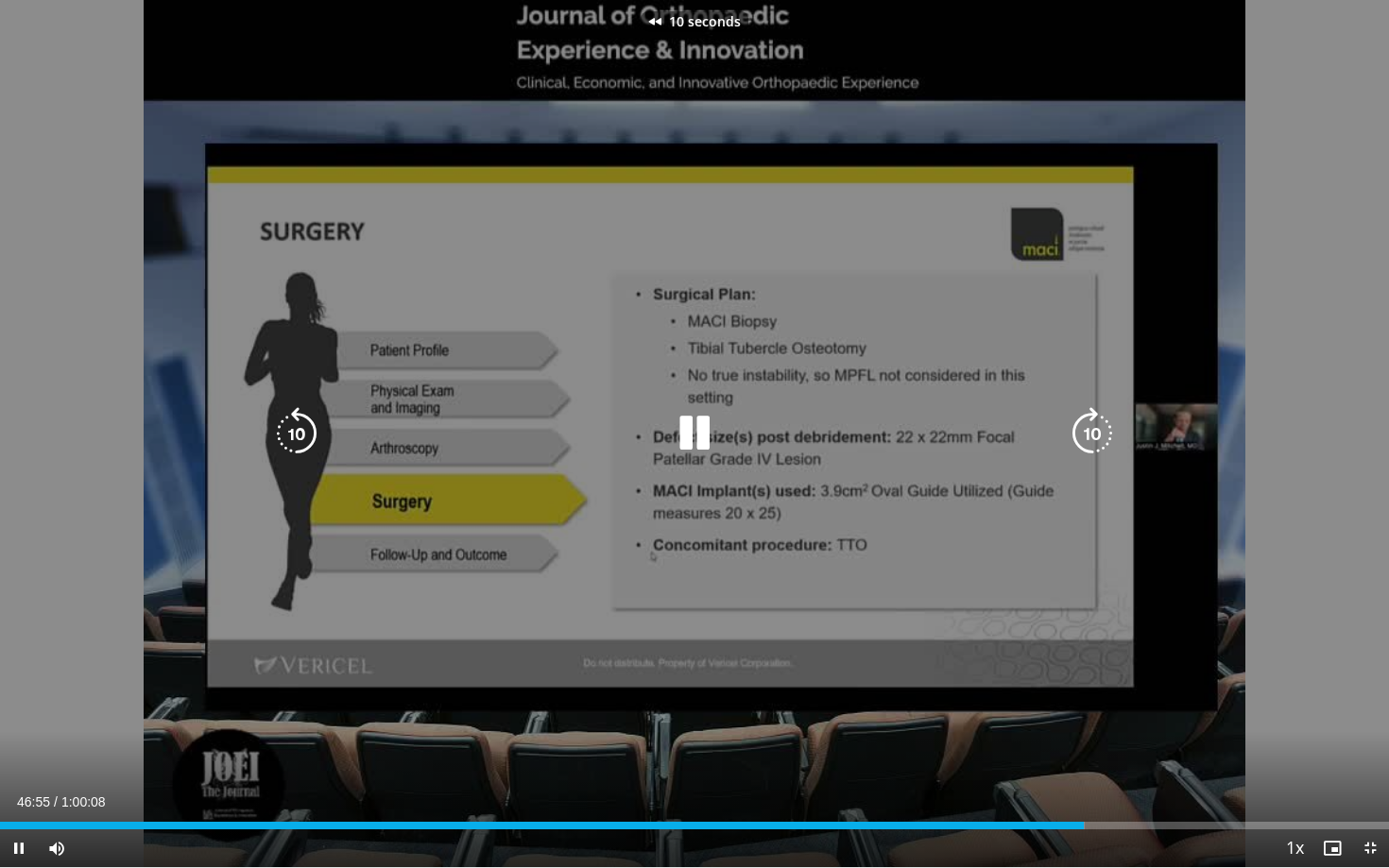click at bounding box center (297, 434) 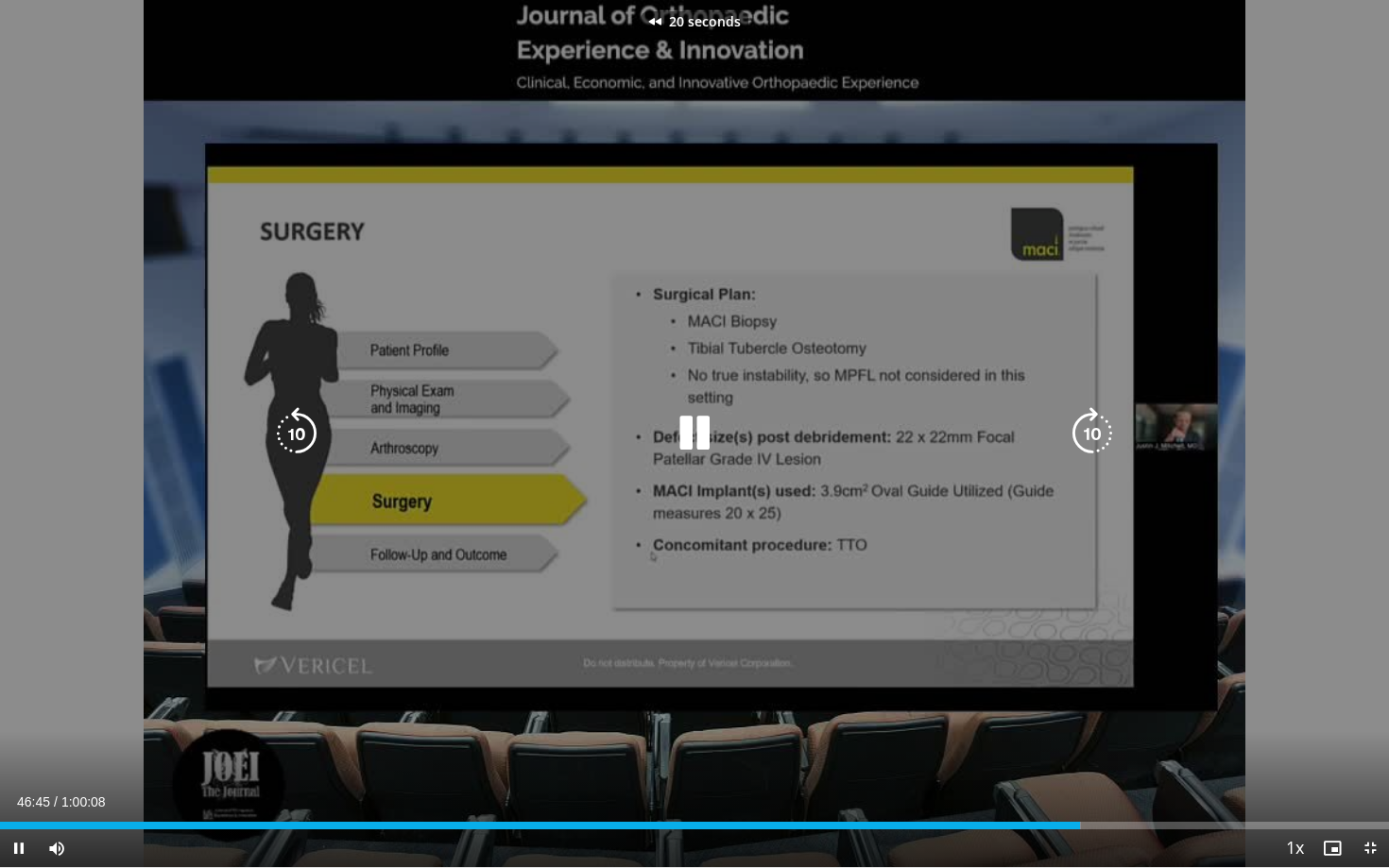 click at bounding box center (297, 434) 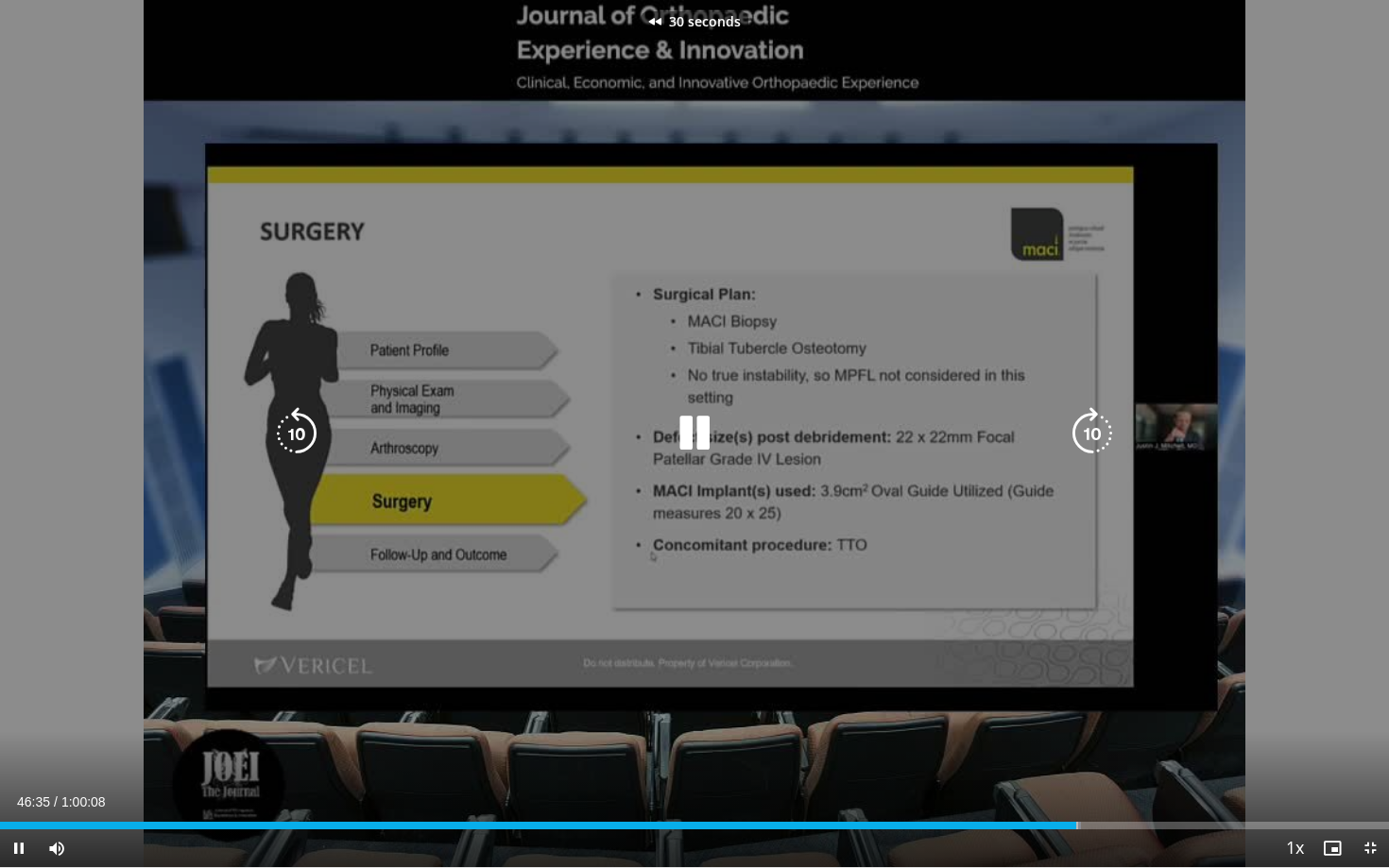 click at bounding box center (297, 434) 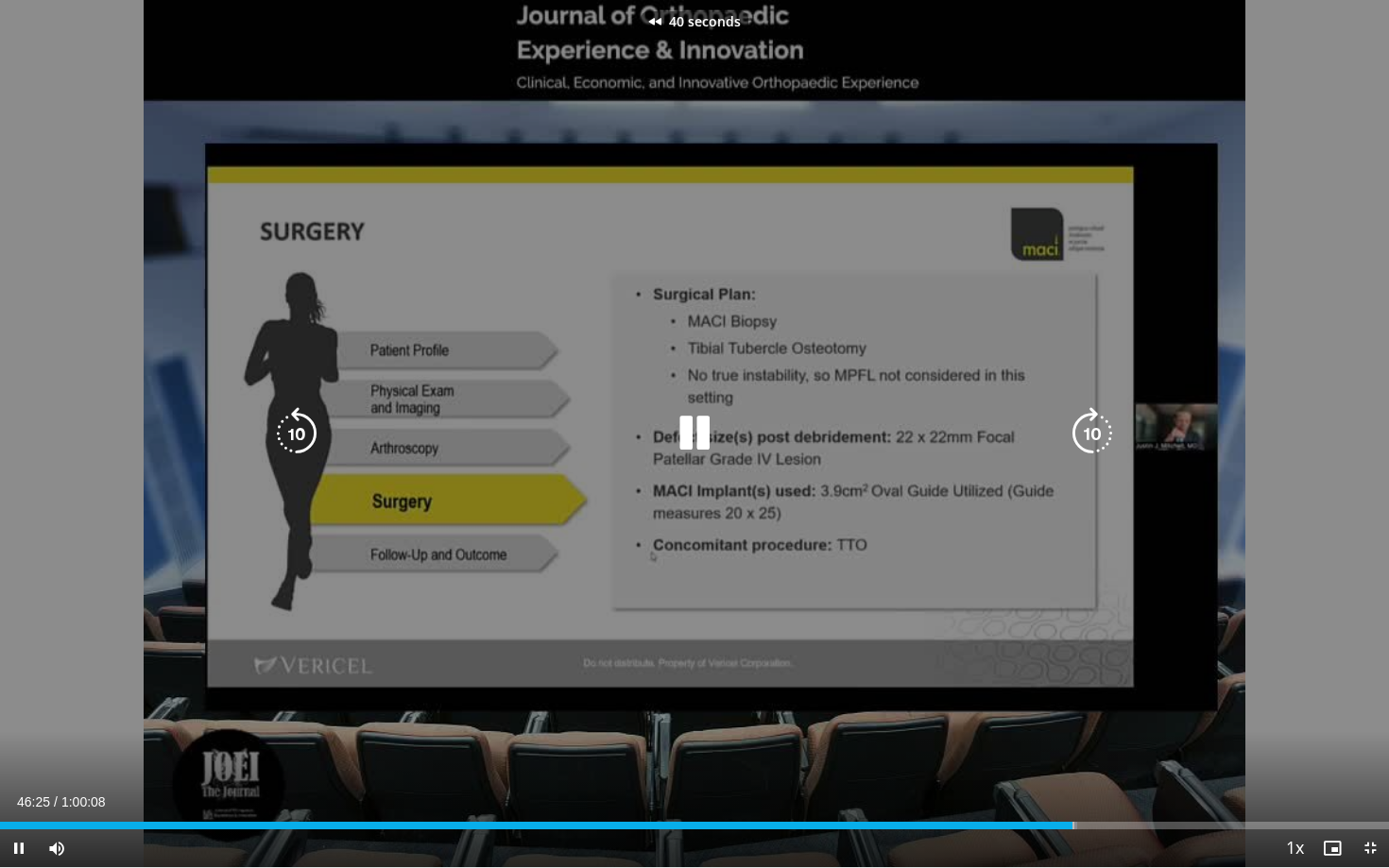 click at bounding box center [297, 434] 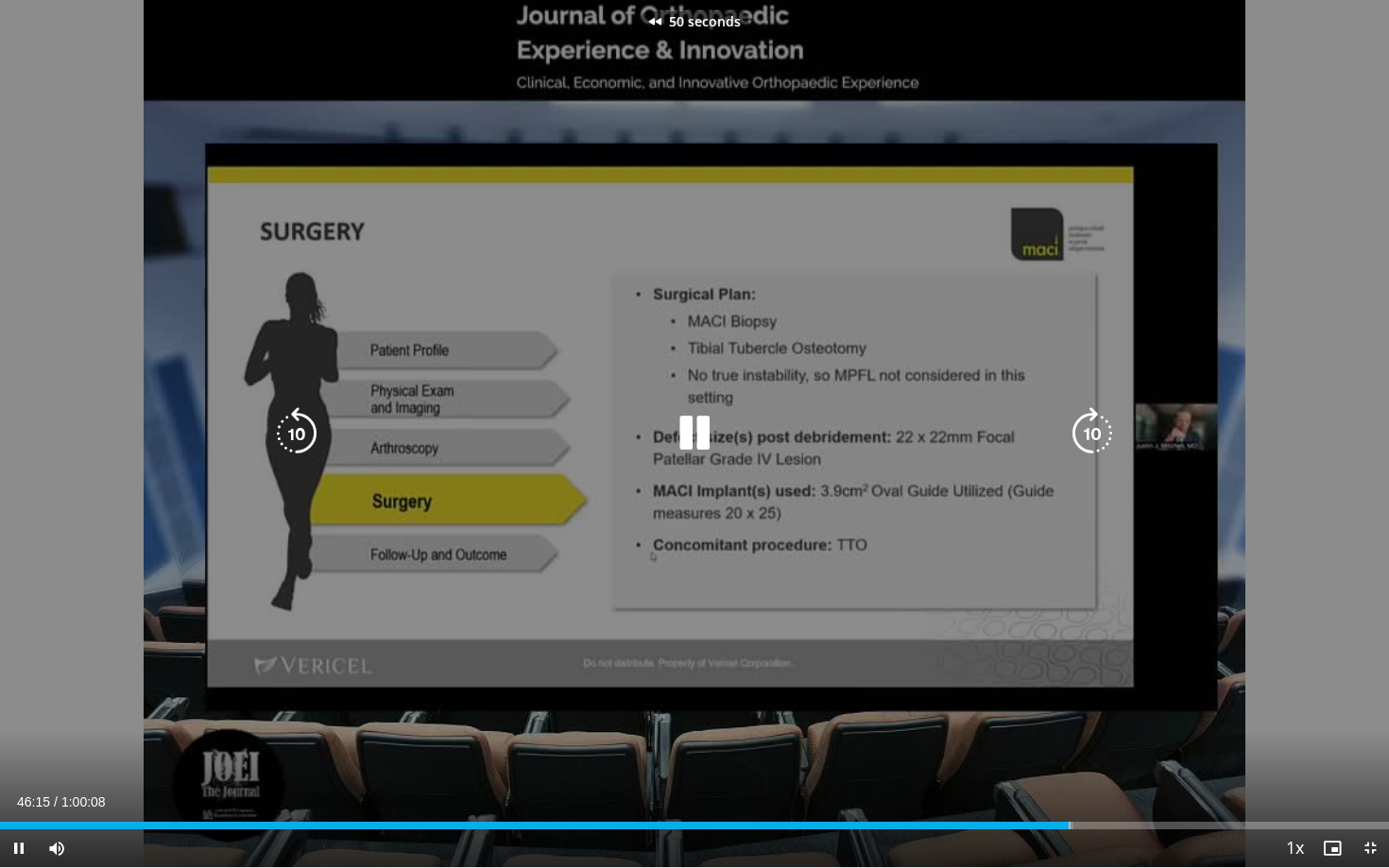 click at bounding box center (297, 434) 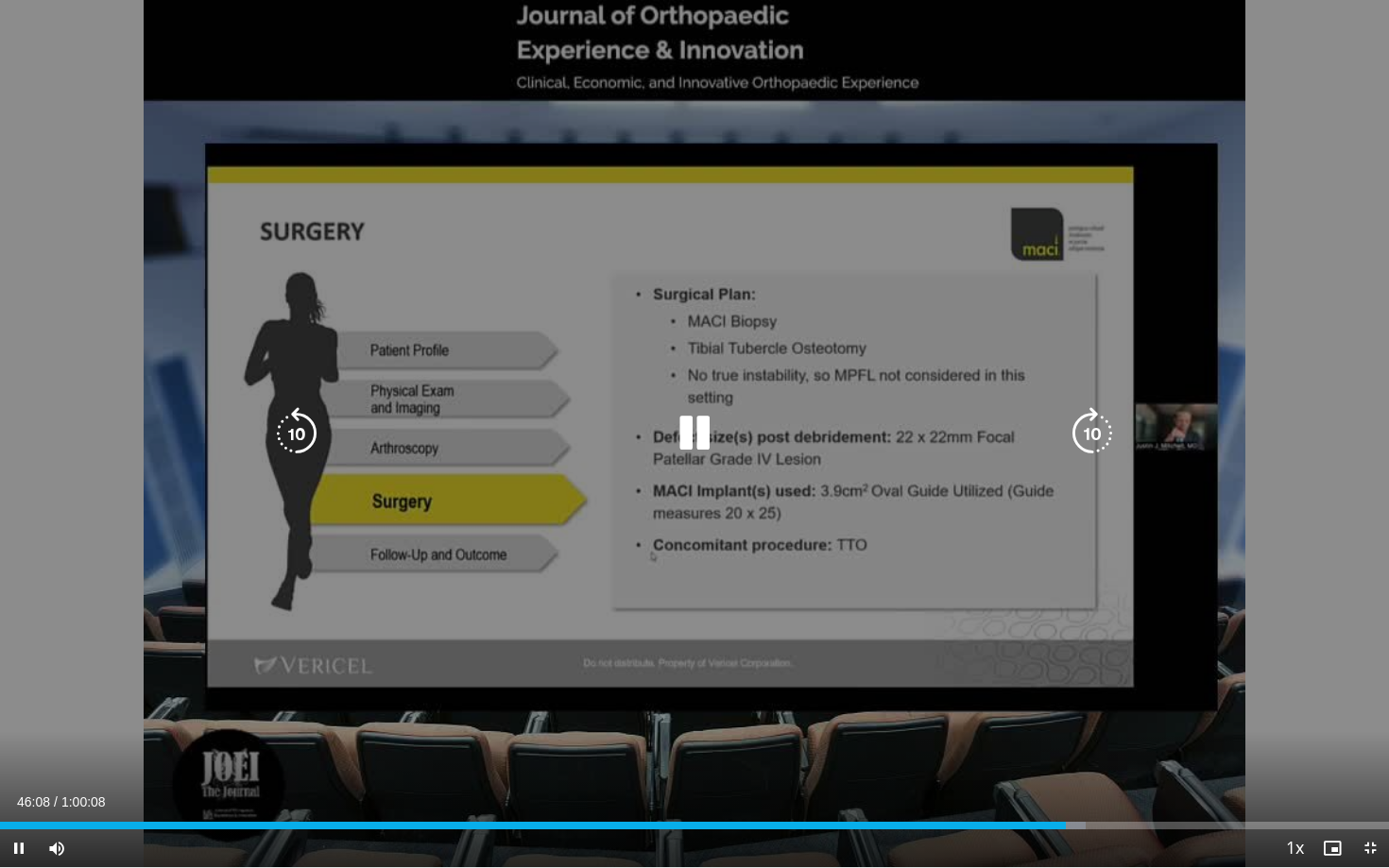 click at bounding box center (297, 434) 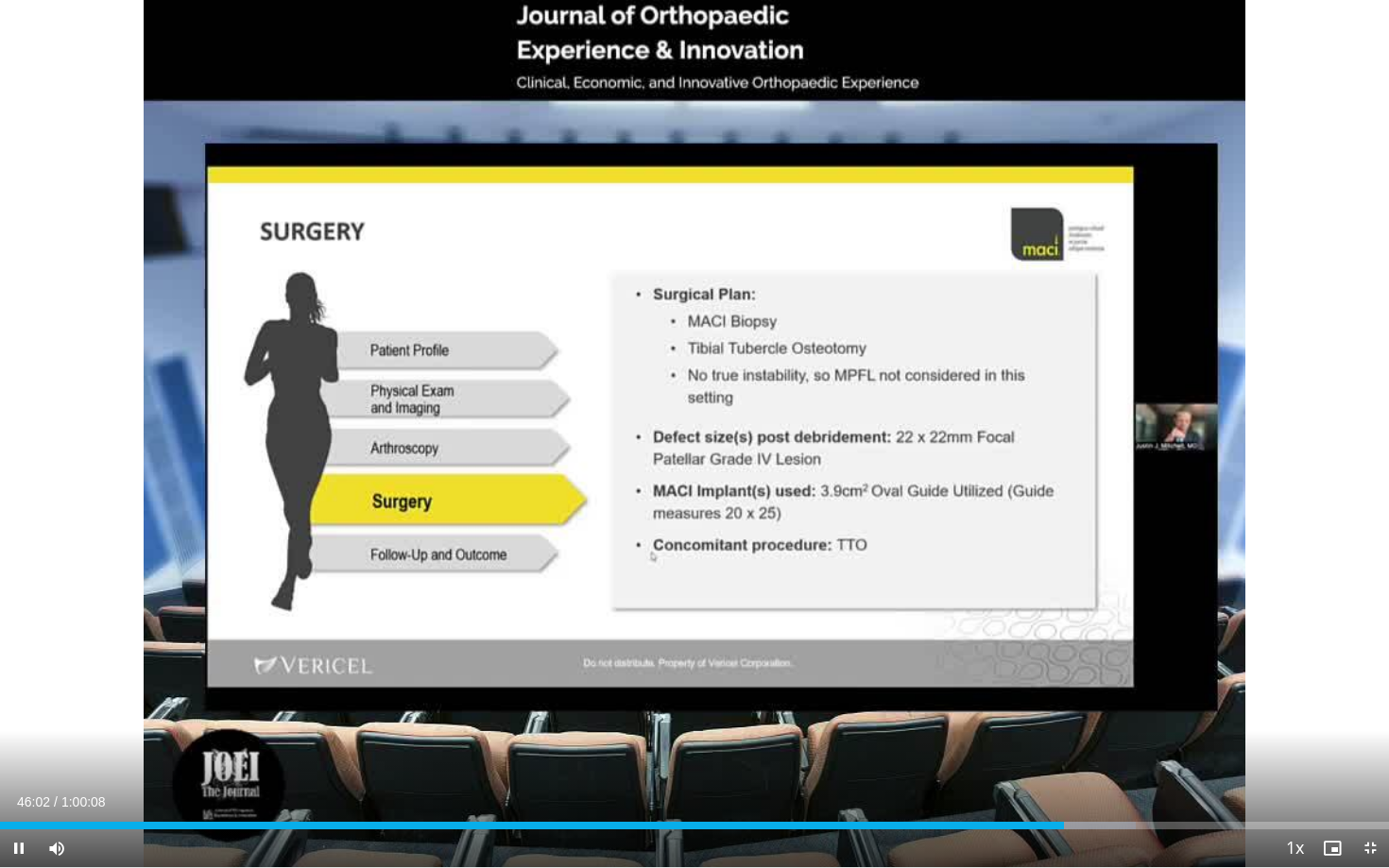 click on "10 seconds
Tap to unmute" at bounding box center (694, 434) 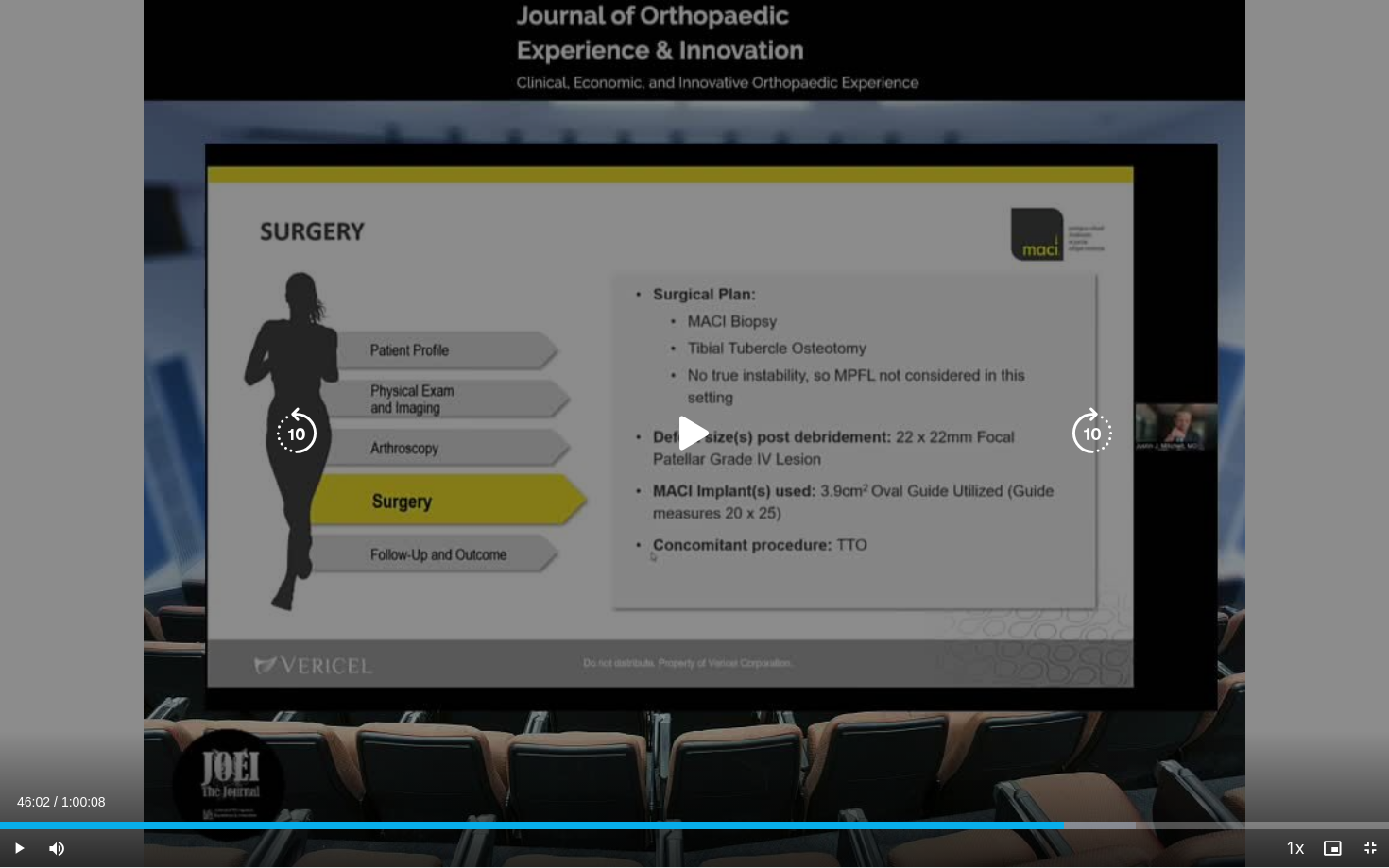 click at bounding box center (297, 434) 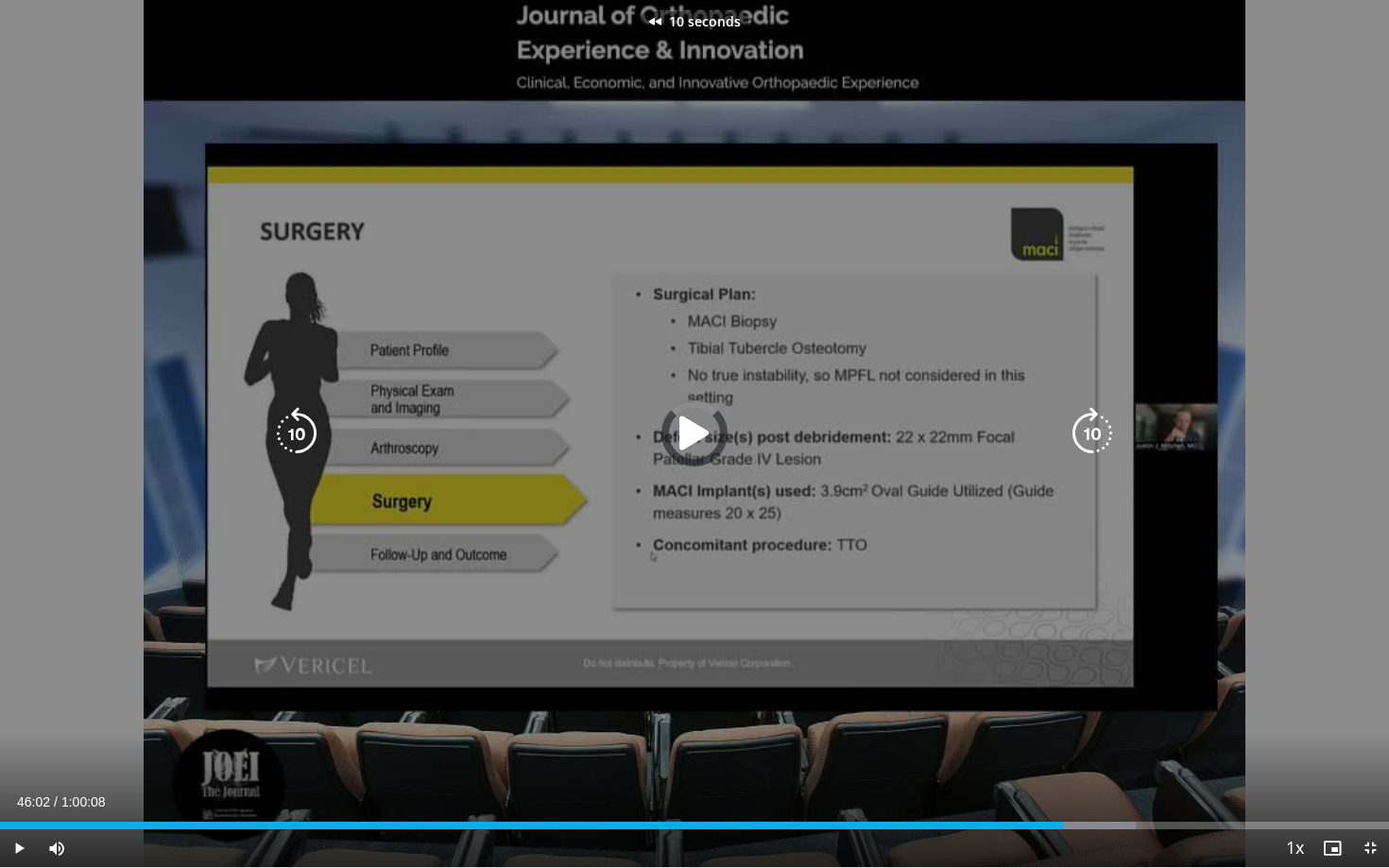 click at bounding box center [297, 434] 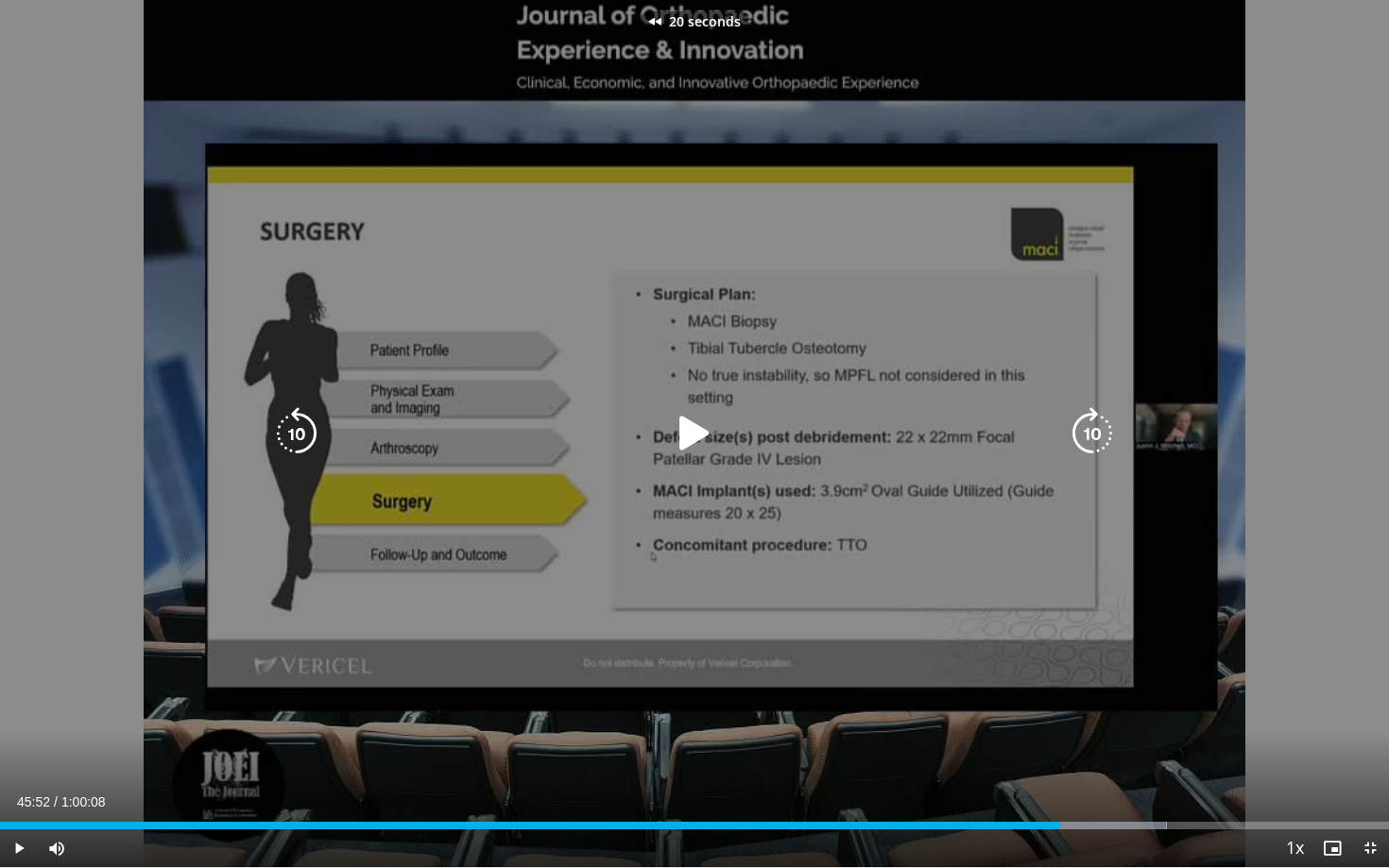 click at bounding box center (297, 434) 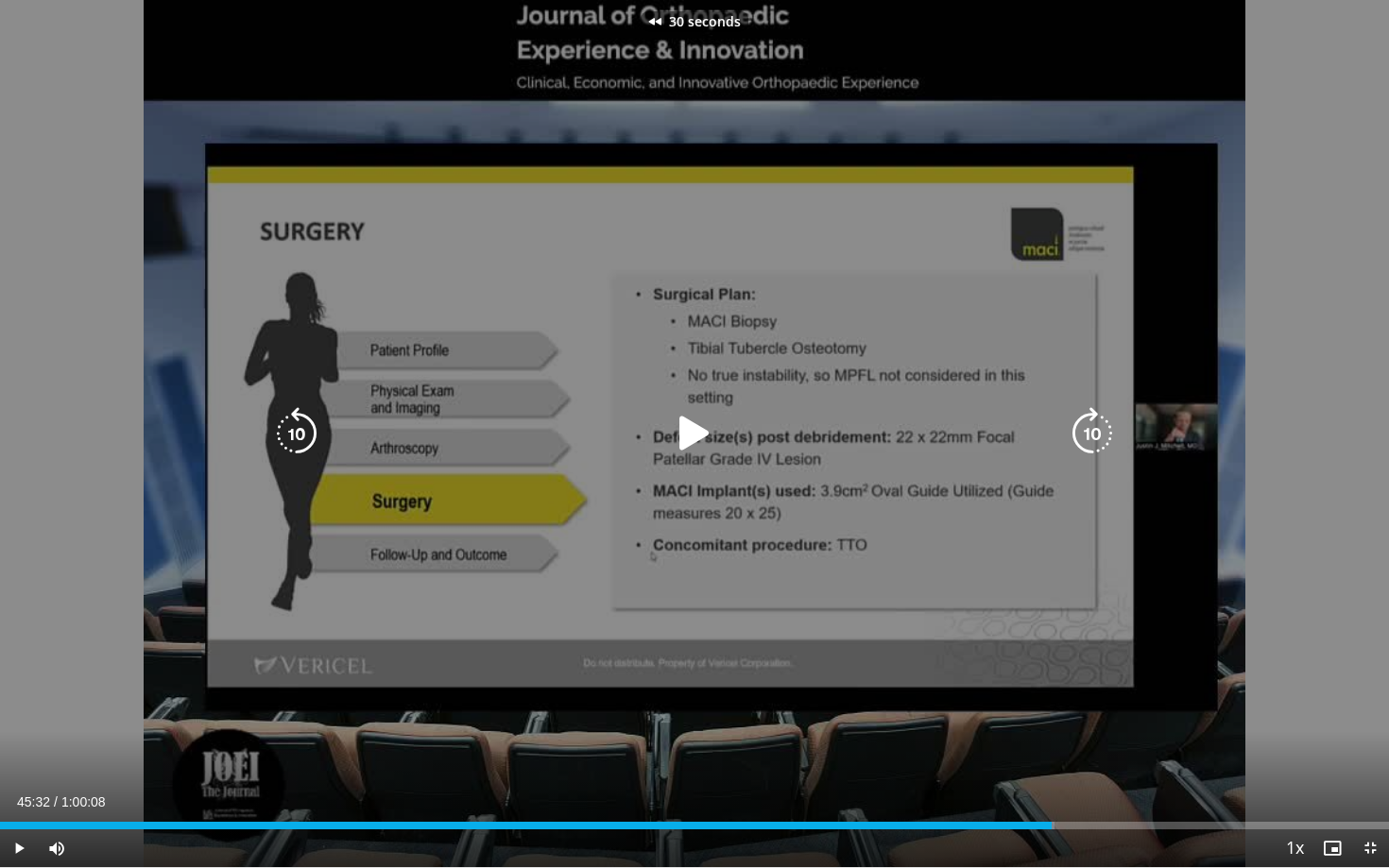 click at bounding box center [297, 434] 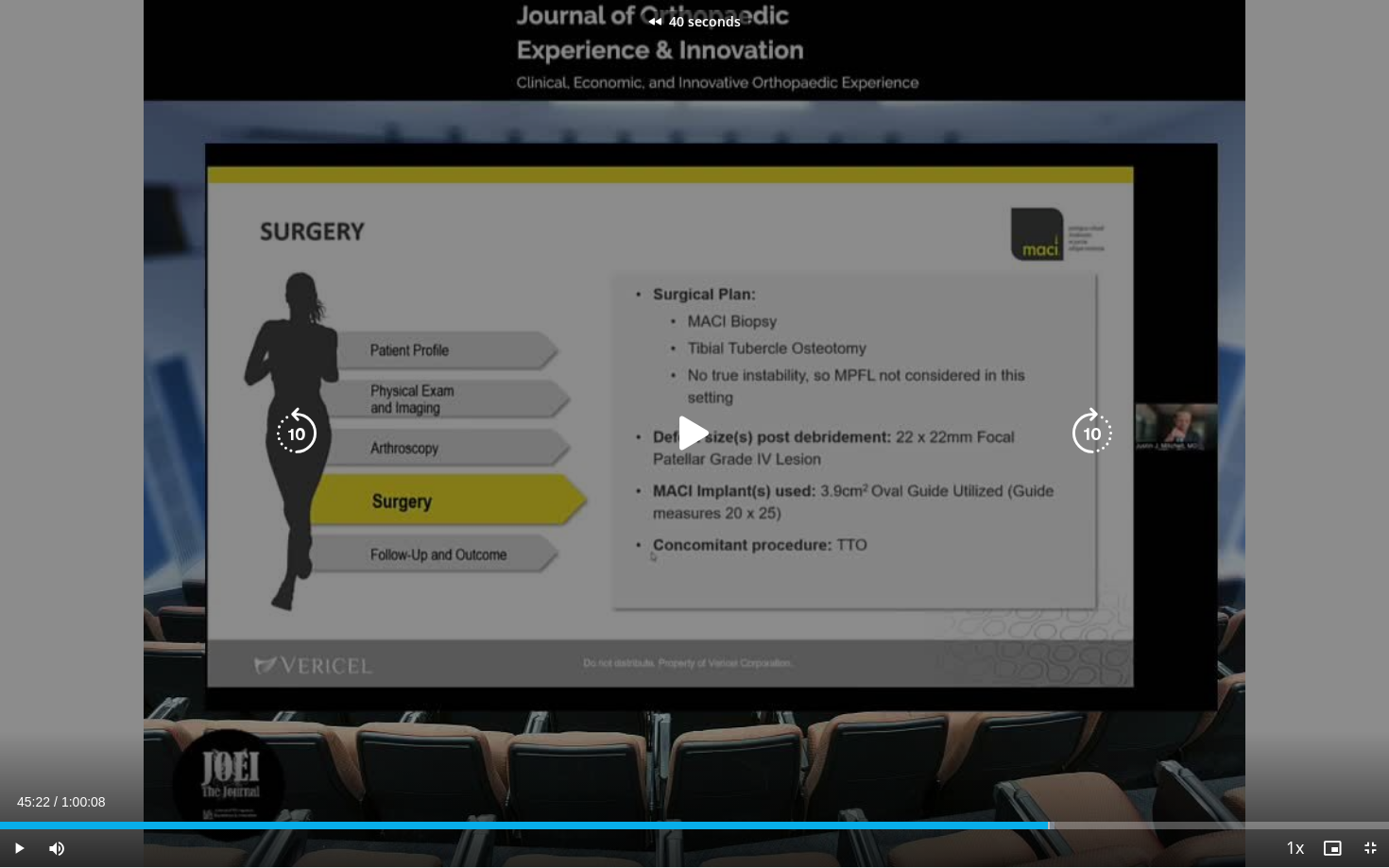 click at bounding box center (297, 434) 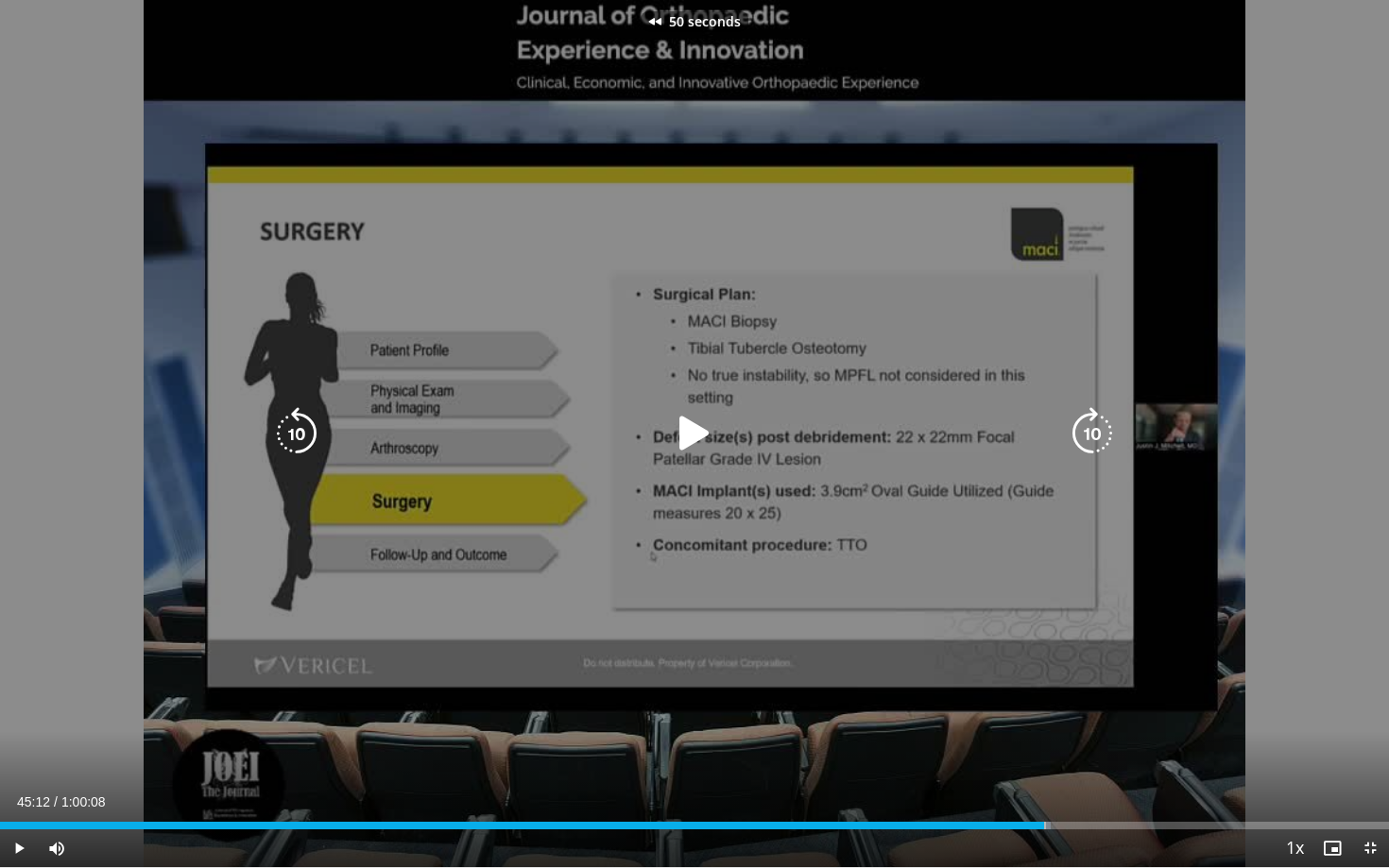 click at bounding box center [297, 434] 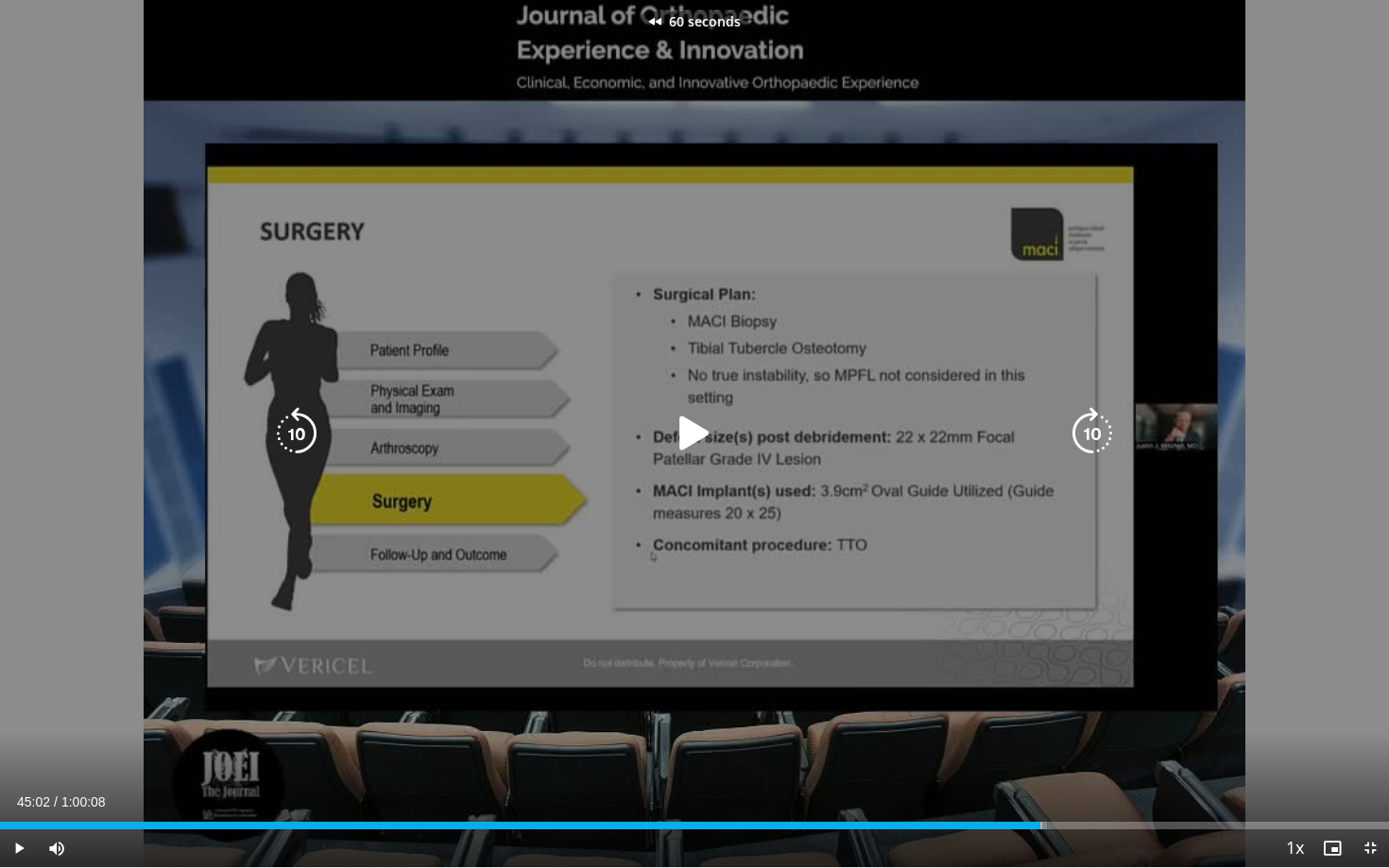 click at bounding box center [297, 434] 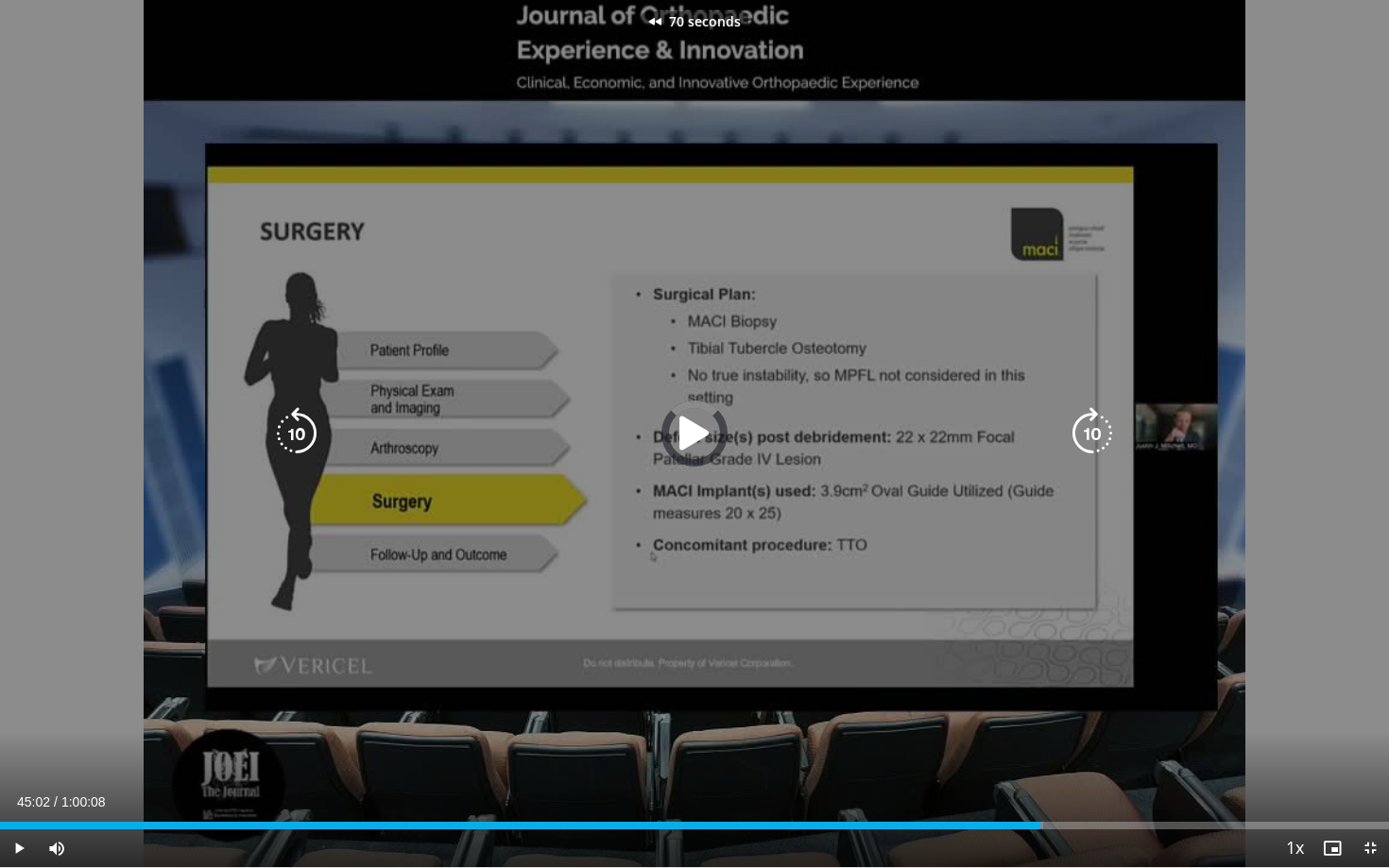 click at bounding box center (297, 434) 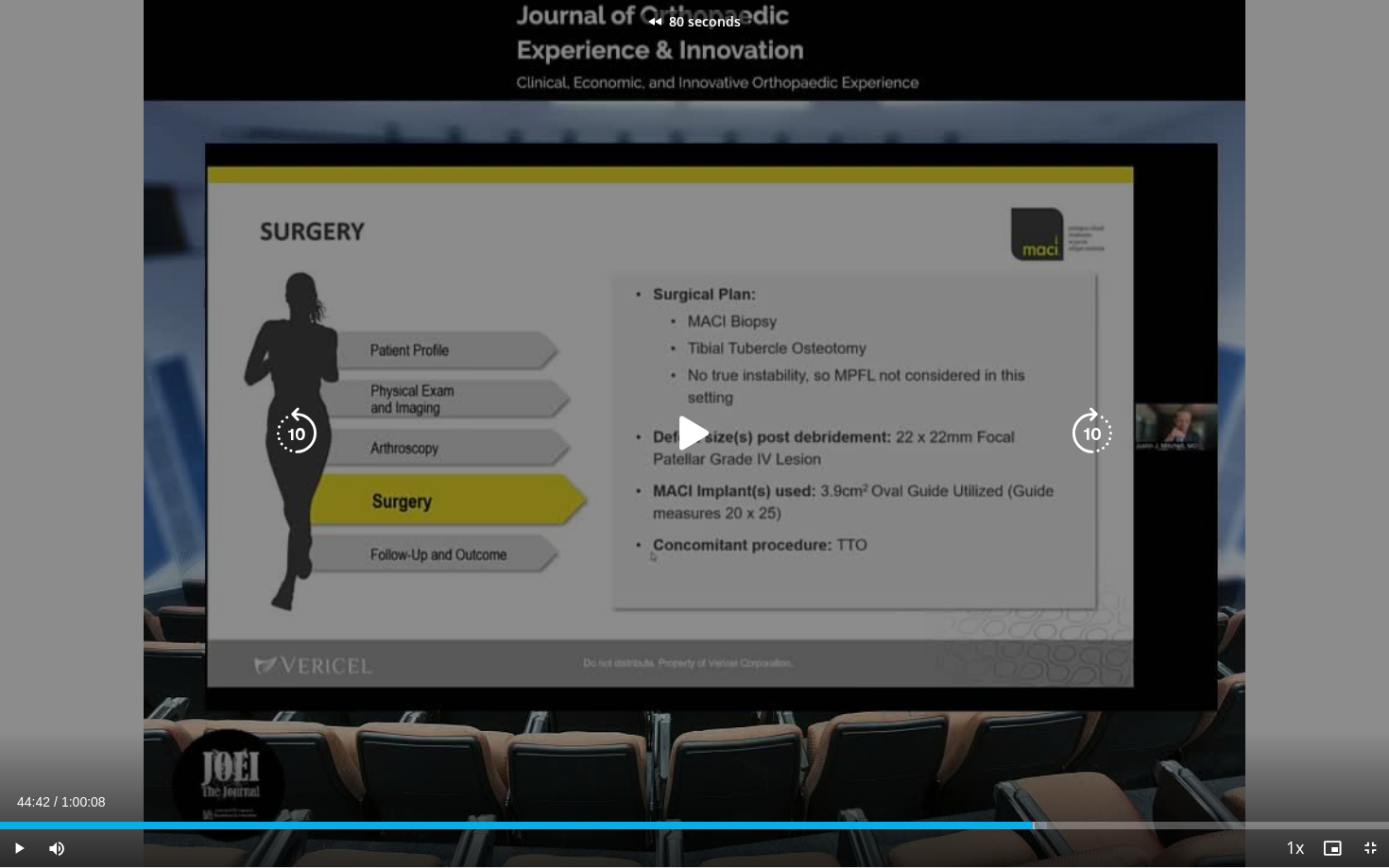 click at bounding box center (297, 434) 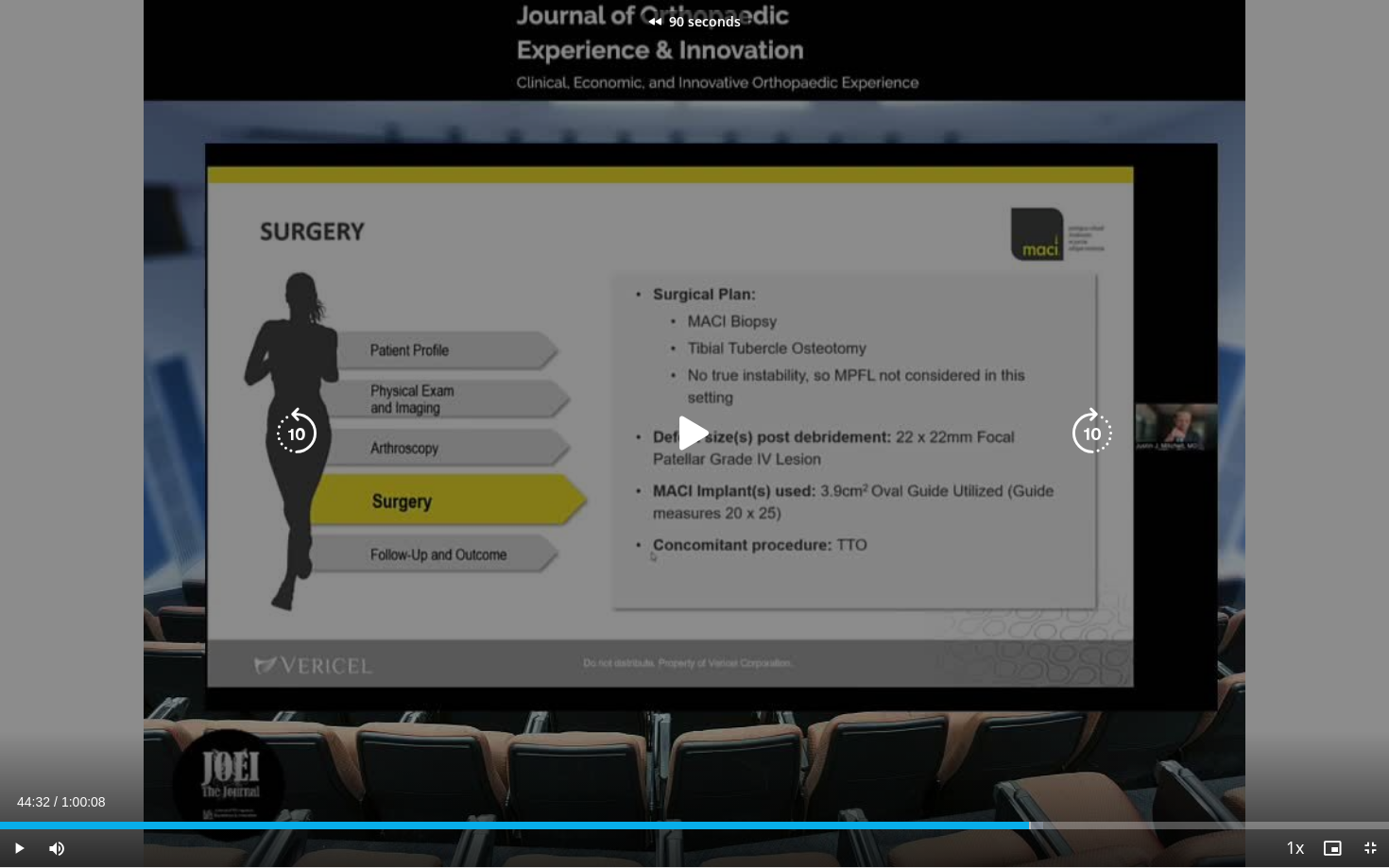 click at bounding box center [297, 434] 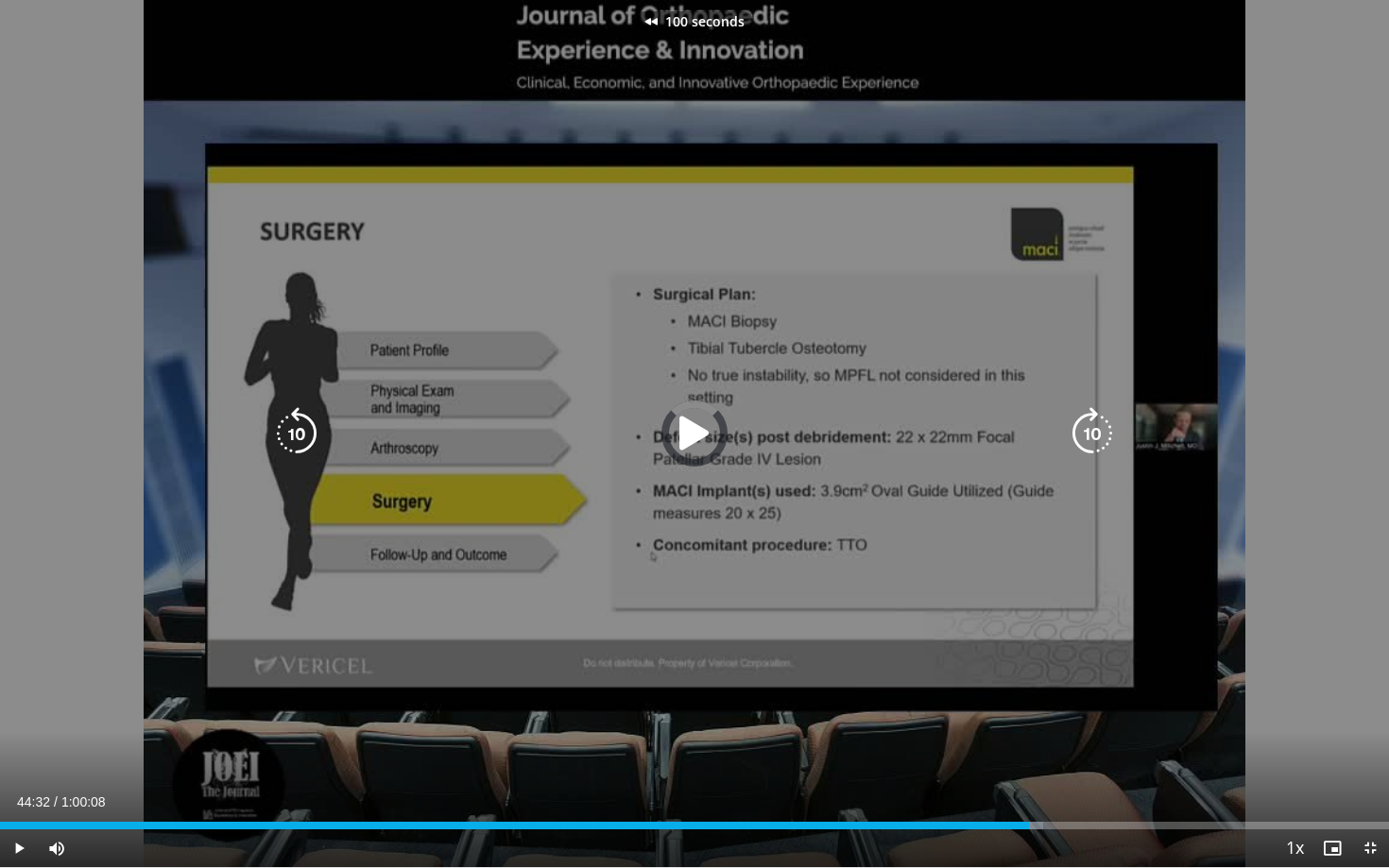 click at bounding box center (297, 434) 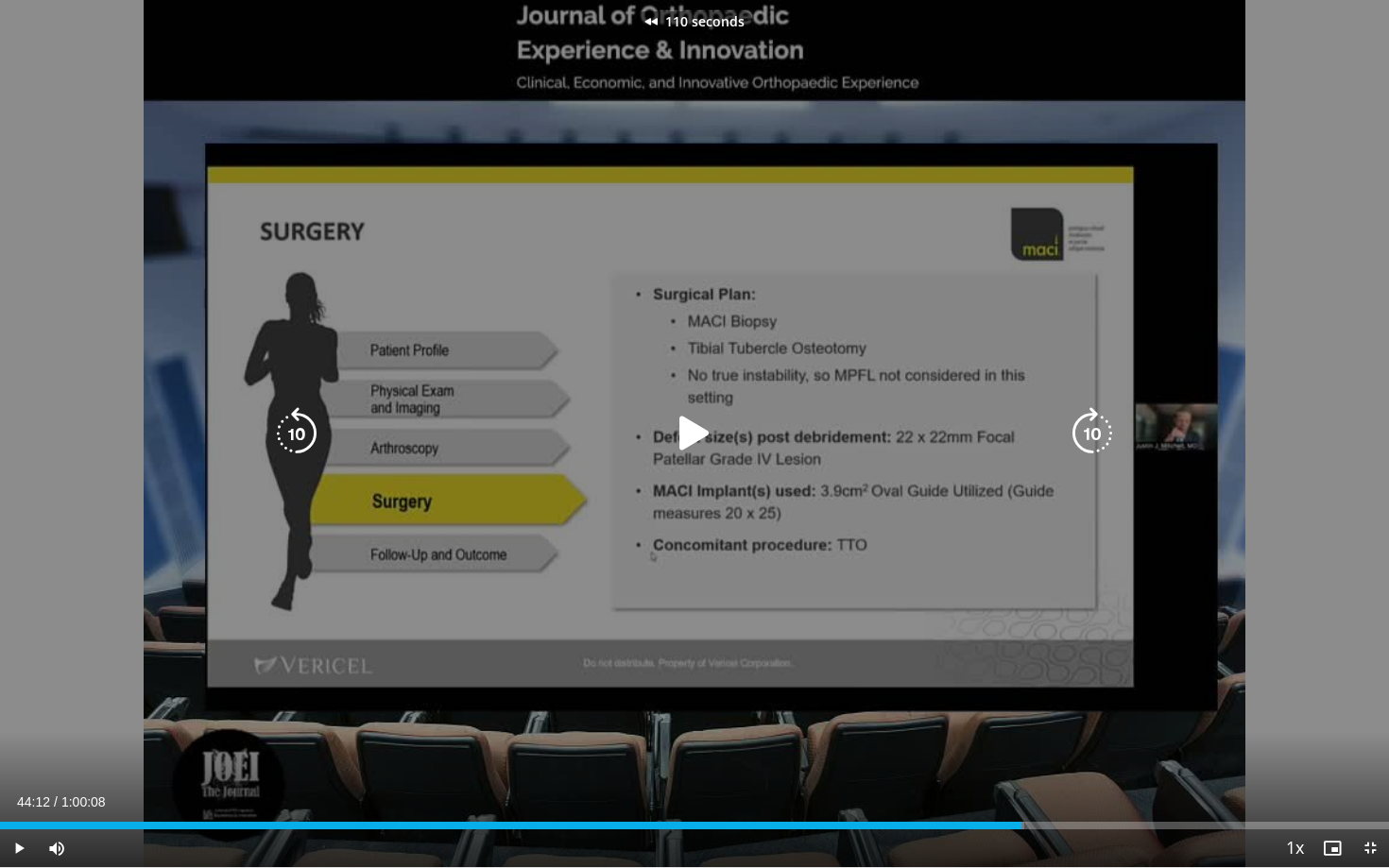 click at bounding box center (297, 434) 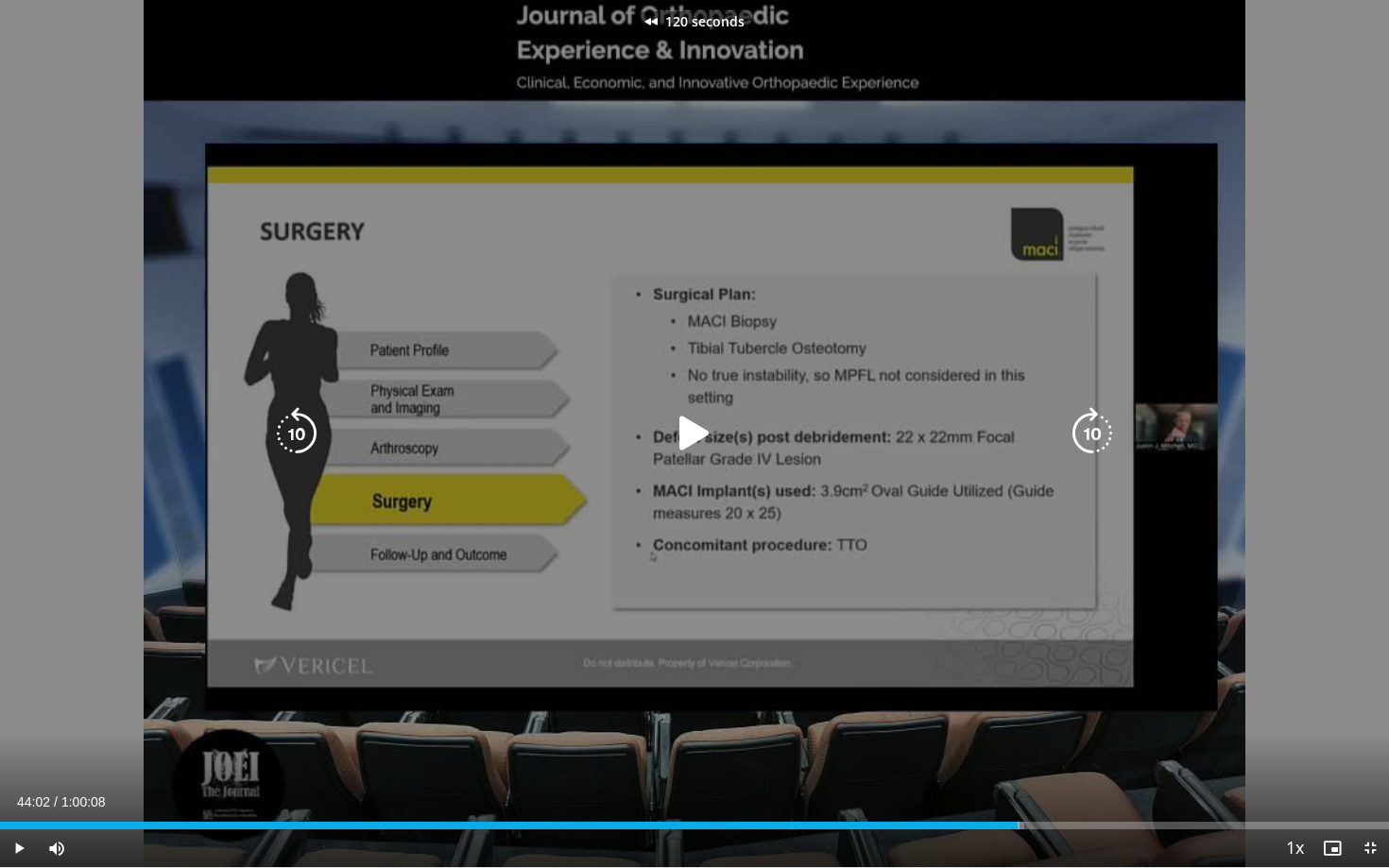 click at bounding box center (297, 434) 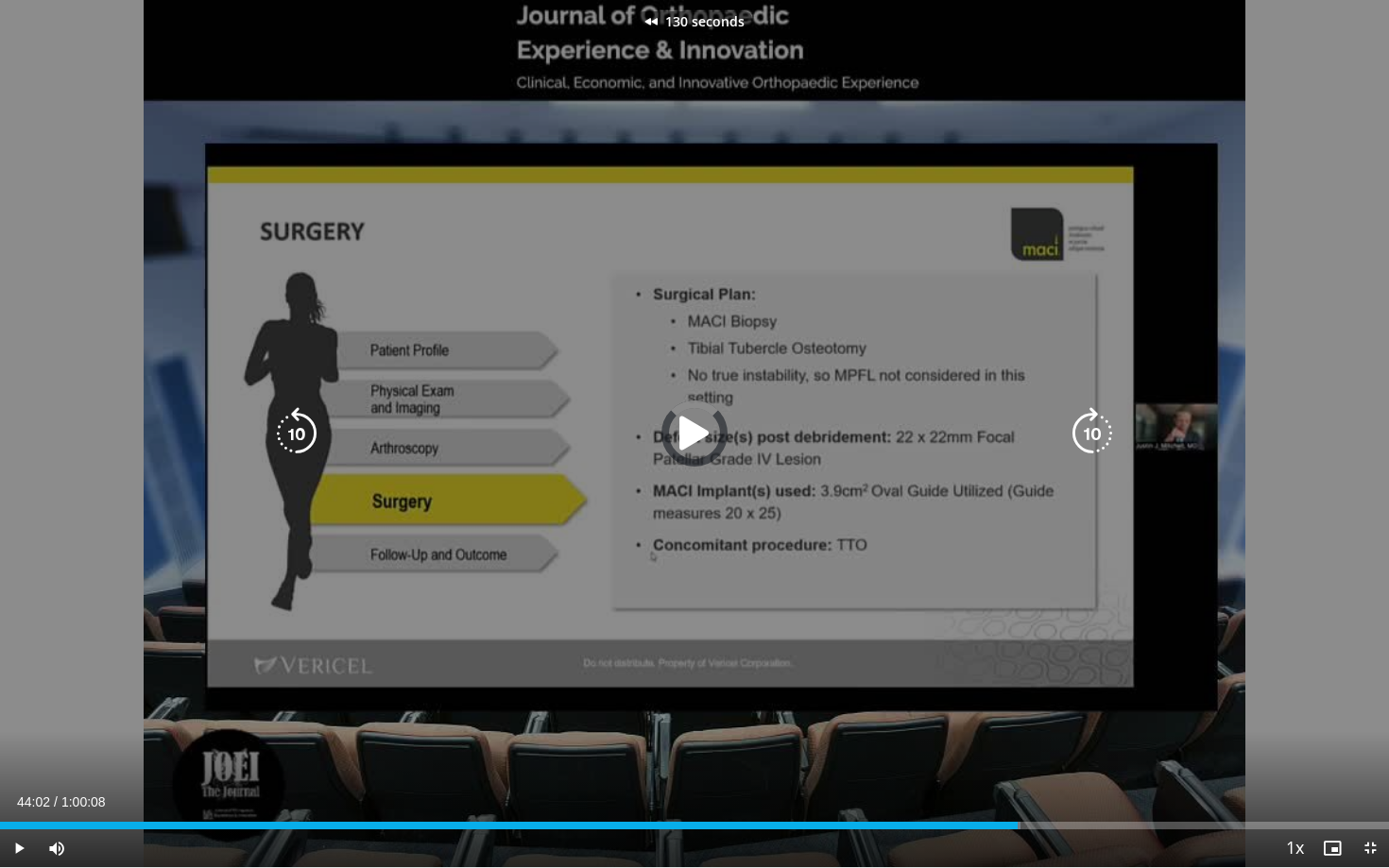 click at bounding box center (297, 434) 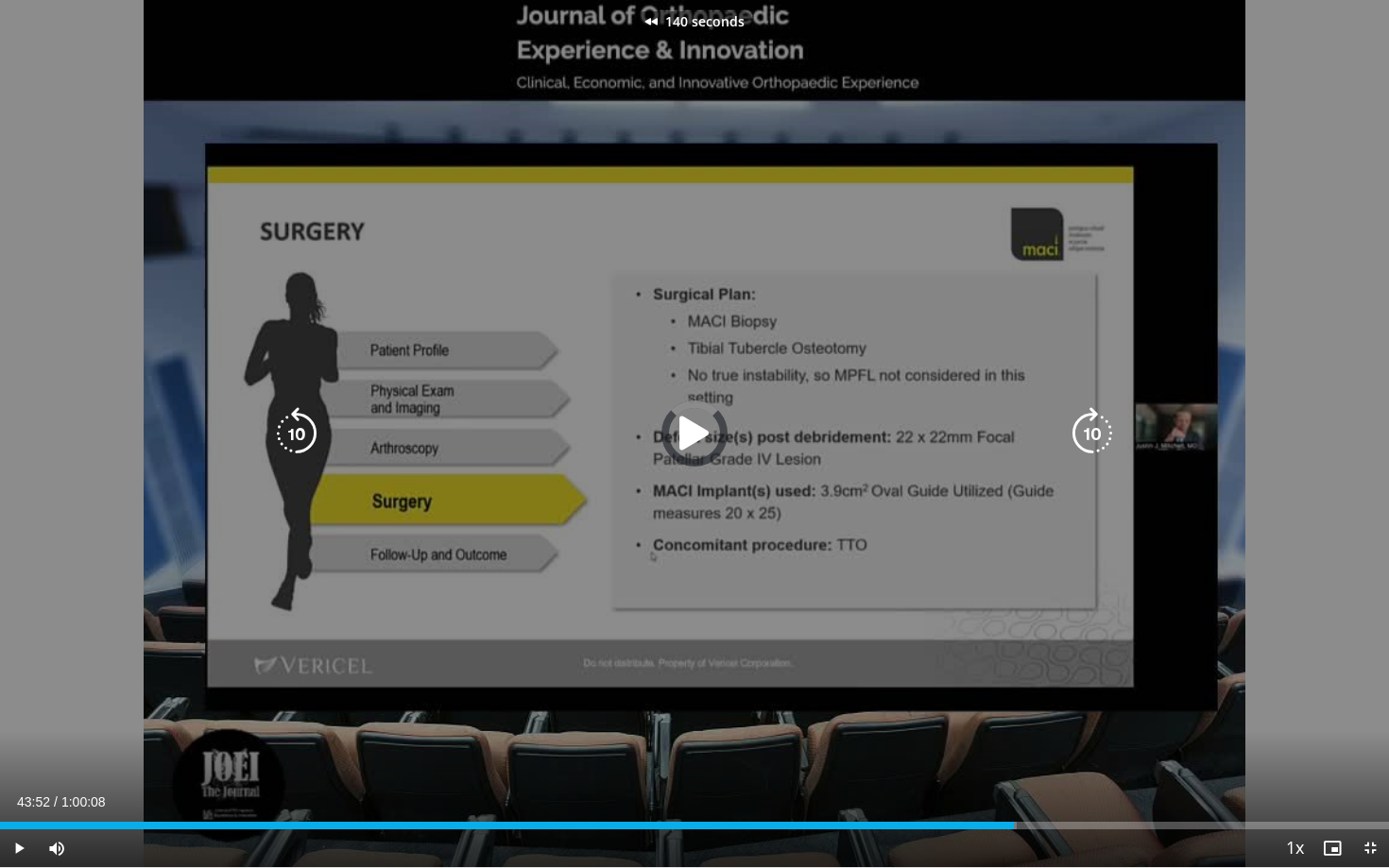 click at bounding box center (297, 434) 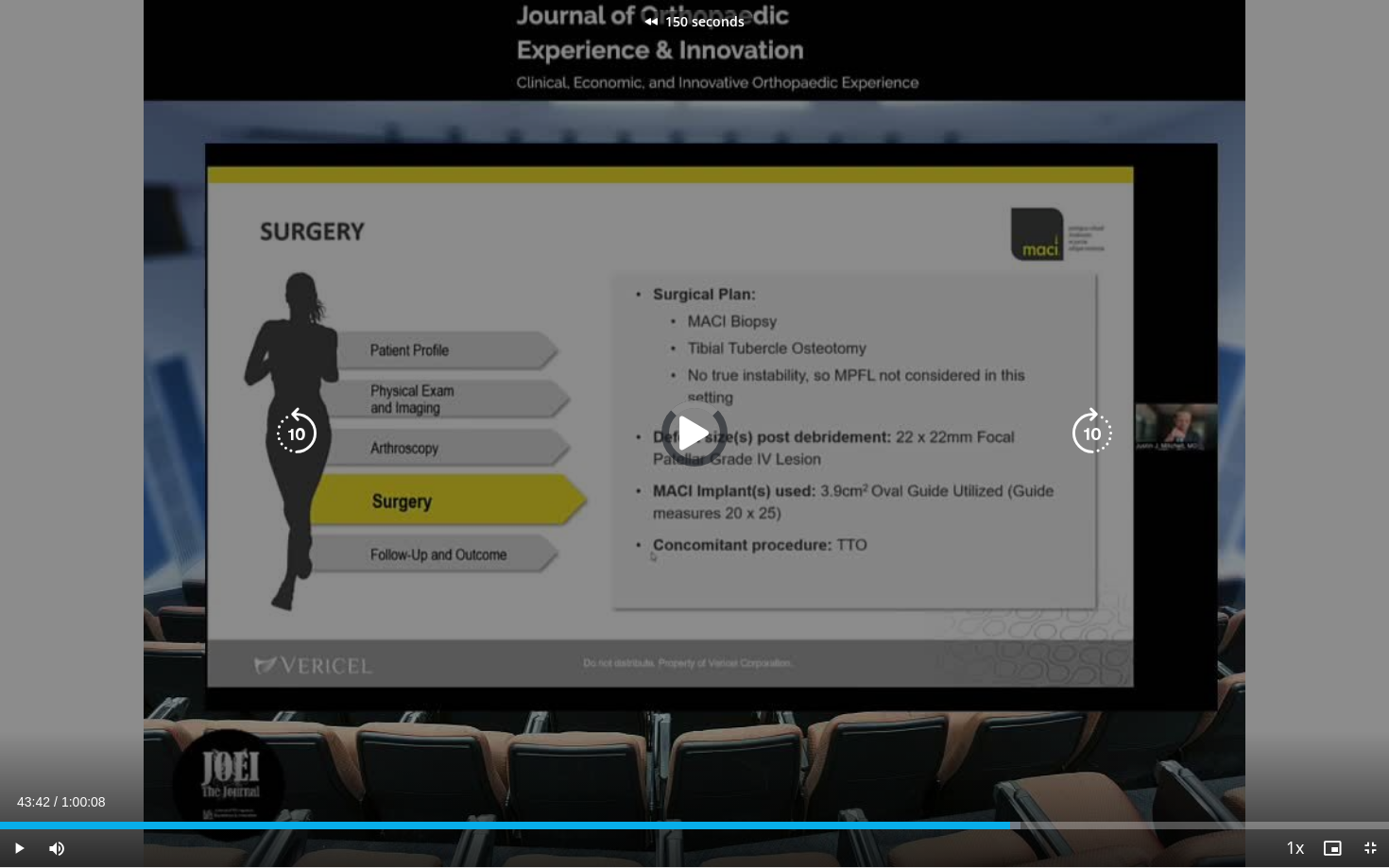 click at bounding box center [297, 434] 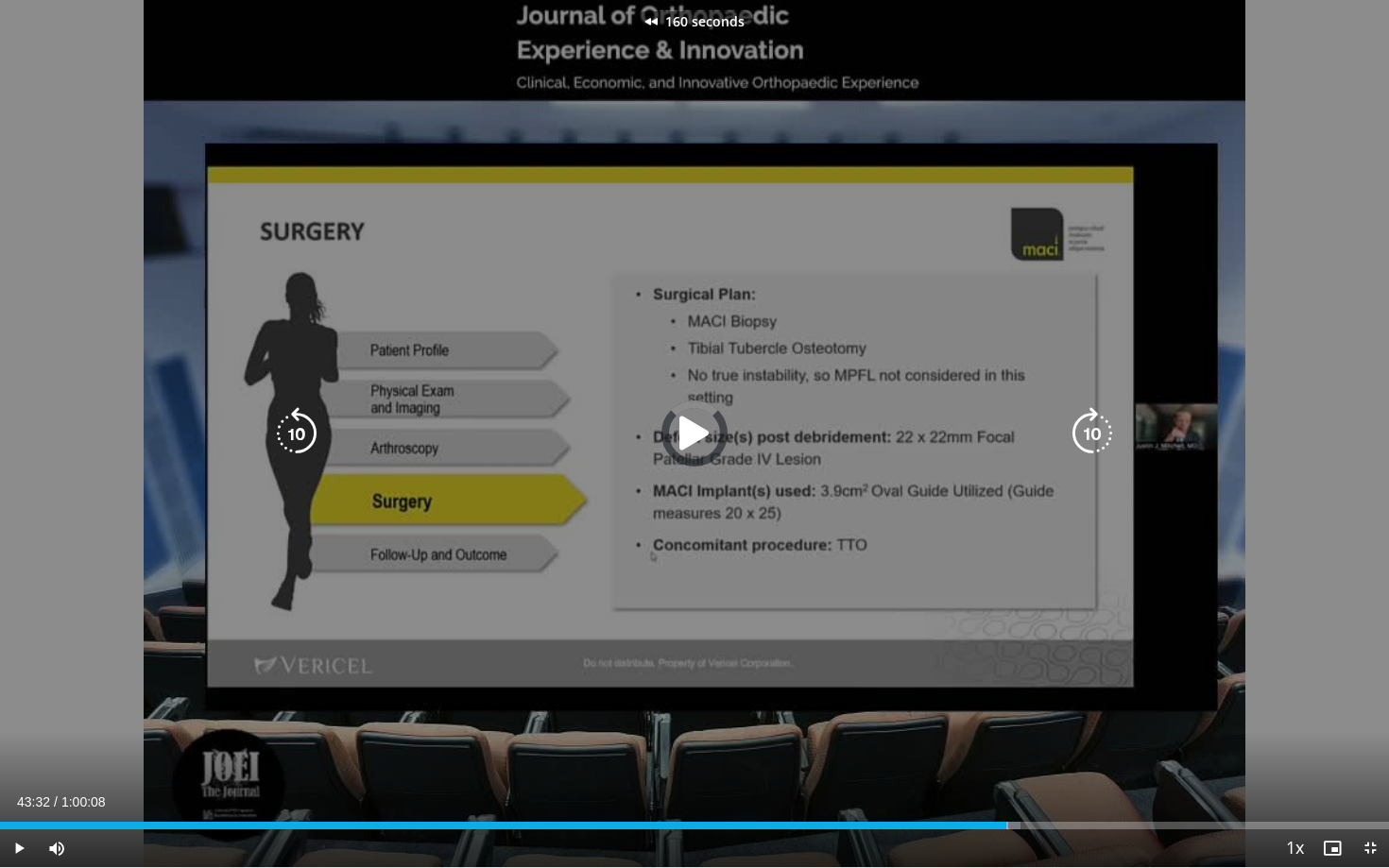 click at bounding box center [297, 434] 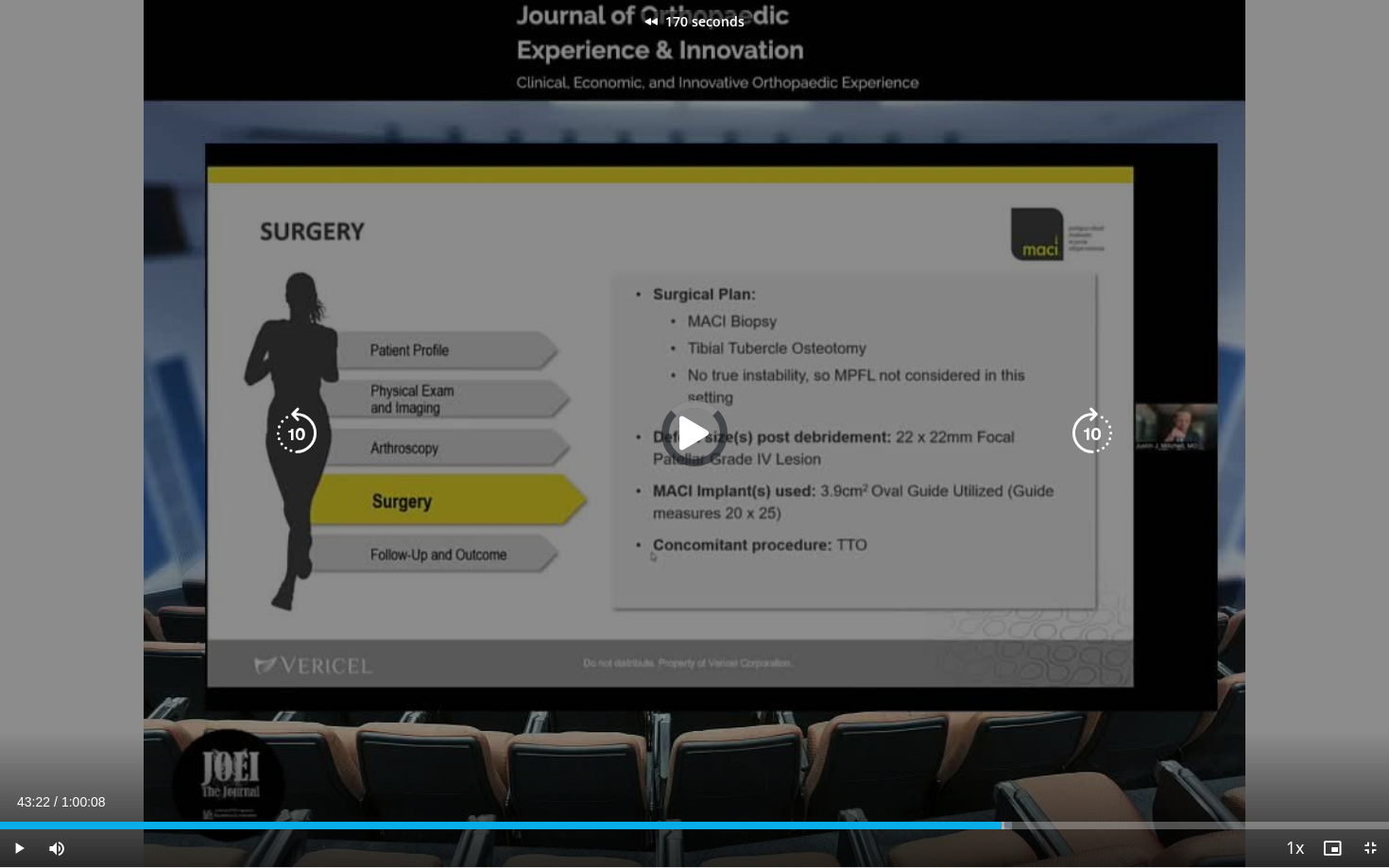 click at bounding box center (297, 434) 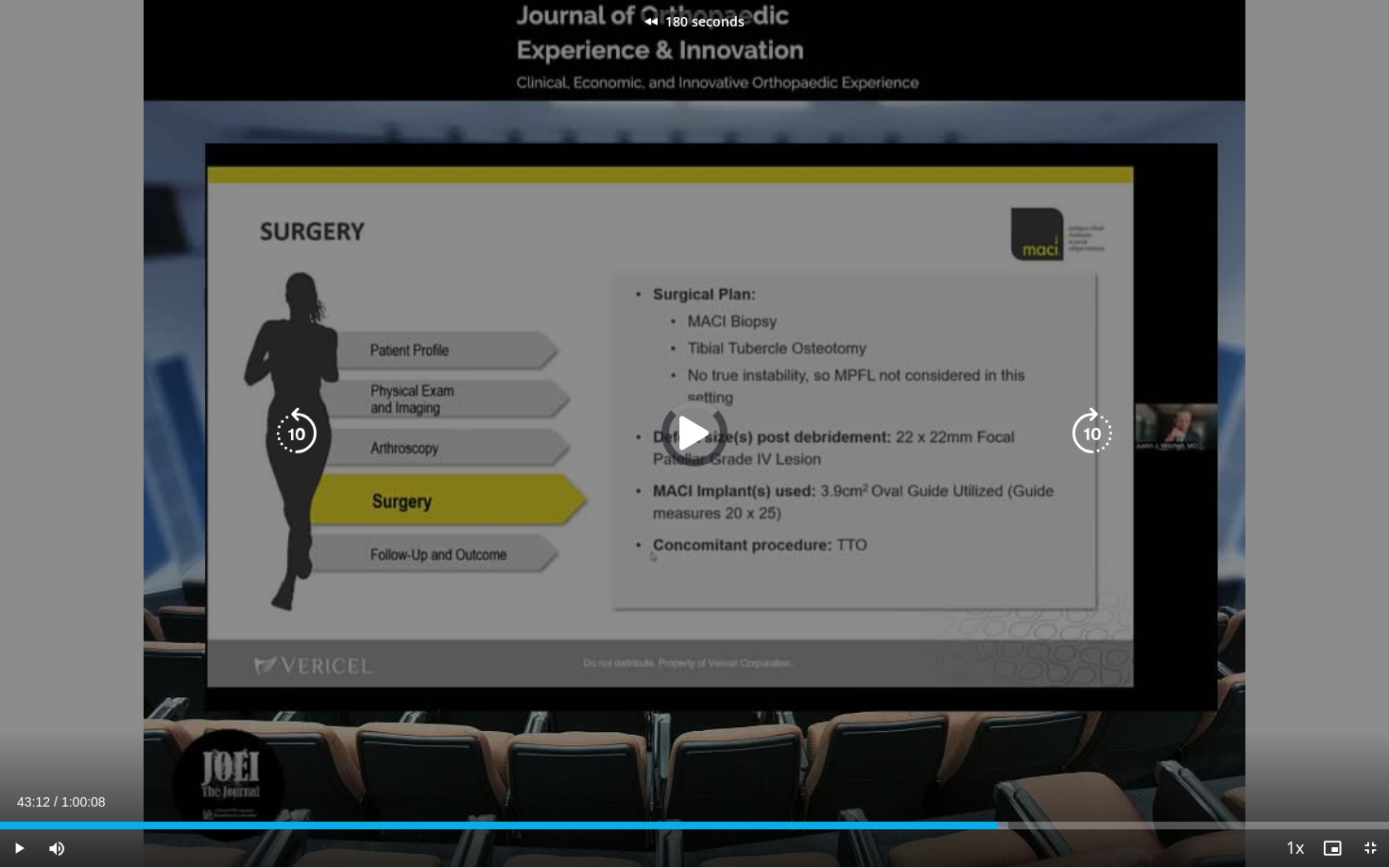 click at bounding box center (297, 434) 